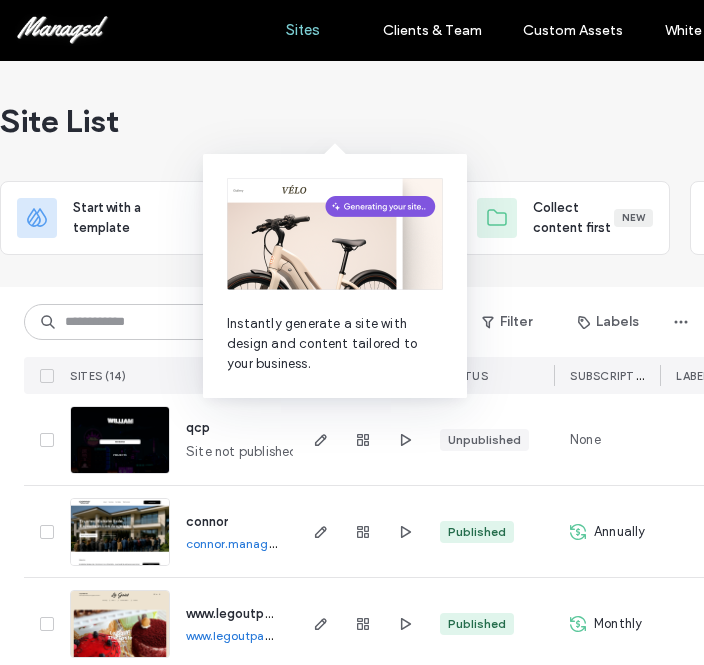 scroll, scrollTop: 0, scrollLeft: 0, axis: both 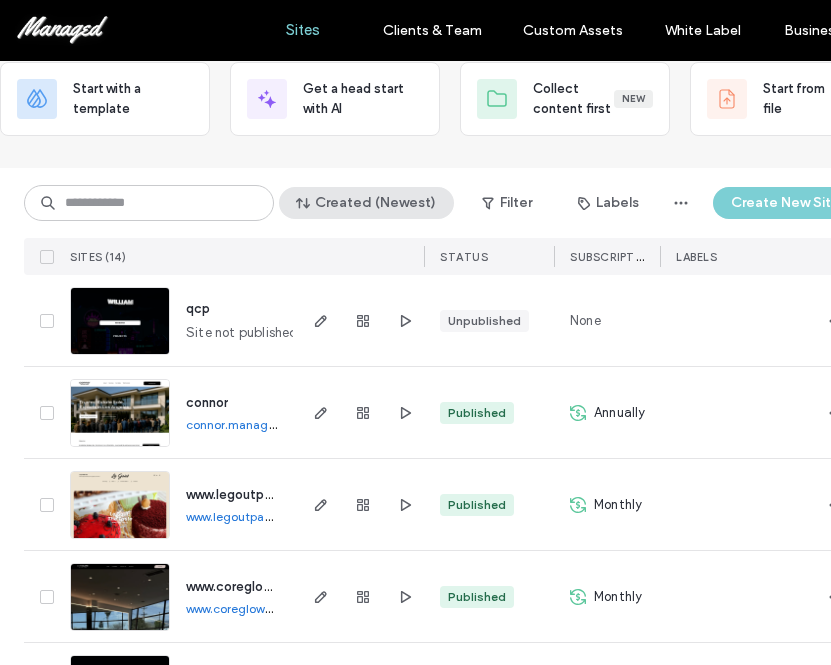 click on "Created (Newest)" at bounding box center (366, 203) 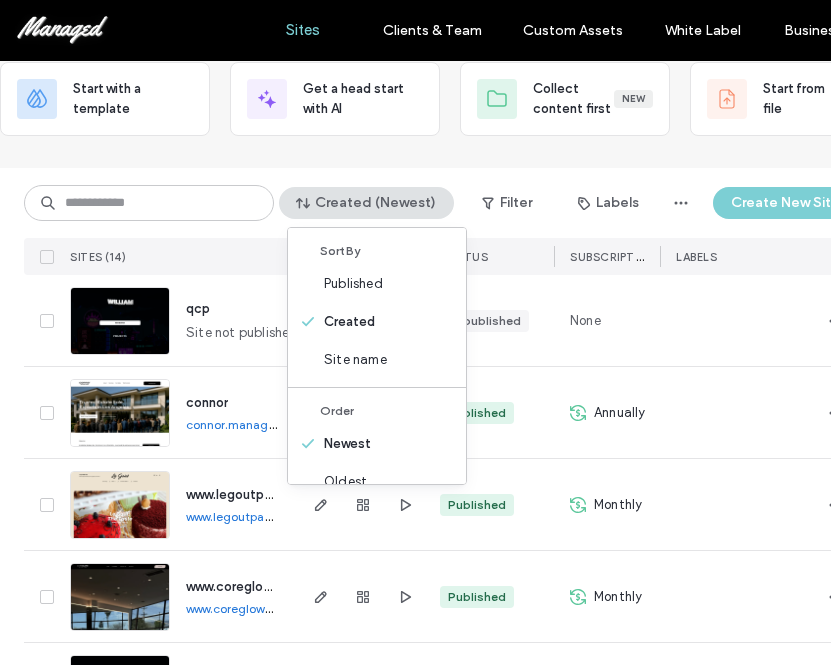 scroll, scrollTop: 25, scrollLeft: 0, axis: vertical 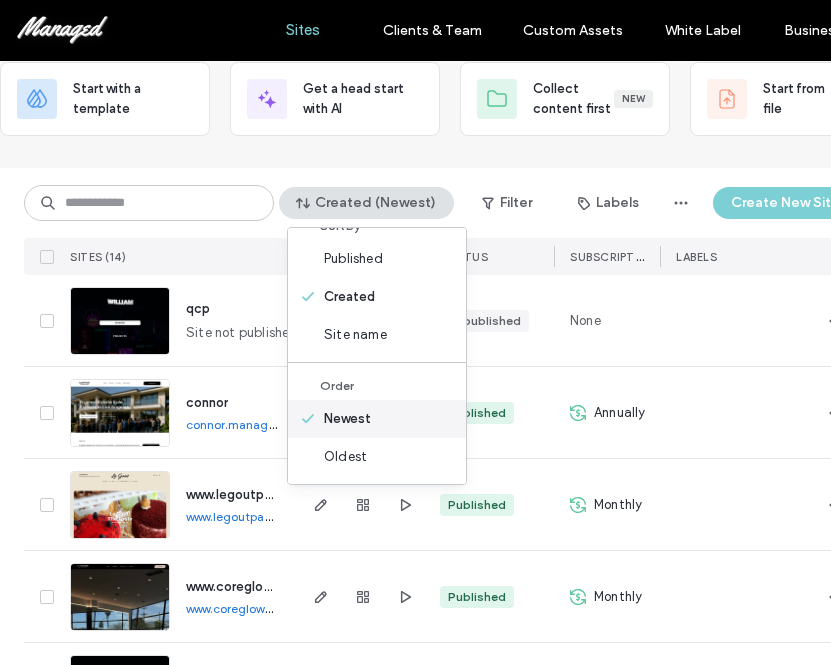 click on "Newest" at bounding box center (347, 419) 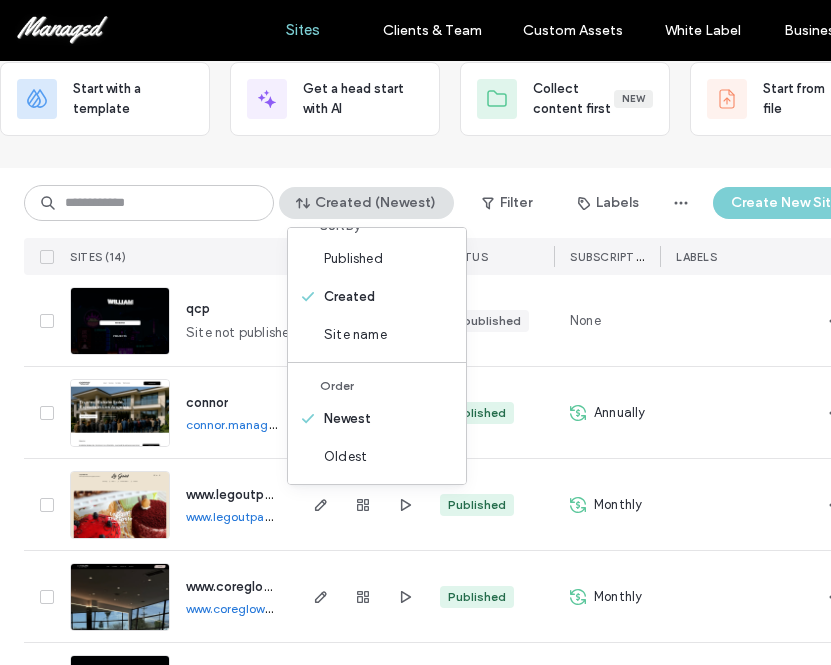 click on "SITES (14)" at bounding box center [177, 256] 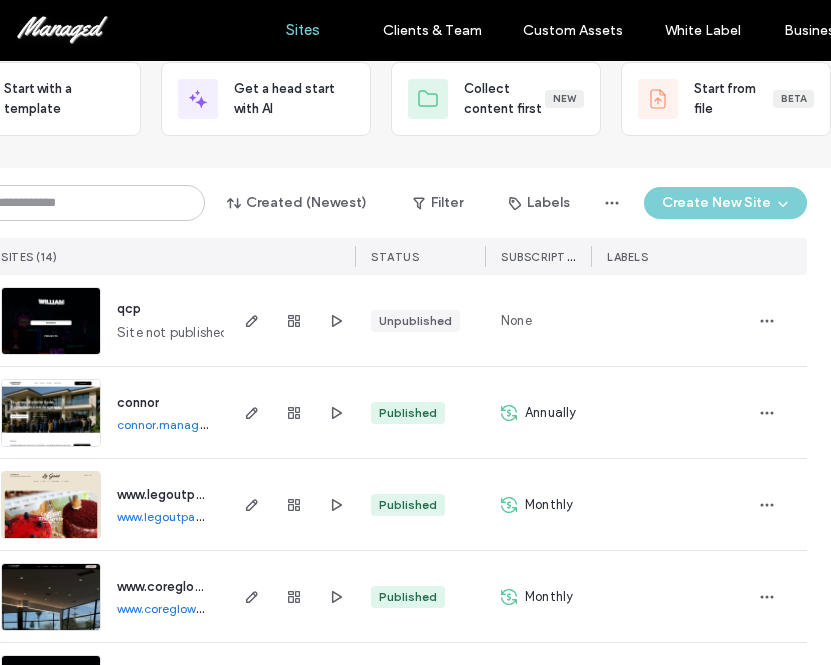 scroll, scrollTop: 119, scrollLeft: 0, axis: vertical 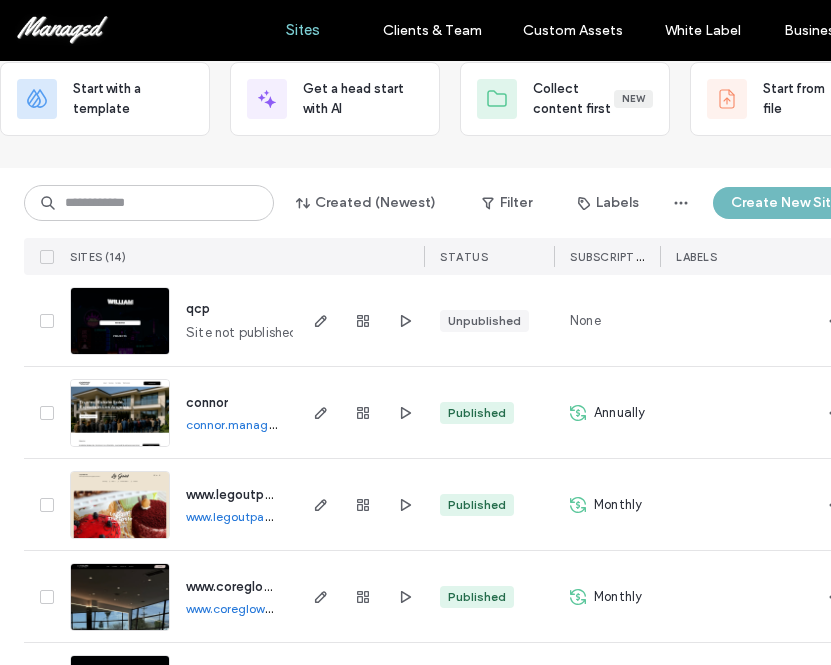 click on "Create New Site" at bounding box center (794, 203) 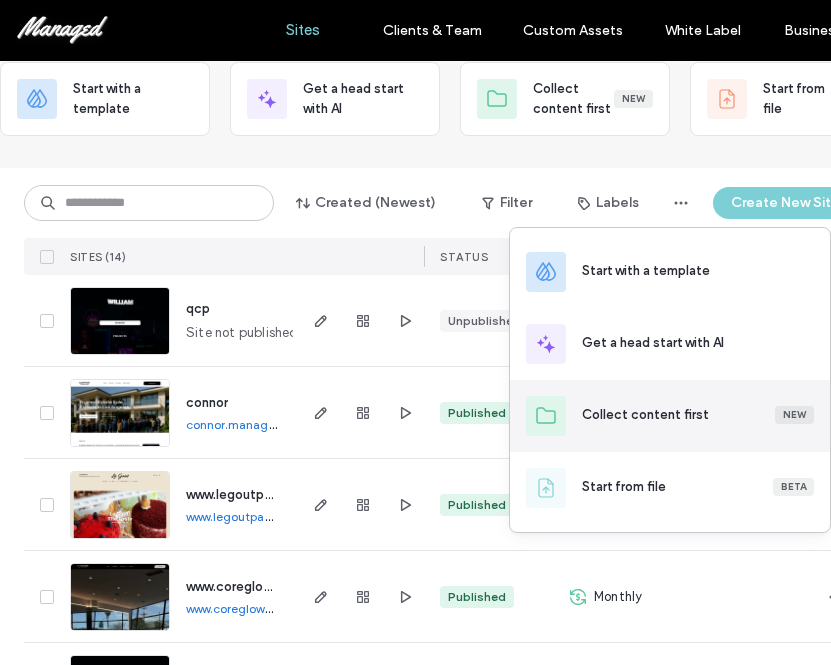 click on "Collect content first New" at bounding box center [670, 416] 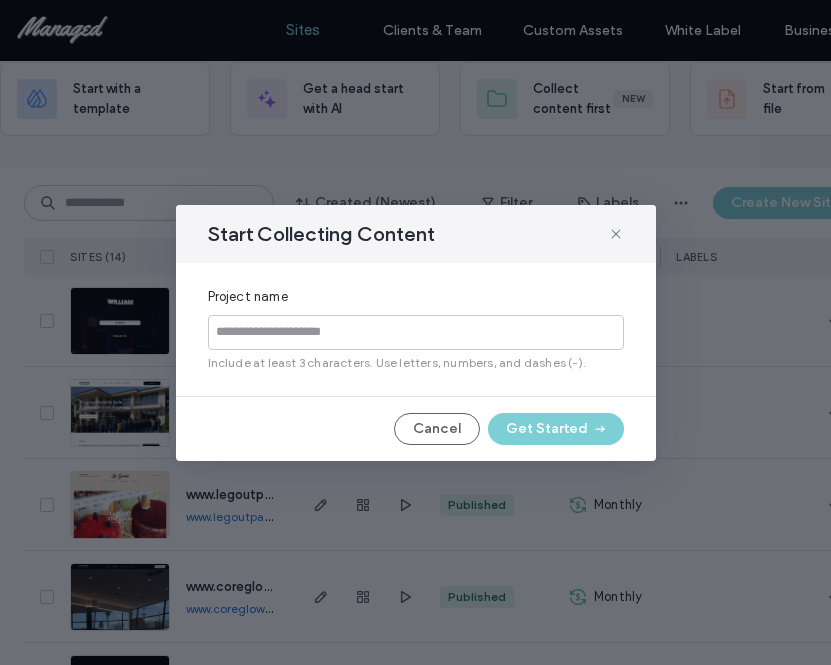 click at bounding box center (416, 332) 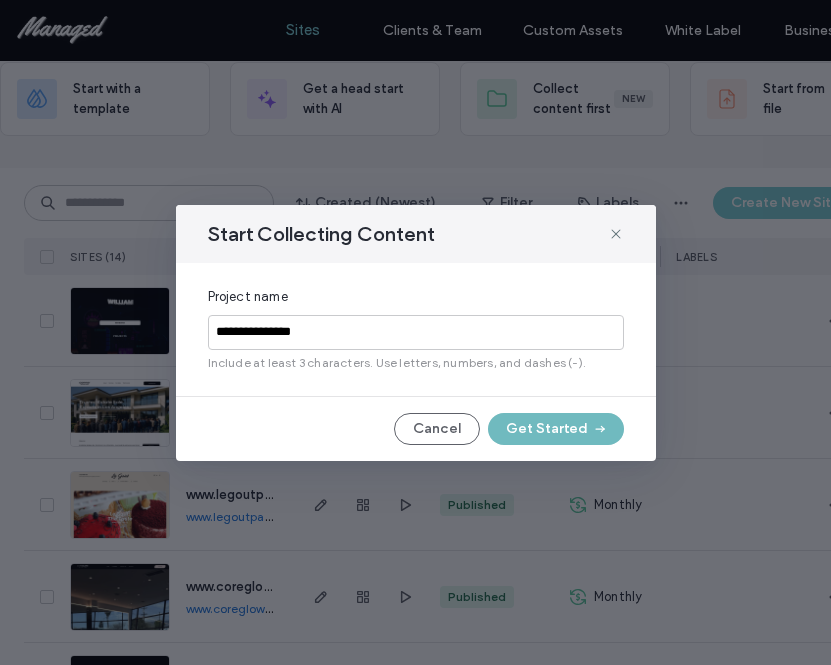 type on "**********" 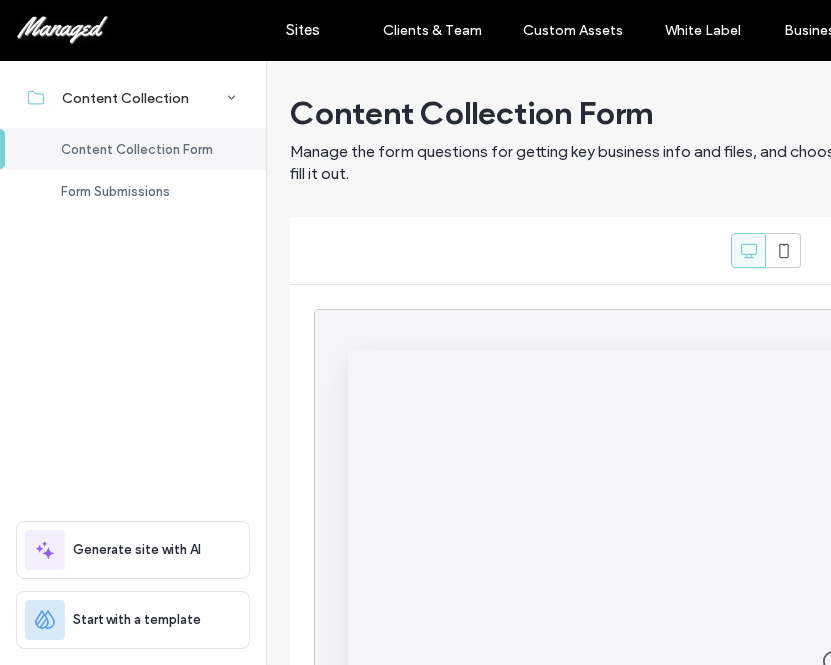 scroll, scrollTop: 0, scrollLeft: 0, axis: both 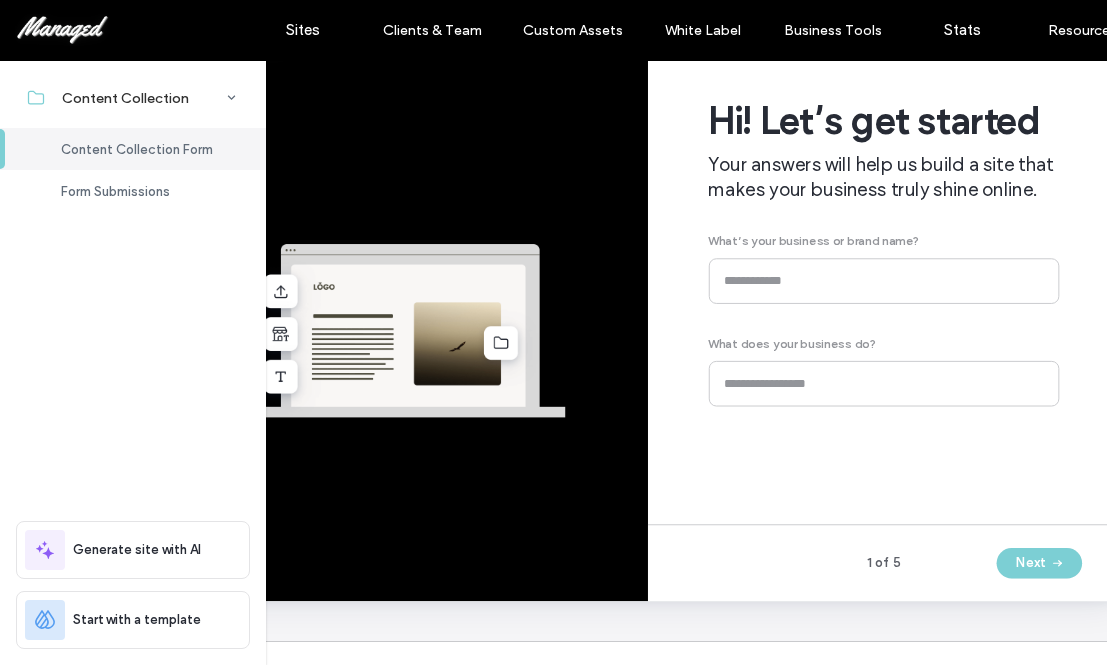 click on "Hi! Let’s get started Your answers will help us build a site that makes your business truly shine online. What’s your business or brand name? What does your business do?" at bounding box center [921, 264] 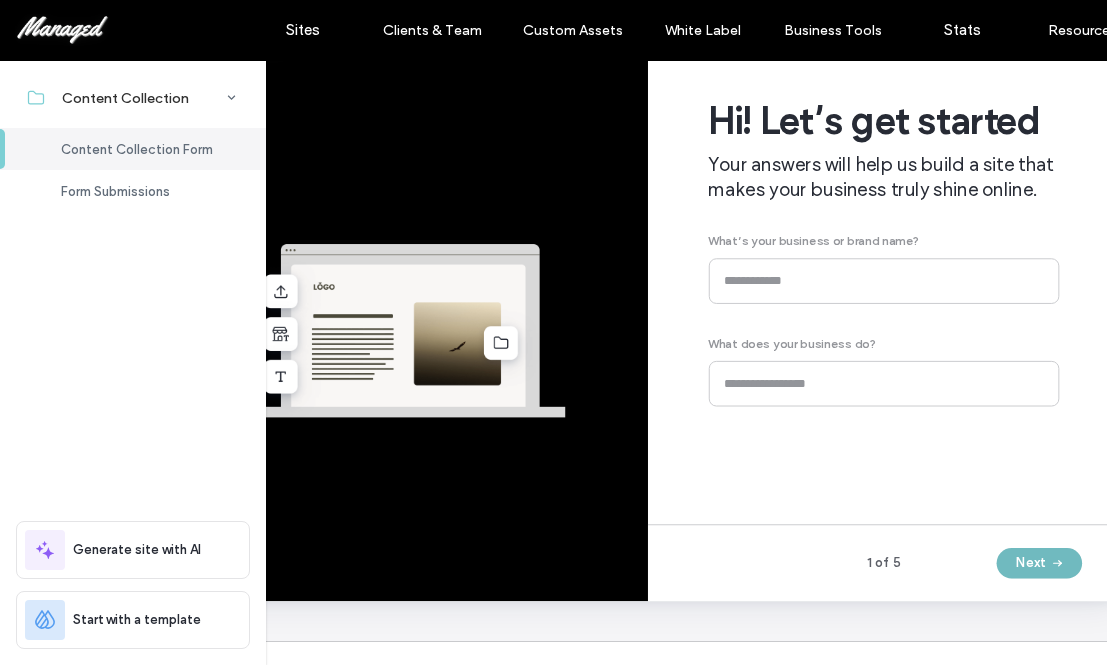 click at bounding box center (1101, 592) 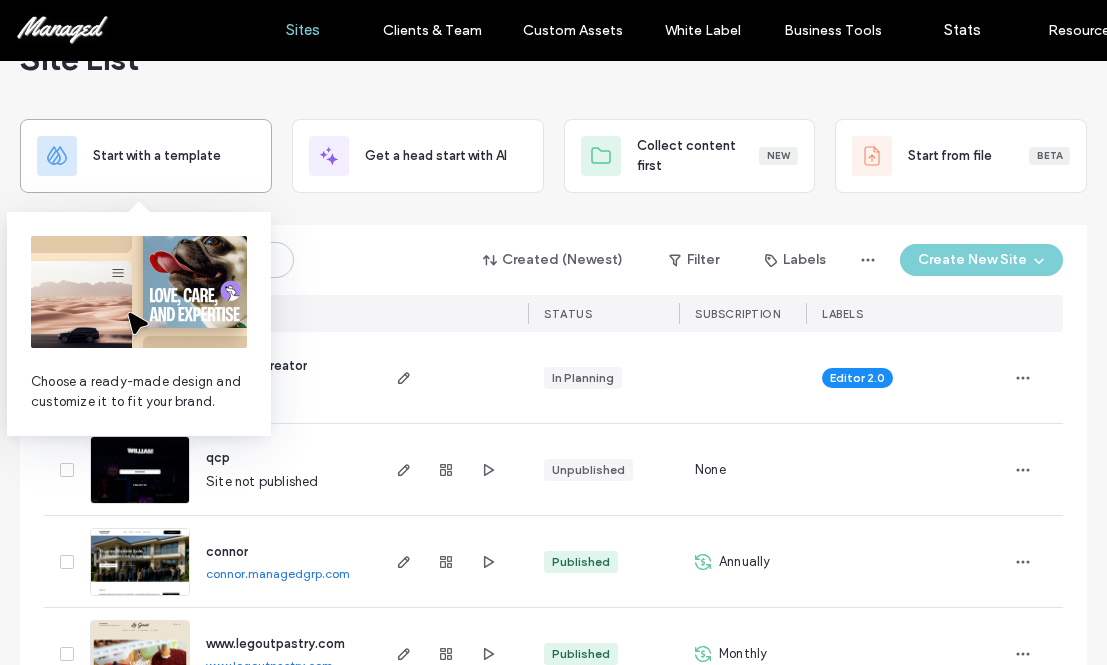 scroll, scrollTop: 61, scrollLeft: 0, axis: vertical 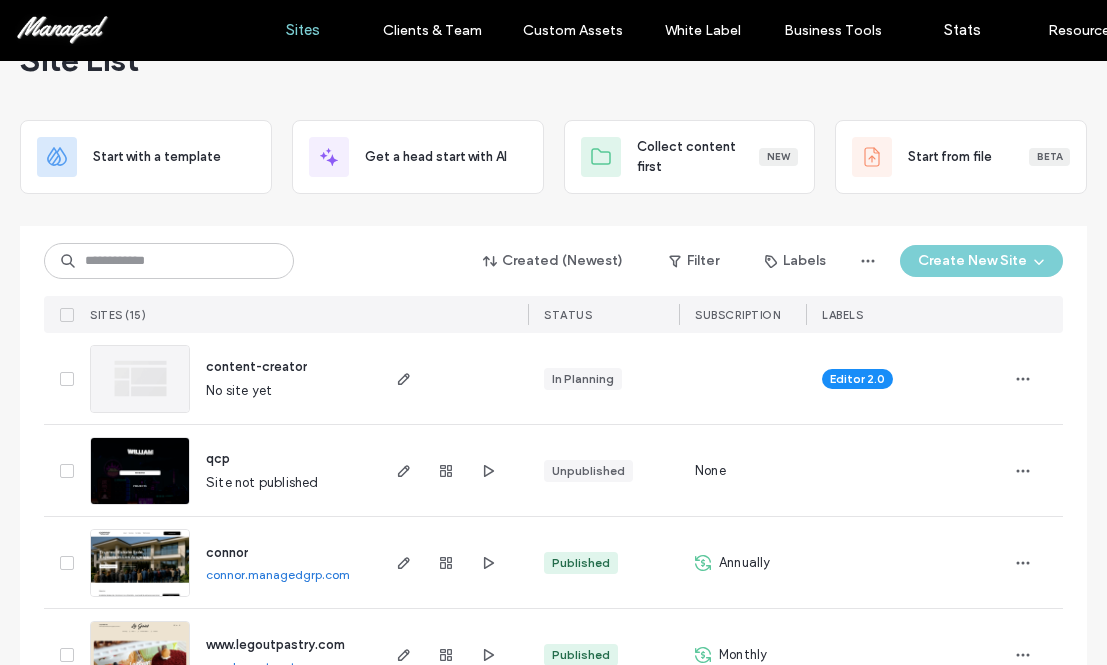 click on "In Planning" at bounding box center (583, 379) 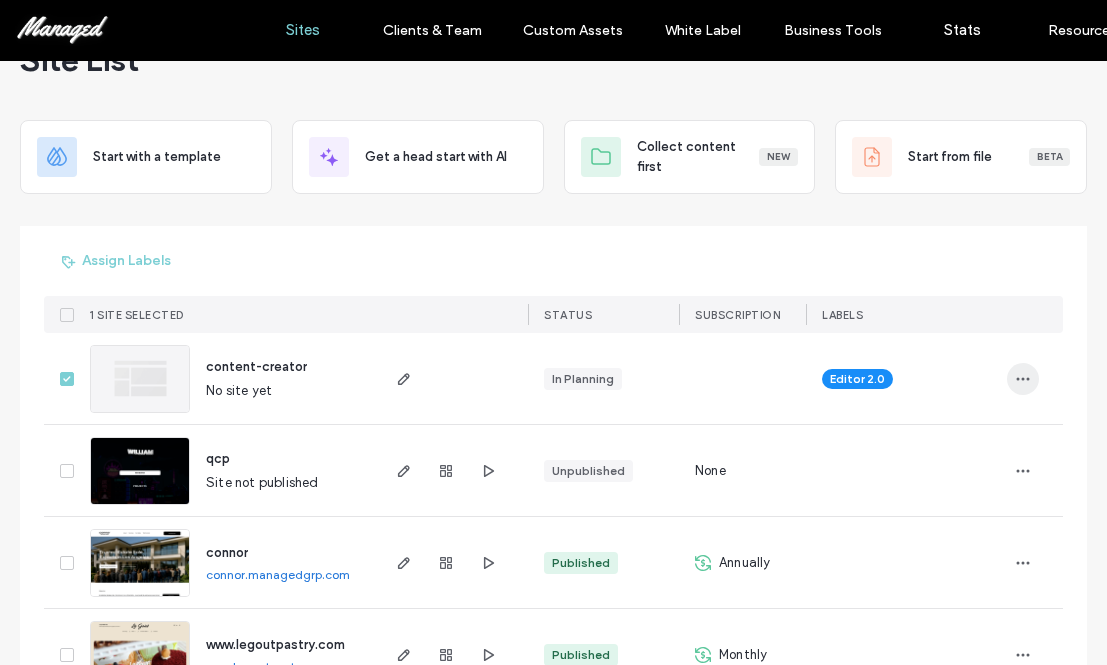 click 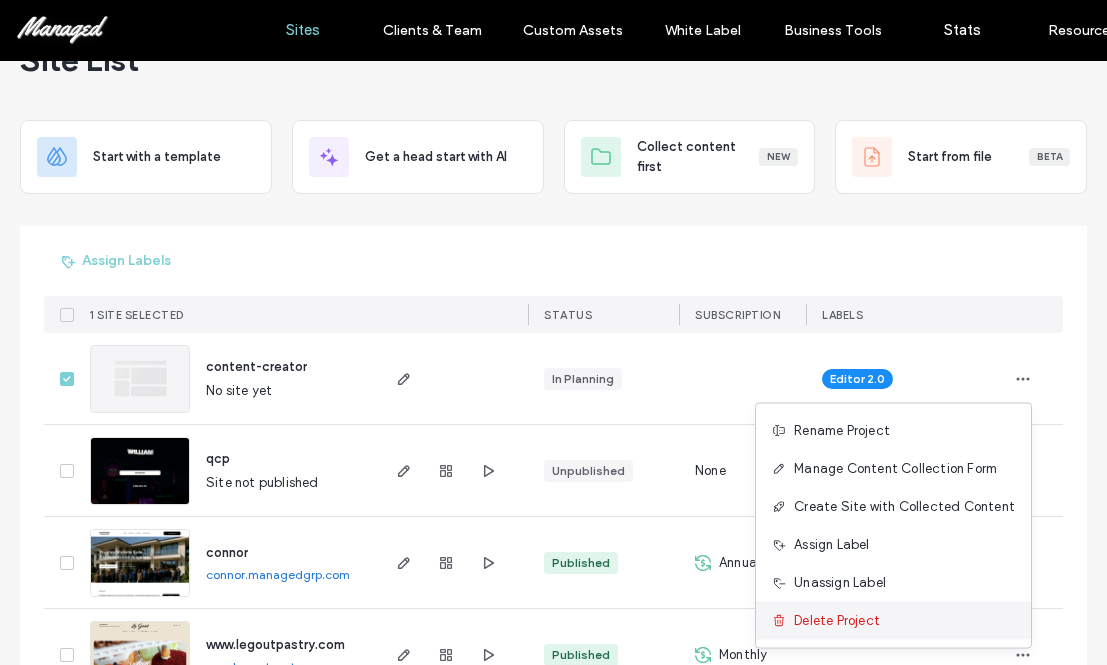 click on "Delete Project" at bounding box center (837, 621) 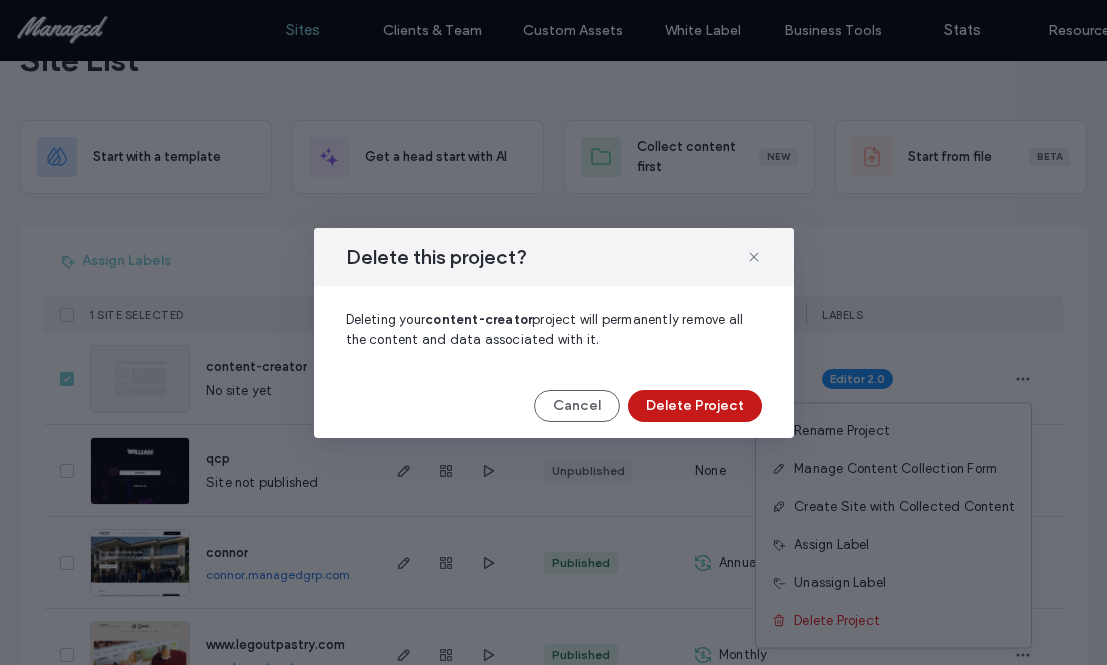 click on "Delete Project" at bounding box center [695, 406] 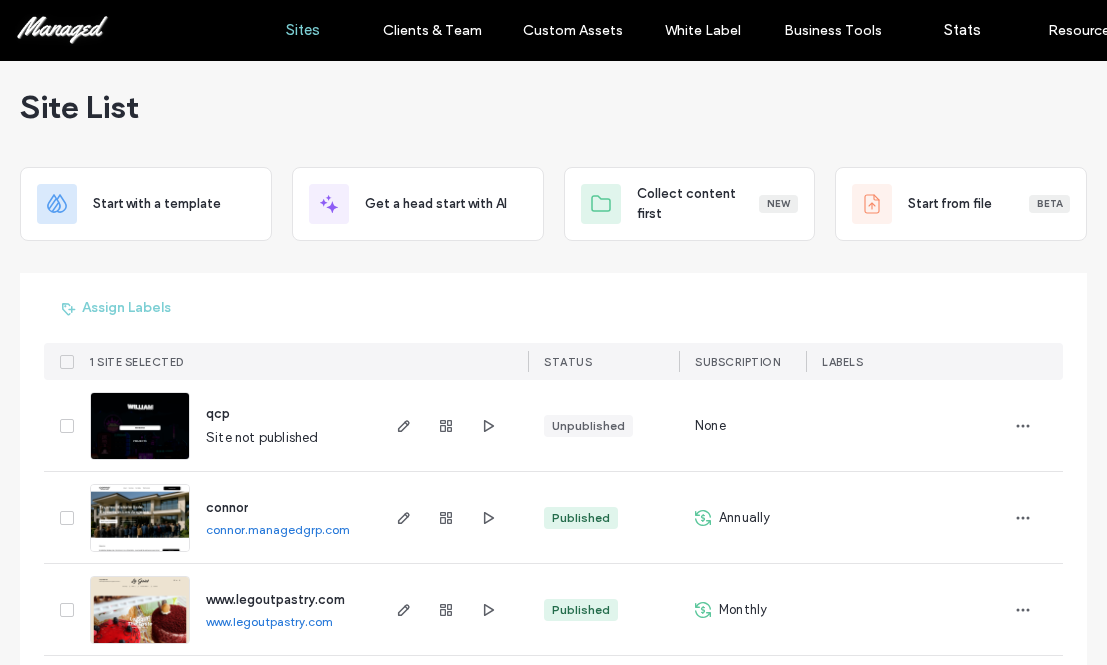 scroll, scrollTop: 0, scrollLeft: 0, axis: both 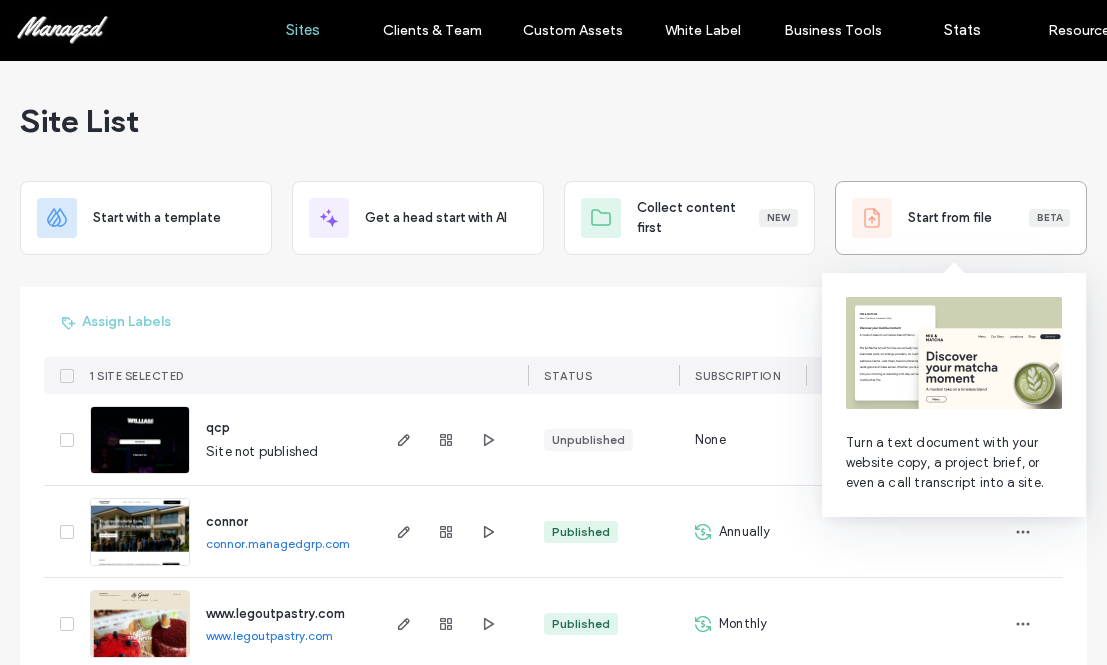 click on "Start from file Beta" at bounding box center (961, 218) 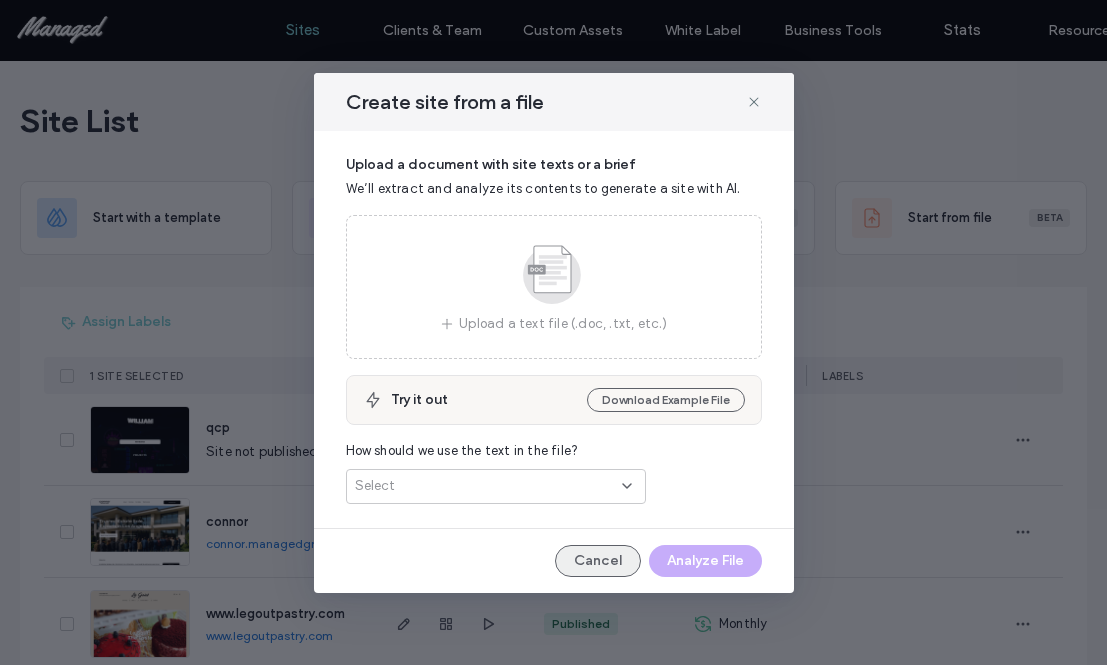 click on "Cancel" at bounding box center (598, 561) 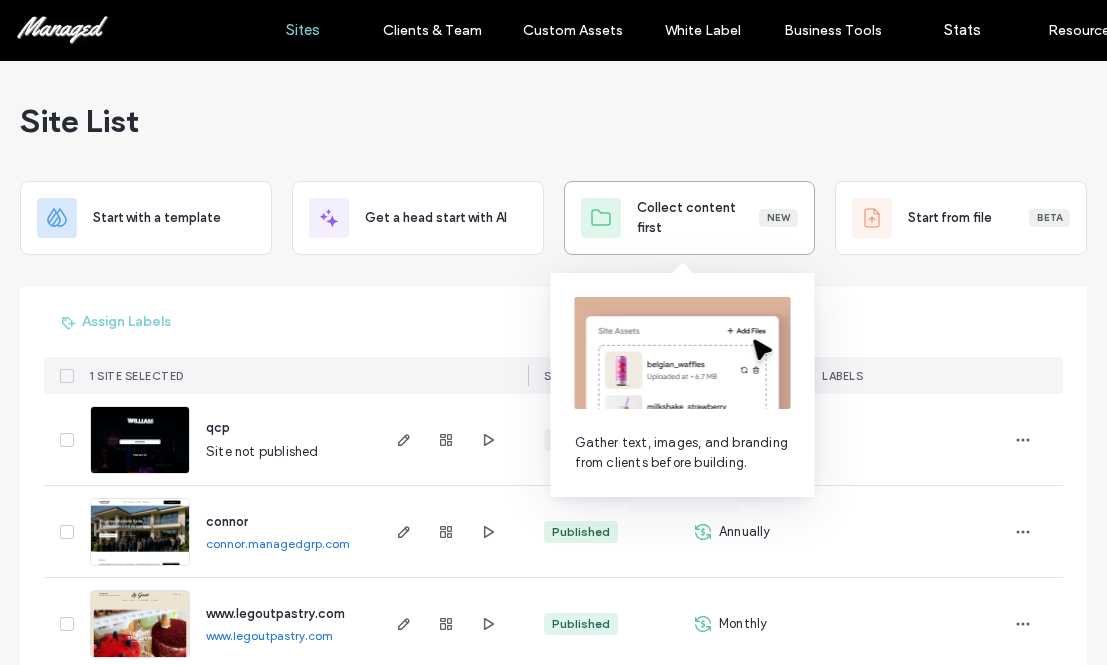 click on "Collect content first" at bounding box center (698, 218) 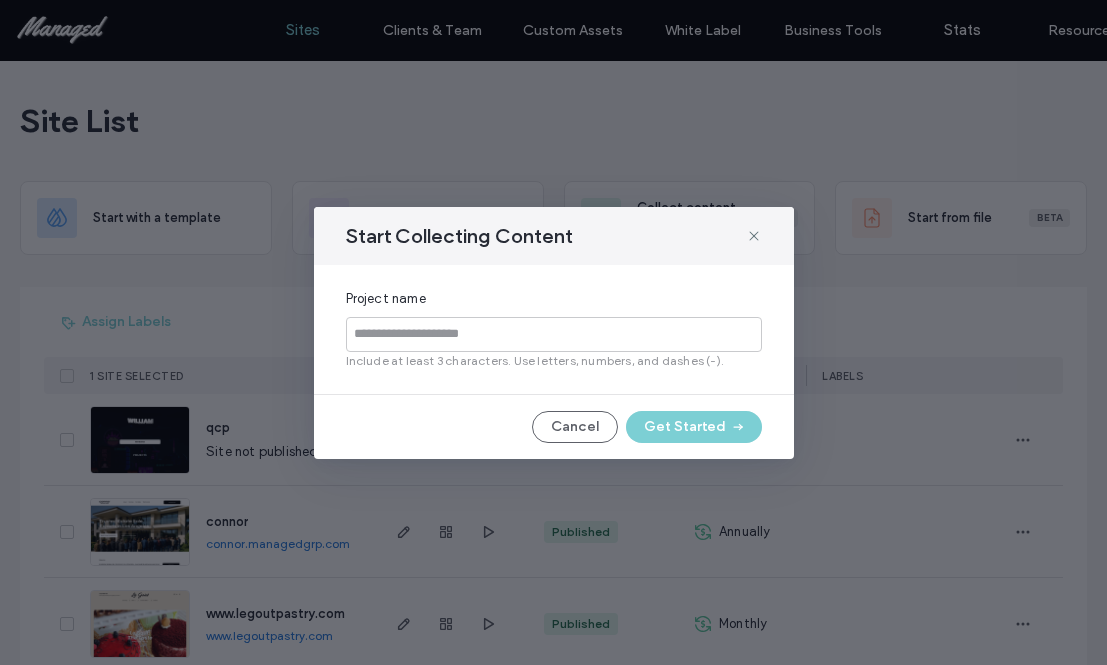 click at bounding box center [554, 334] 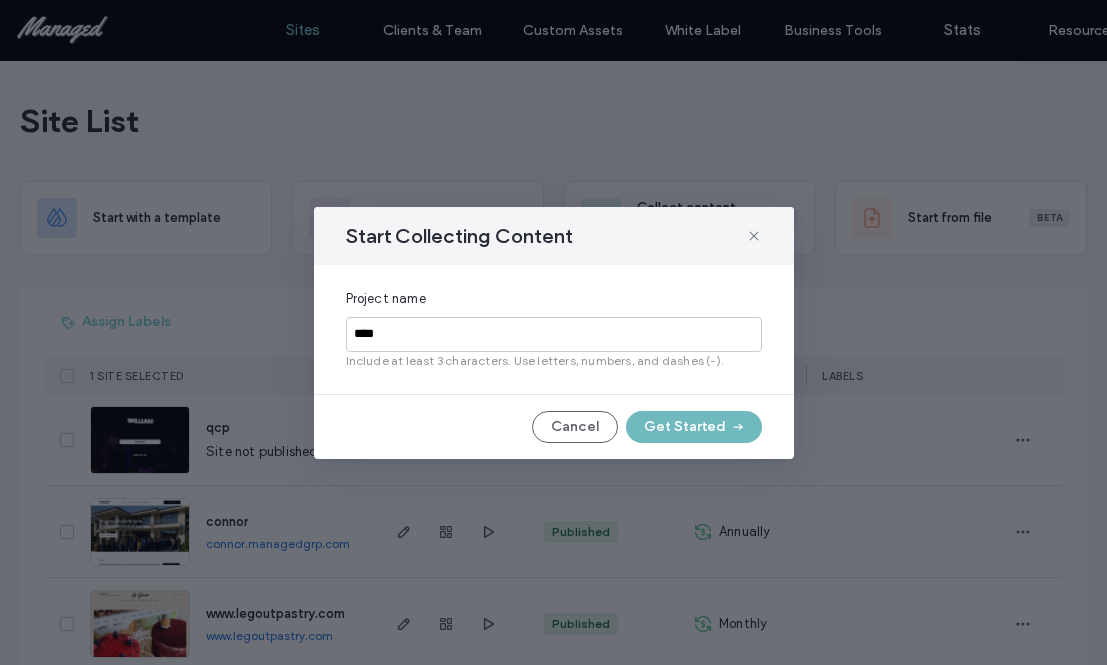 type on "****" 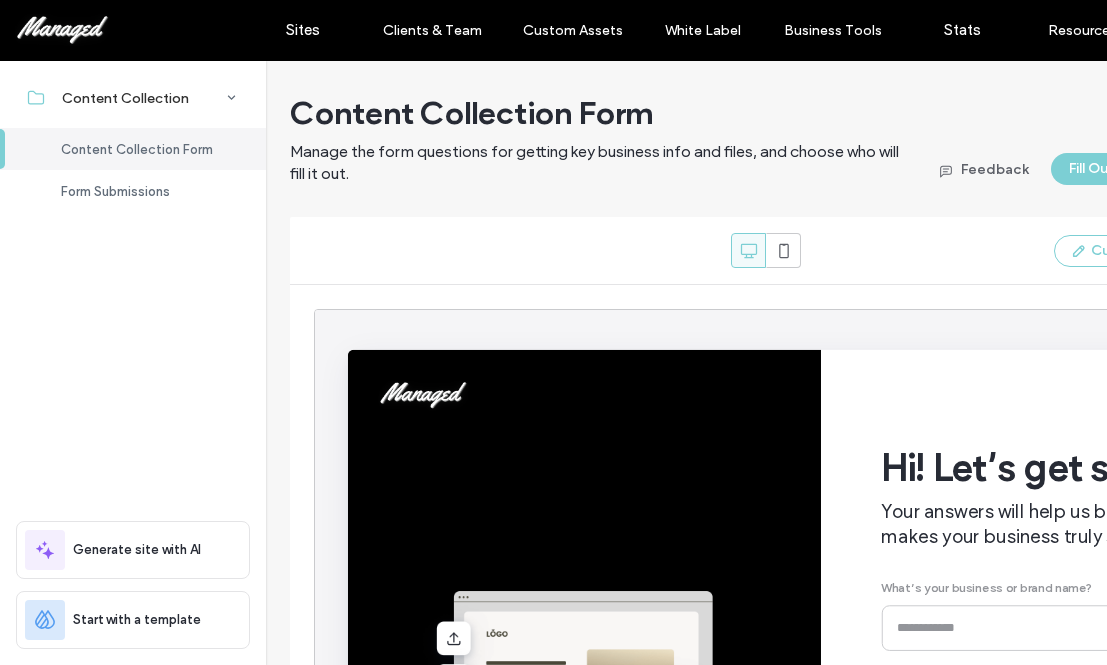 scroll, scrollTop: 0, scrollLeft: 0, axis: both 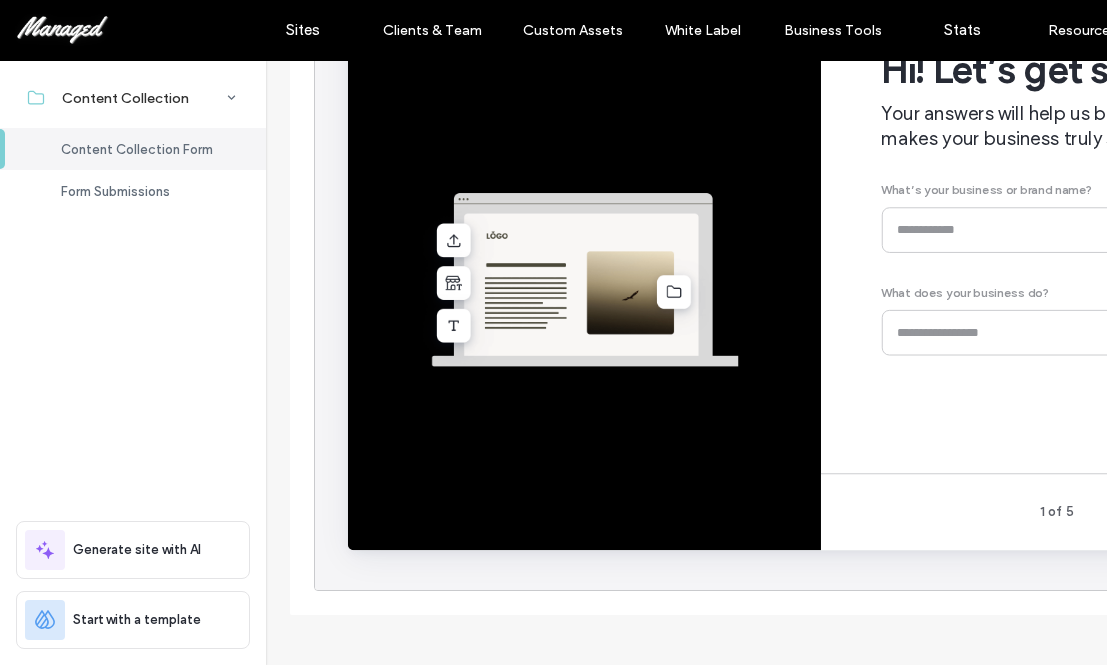 click on "Hi! Let’s get started Your answers will help us build a site that makes your business truly shine online. What’s your business or brand name? What does your business do?" at bounding box center (1094, 214) 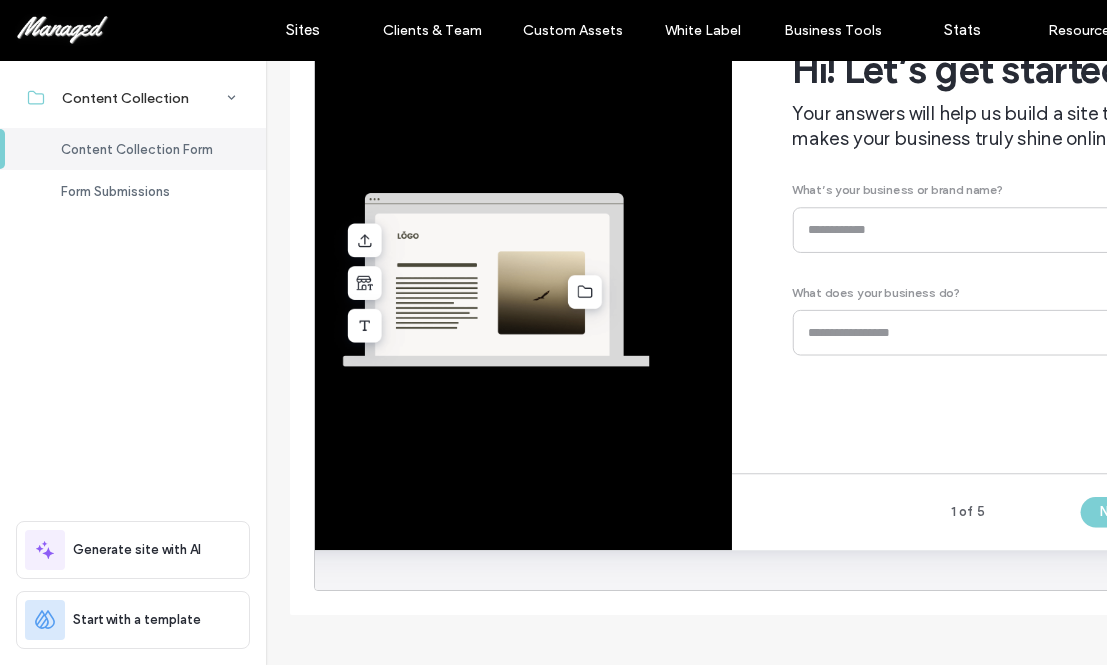 scroll, scrollTop: 0, scrollLeft: 109, axis: horizontal 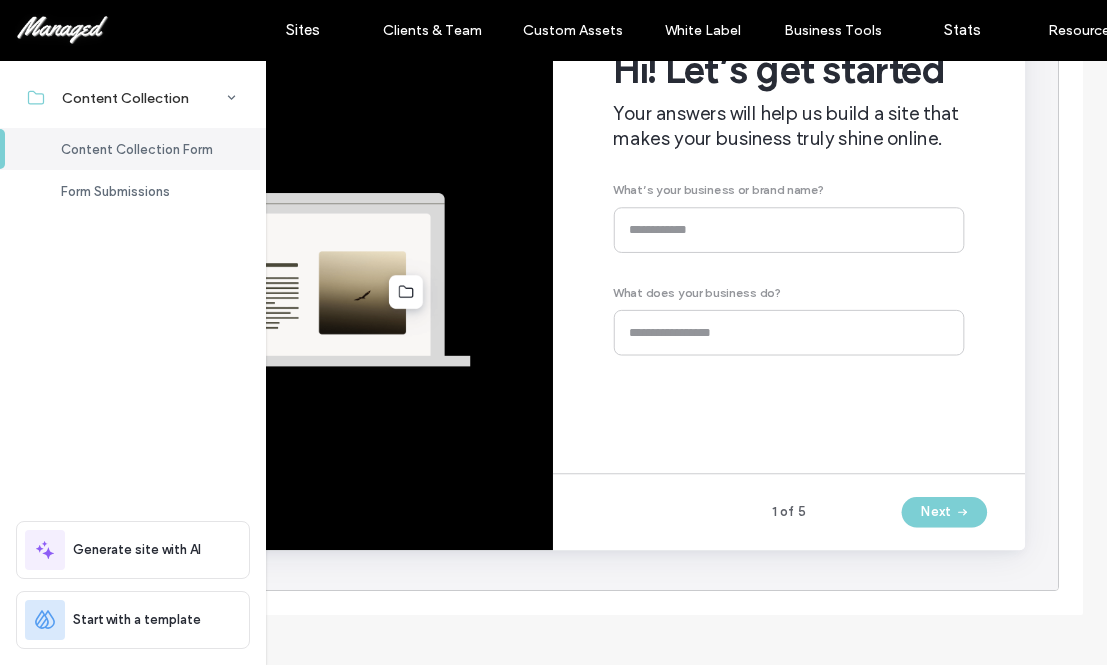 click on "Hi! Let’s get started Your answers will help us build a site that makes your business truly shine online. What’s your business or brand name? What does your business do?" at bounding box center (826, 214) 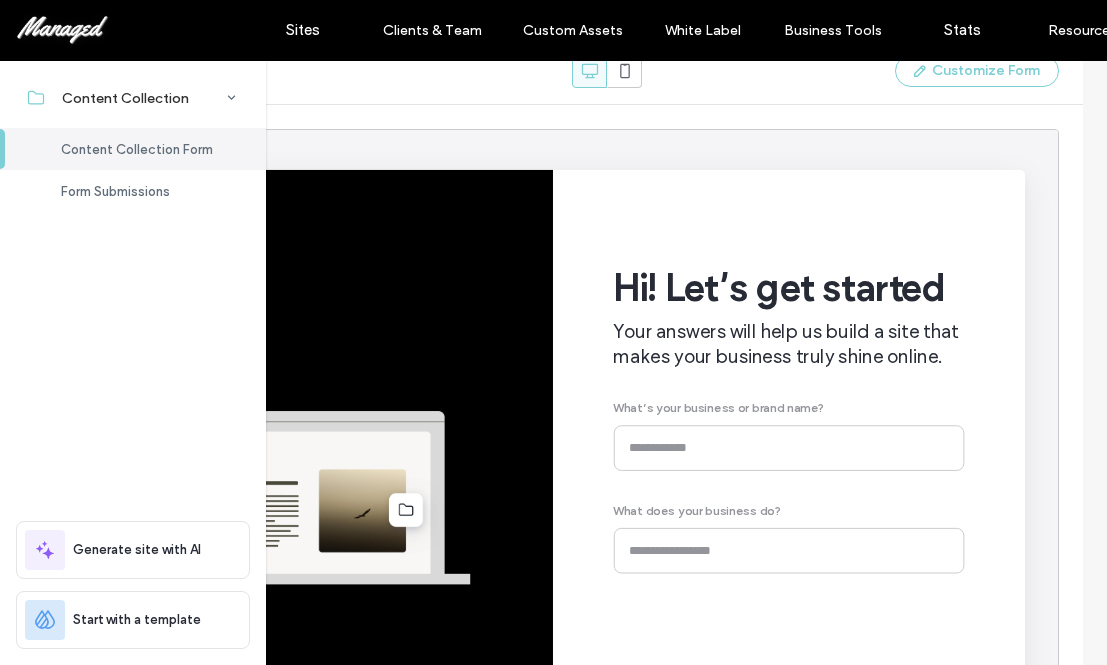 scroll, scrollTop: 144, scrollLeft: 173, axis: both 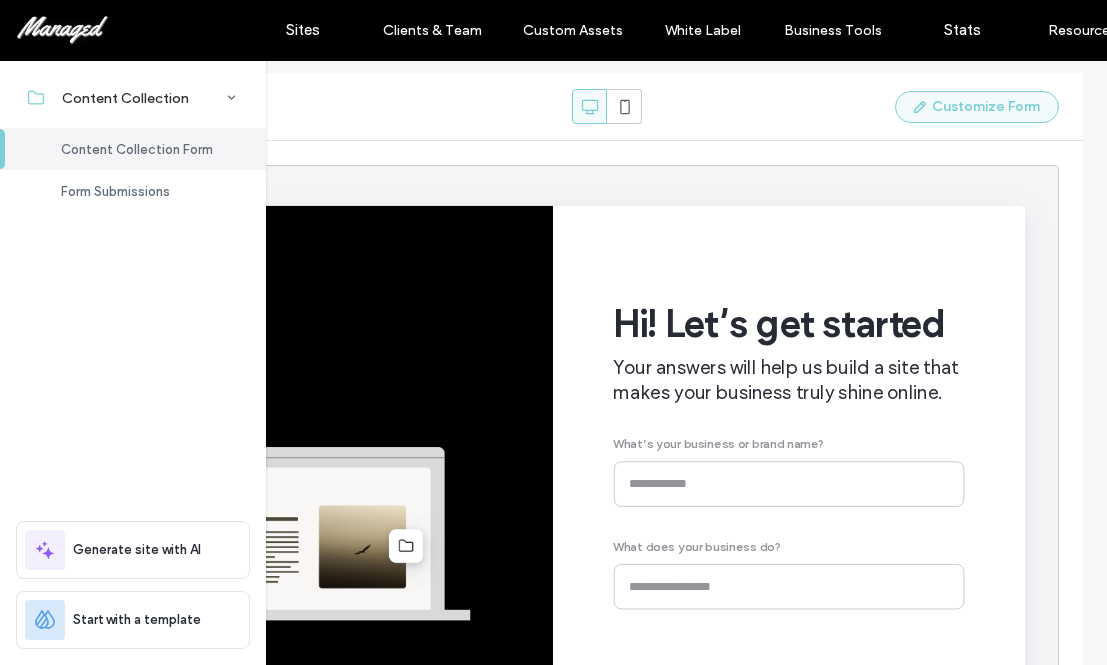 click on "Customize Form" at bounding box center [977, 107] 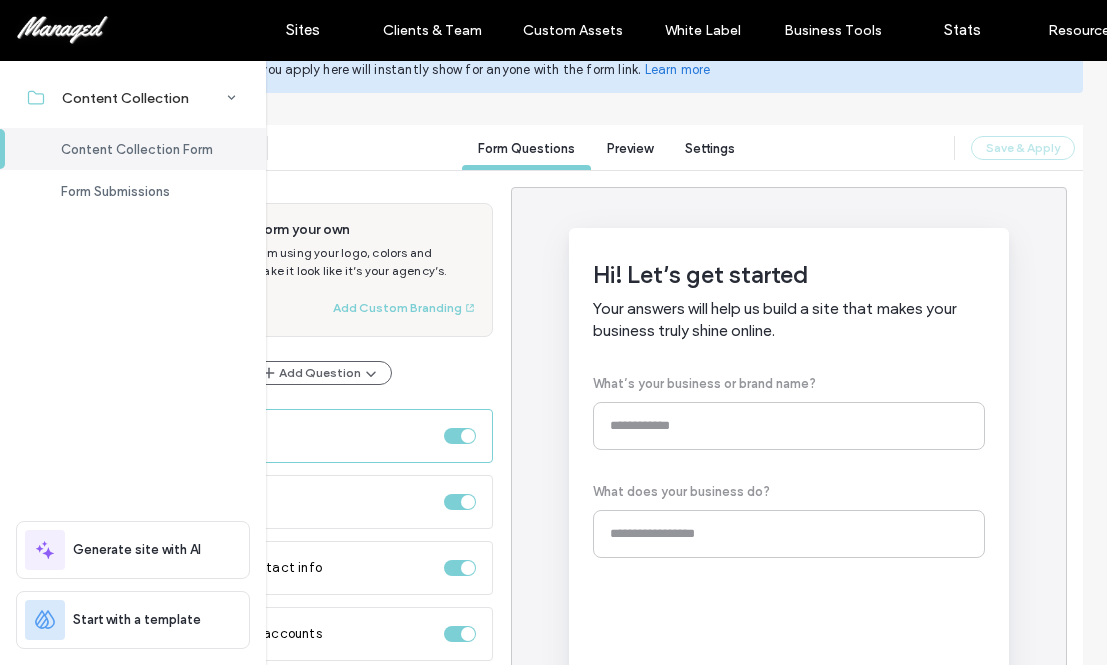 scroll, scrollTop: 296, scrollLeft: 159, axis: both 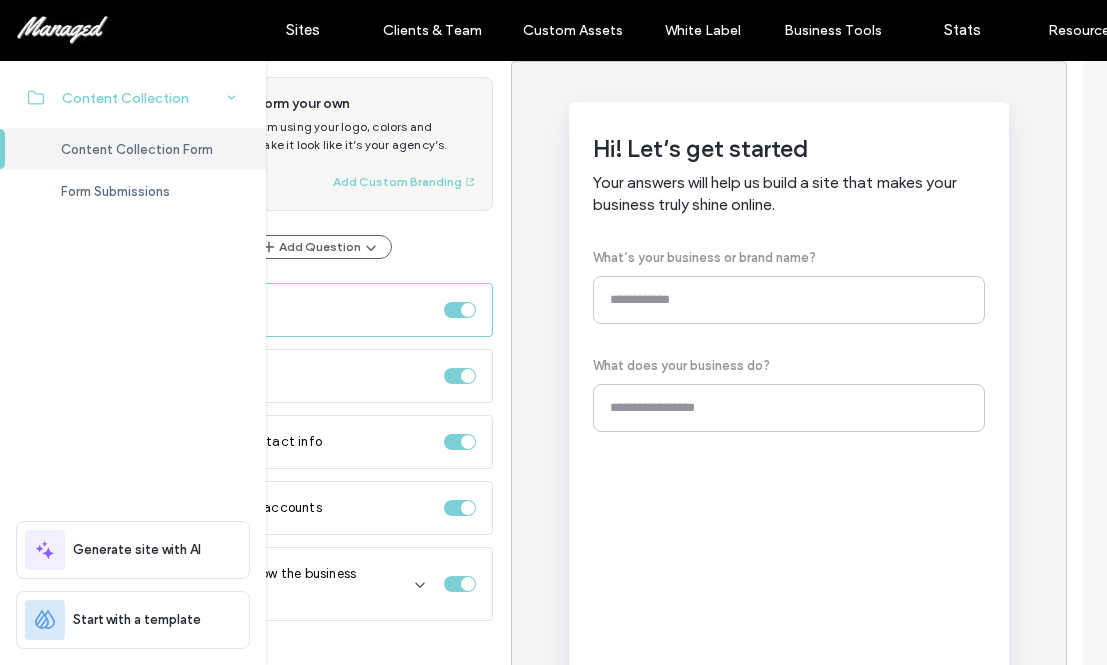 click 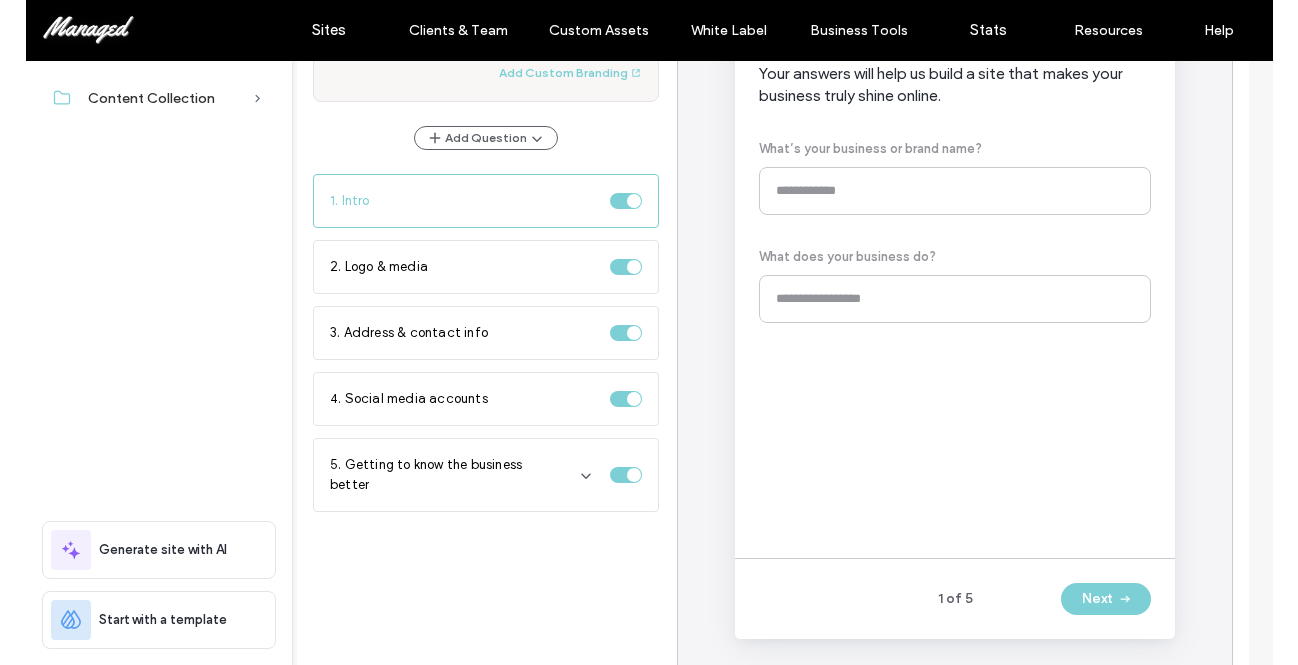 scroll, scrollTop: 405, scrollLeft: 0, axis: vertical 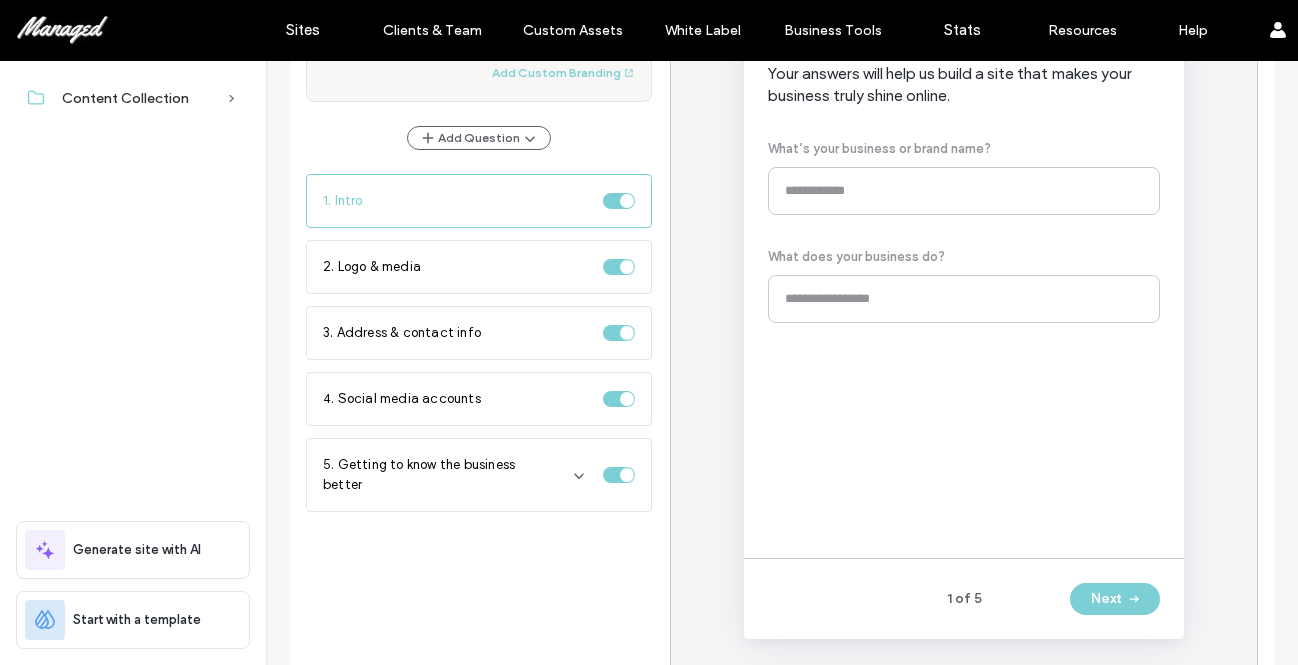 click on "Hi! Let’s get started Your answers will help us build a site that makes your business truly shine online. What’s your business or brand name? What does your business do?" at bounding box center (964, 275) 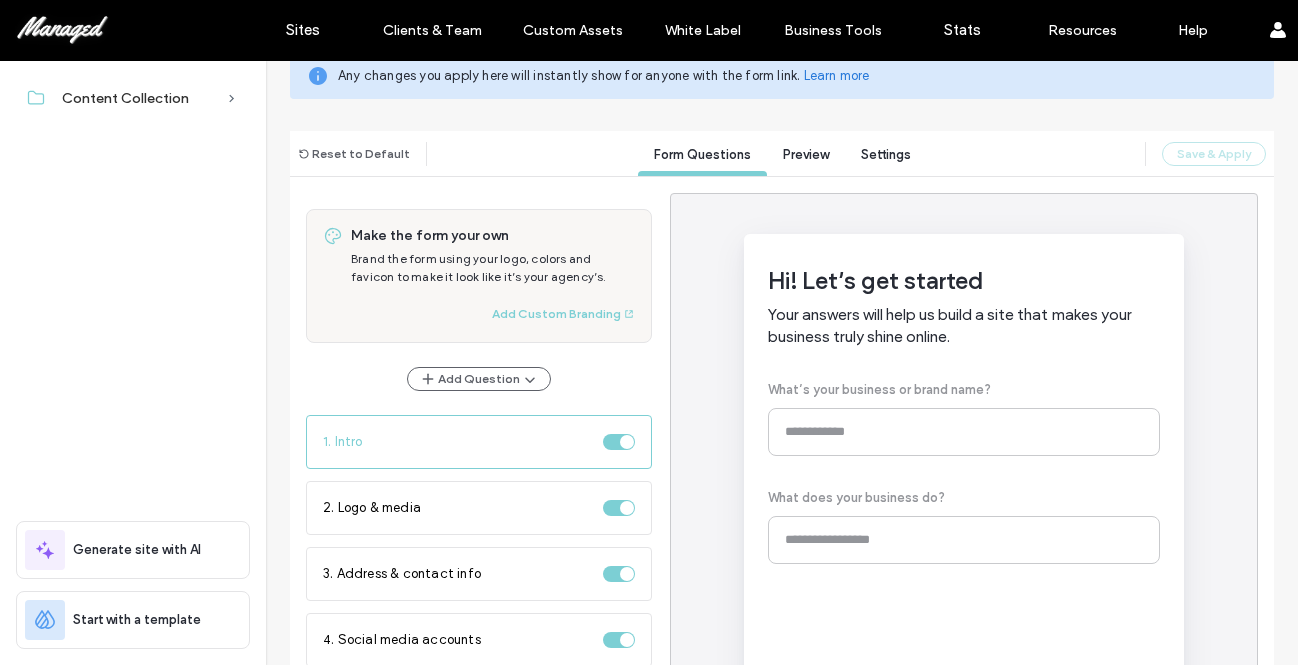 scroll, scrollTop: 117, scrollLeft: 0, axis: vertical 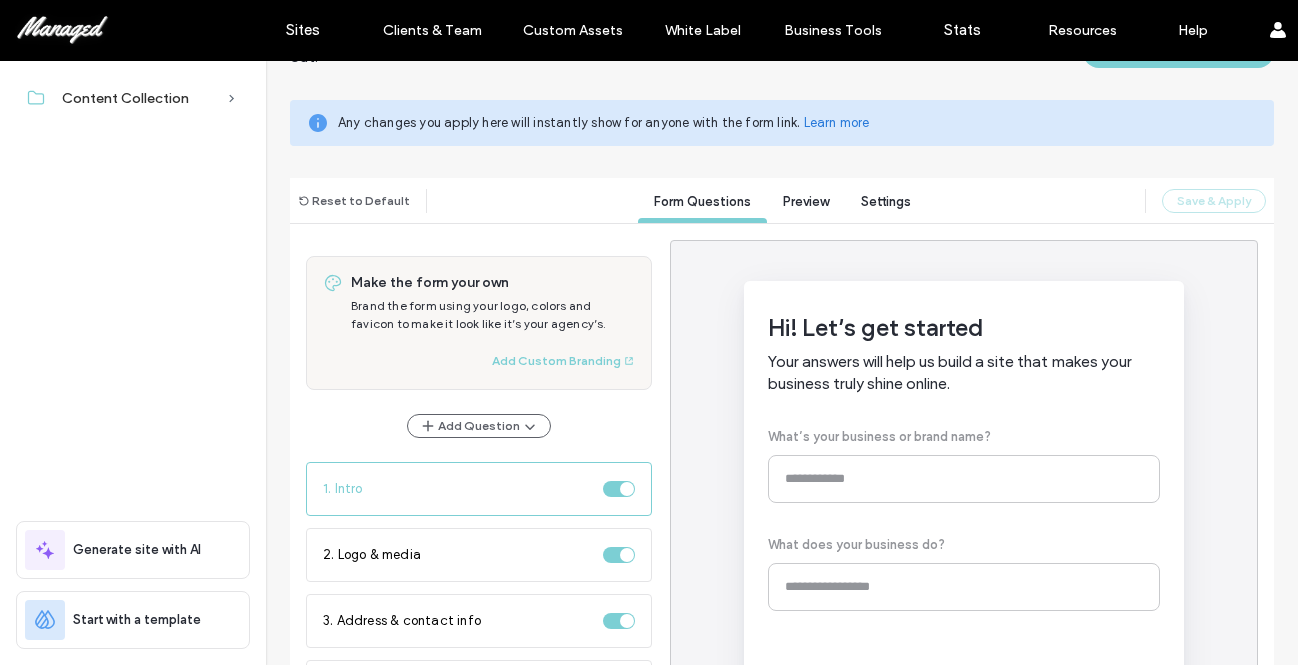 click on "Preview" at bounding box center (806, 201) 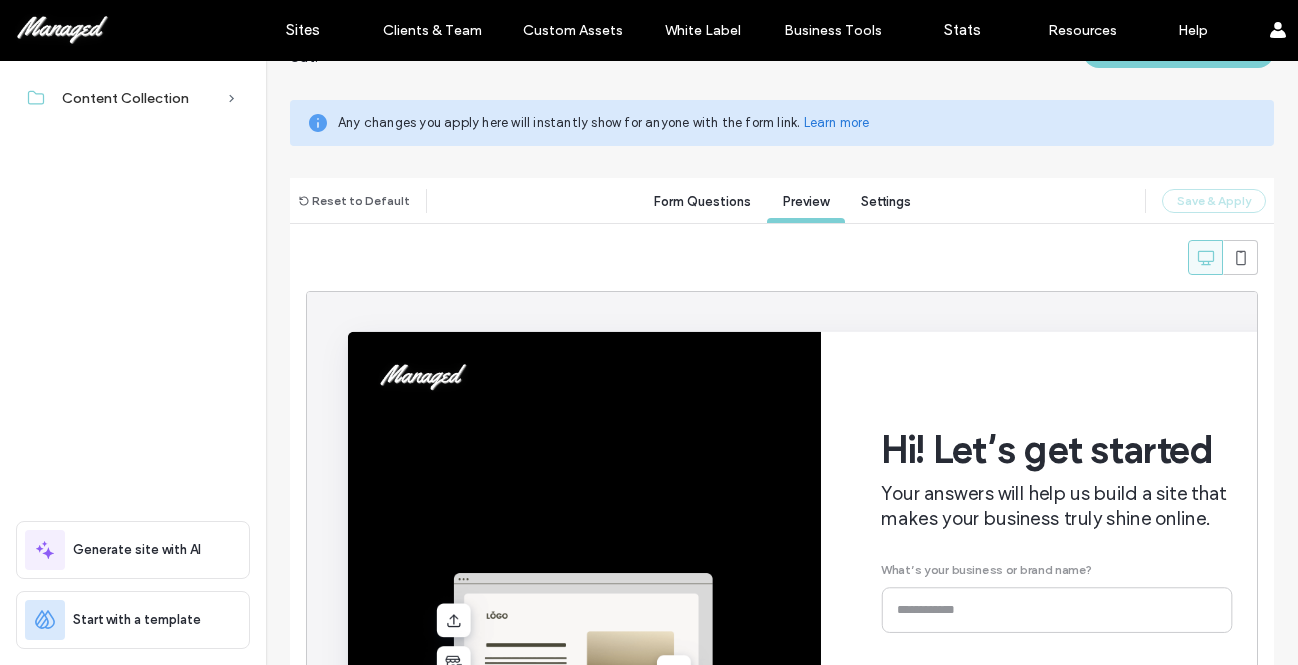scroll, scrollTop: 0, scrollLeft: 0, axis: both 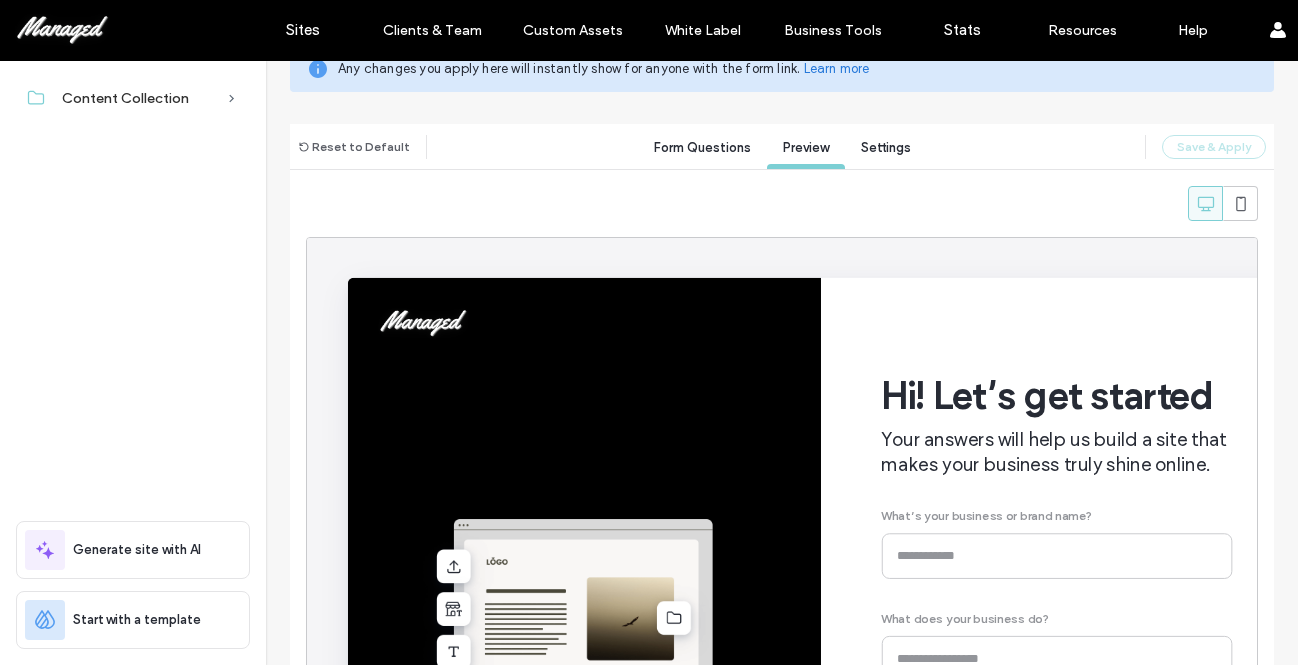 click on "Form Questions" at bounding box center (702, 150) 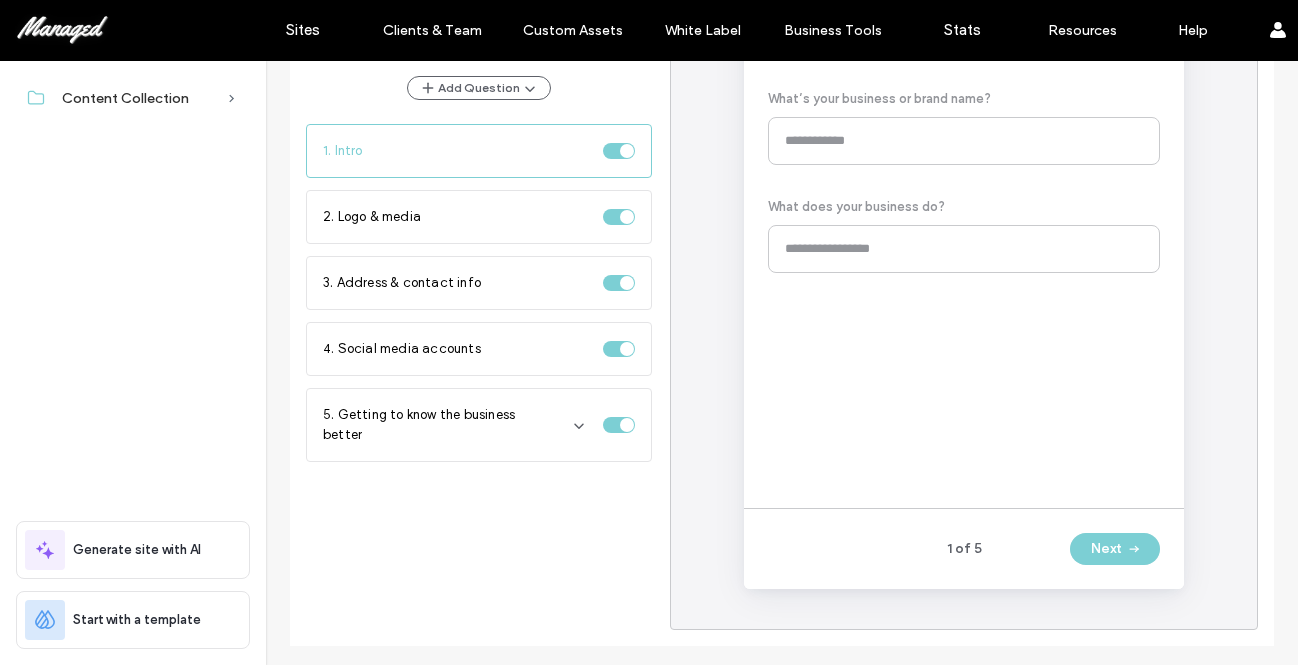 scroll, scrollTop: 494, scrollLeft: 0, axis: vertical 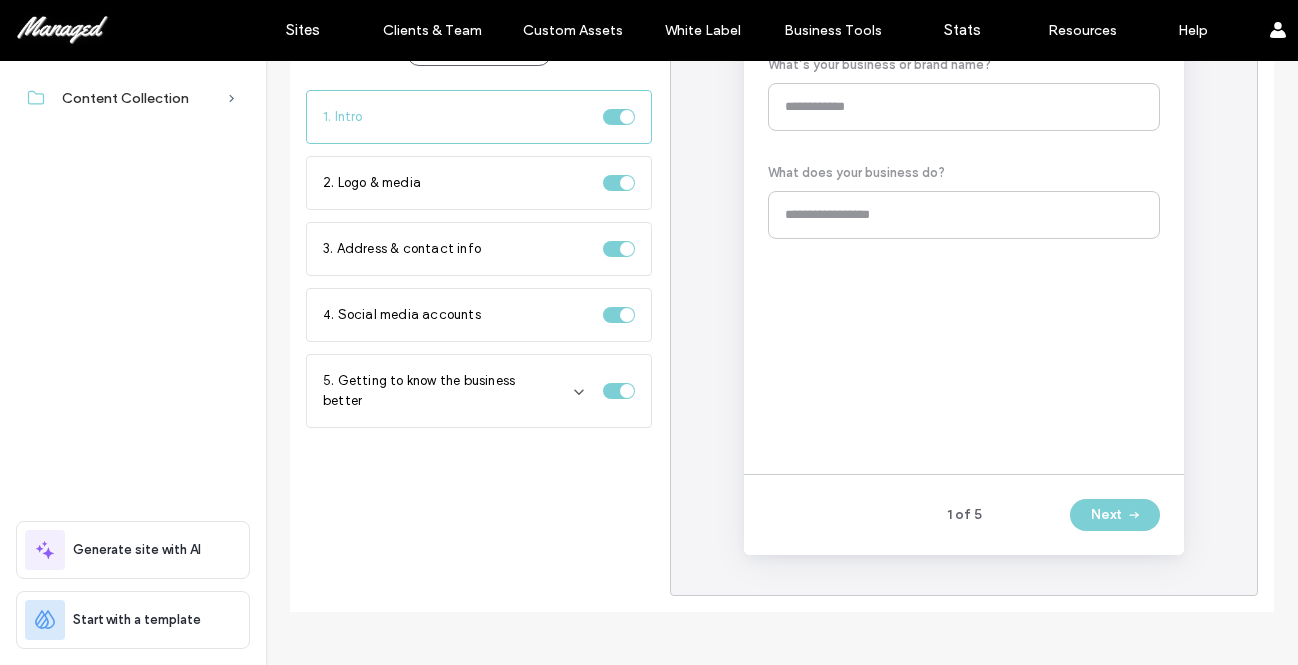 click on "Hi! Let’s get started Your answers will help us build a site that makes your business truly shine online. What’s your business or brand name? What does your business do?" at bounding box center [964, 191] 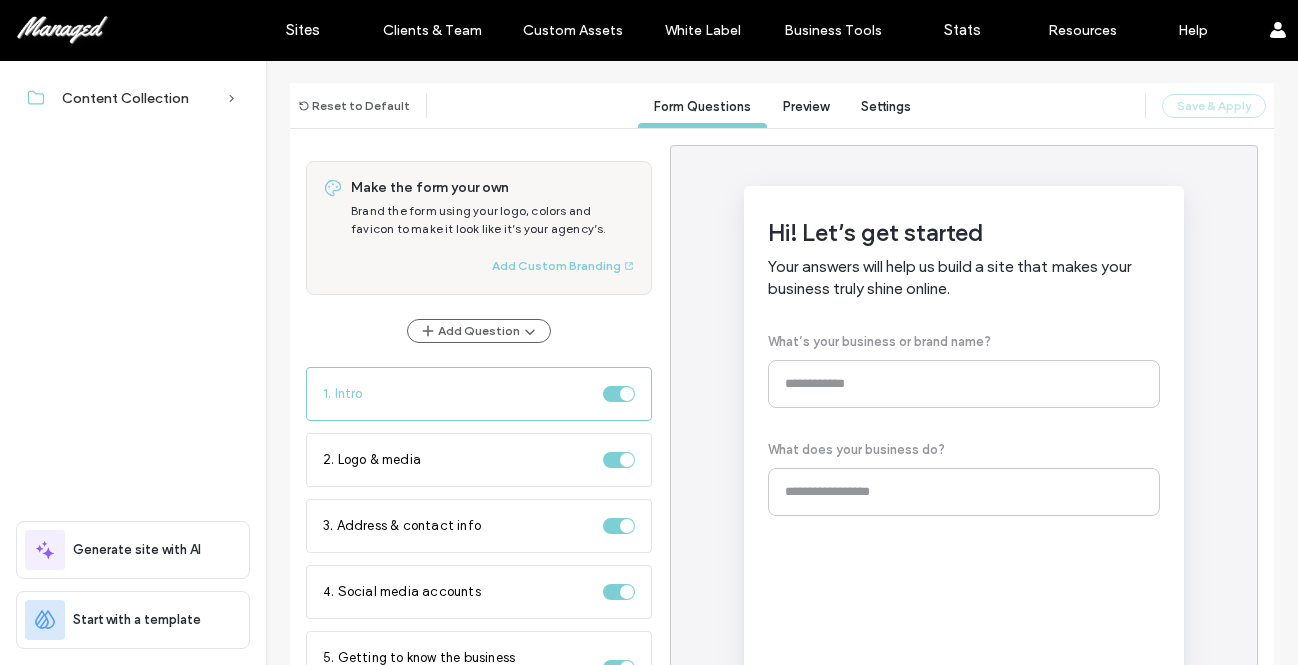 scroll, scrollTop: 209, scrollLeft: 0, axis: vertical 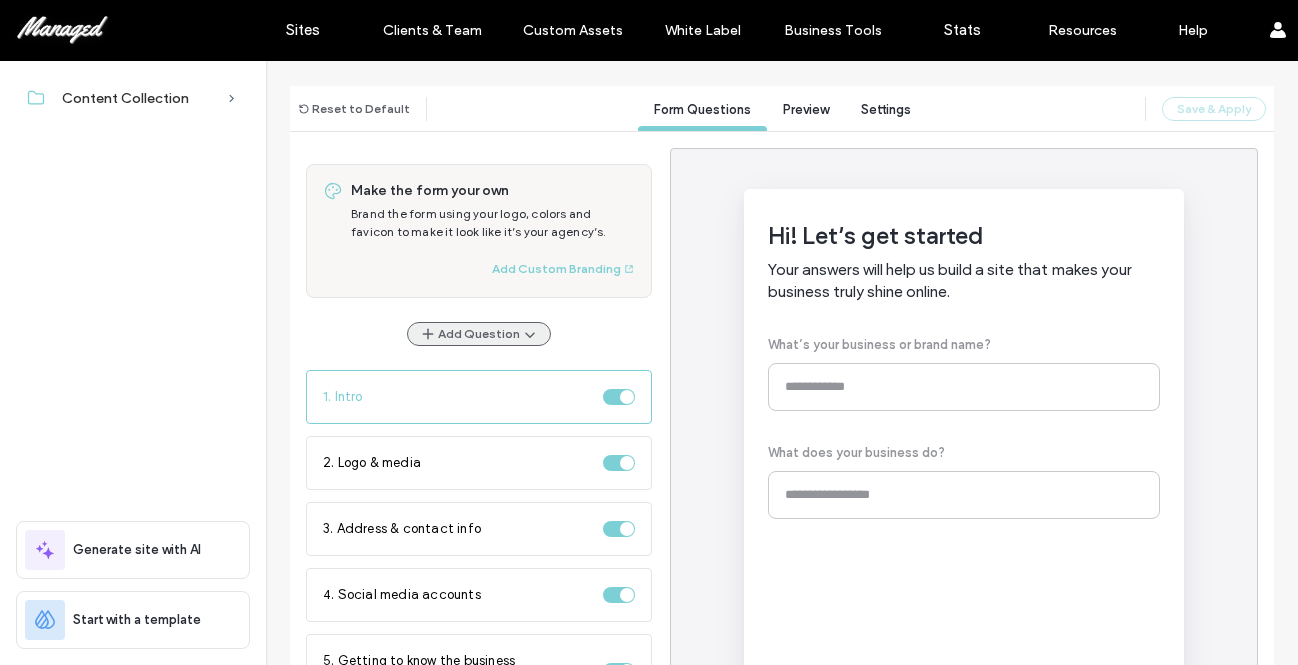 click on "Add Question" at bounding box center [479, 334] 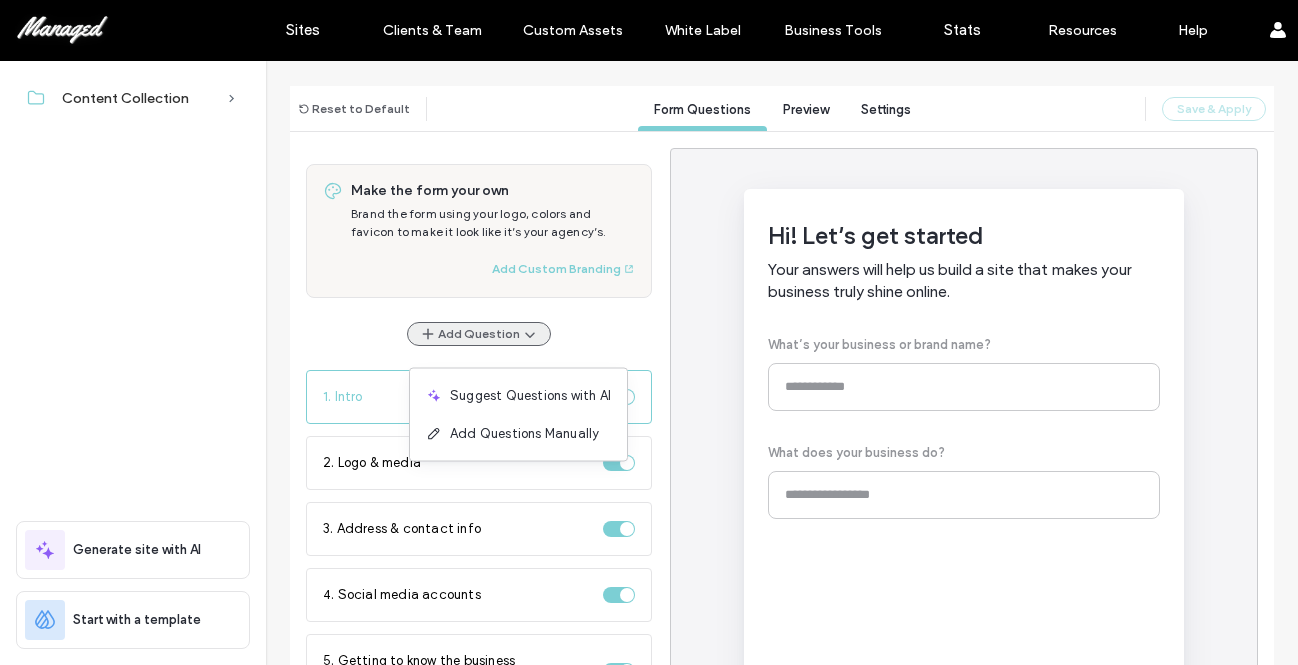 click on "Add Question" at bounding box center (479, 334) 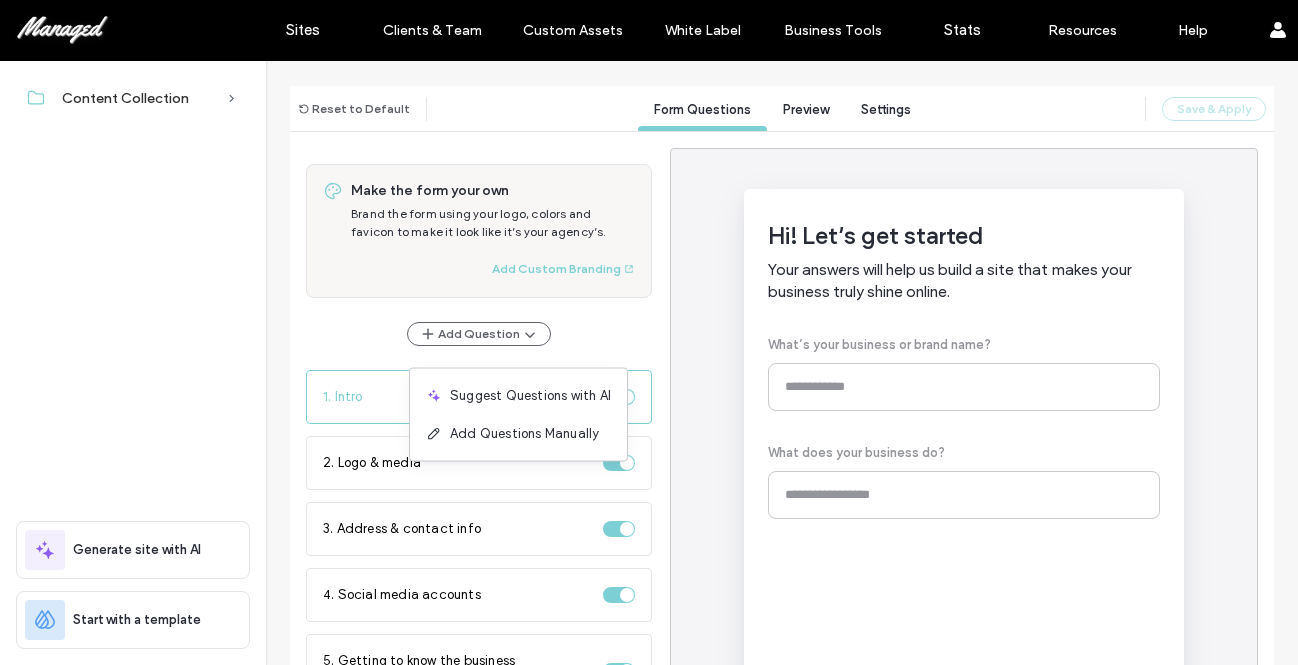 click on "Add Question" at bounding box center [479, 338] 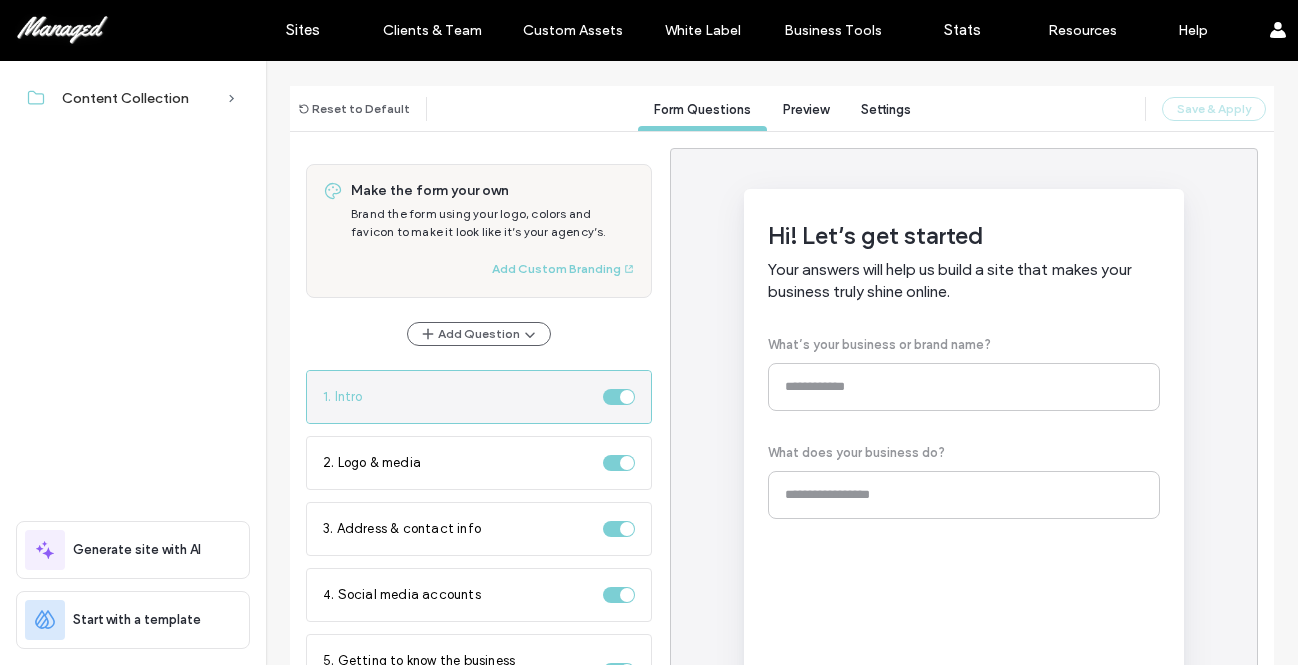 click at bounding box center [627, 397] 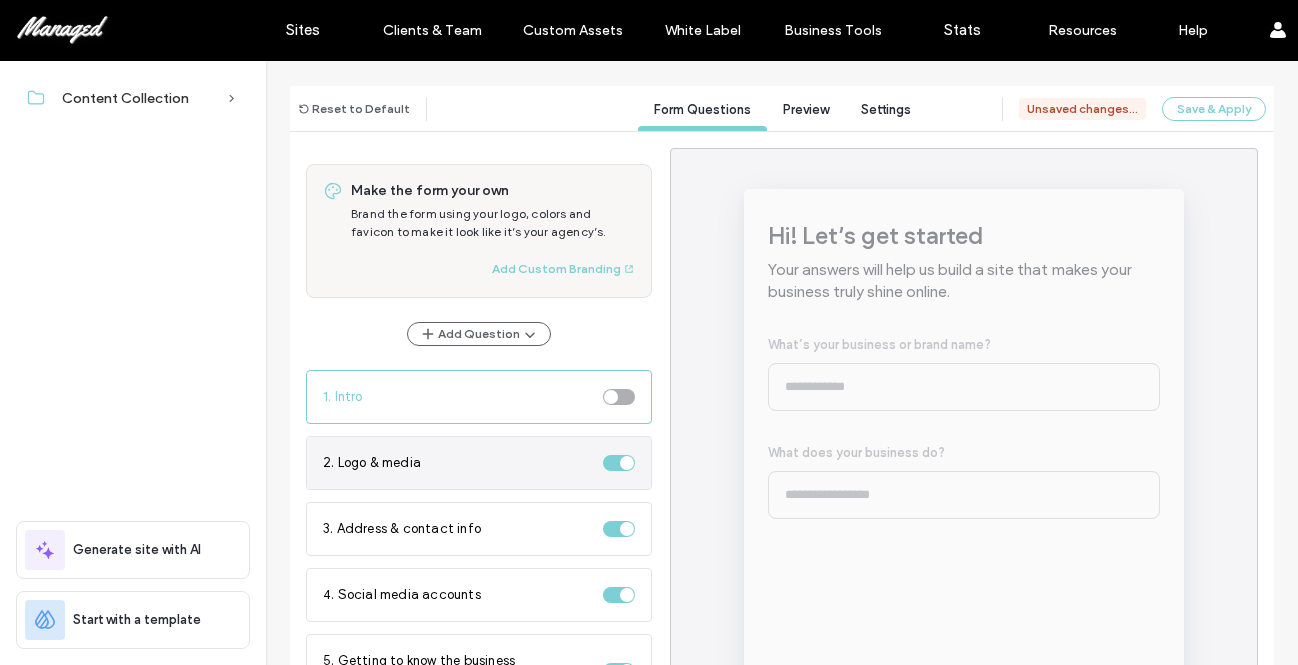 click at bounding box center (627, 463) 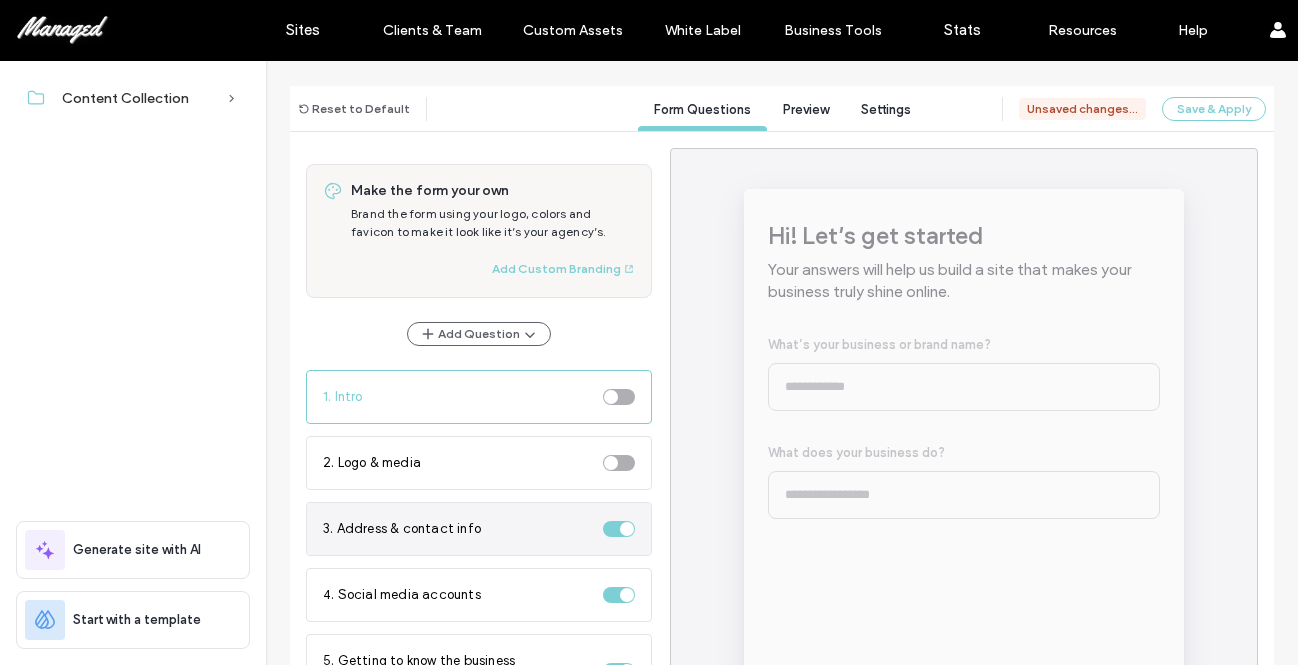 click at bounding box center [627, 529] 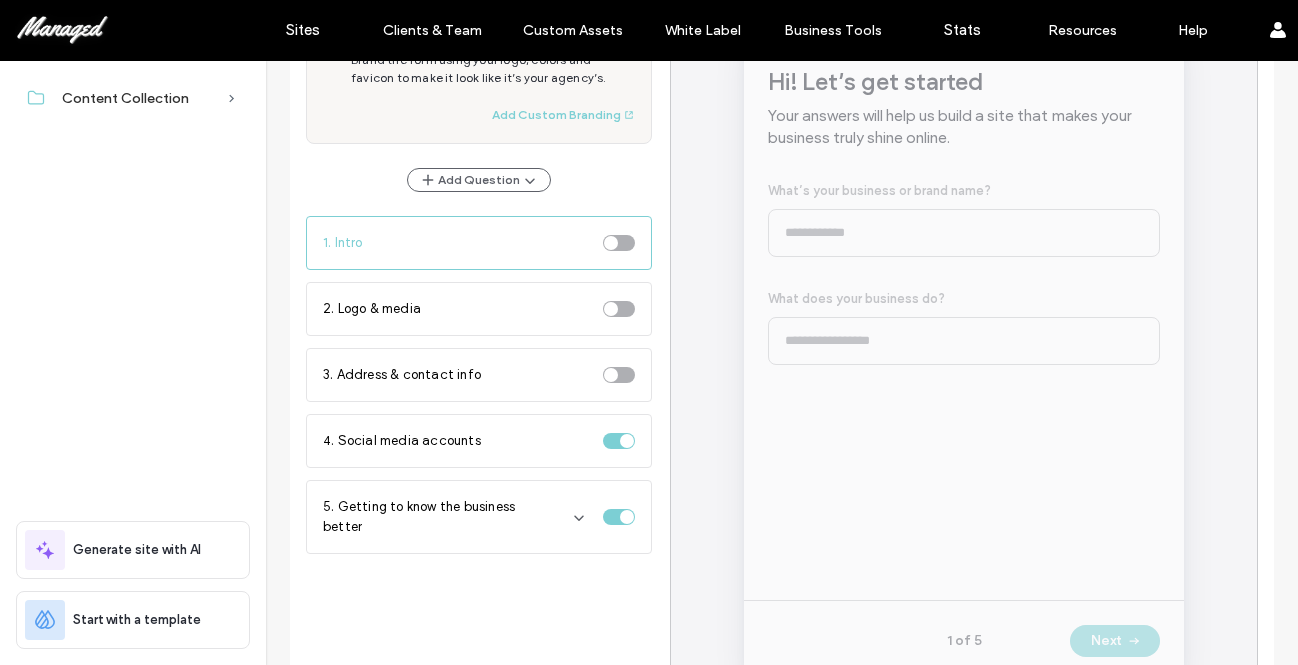 scroll, scrollTop: 480, scrollLeft: 0, axis: vertical 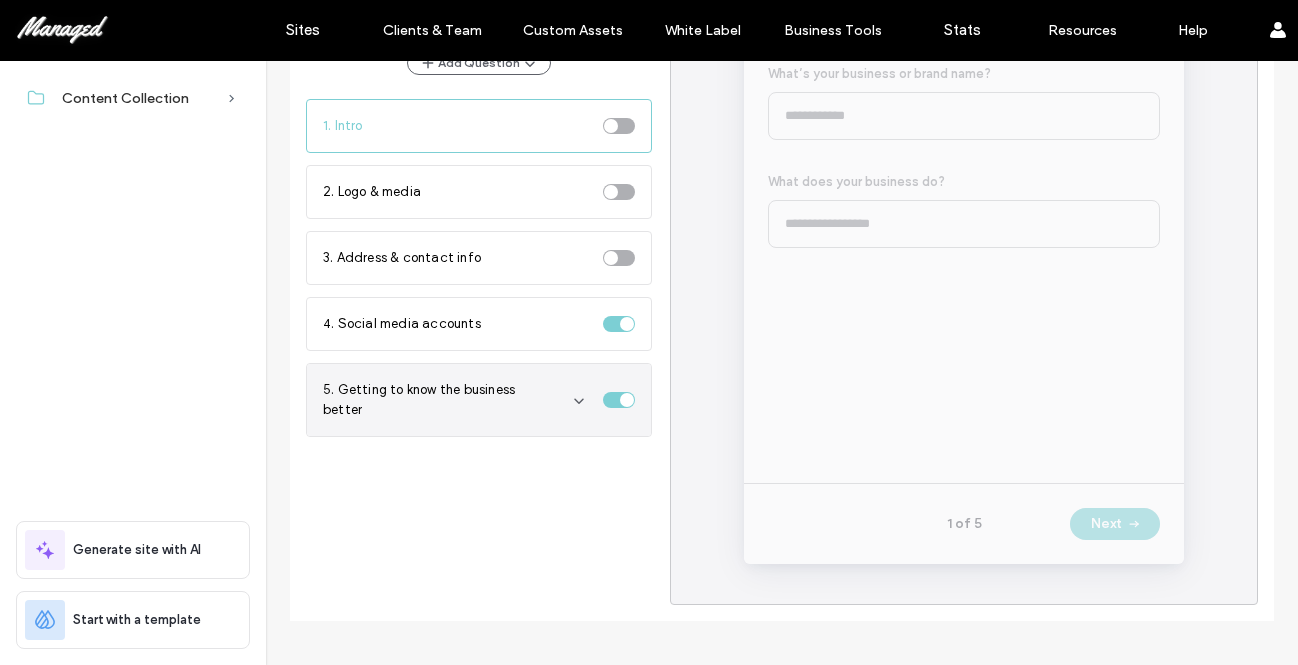 click at bounding box center [619, 400] 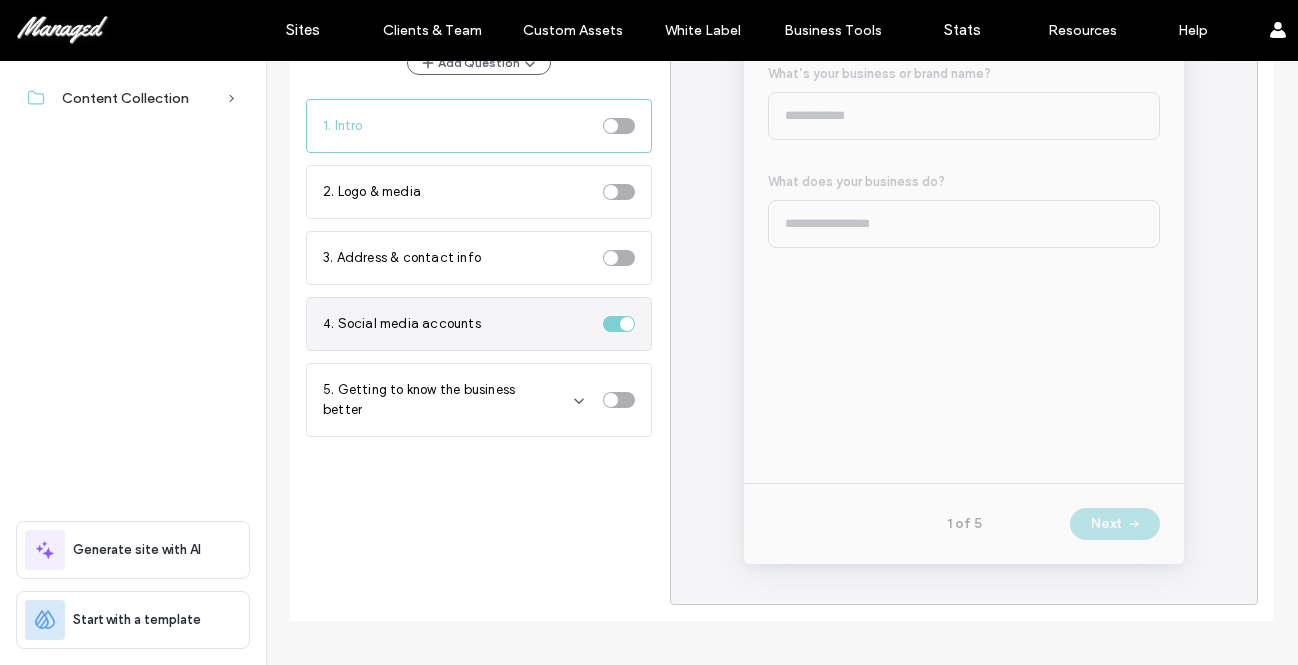click at bounding box center [619, 324] 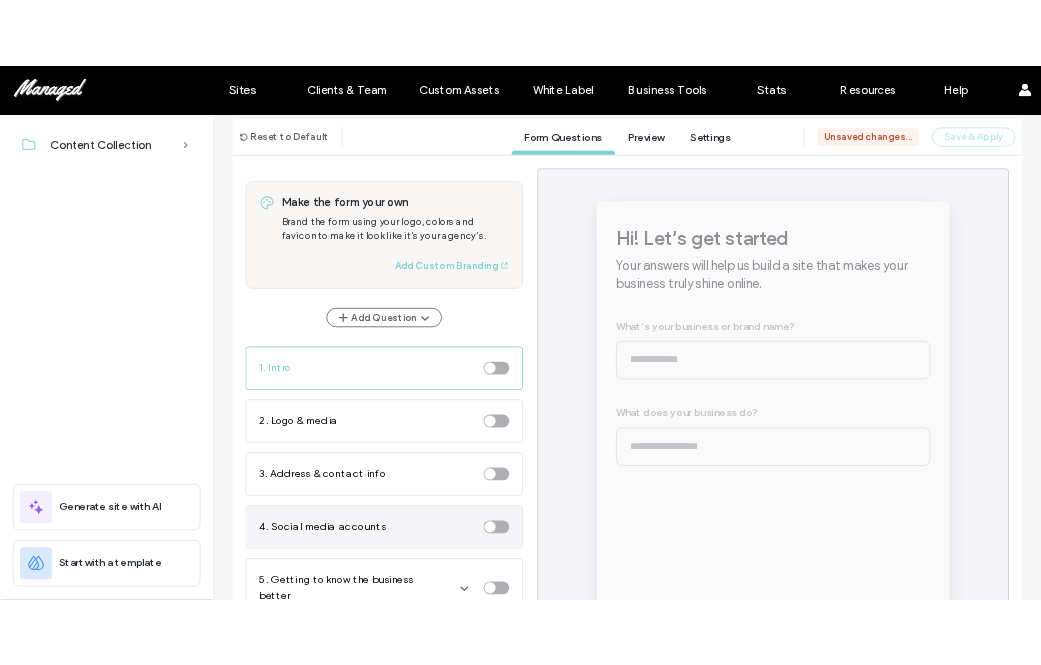 scroll, scrollTop: 217, scrollLeft: 0, axis: vertical 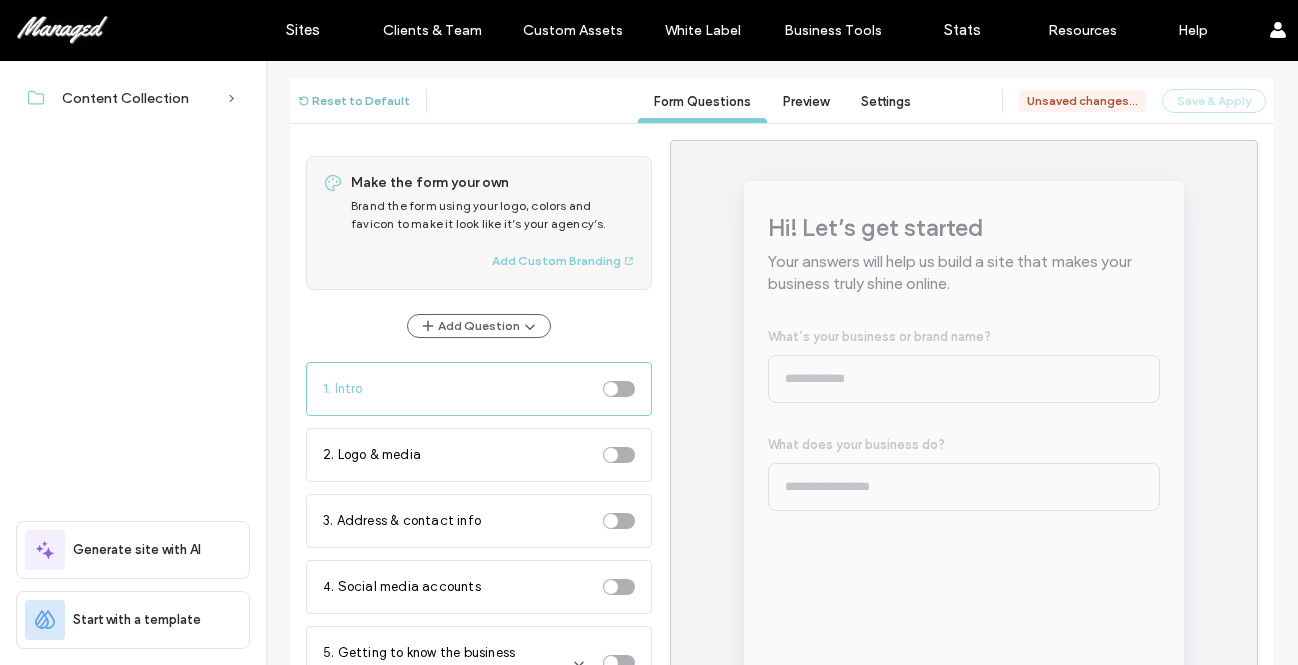 click on "Reset to Default" at bounding box center [354, 101] 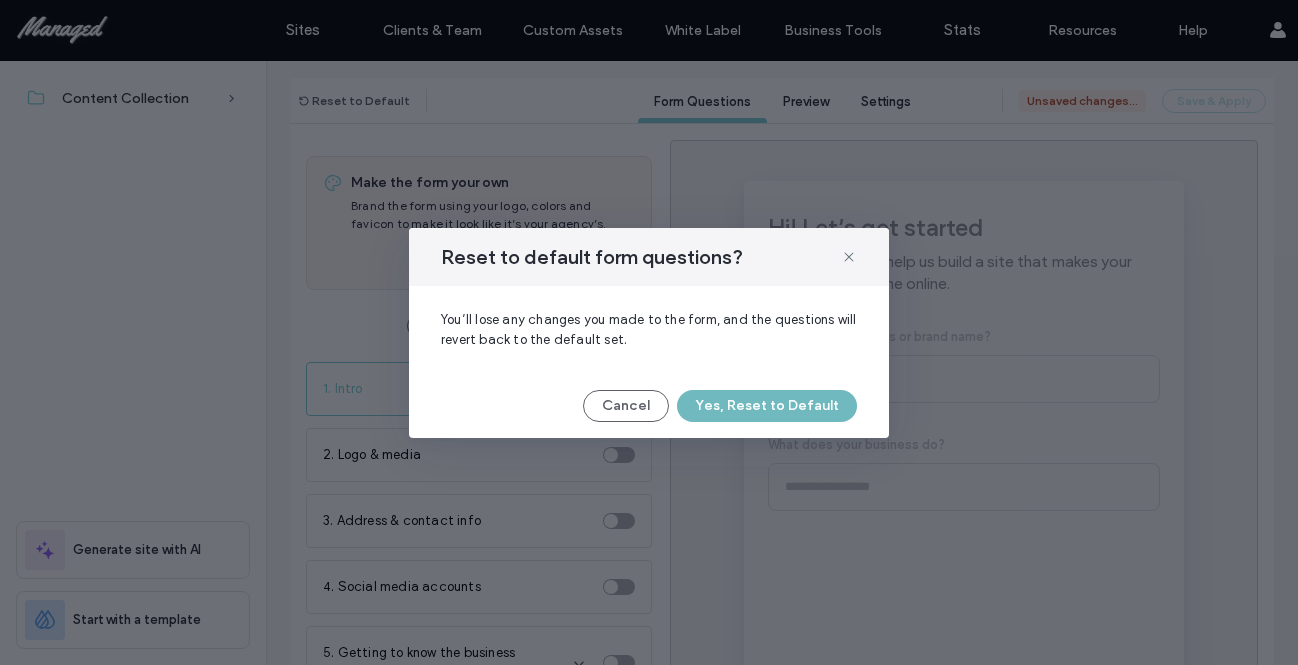click on "Yes, Reset to Default" at bounding box center [767, 406] 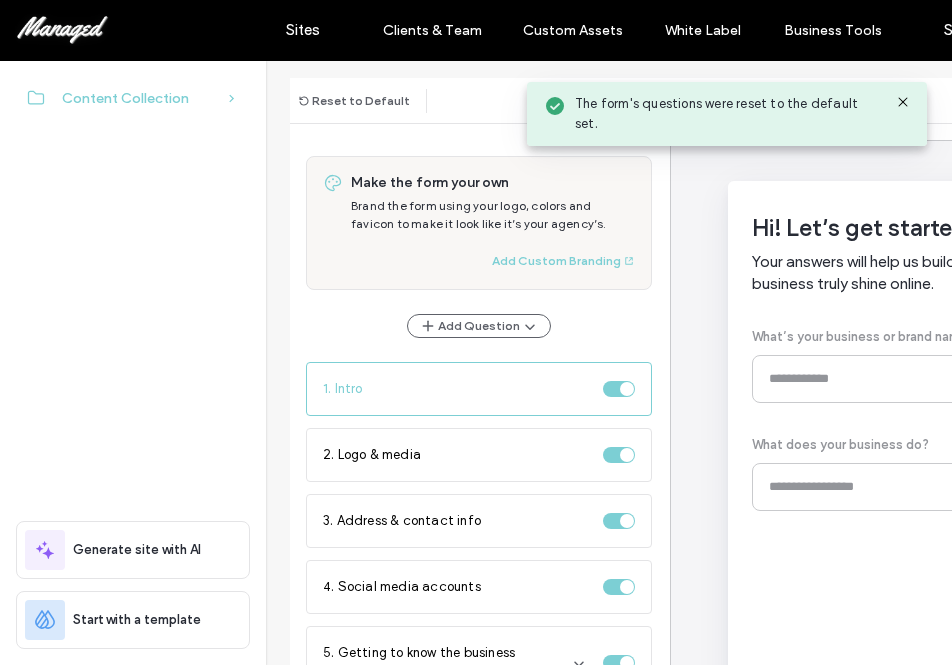 click on "Content Collection" at bounding box center [125, 98] 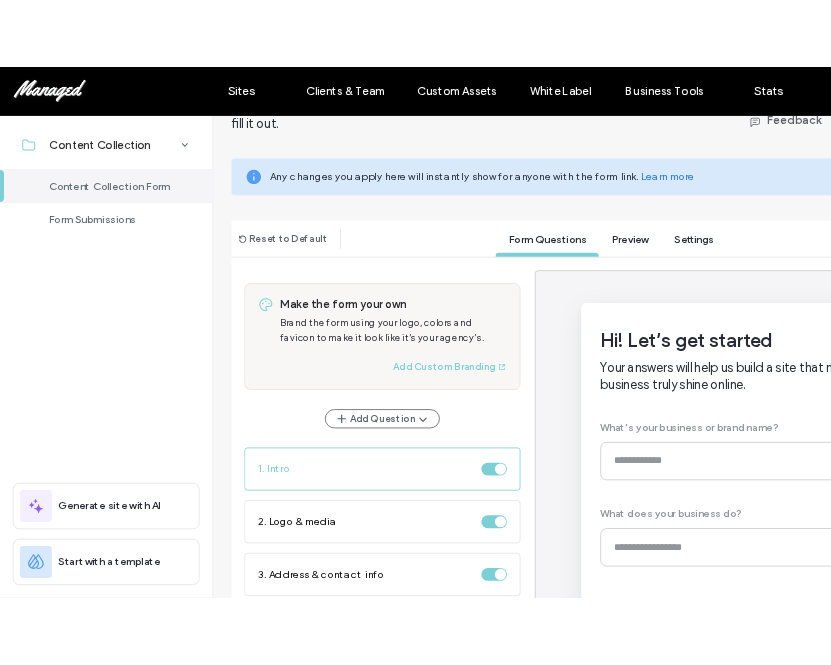scroll, scrollTop: 0, scrollLeft: 0, axis: both 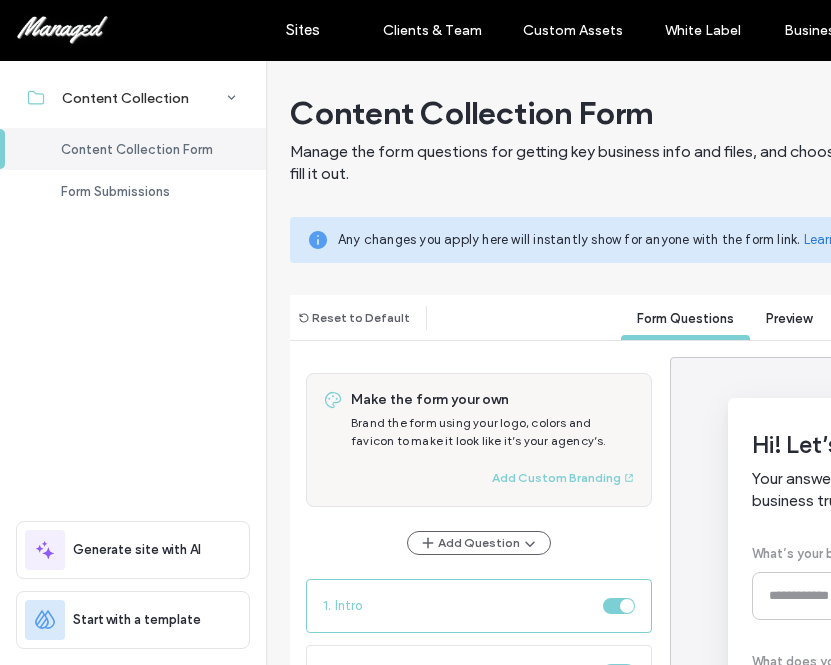 click on "Content Collection Content Collection Form Form Submissions Generate site with AI Start with a template" at bounding box center (133, 362) 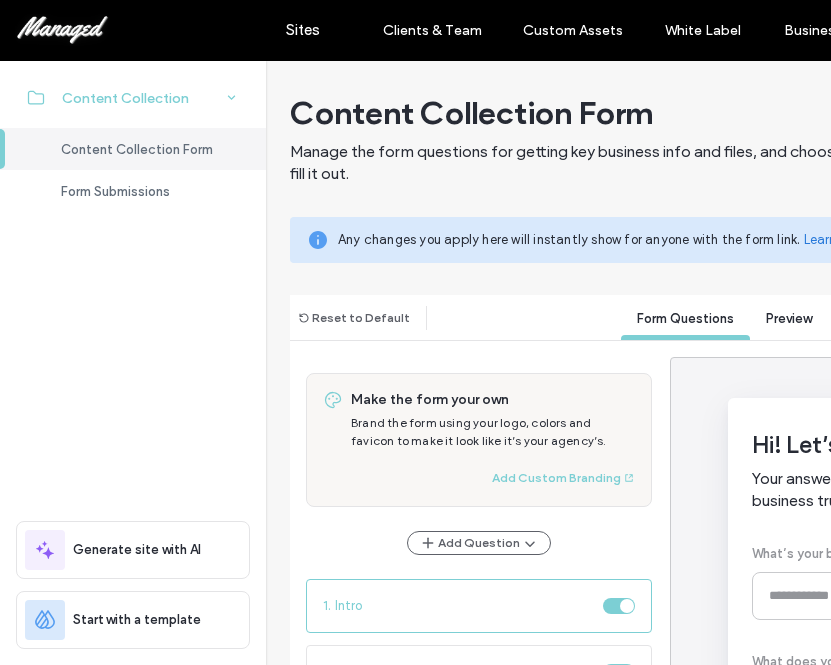 click on "Content Collection" at bounding box center (125, 98) 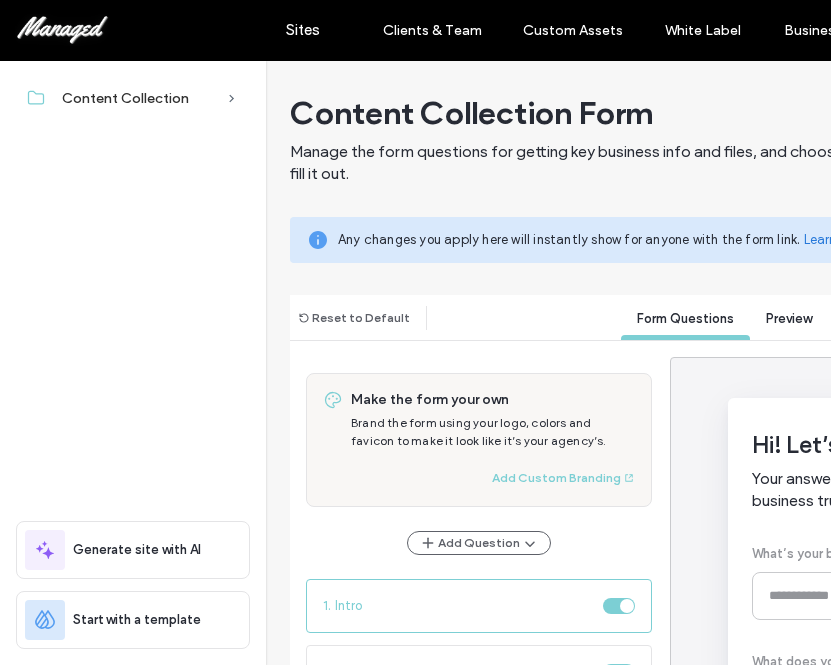 click at bounding box center (128, 30) 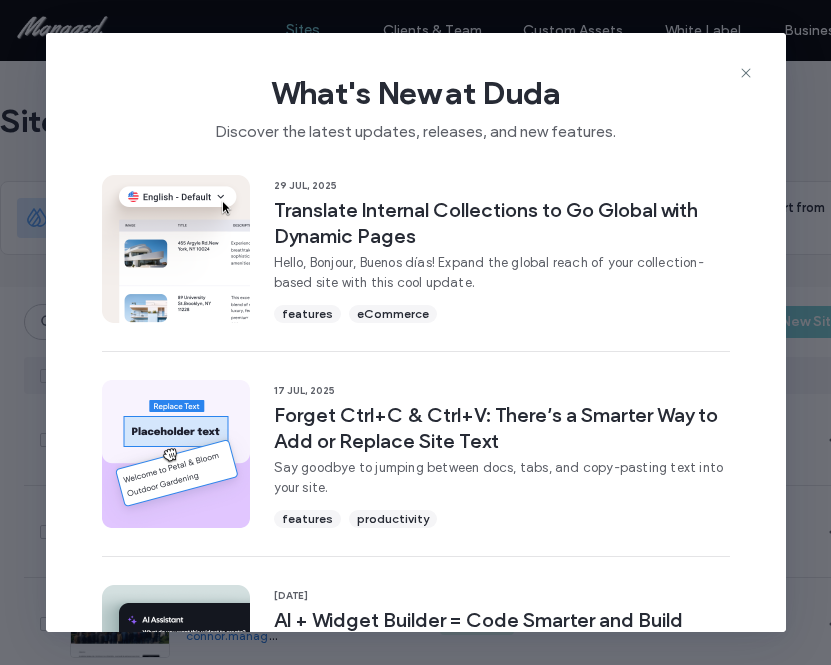 scroll, scrollTop: 0, scrollLeft: 0, axis: both 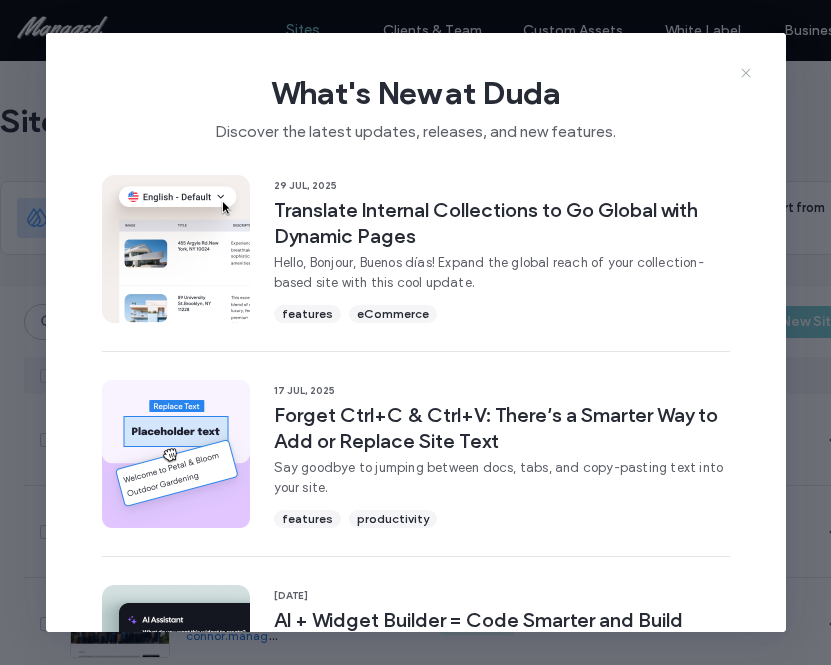 click 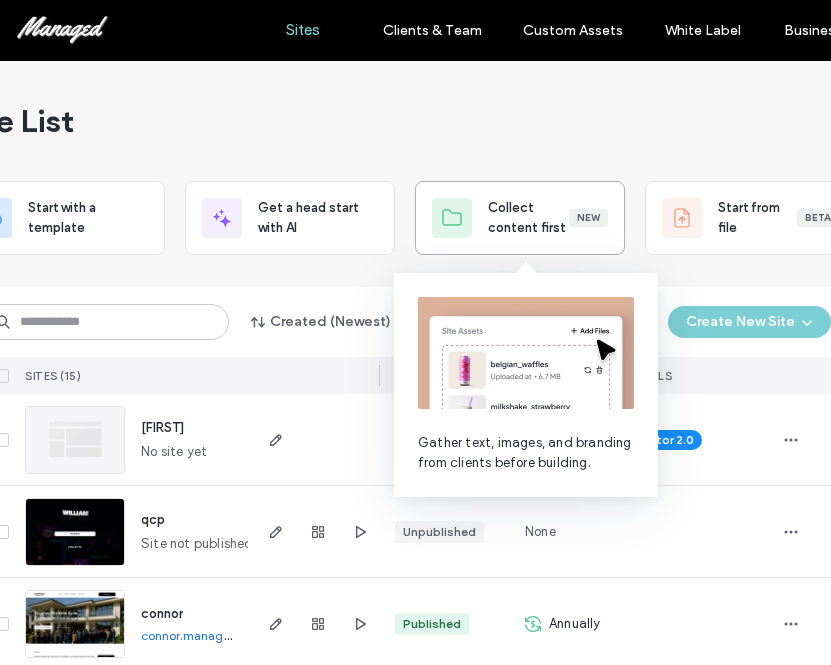 scroll, scrollTop: 0, scrollLeft: 3, axis: horizontal 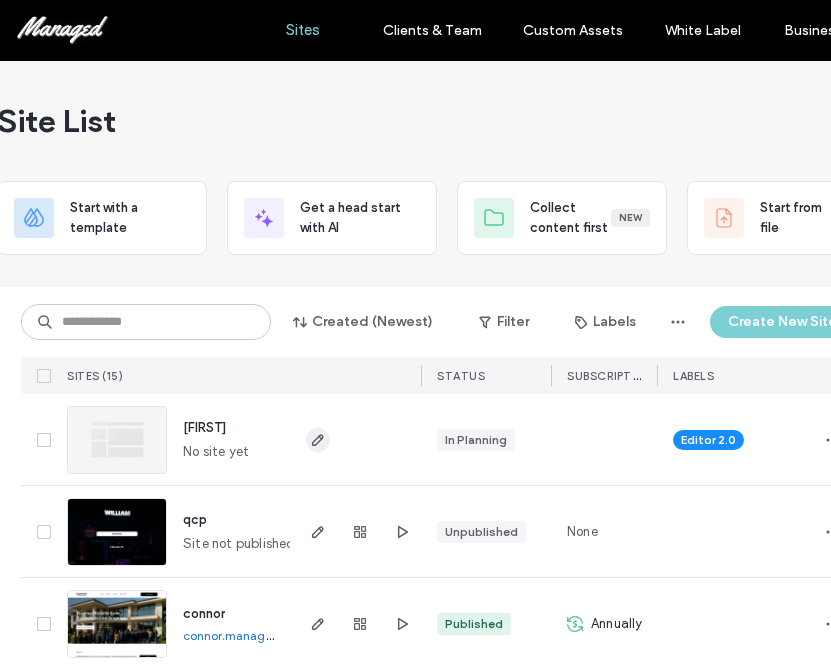 click 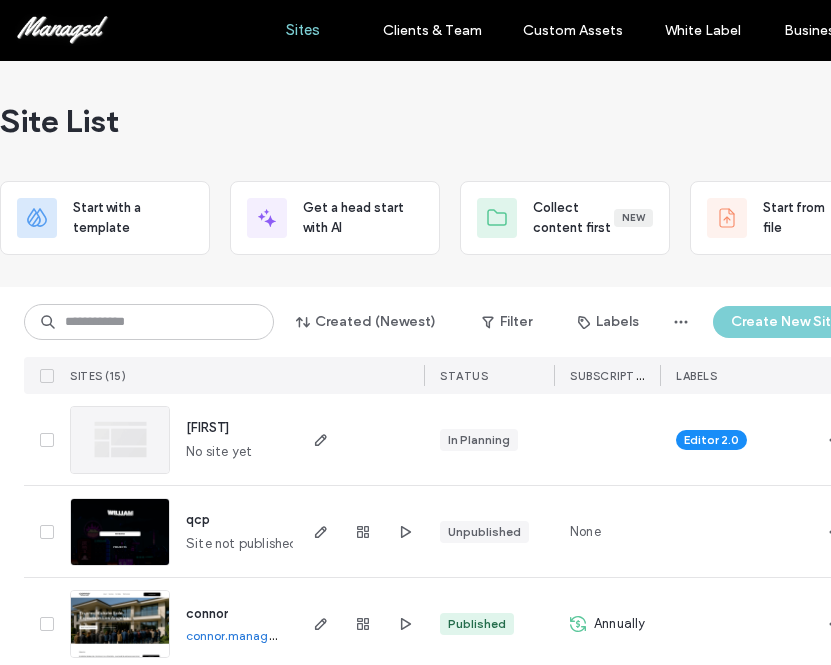 scroll, scrollTop: 0, scrollLeft: 0, axis: both 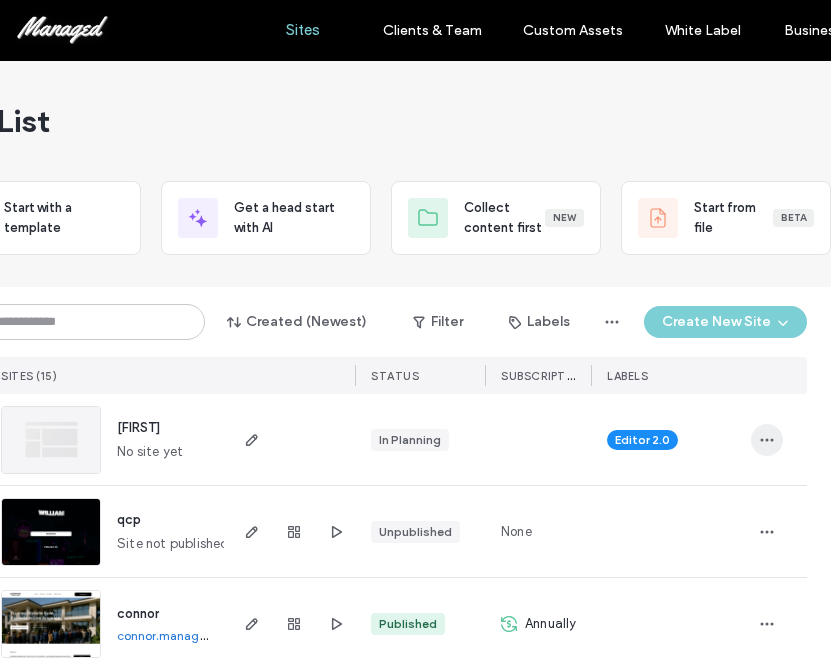 click at bounding box center [767, 440] 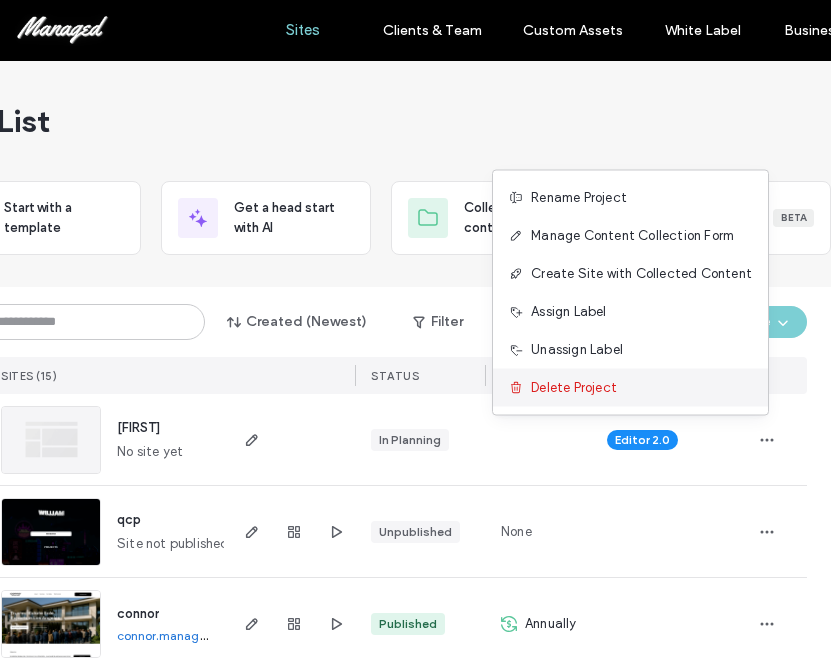 click on "Delete Project" at bounding box center [630, 388] 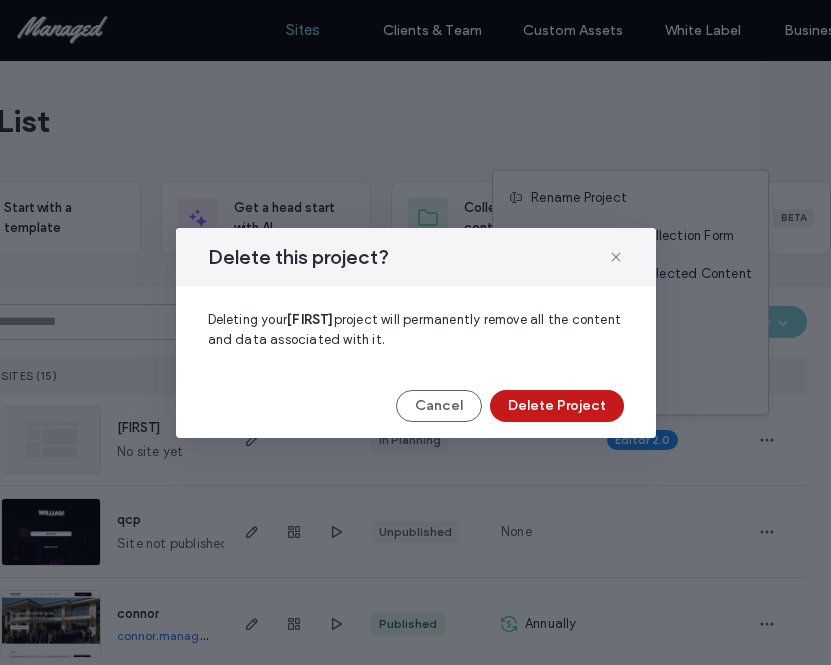 click on "Delete Project" at bounding box center [557, 406] 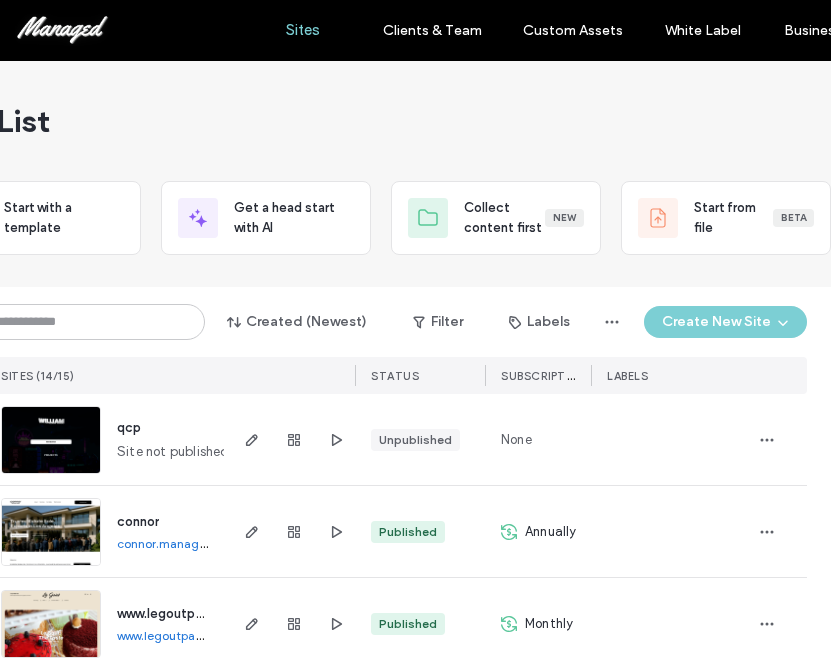 scroll, scrollTop: 0, scrollLeft: 0, axis: both 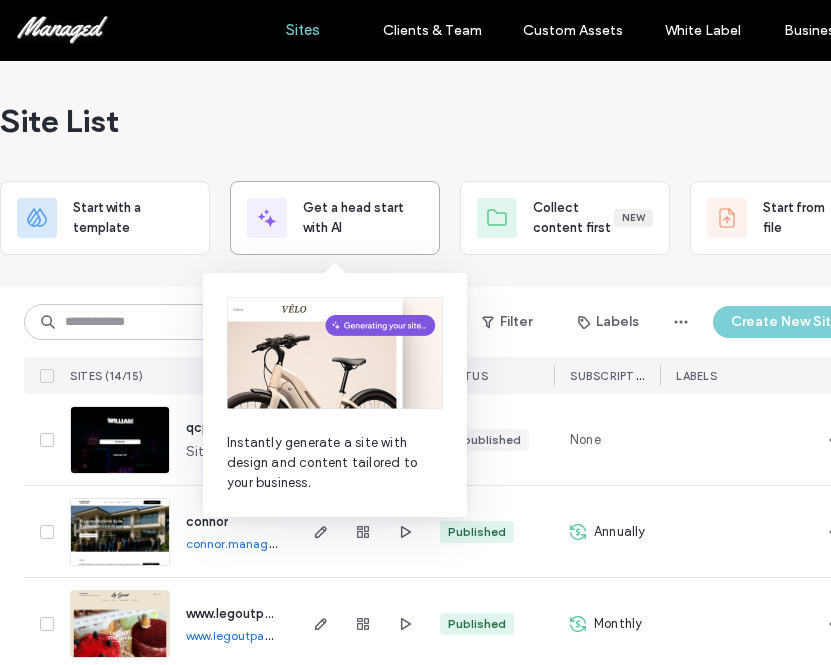 click on "Get a head start with AI" at bounding box center [363, 218] 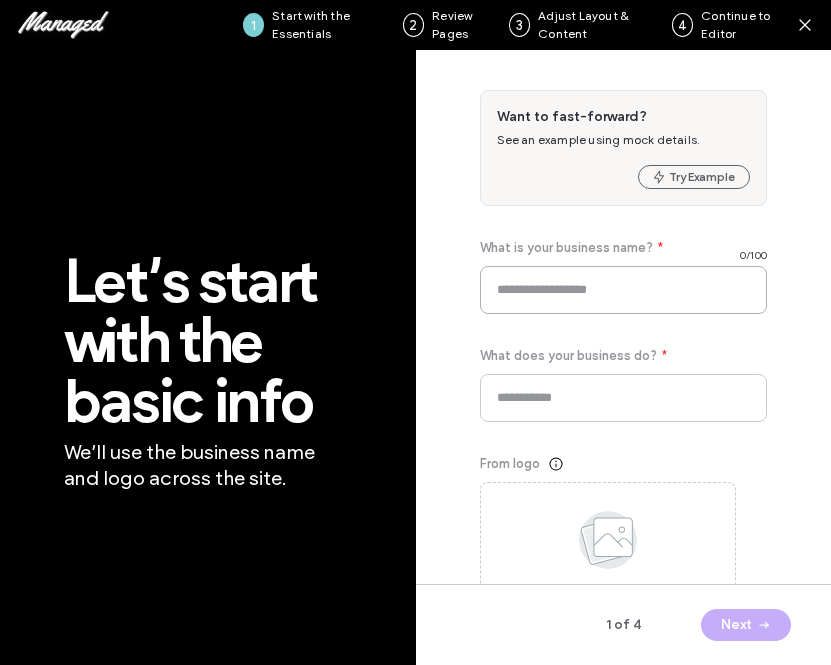 click at bounding box center (624, 290) 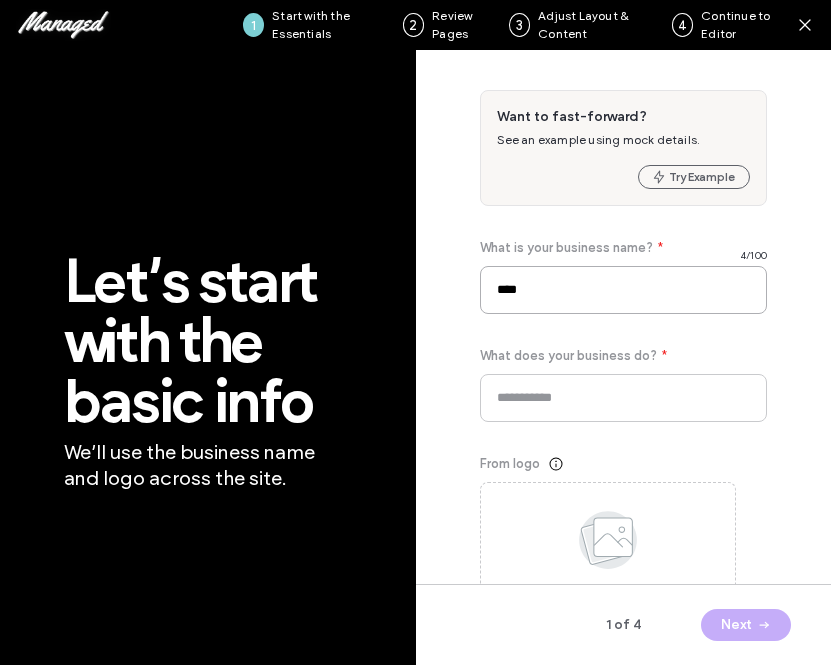type on "****" 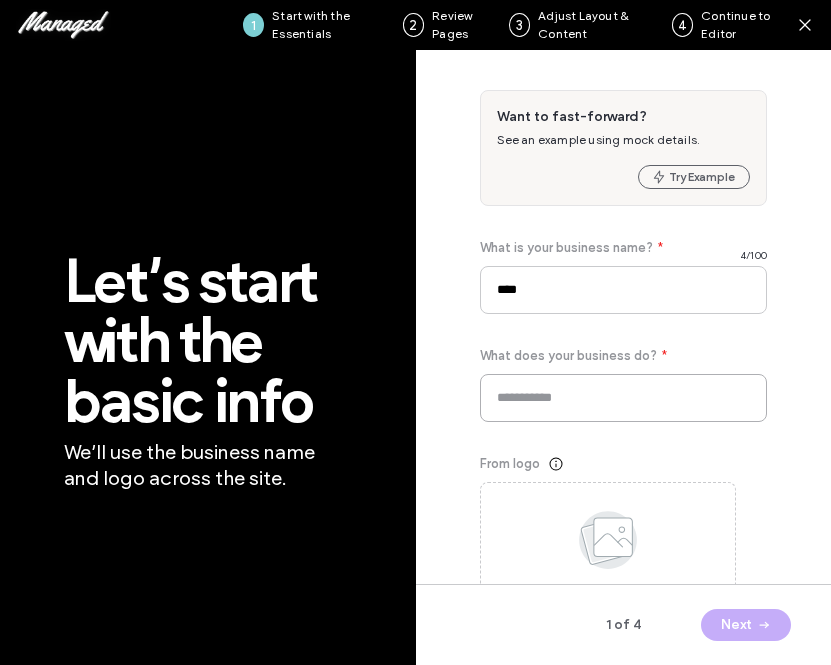 click at bounding box center [624, 398] 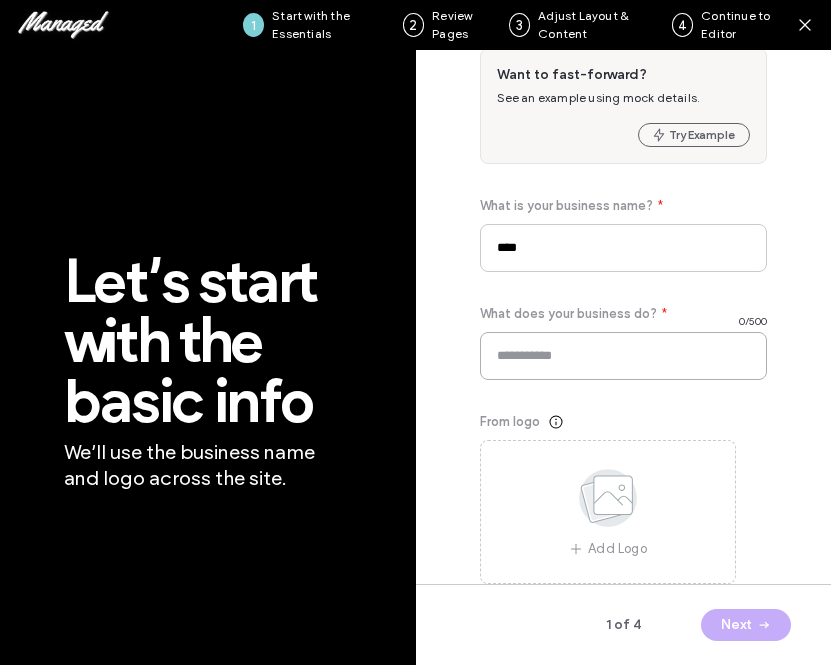 scroll, scrollTop: 108, scrollLeft: 0, axis: vertical 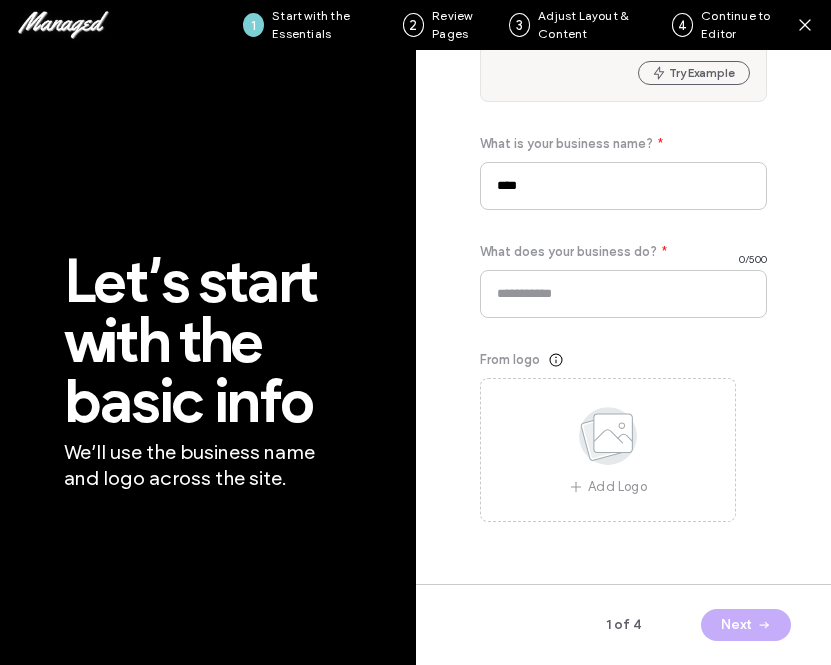 click on "Let’s start with the basic info" at bounding box center [208, 341] 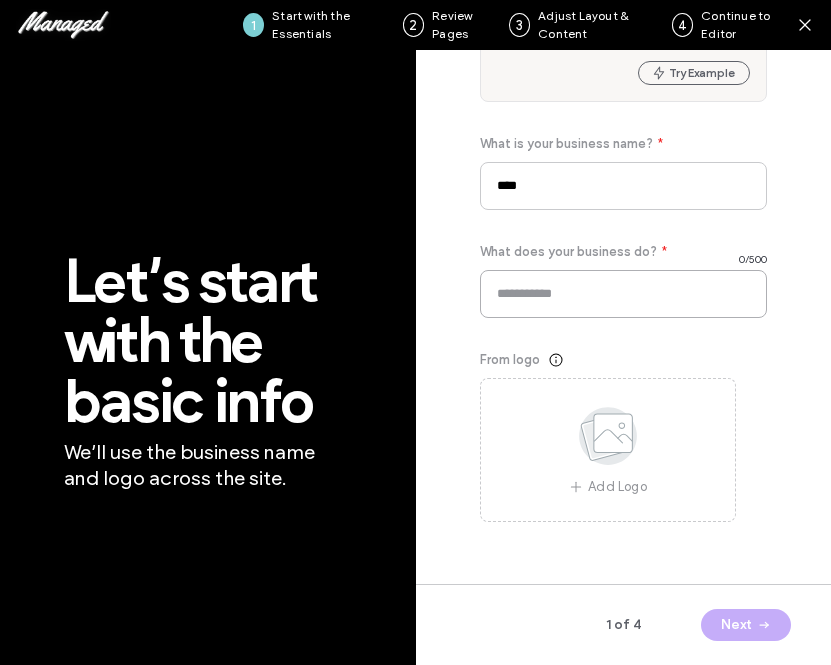 click at bounding box center [624, 294] 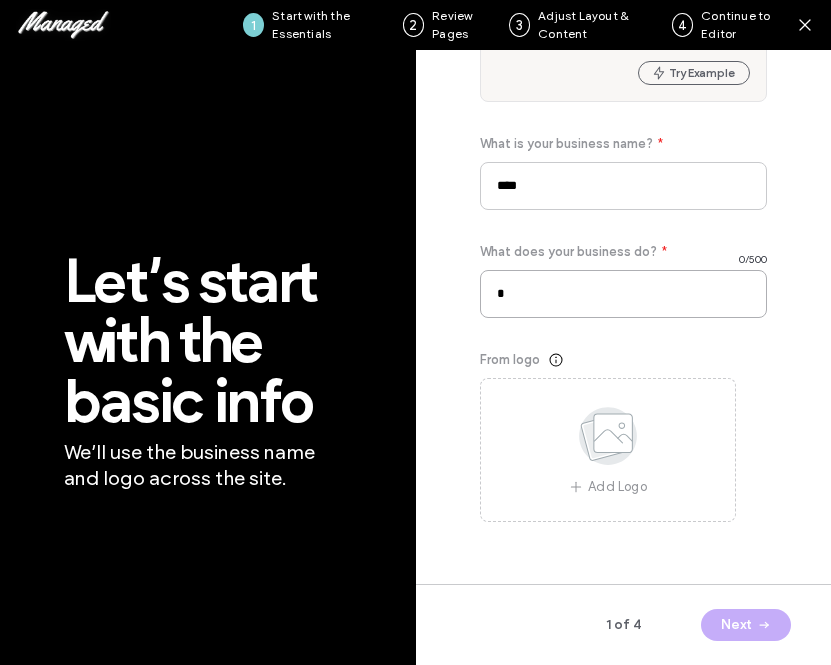 scroll, scrollTop: 0, scrollLeft: 0, axis: both 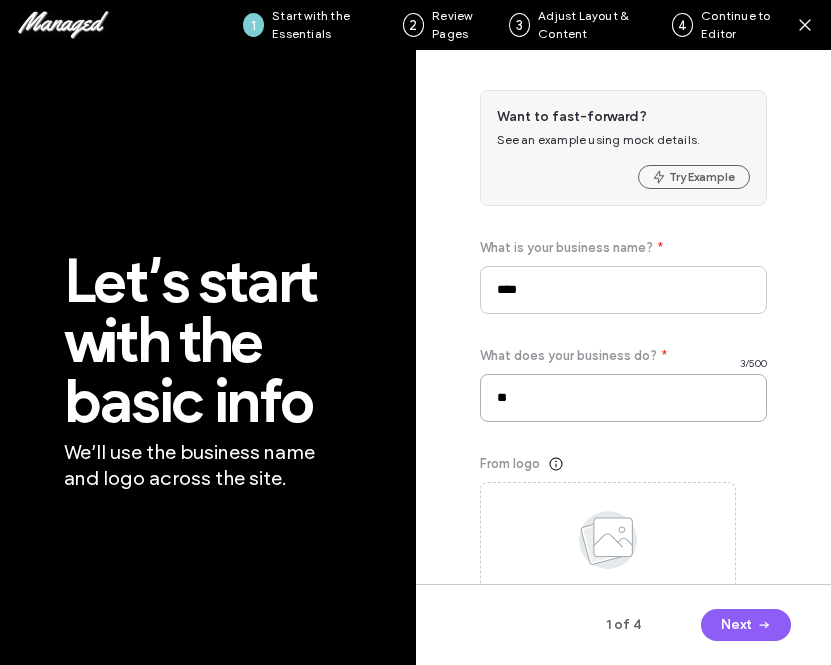 type on "*" 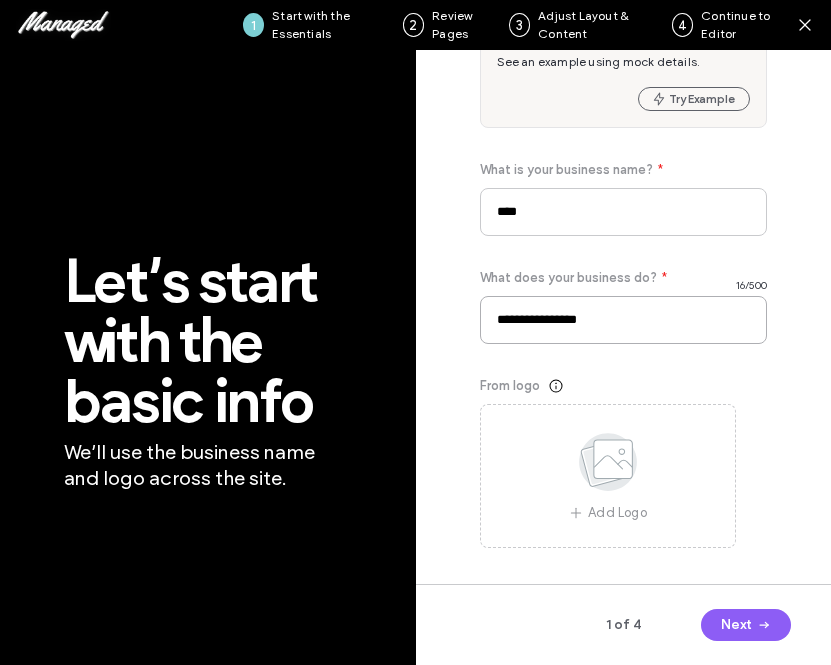 scroll, scrollTop: 108, scrollLeft: 0, axis: vertical 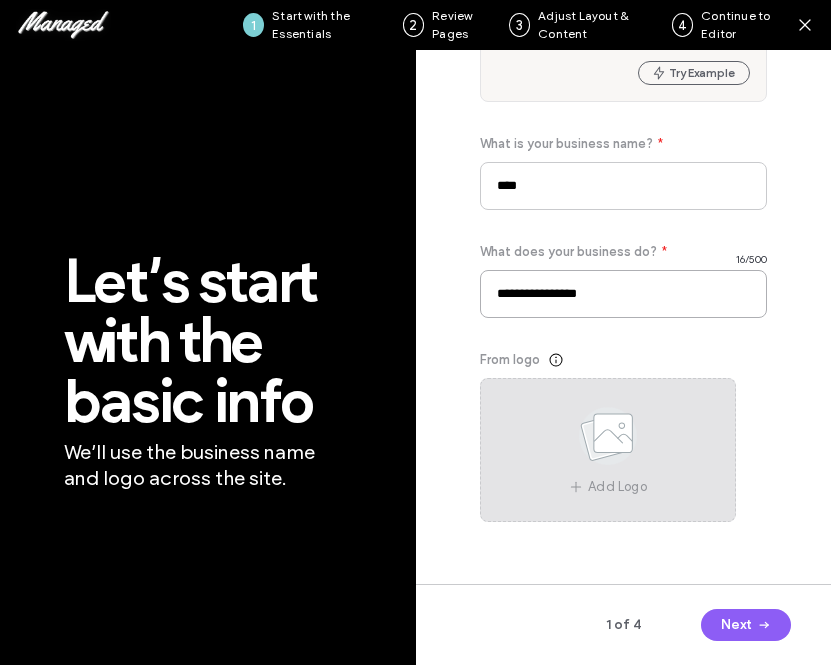 type on "**********" 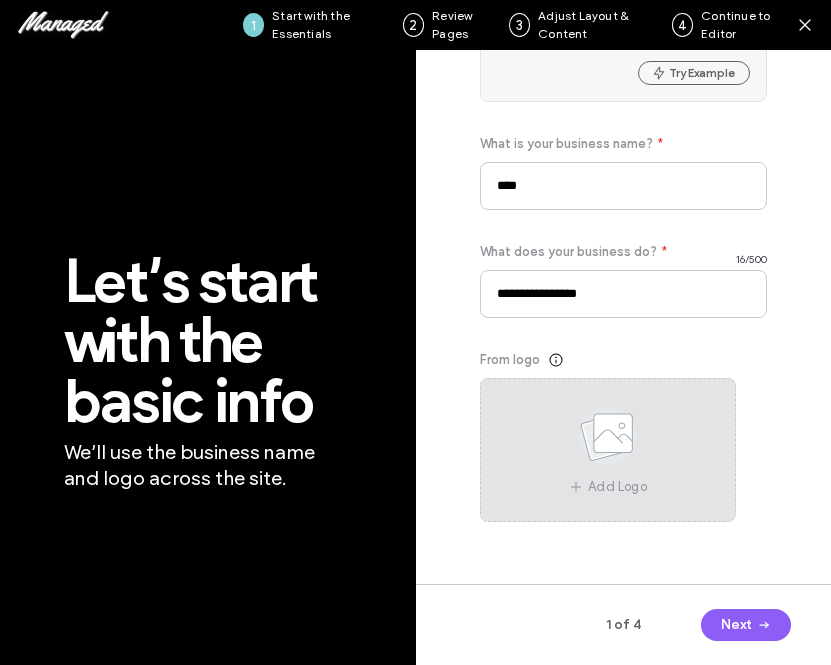 click on "Add Logo" at bounding box center [608, 450] 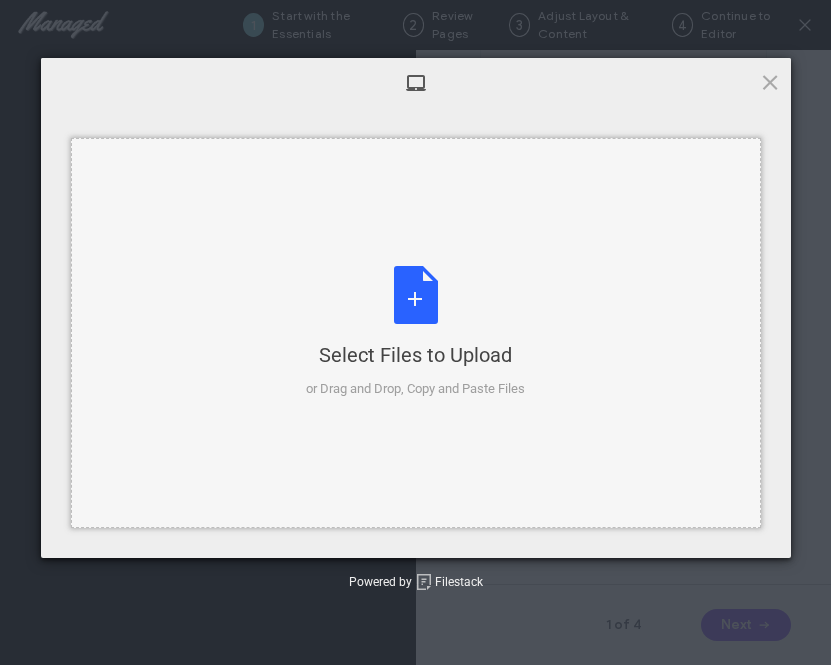click on "Select Files to Upload
or Drag and Drop, Copy and Paste Files" at bounding box center (415, 332) 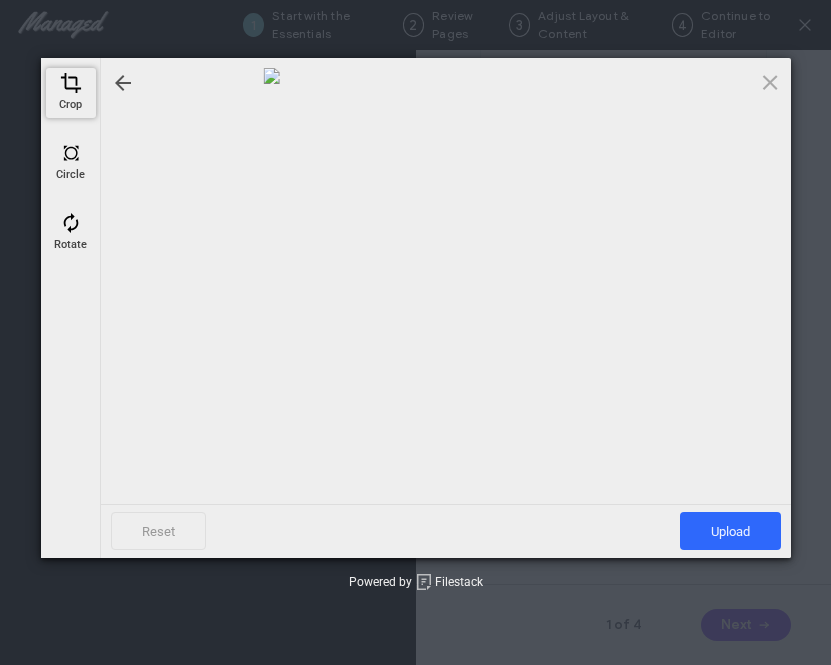 click at bounding box center [71, 83] 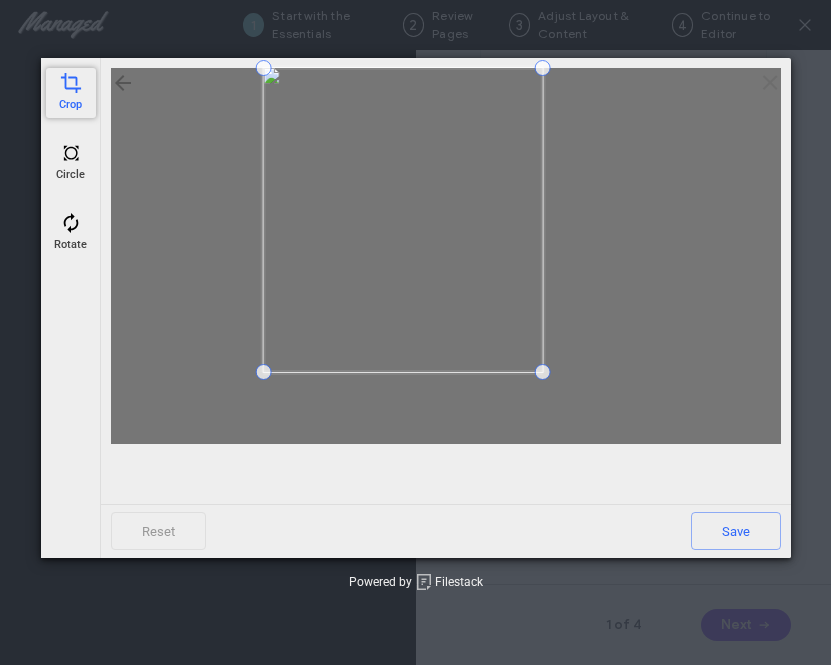 click at bounding box center [543, 372] 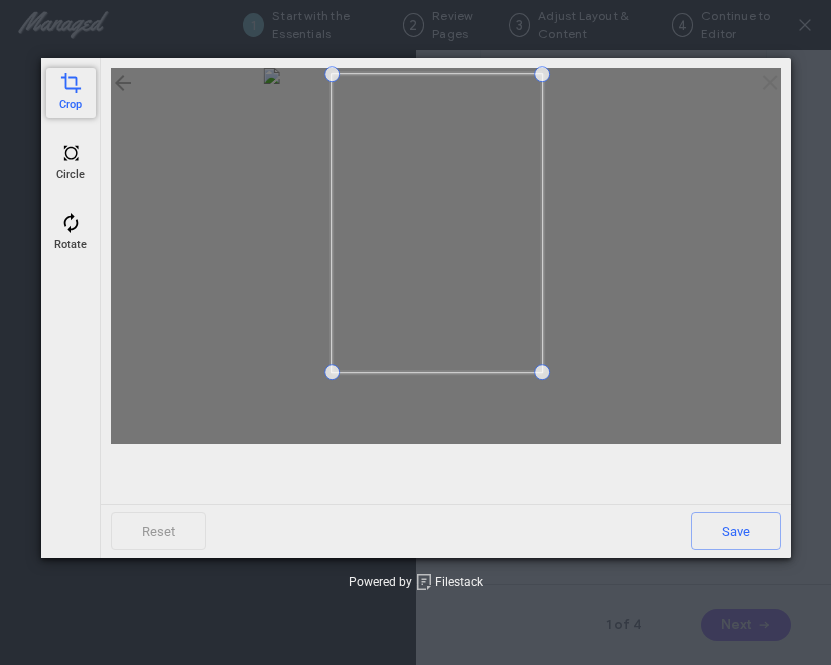 click at bounding box center [332, 74] 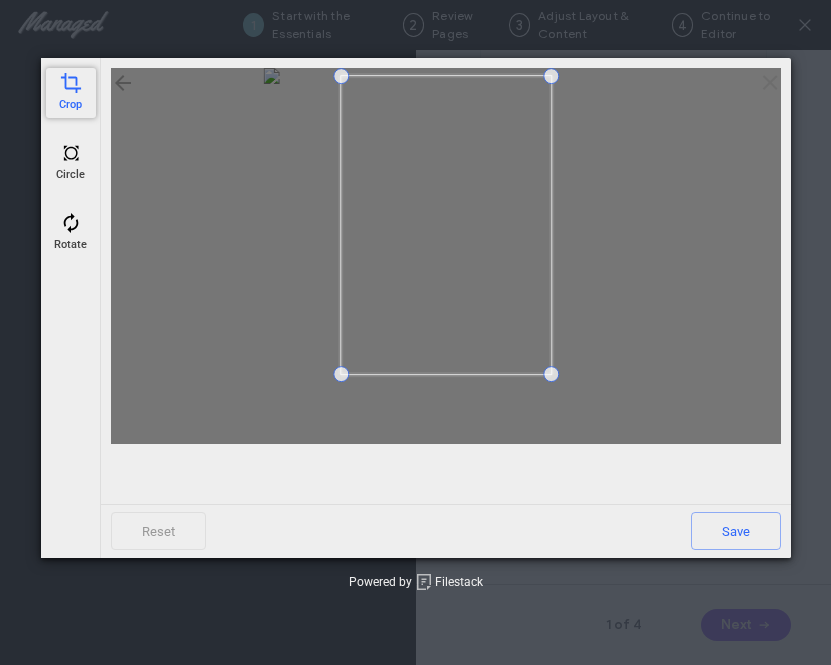 click at bounding box center (446, 225) 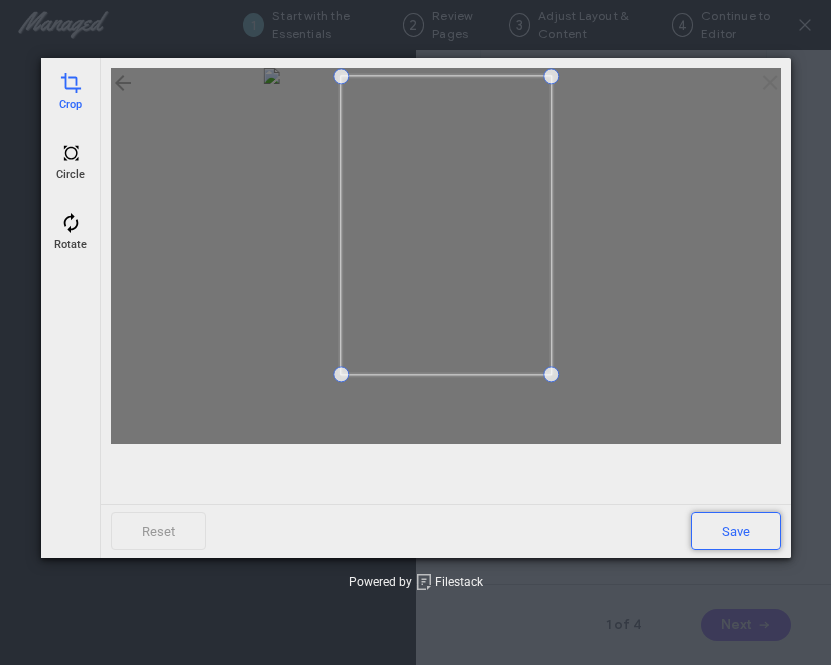 click on "Save" at bounding box center [736, 531] 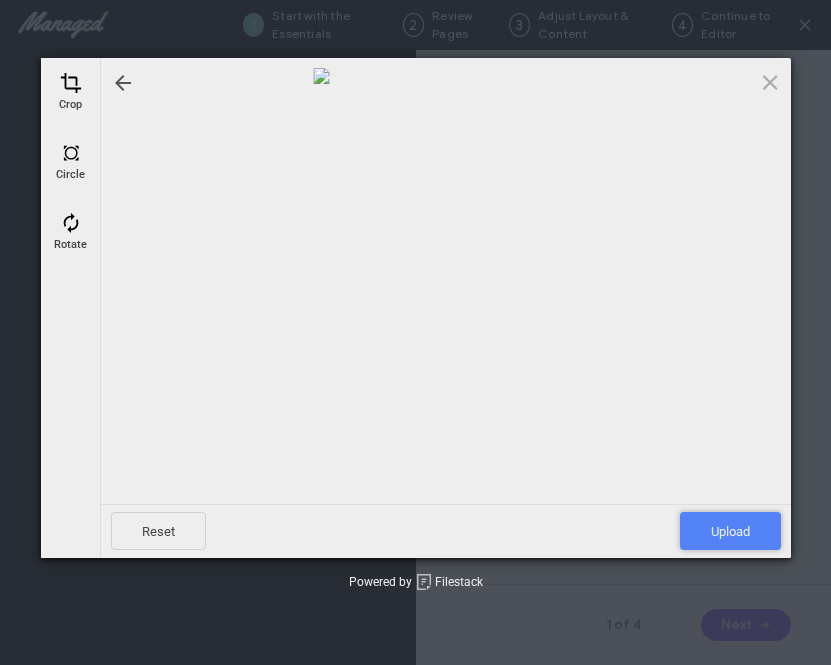 click on "Upload" at bounding box center [730, 531] 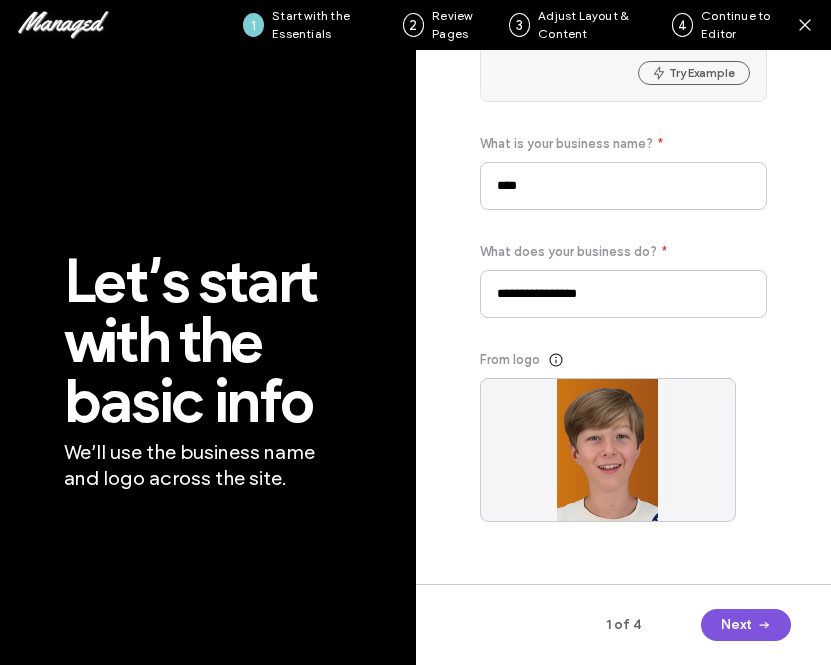click on "Next" at bounding box center [746, 625] 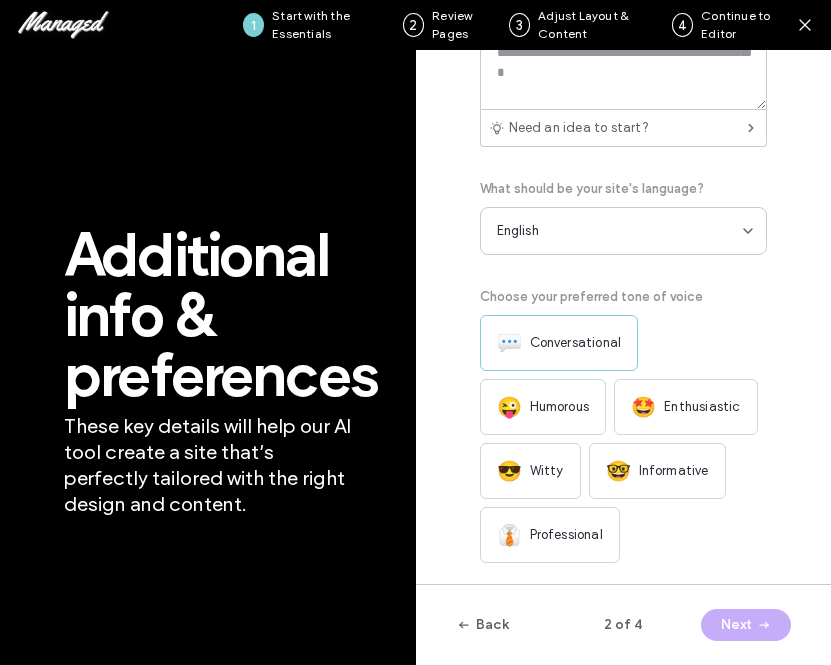 scroll, scrollTop: 0, scrollLeft: 0, axis: both 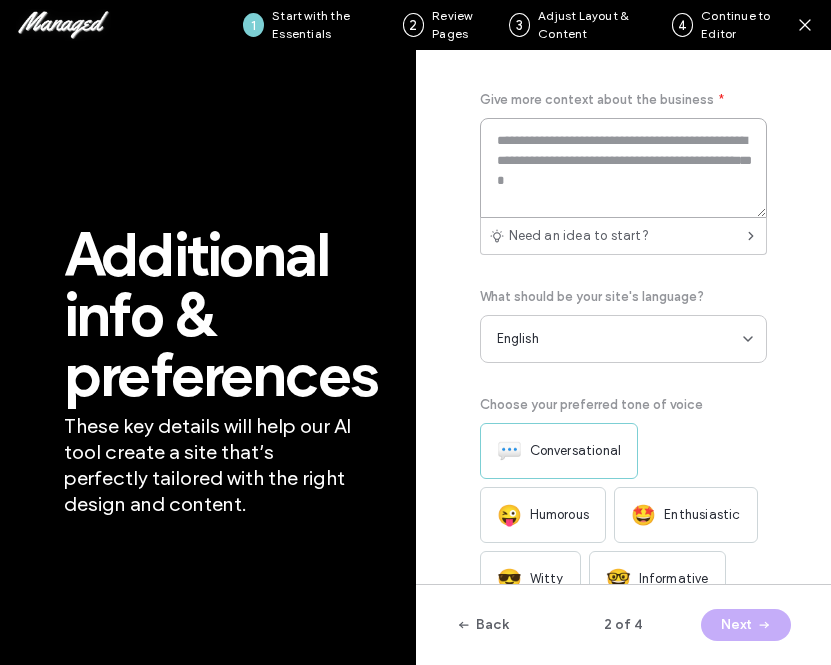 click at bounding box center [624, 168] 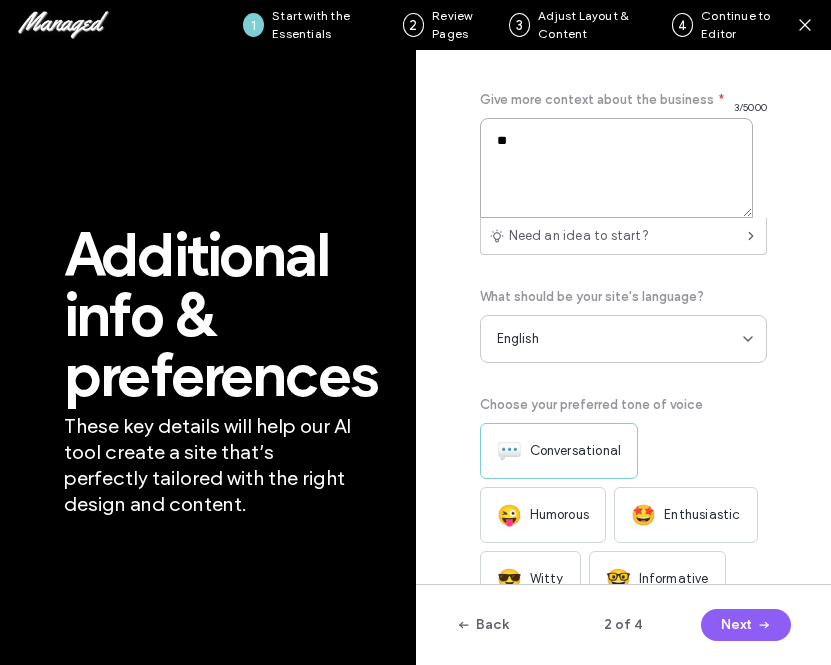 type on "*" 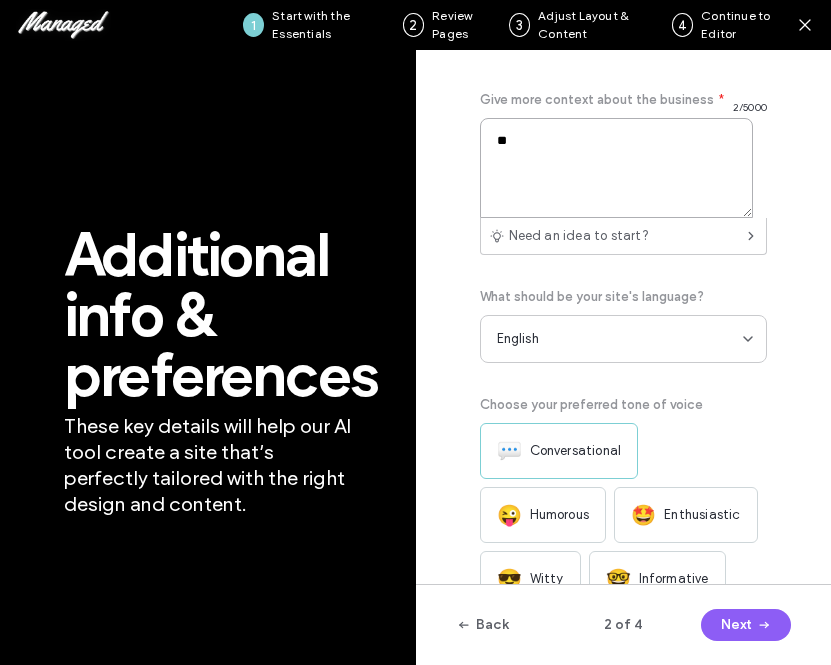 type on "*" 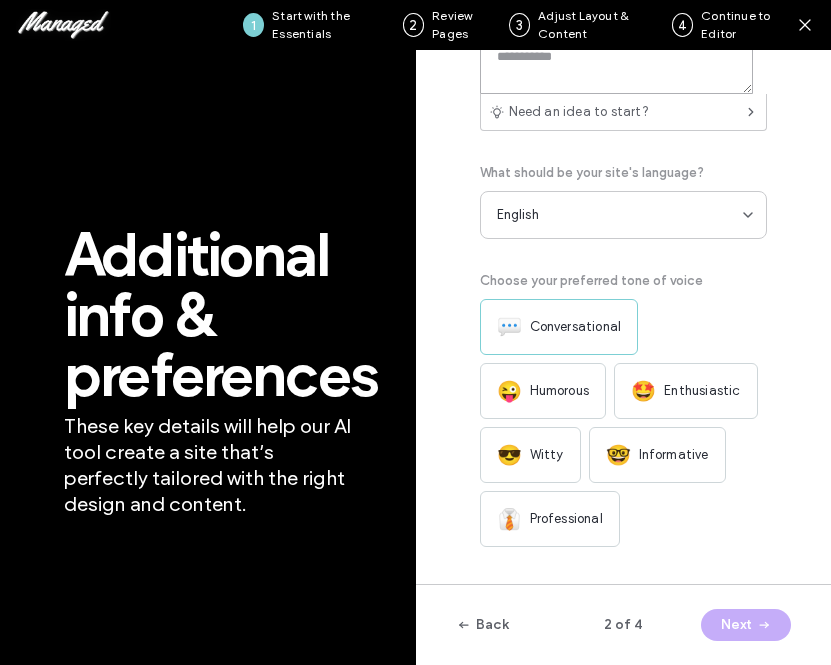 scroll, scrollTop: 149, scrollLeft: 0, axis: vertical 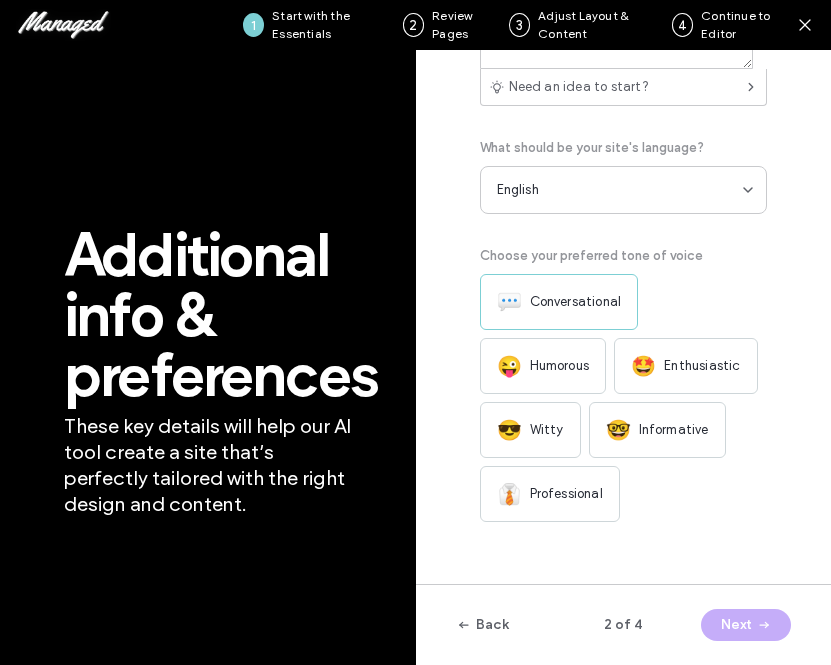click on "Informative" at bounding box center (674, 430) 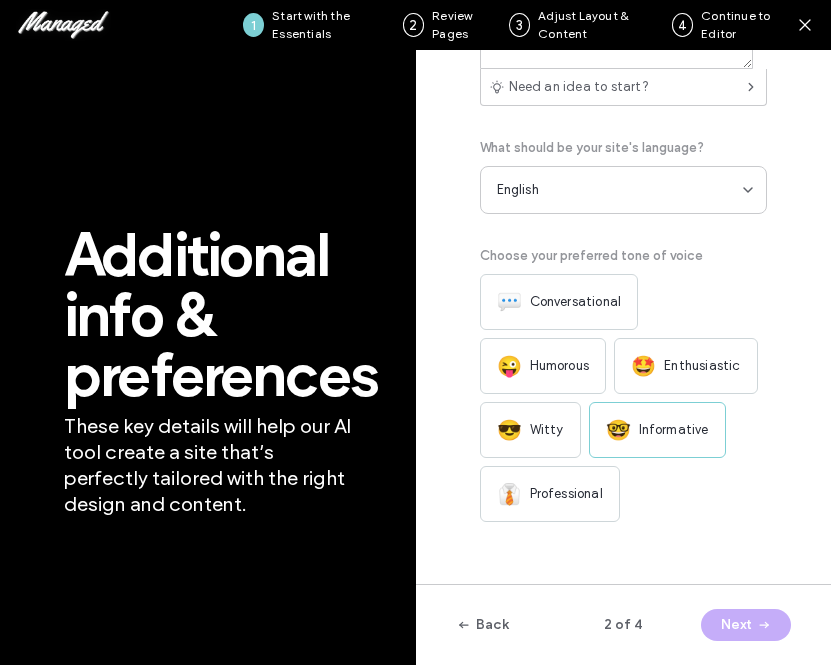 click on "Enthusiastic" at bounding box center [702, 366] 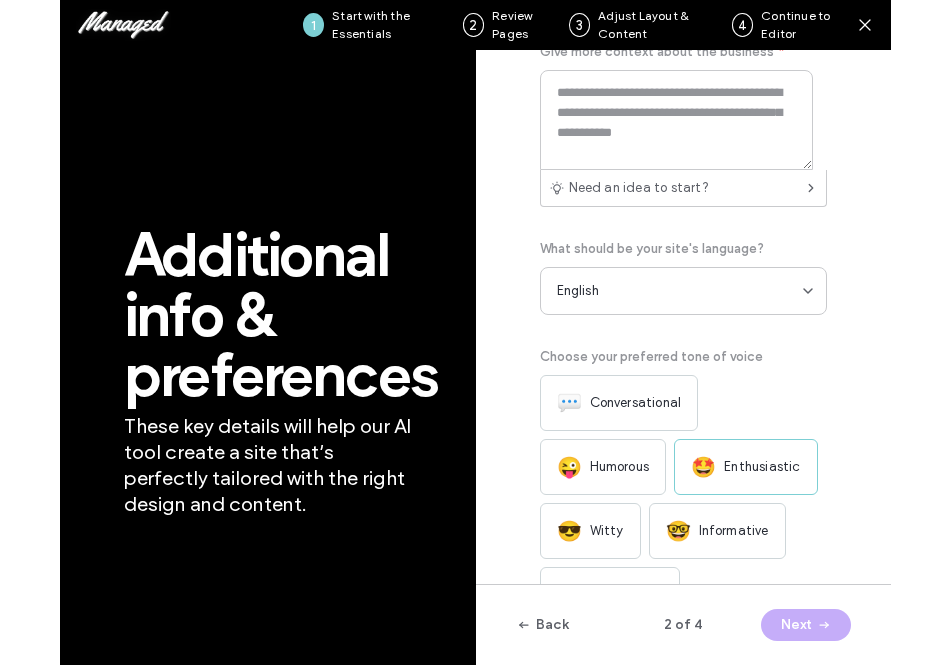 scroll, scrollTop: 0, scrollLeft: 0, axis: both 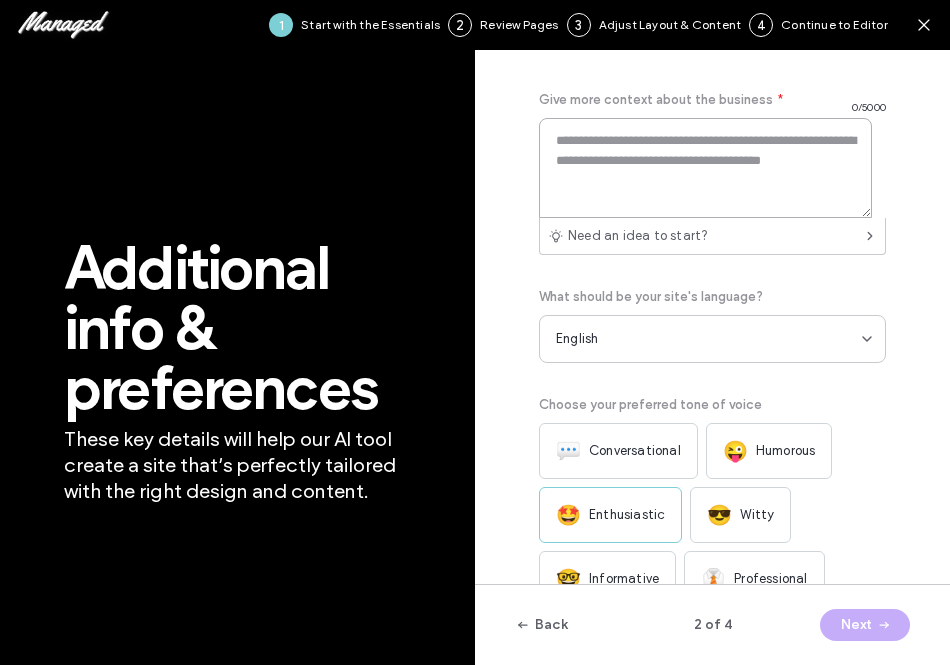 click at bounding box center (705, 168) 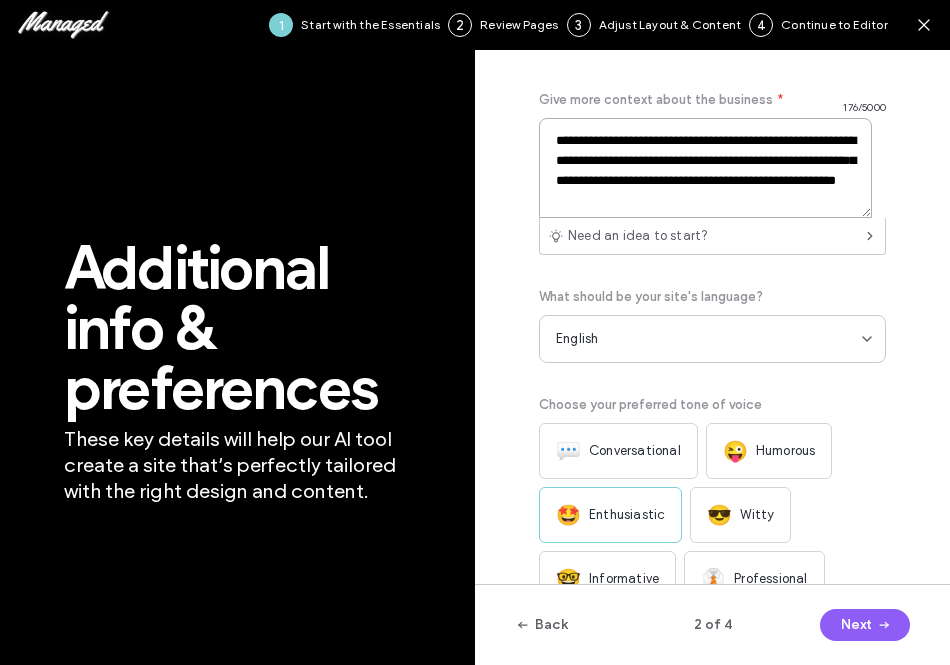 scroll, scrollTop: 12, scrollLeft: 0, axis: vertical 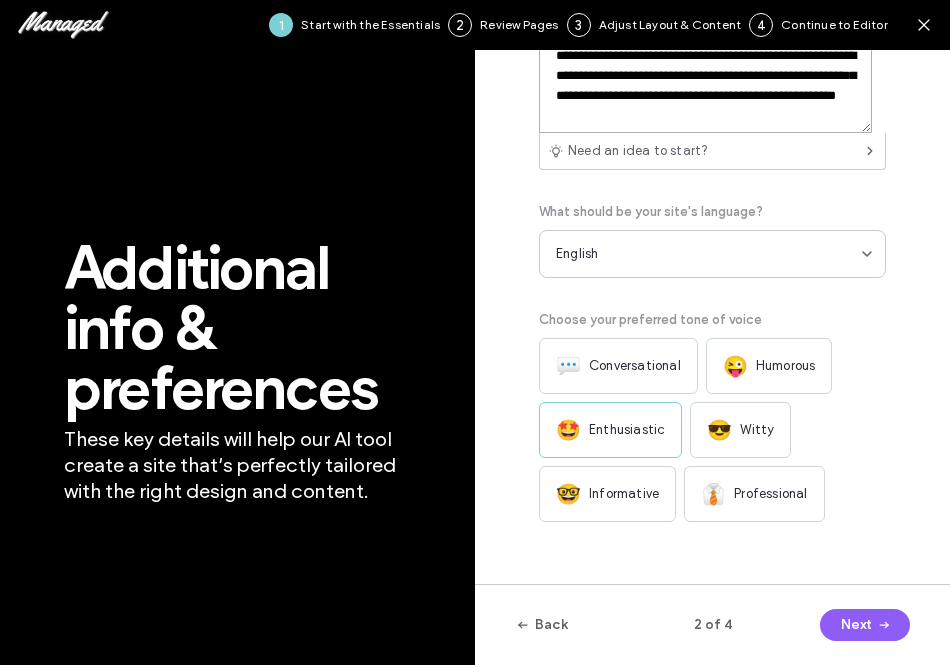 type on "**********" 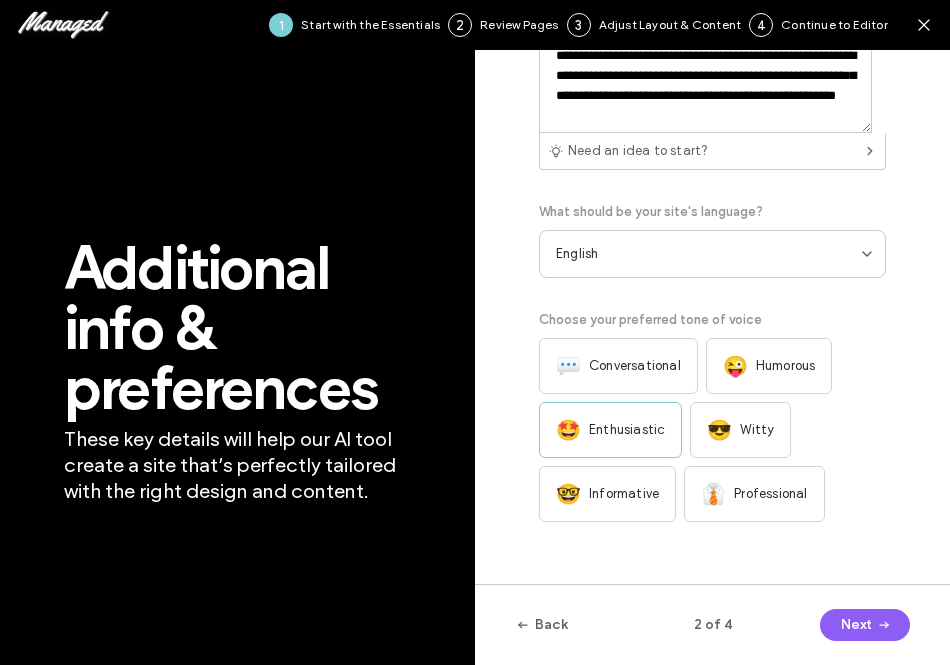 click on "🤓 Informative" at bounding box center (607, 494) 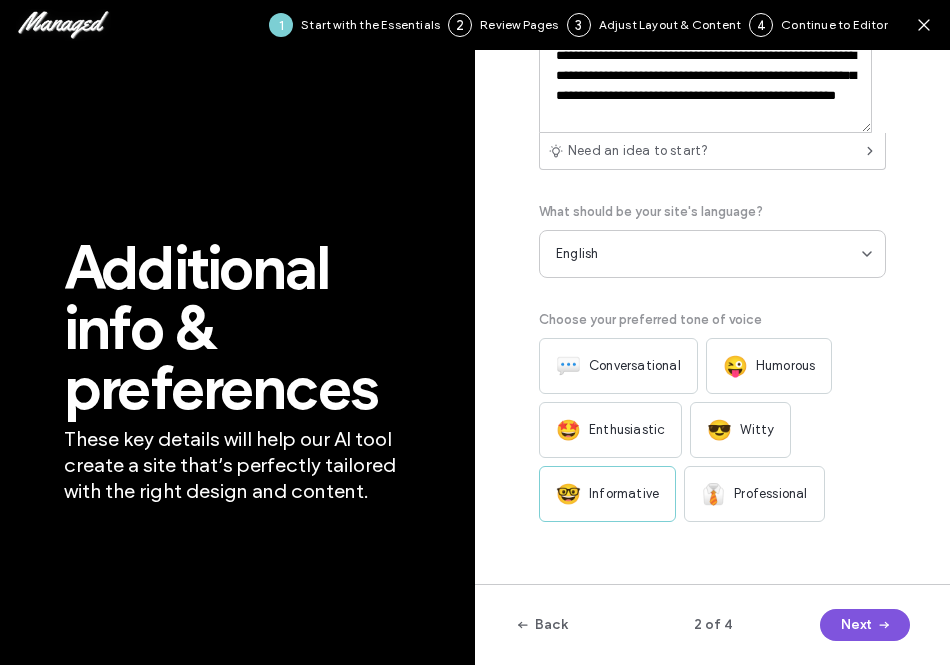 click 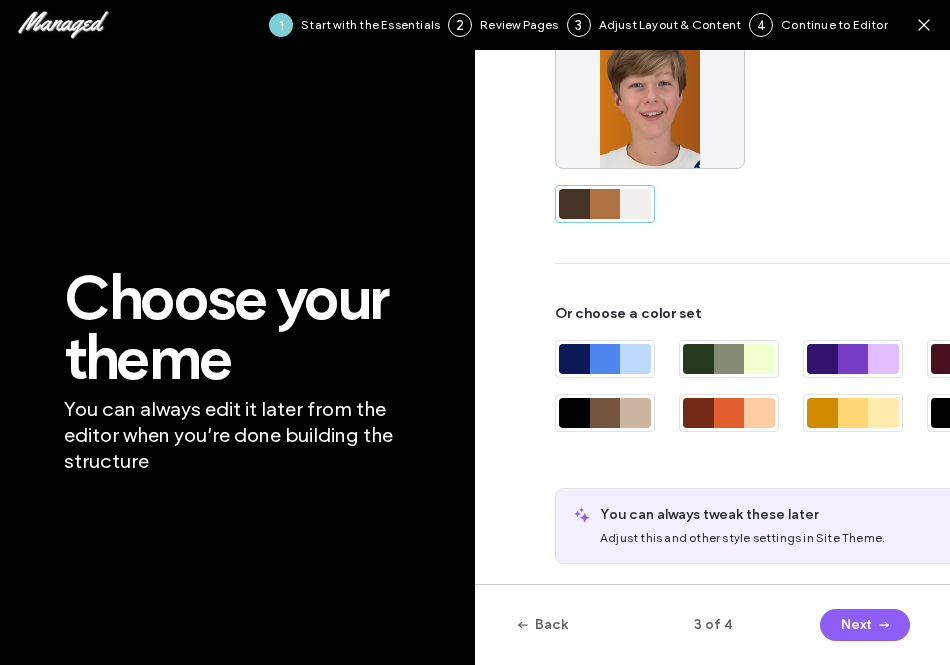 scroll, scrollTop: 195, scrollLeft: 0, axis: vertical 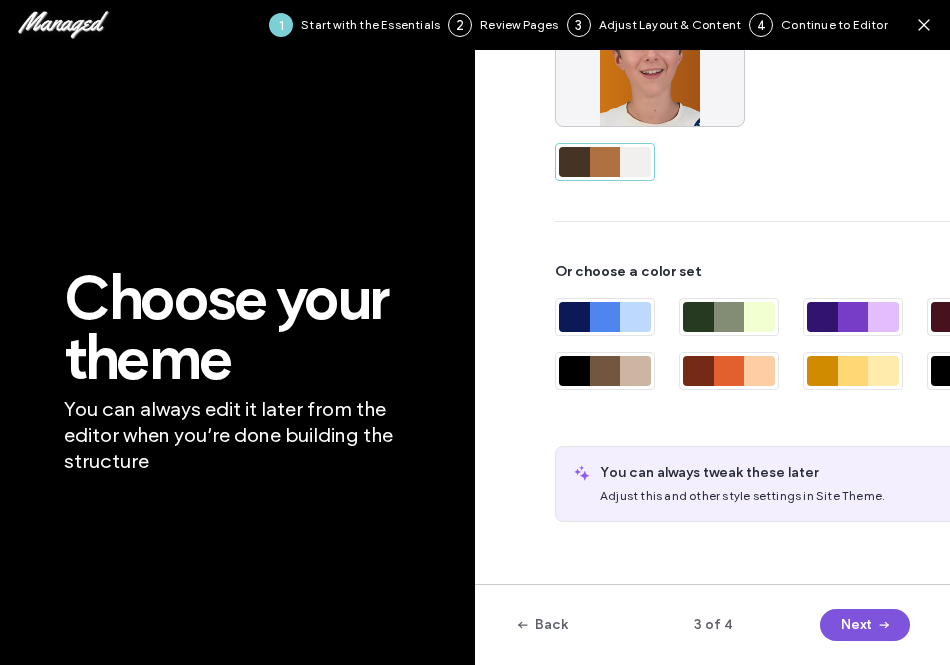 click on "Next" at bounding box center [865, 625] 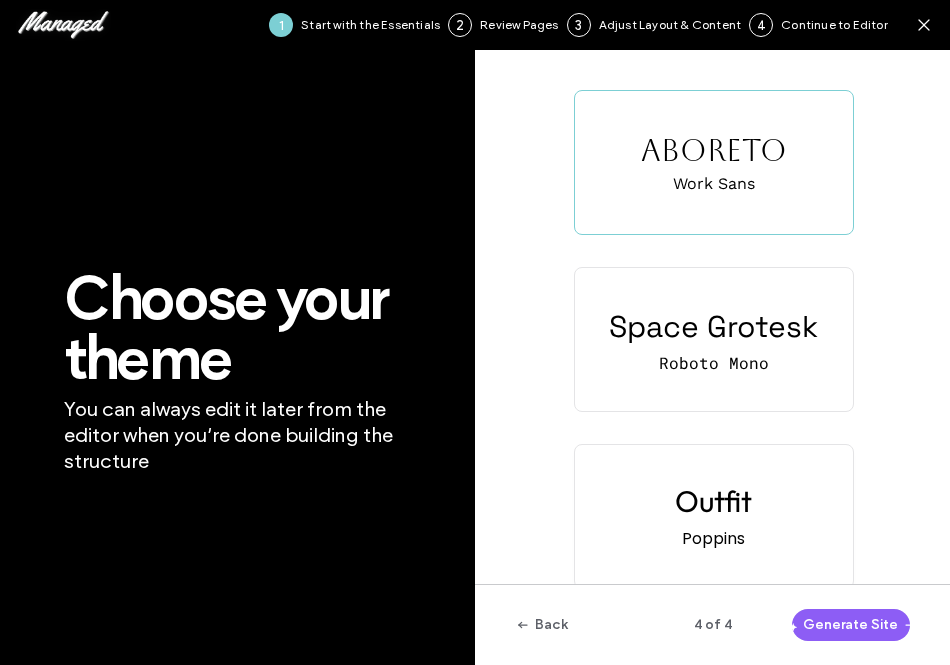 scroll, scrollTop: 57, scrollLeft: 0, axis: vertical 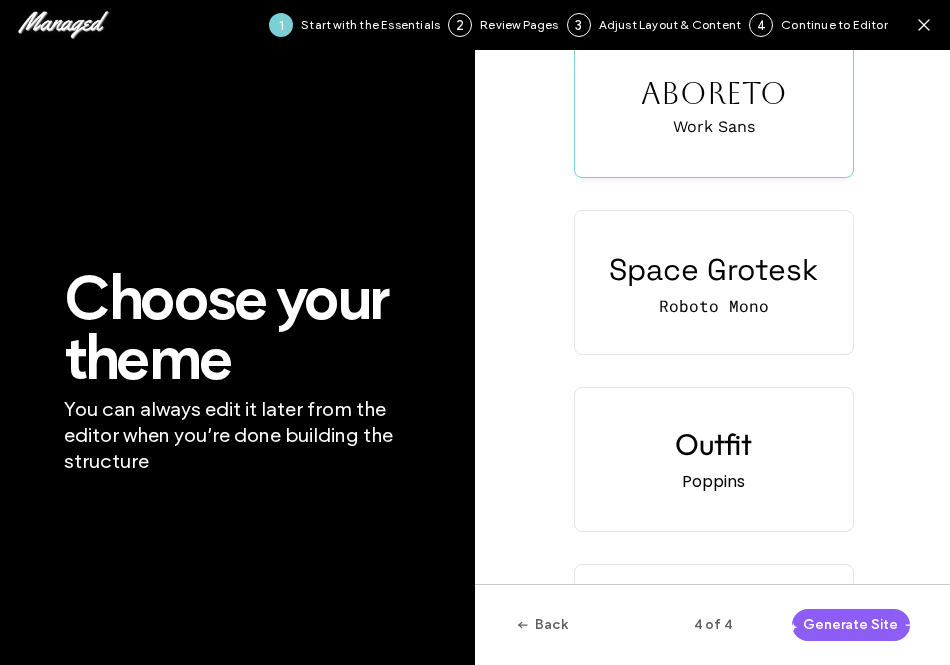click on "Aboreto" at bounding box center [714, 93] 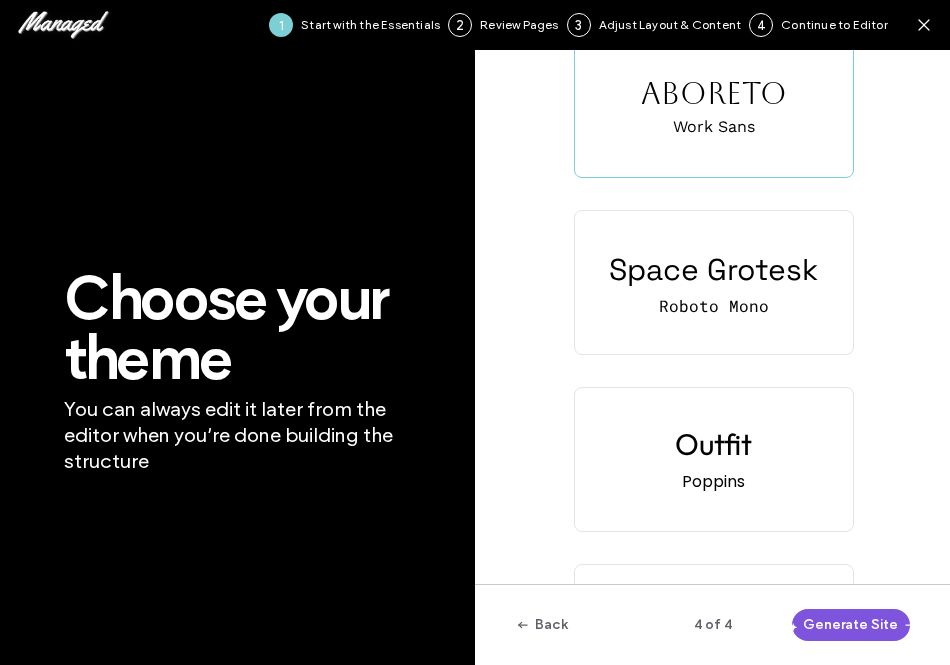 click on "Generate Site" at bounding box center (851, 625) 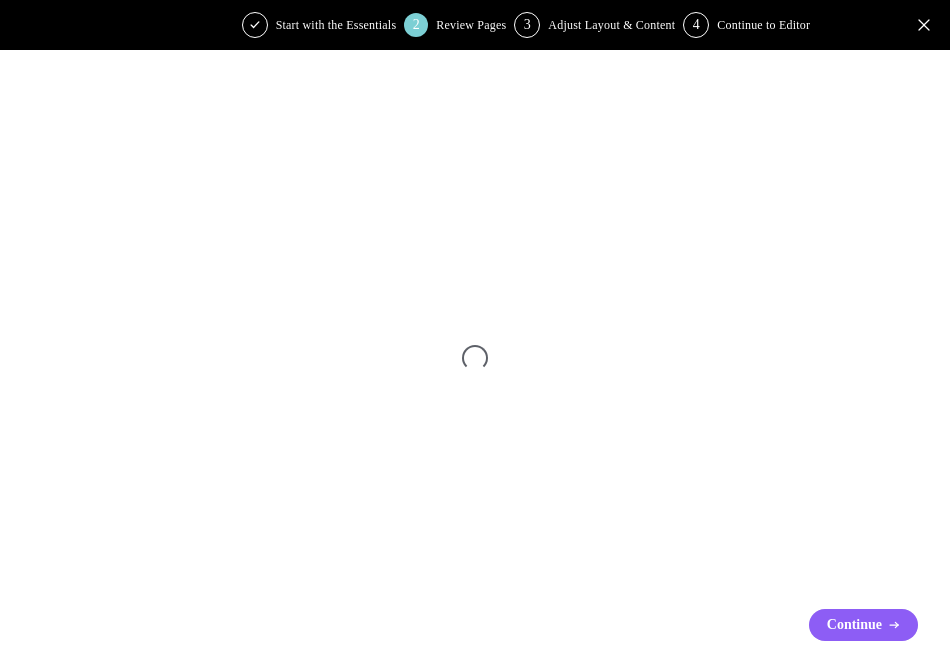 scroll, scrollTop: 0, scrollLeft: 0, axis: both 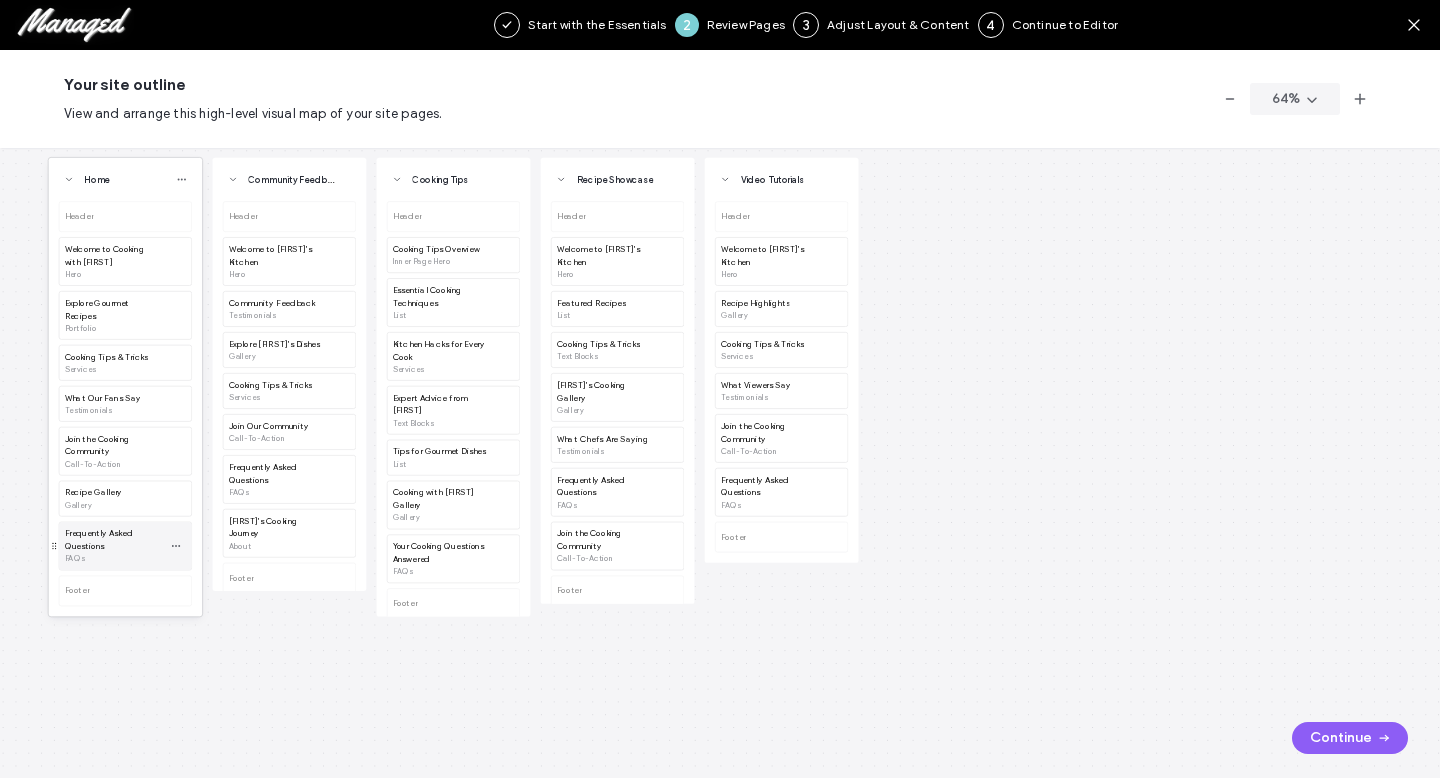 click on "Frequently Asked Questions" at bounding box center (113, 540) 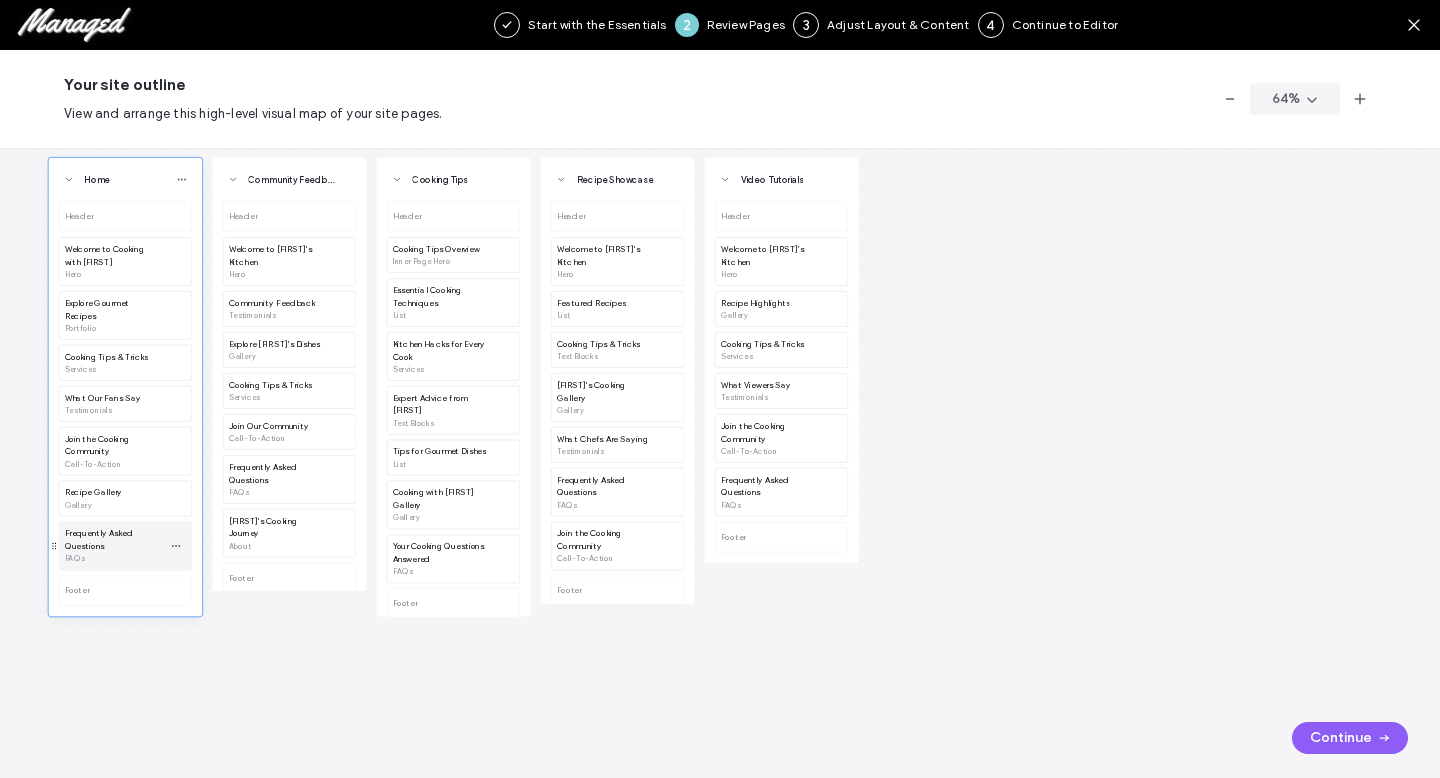 click on "Frequently Asked Questions" at bounding box center [113, 540] 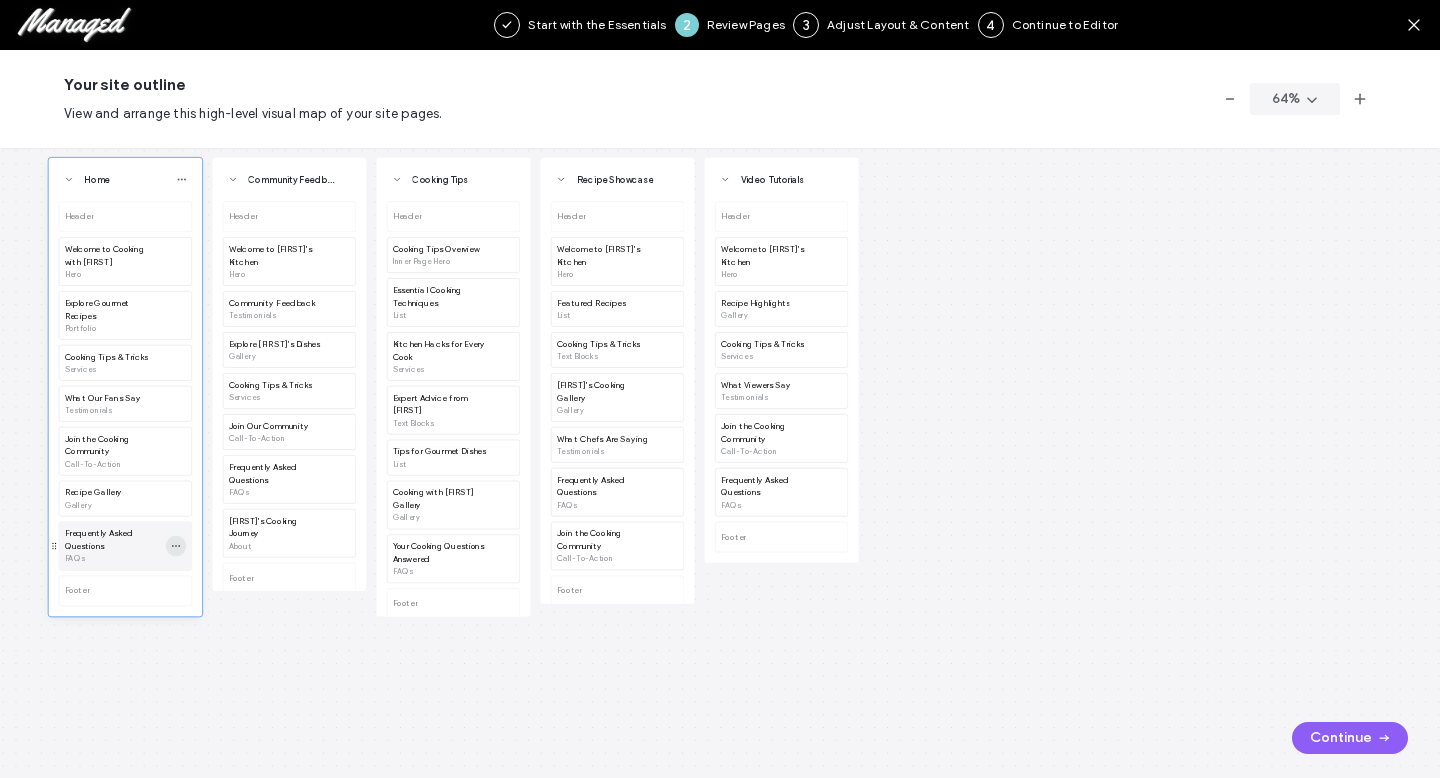 click 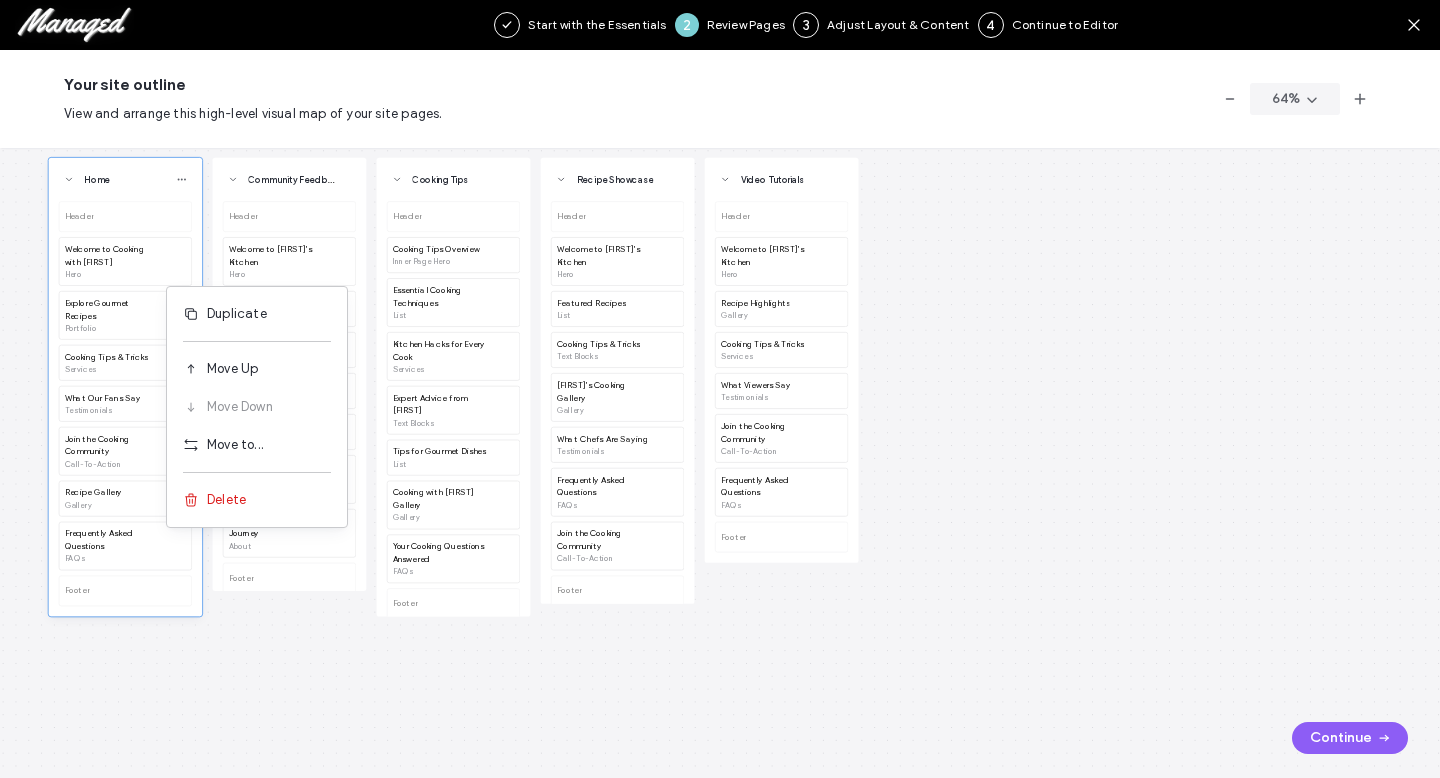 click on "Header Welcome to Cooking with Kian Hero Explore Gourmet Recipes Portfolio Cooking Tips & Tricks Services What Our Fans Say Testimonials Join the Cooking Community Call-To-Action Recipe Gallery Gallery Frequently Asked Questions FAQs Footer" at bounding box center [125, 403] 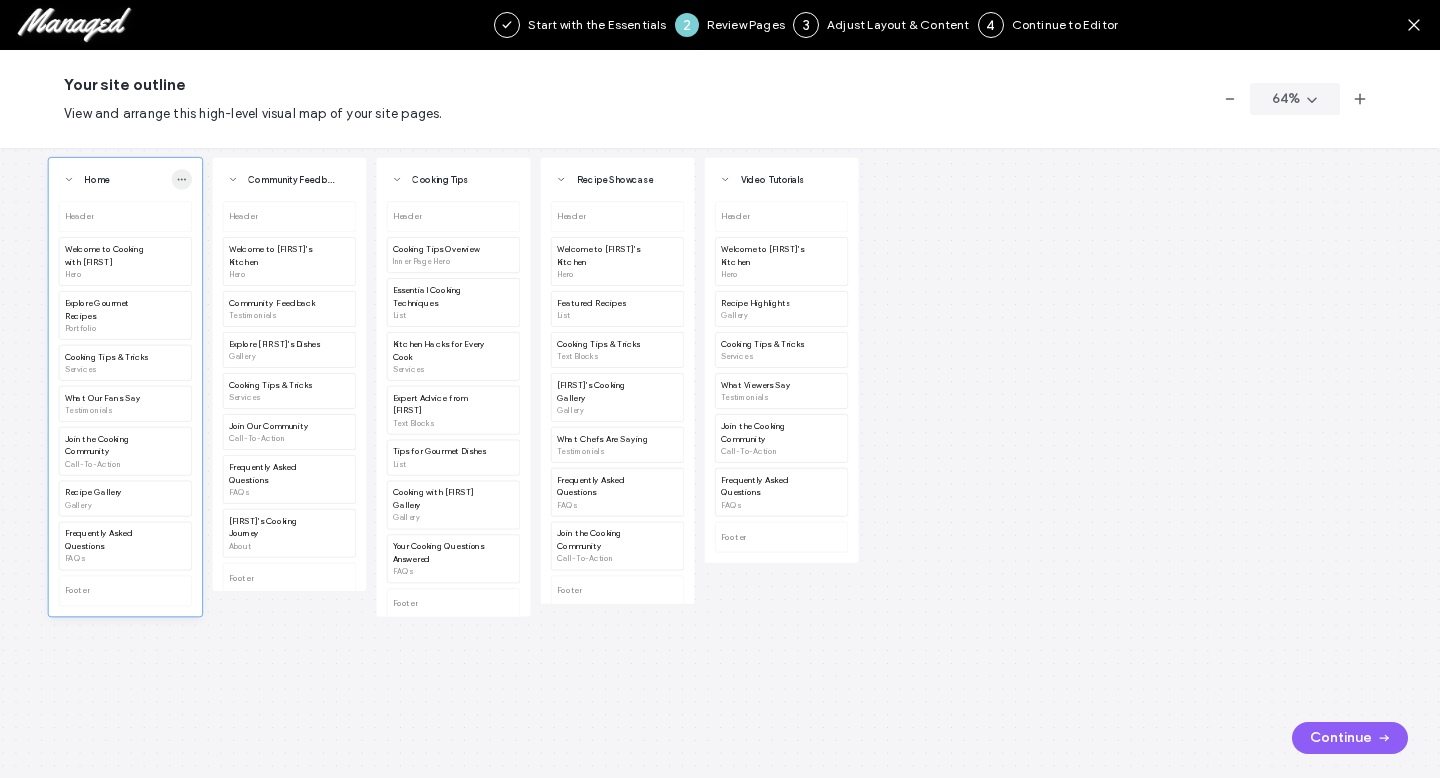 click at bounding box center (182, 179) 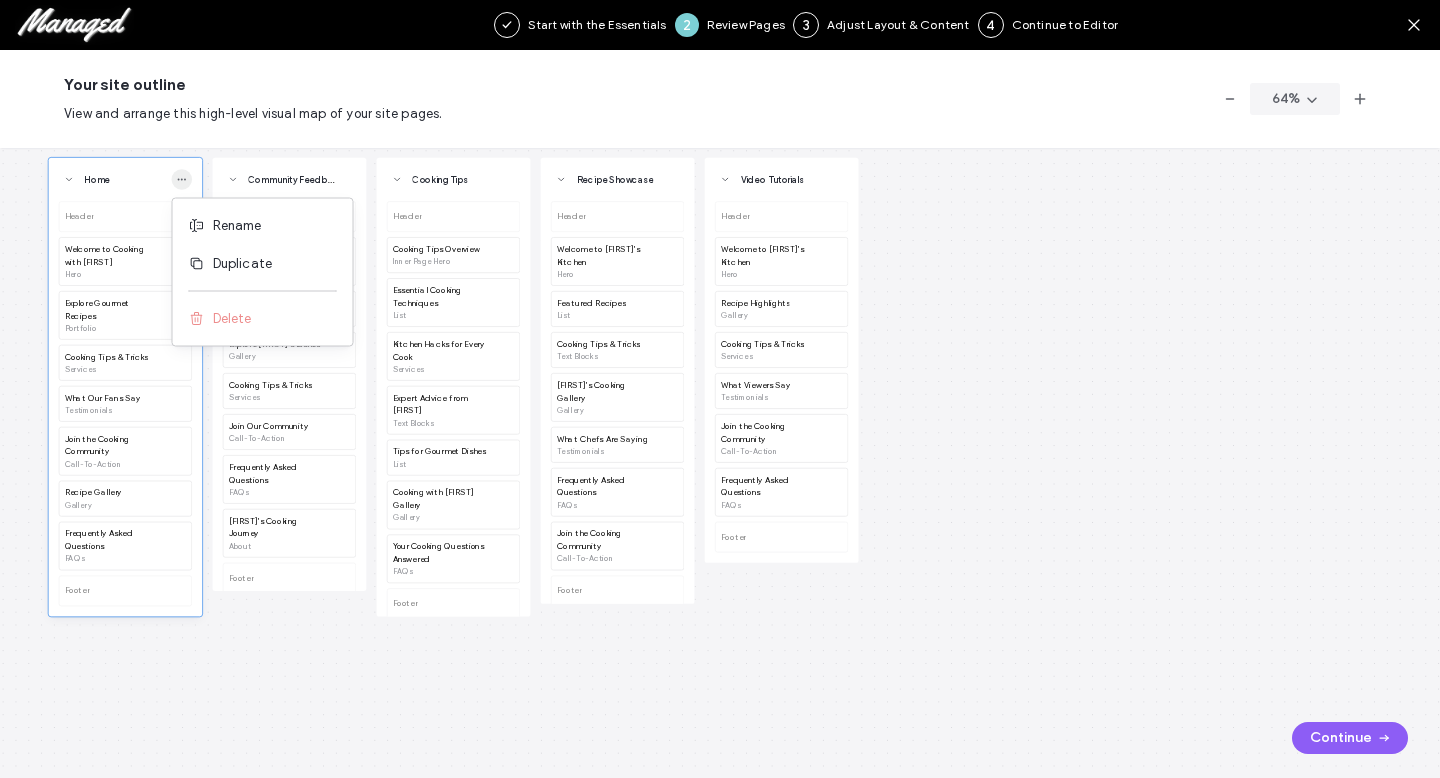 click at bounding box center (182, 179) 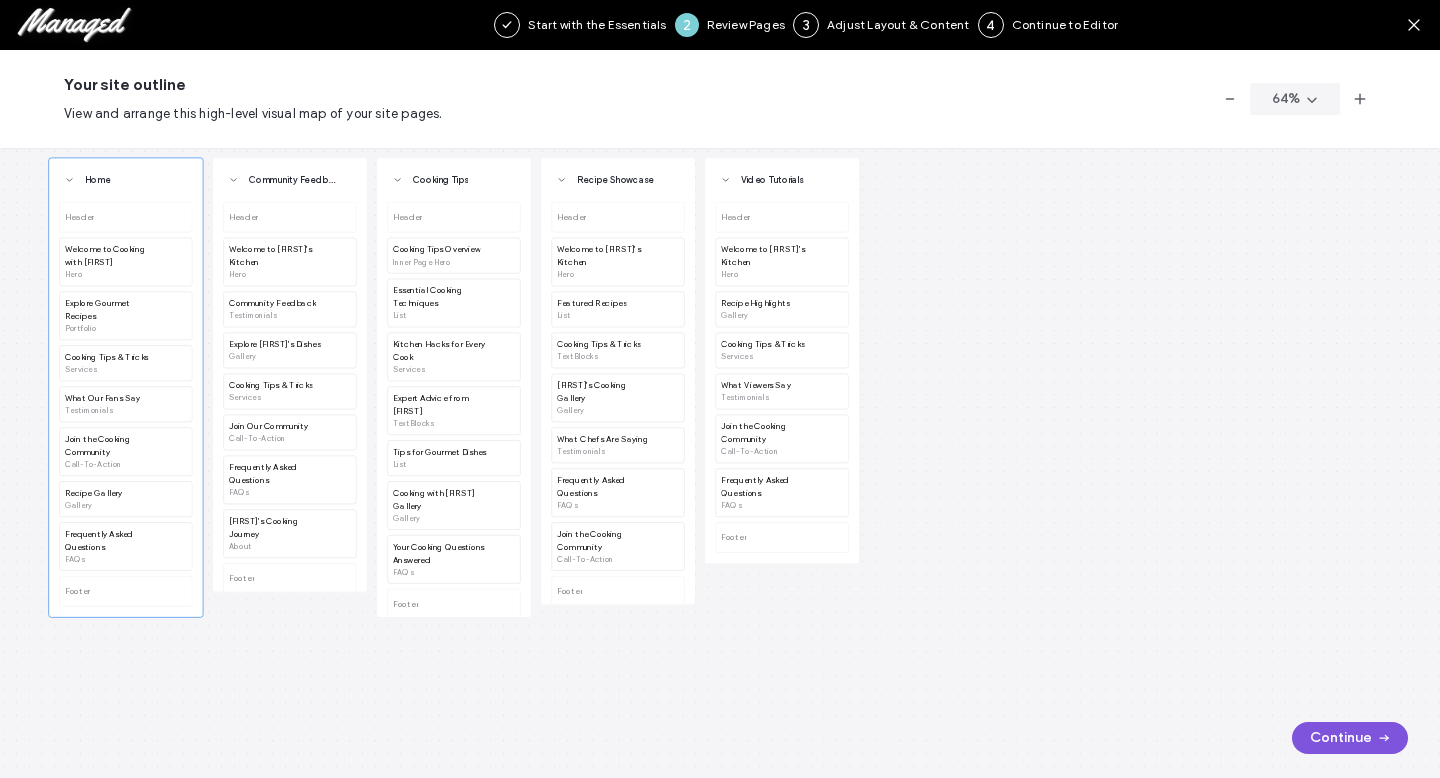click on "Continue" at bounding box center (1350, 738) 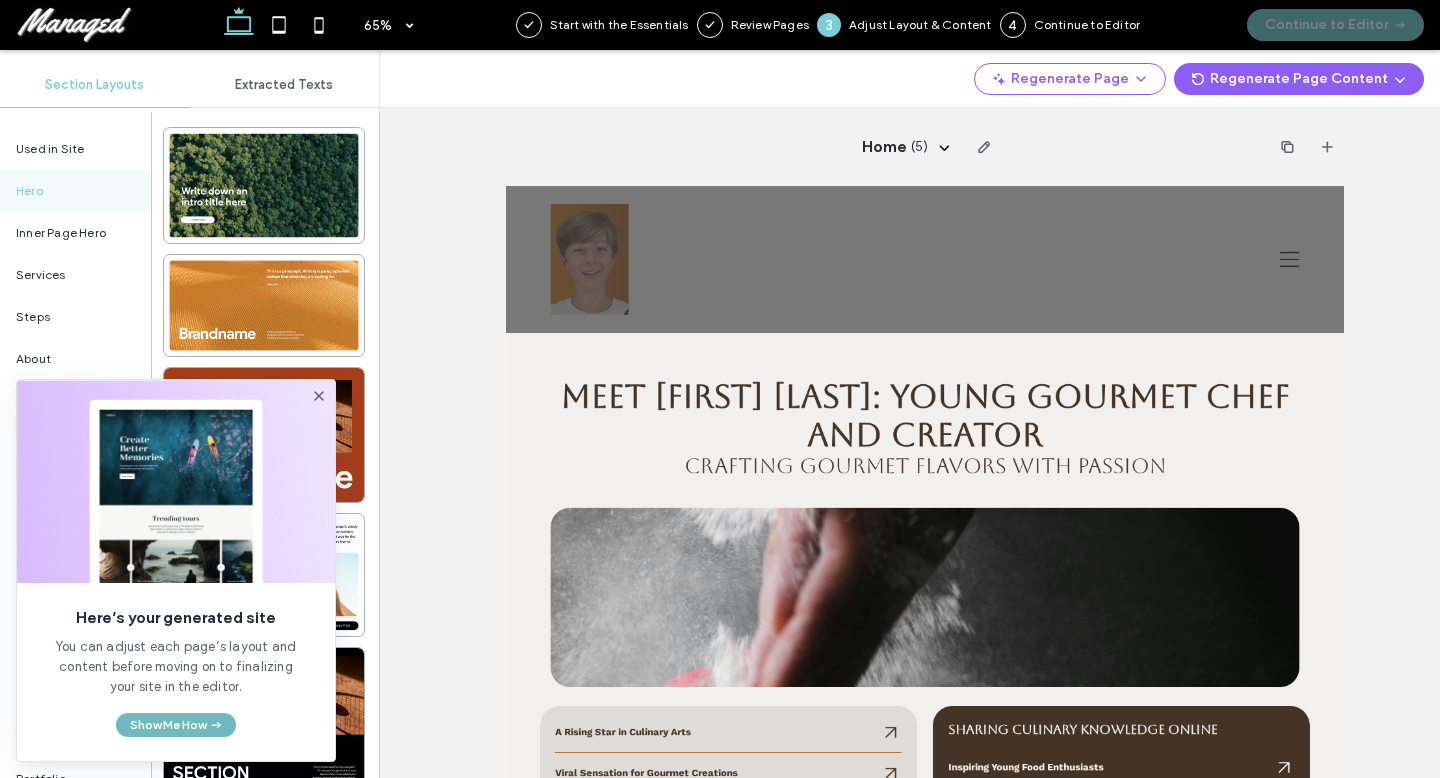click on "Show Me How" at bounding box center (176, 725) 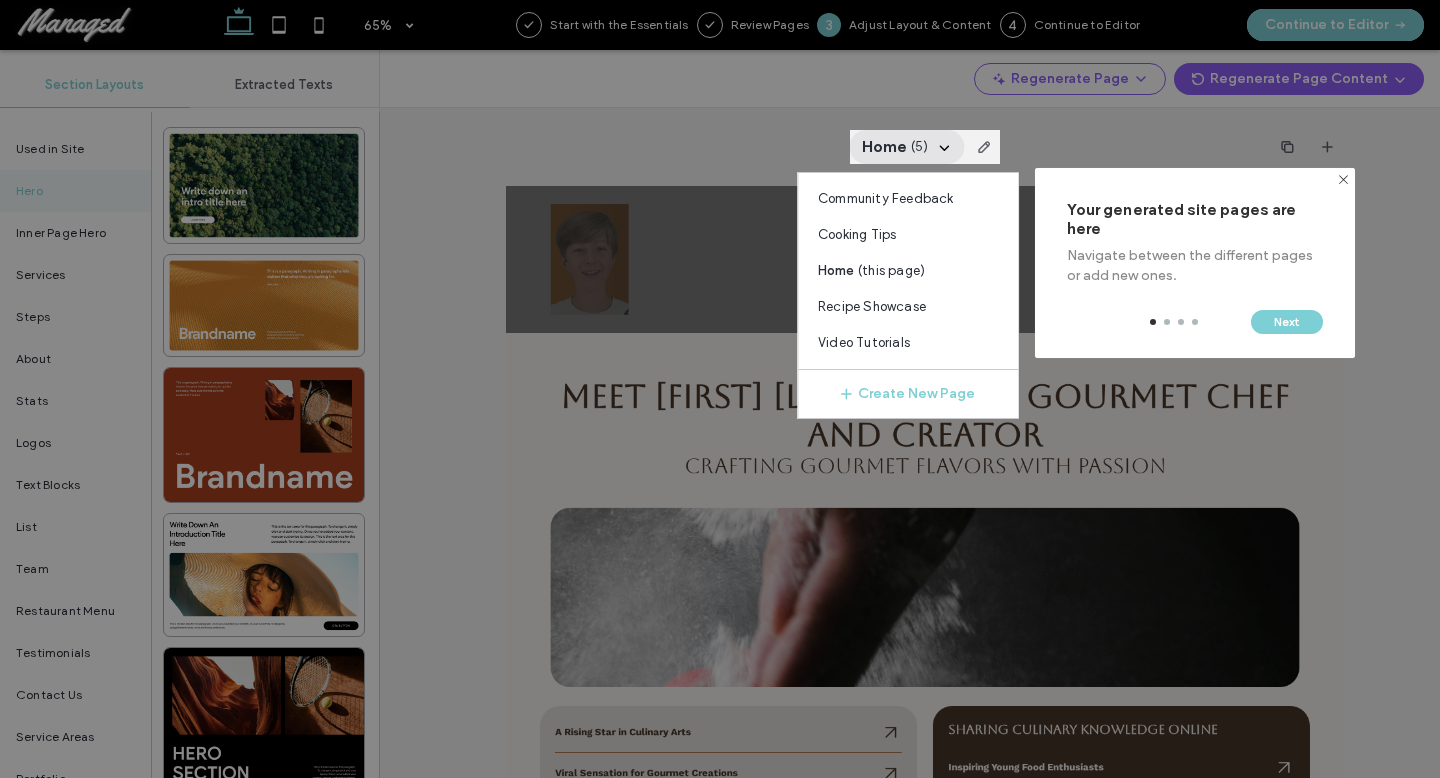 click at bounding box center (908, 295) 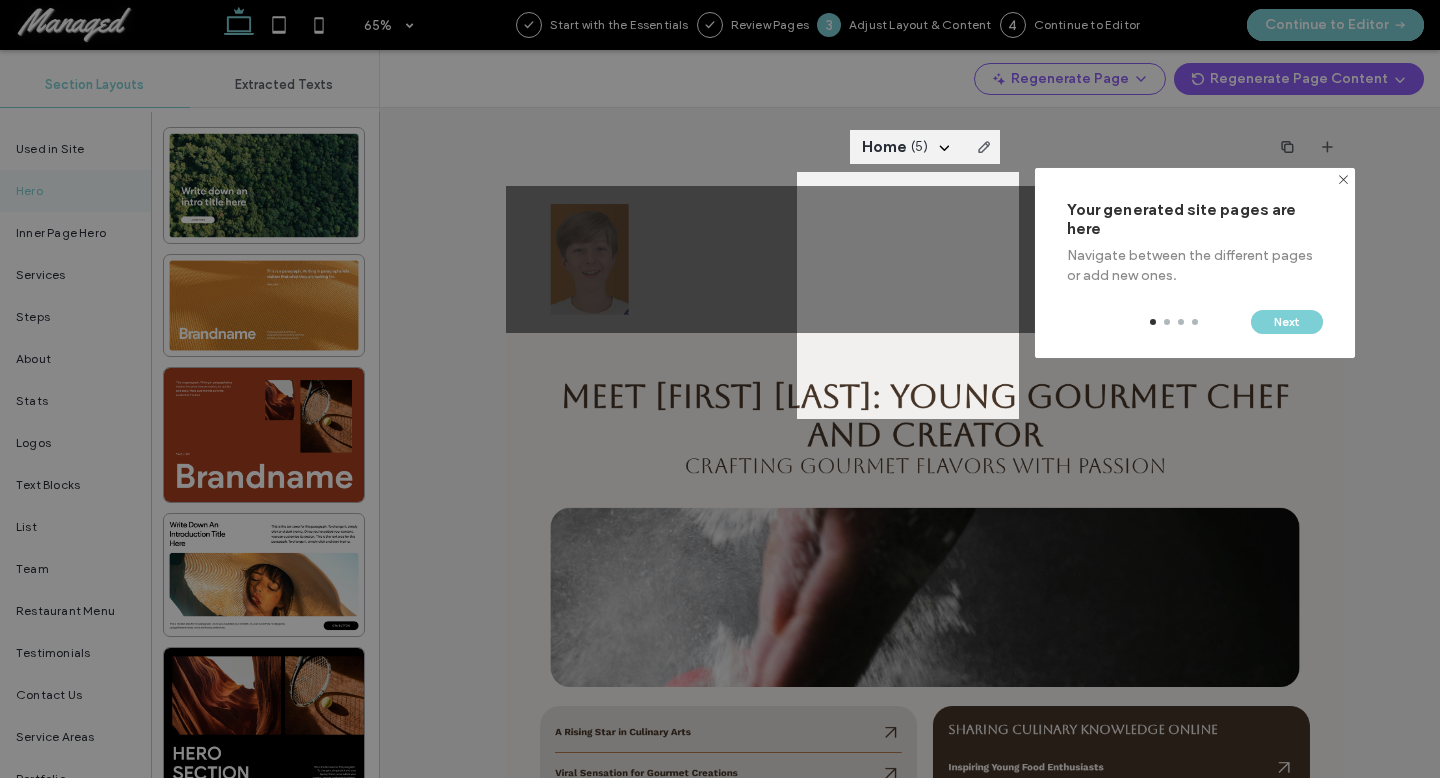 click at bounding box center (925, 147) 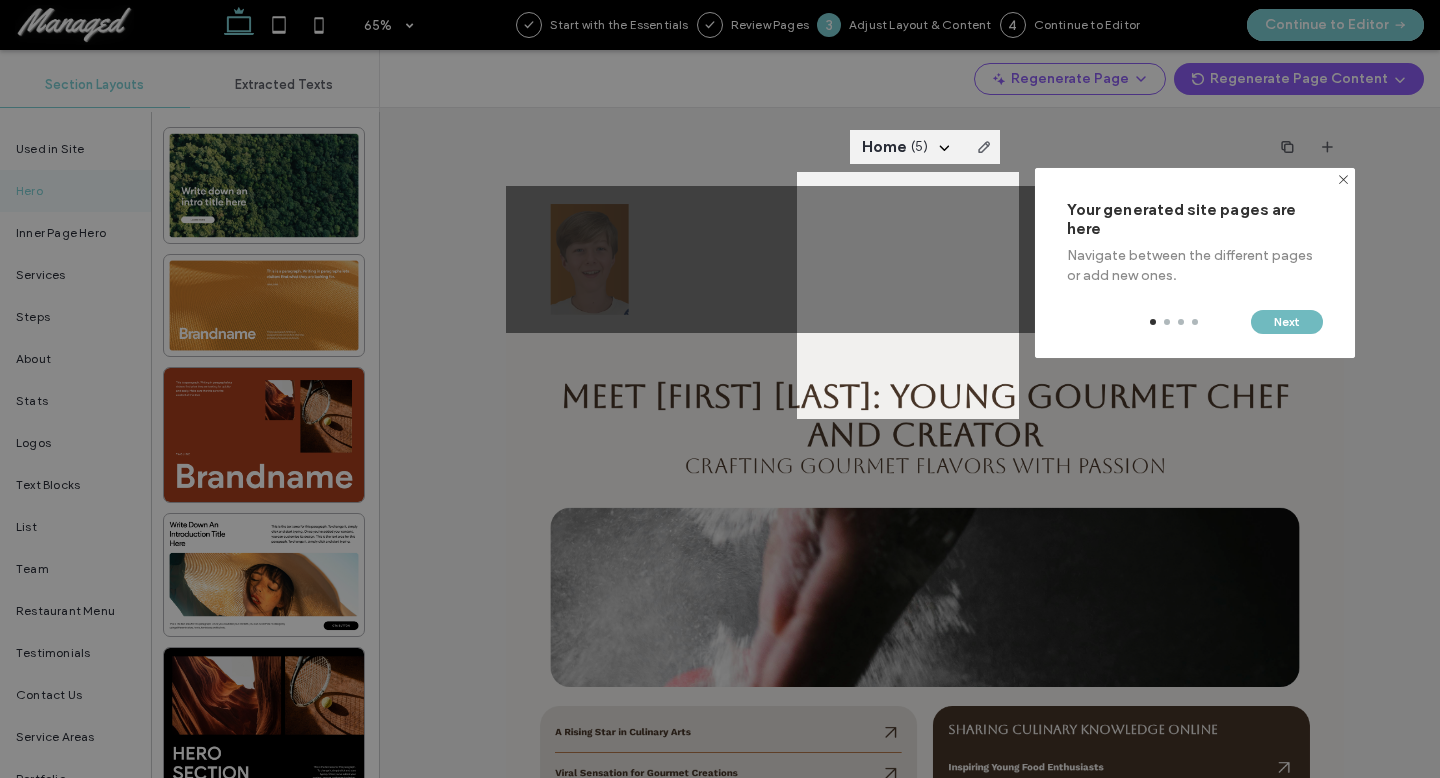 click on "Next" at bounding box center (1287, 322) 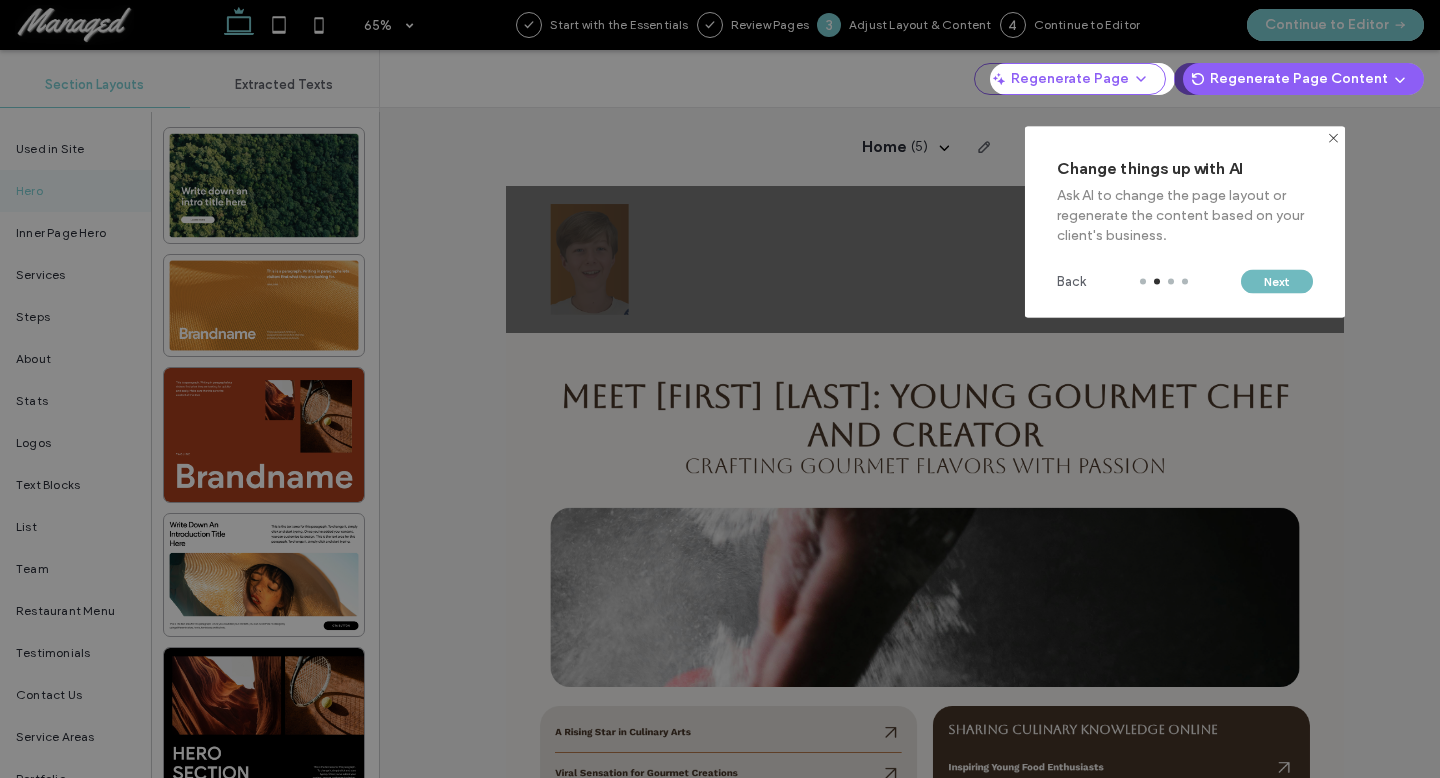 click on "Next" at bounding box center [1277, 282] 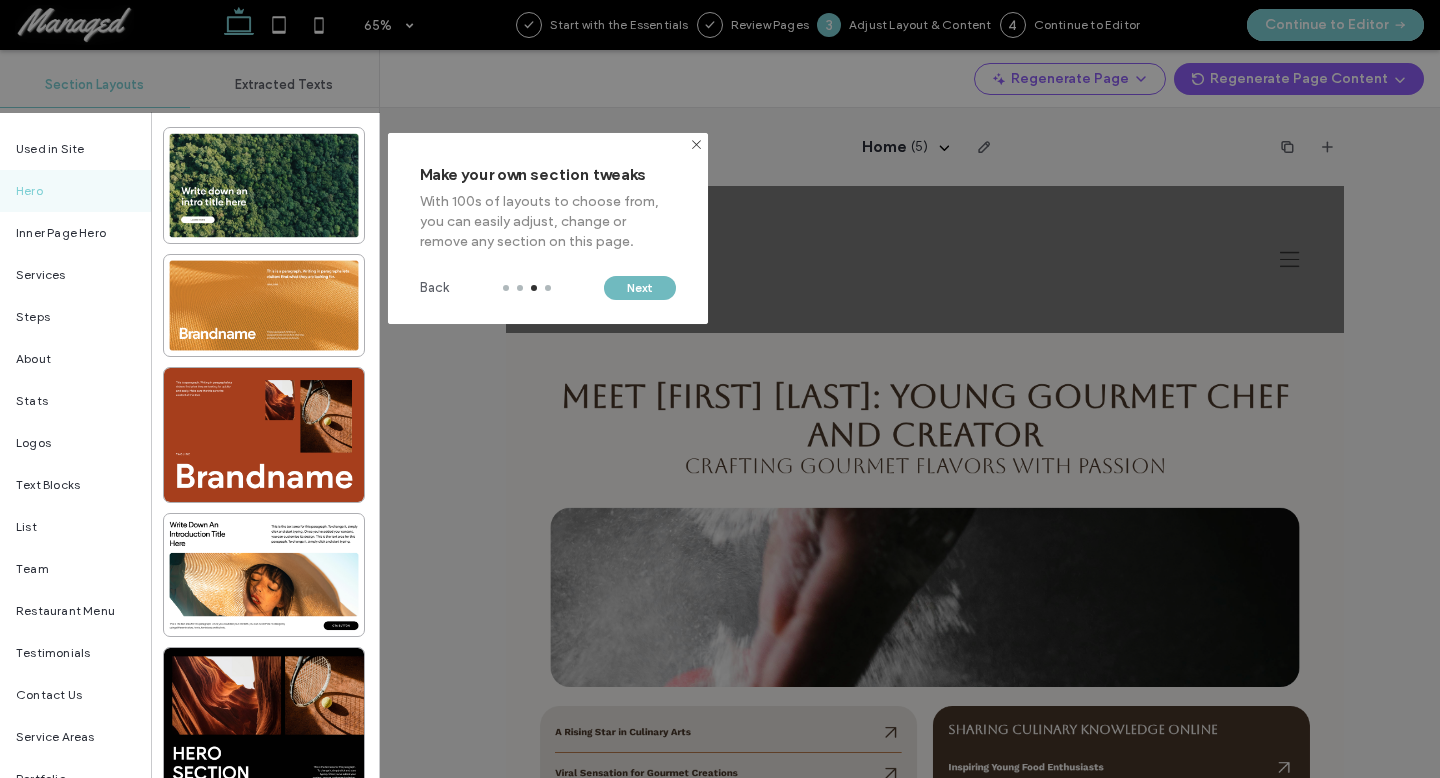 click on "Next" at bounding box center (640, 288) 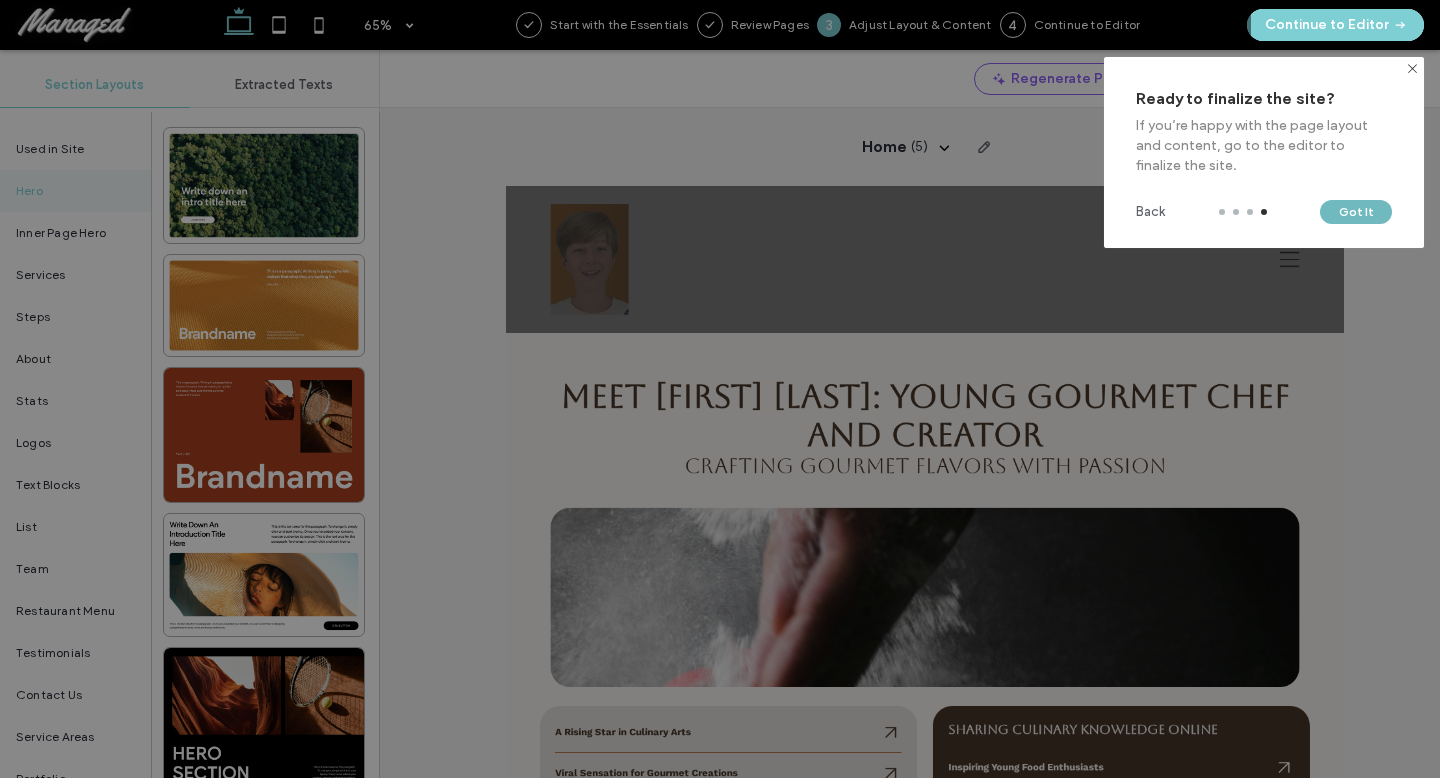 click on "Got It" at bounding box center [1356, 212] 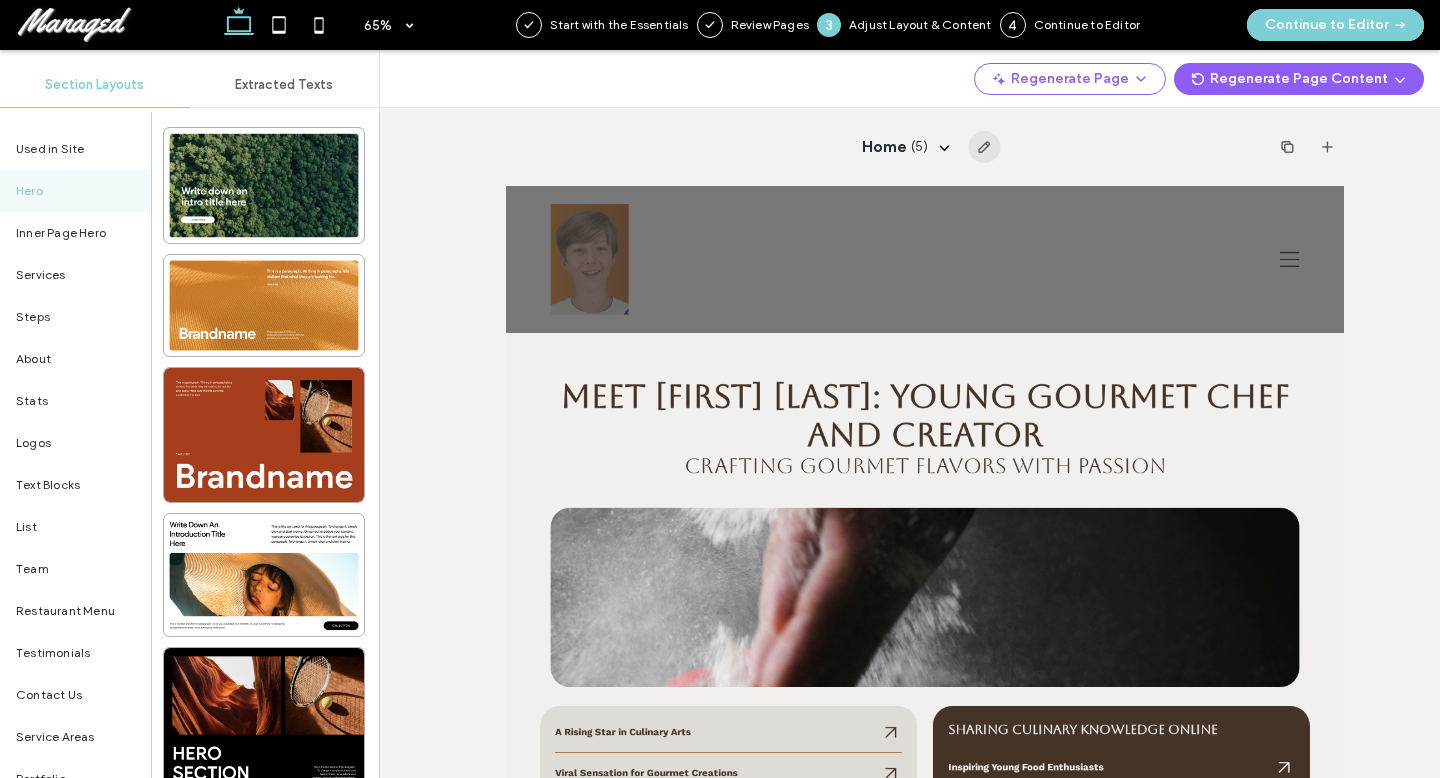 click 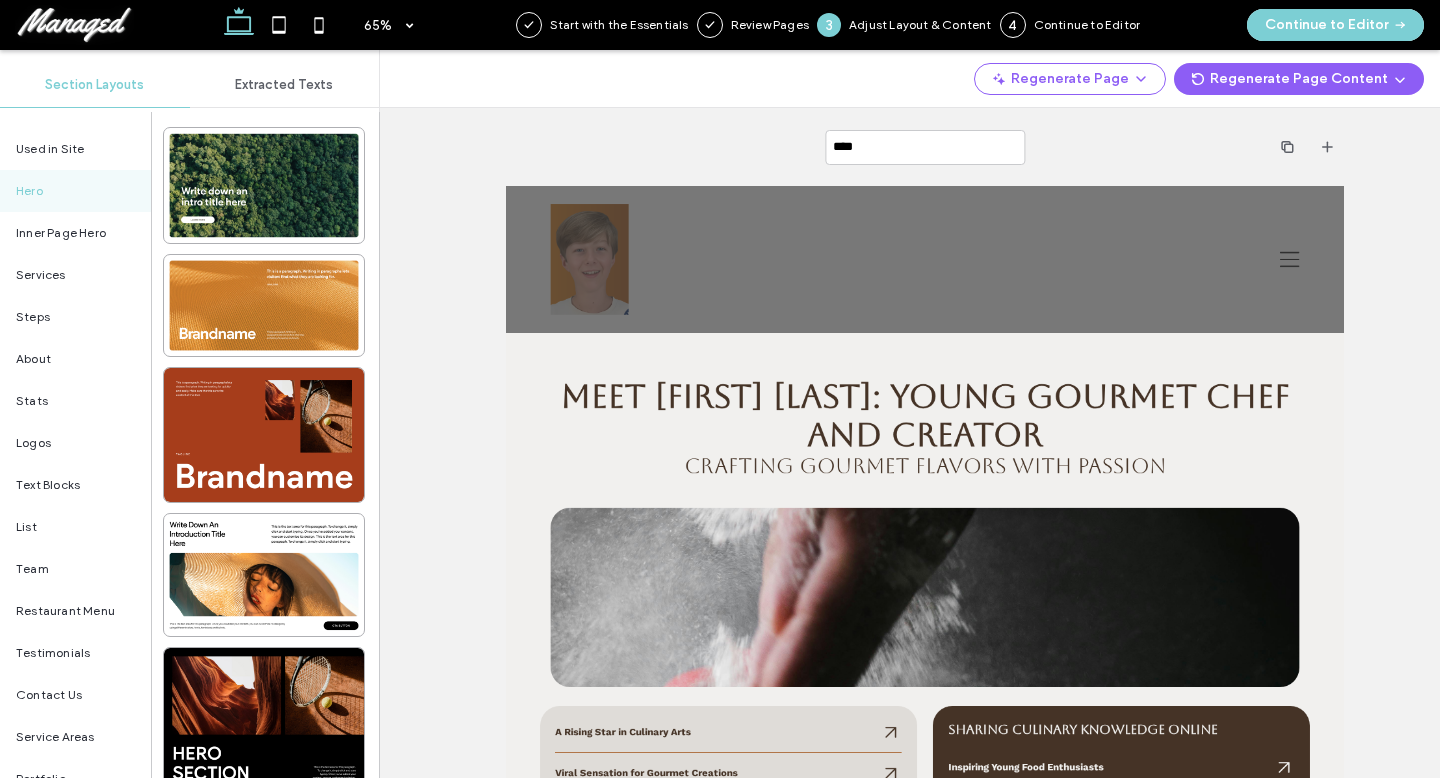 click on "****" at bounding box center [925, 147] 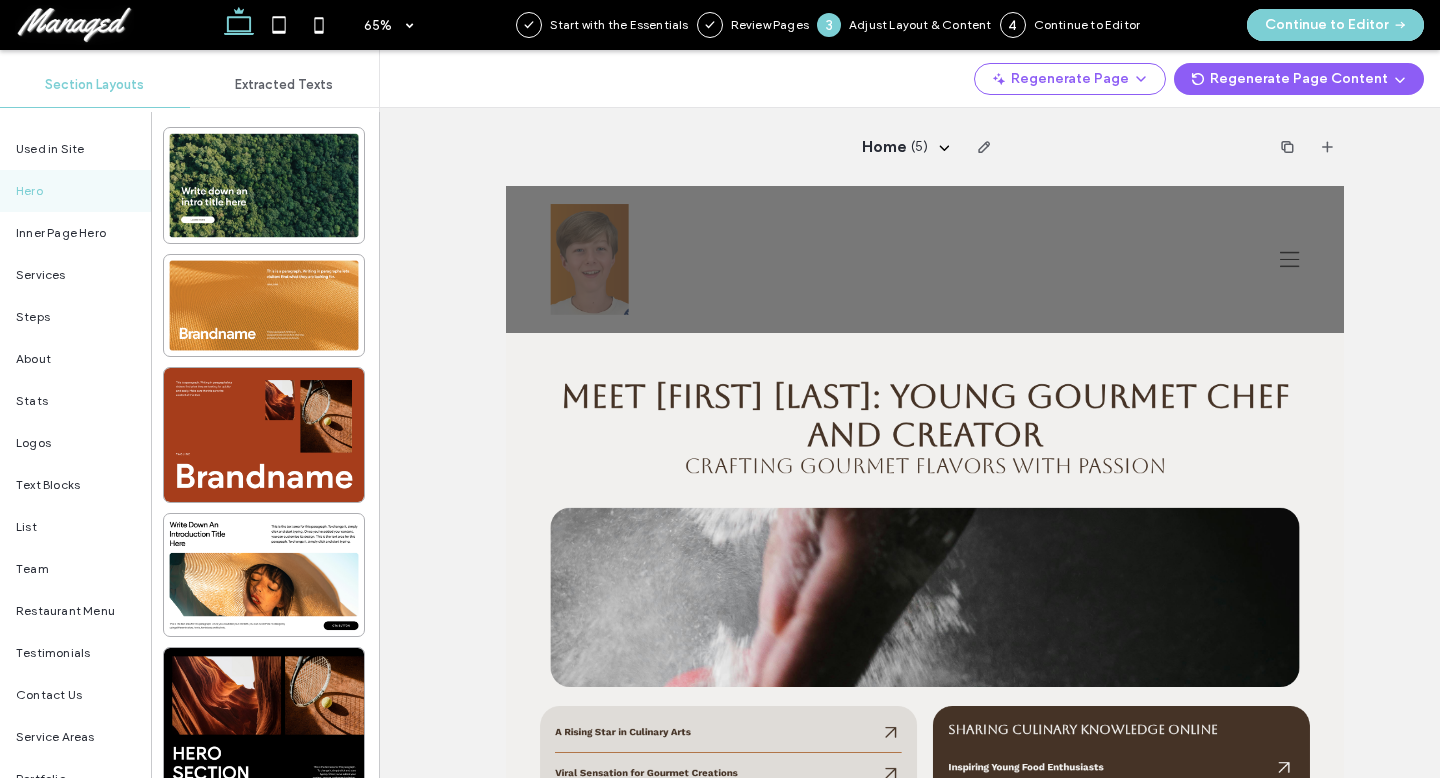click on "Home ( 5 )" at bounding box center [924, 147] 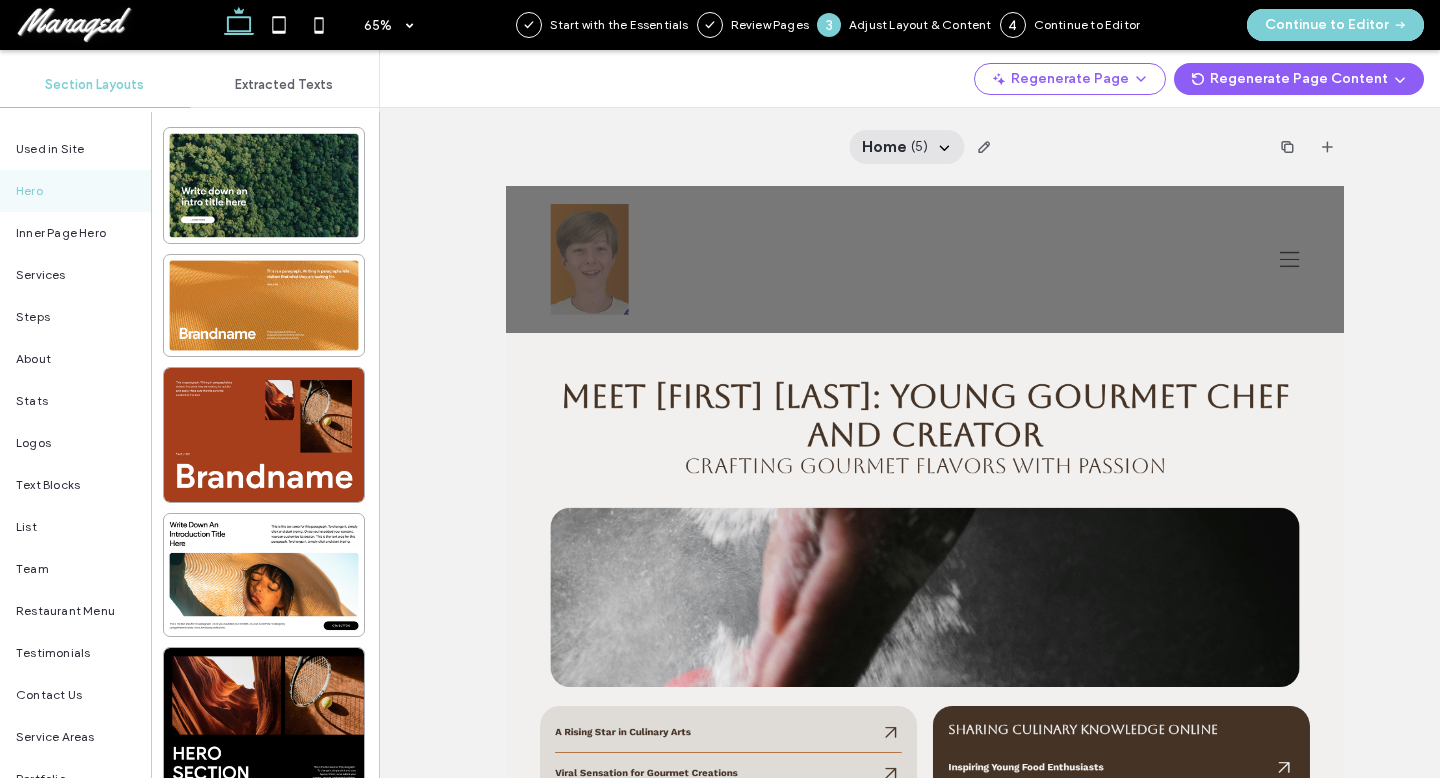 click on "Home" at bounding box center [883, 147] 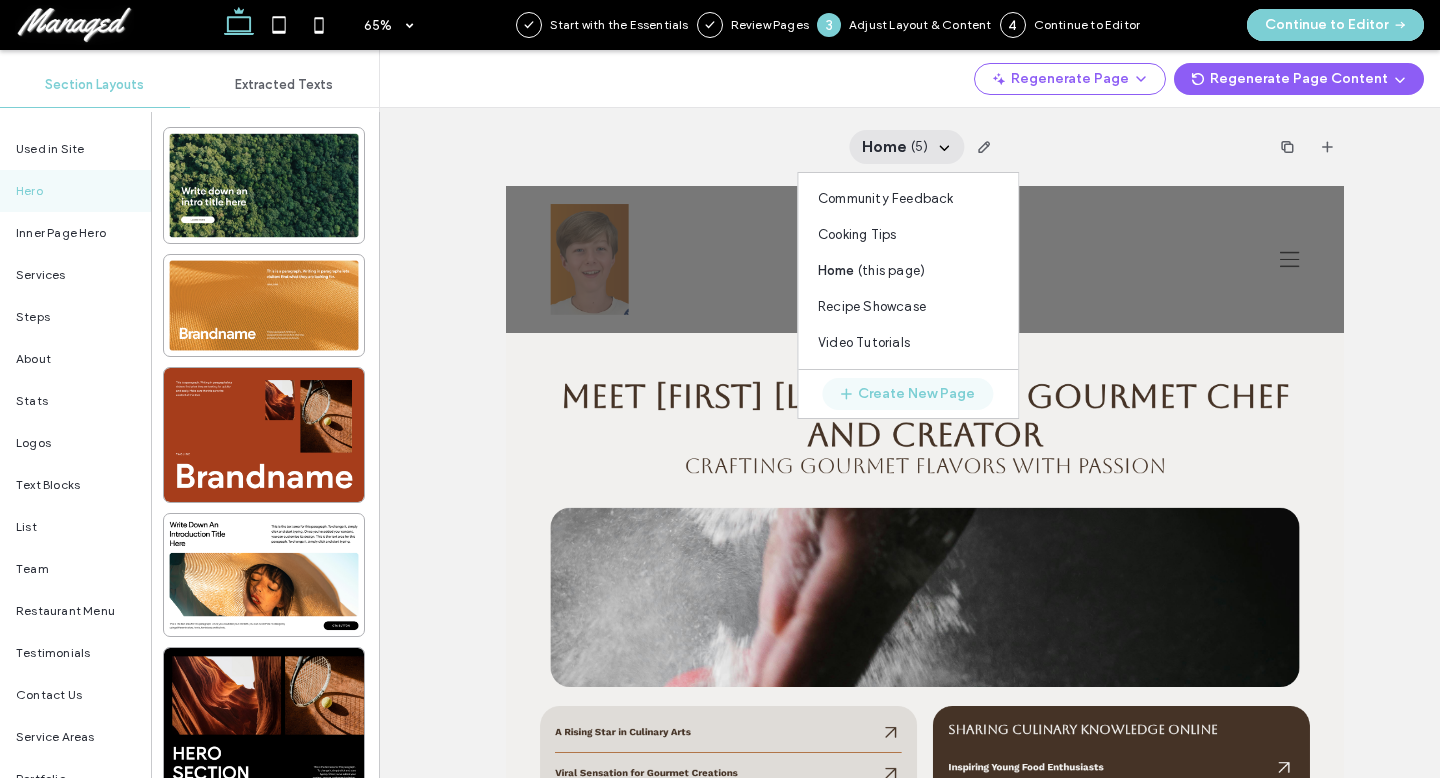 click on "Create New Page" at bounding box center [907, 394] 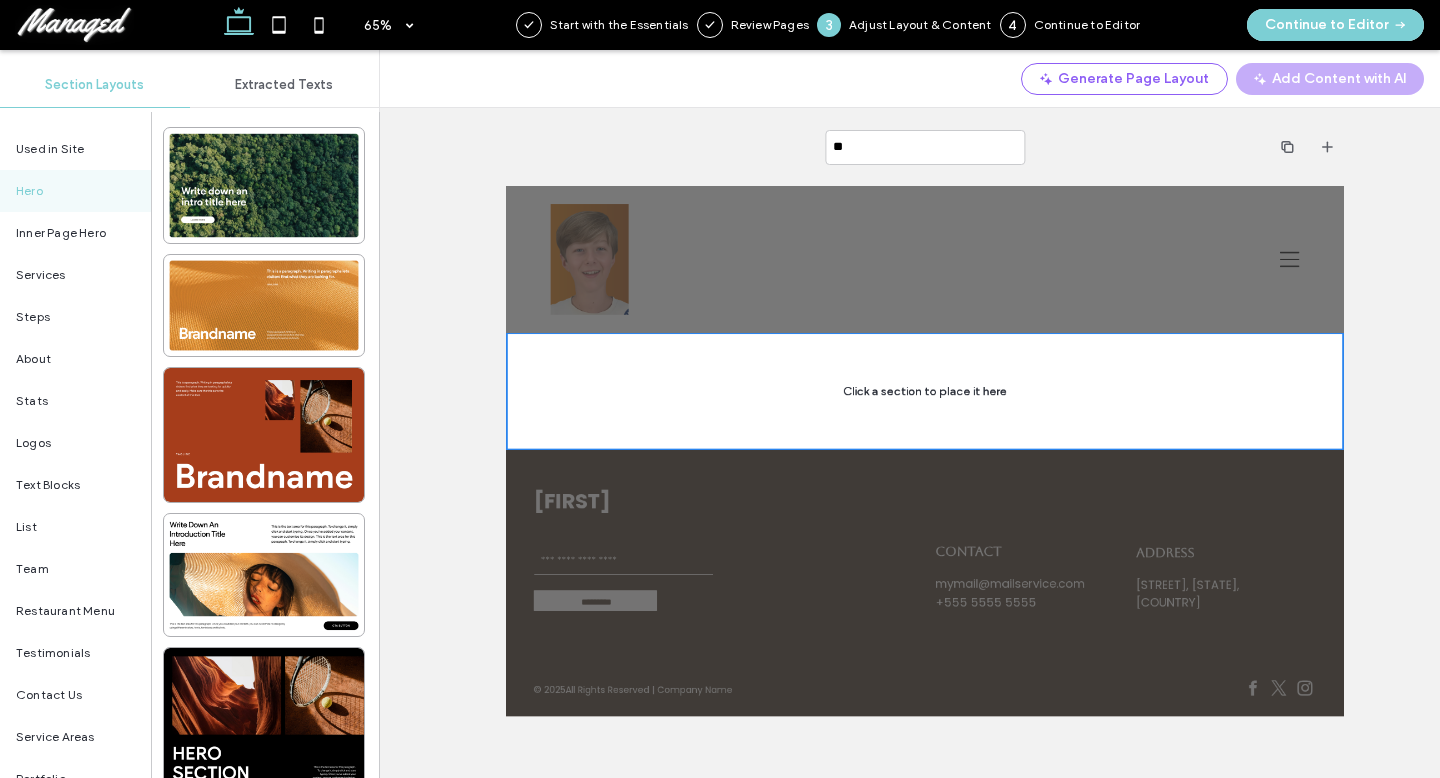 type on "*" 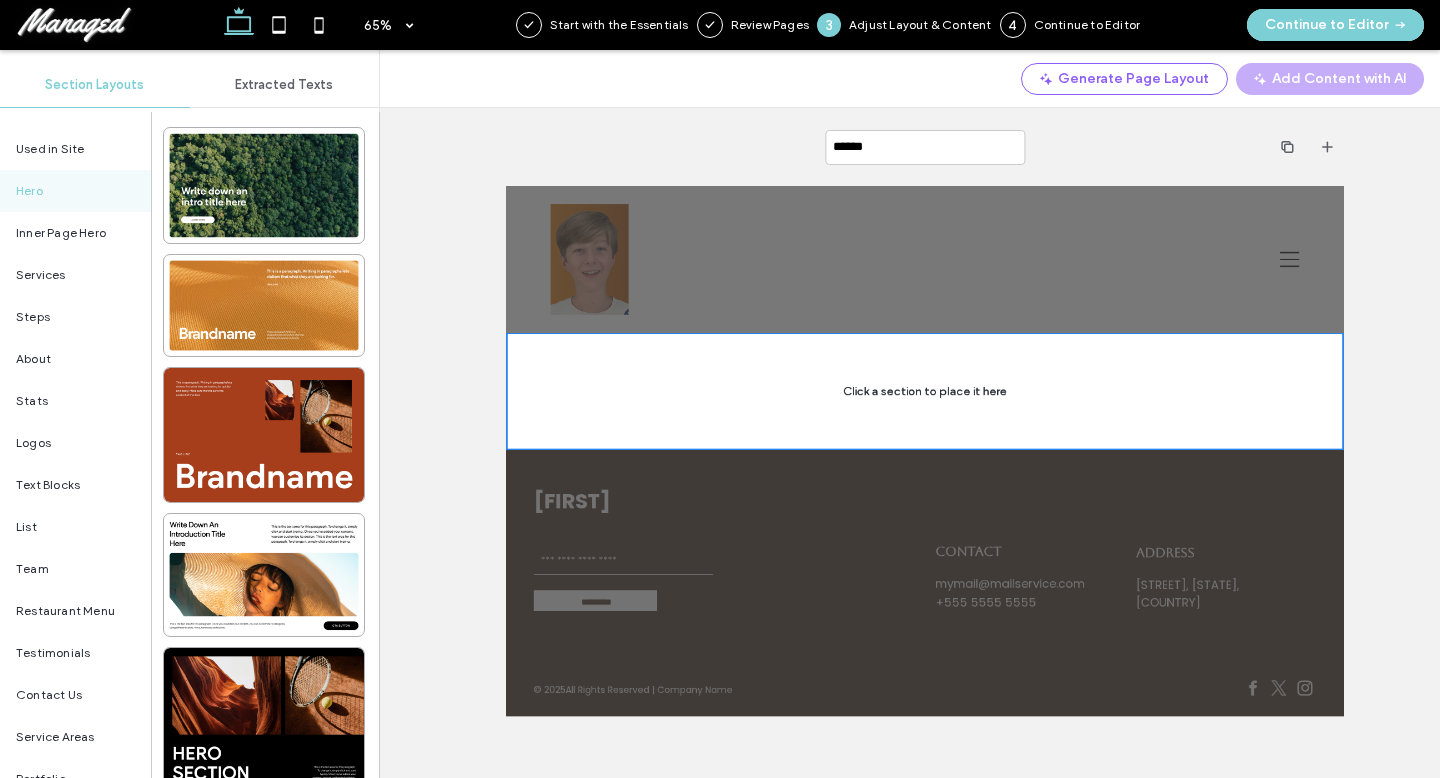 type on "*******" 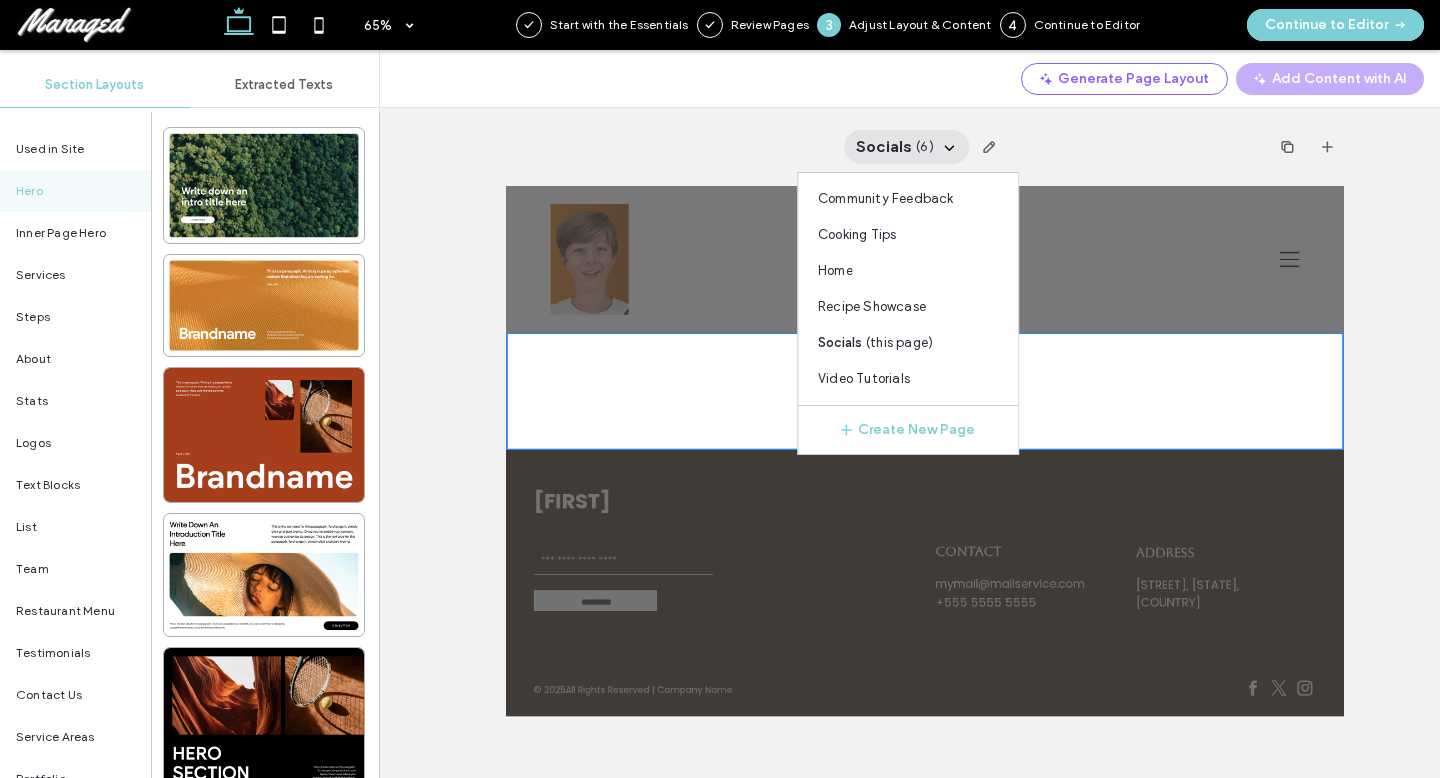 click on "Socials ( 6 ) Community Feedback Cooking Tips Home Recipe Showcase Socials ( this page ) Video Tutorials Create New Page" at bounding box center (924, 147) 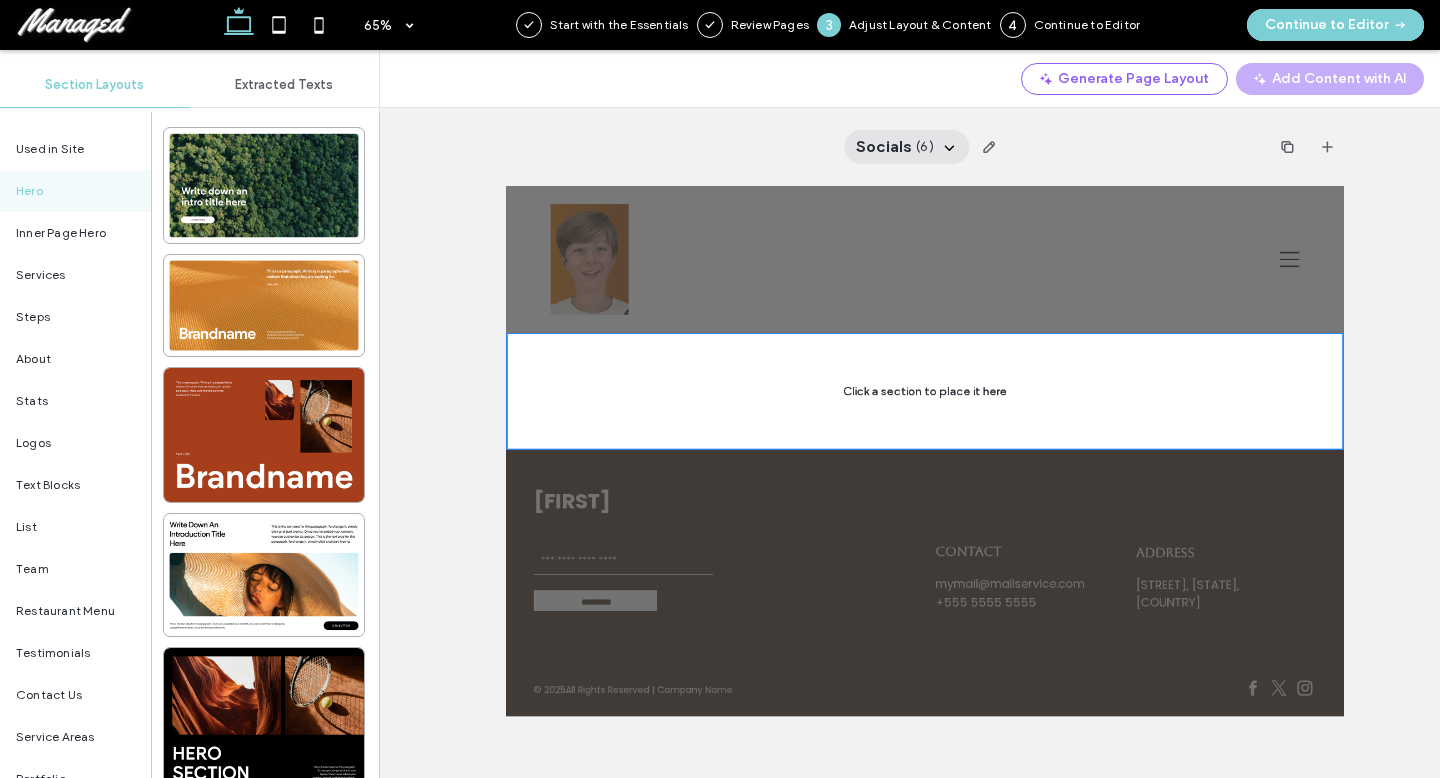 click on "Socials ( 6 )" at bounding box center (907, 147) 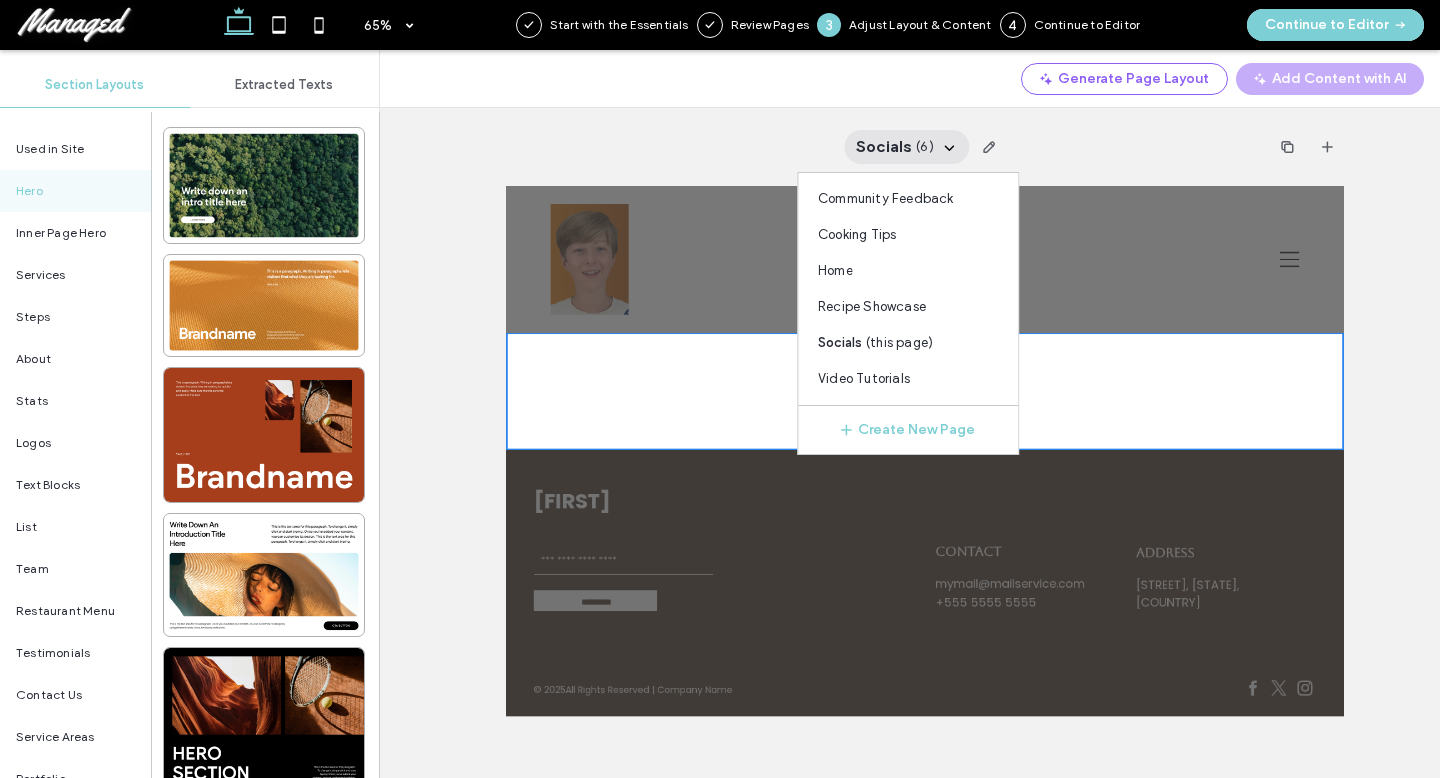click at bounding box center (1150, 502) 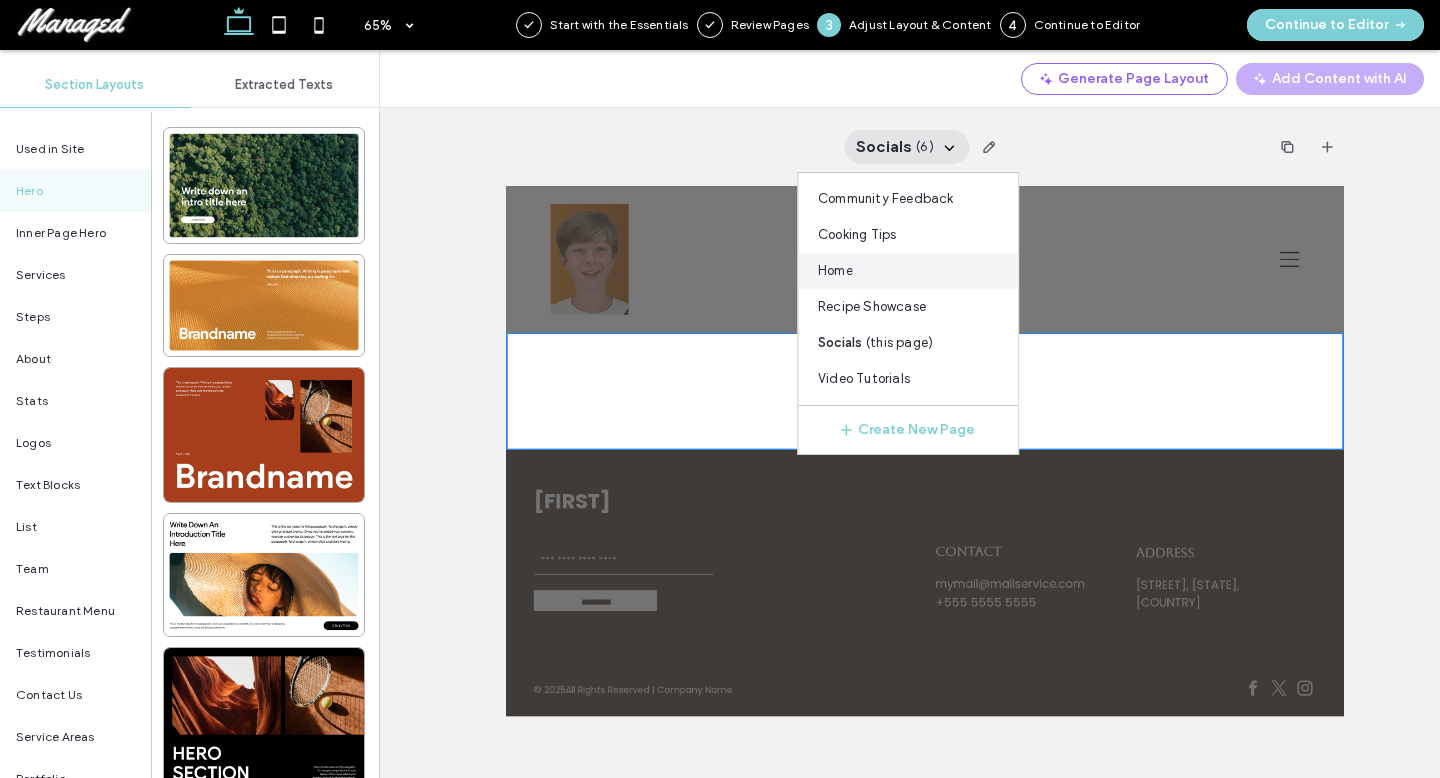 click on "Home" at bounding box center (908, 271) 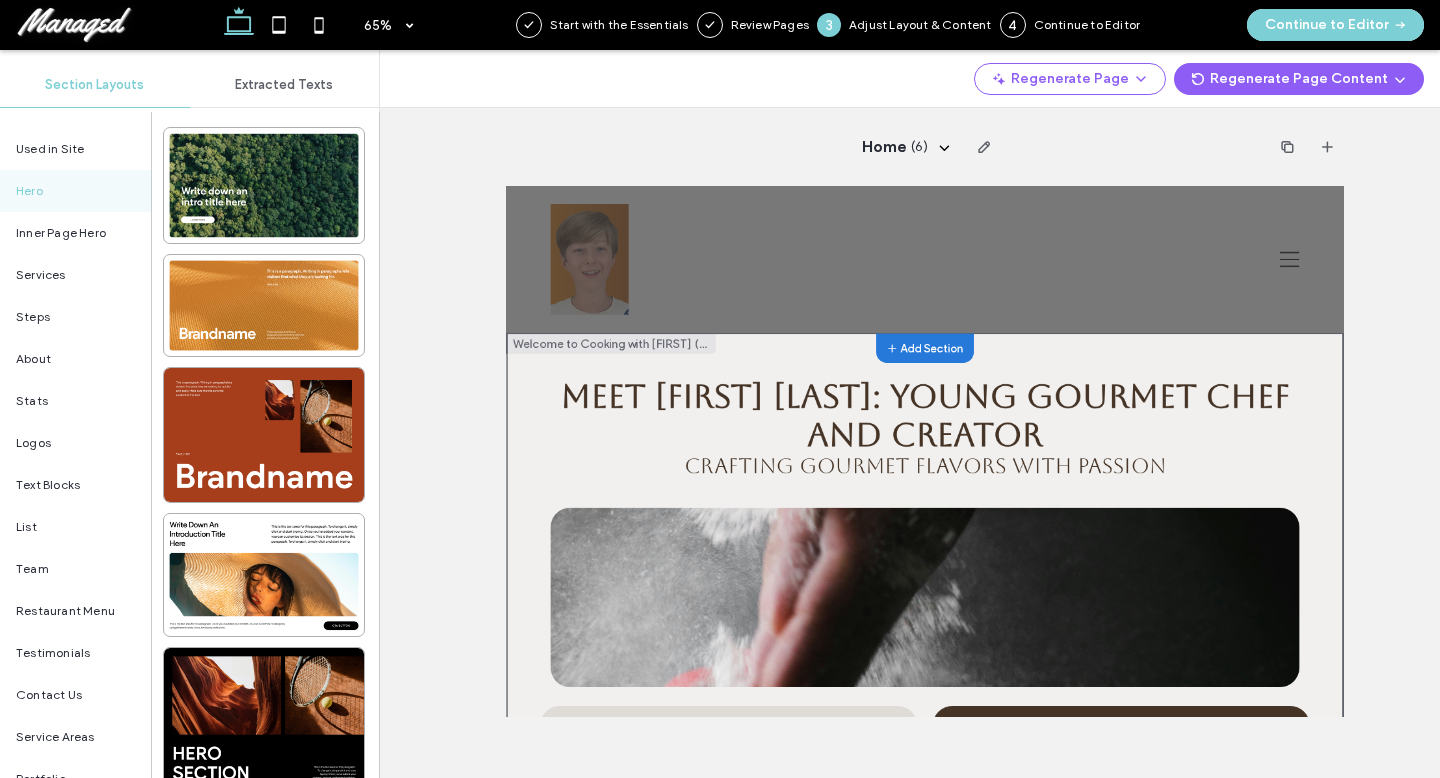 click on "Add Section" at bounding box center [1150, 435] 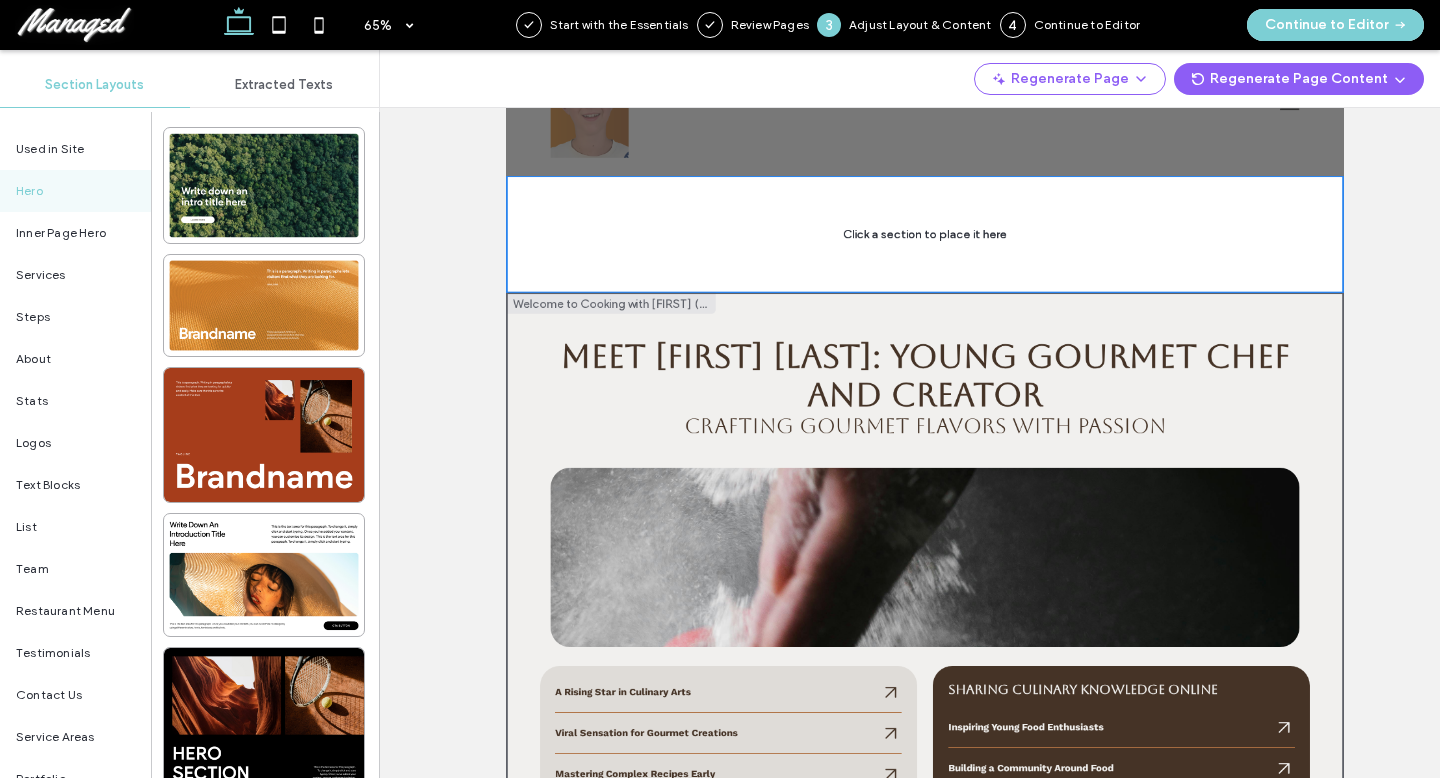 scroll, scrollTop: 0, scrollLeft: 0, axis: both 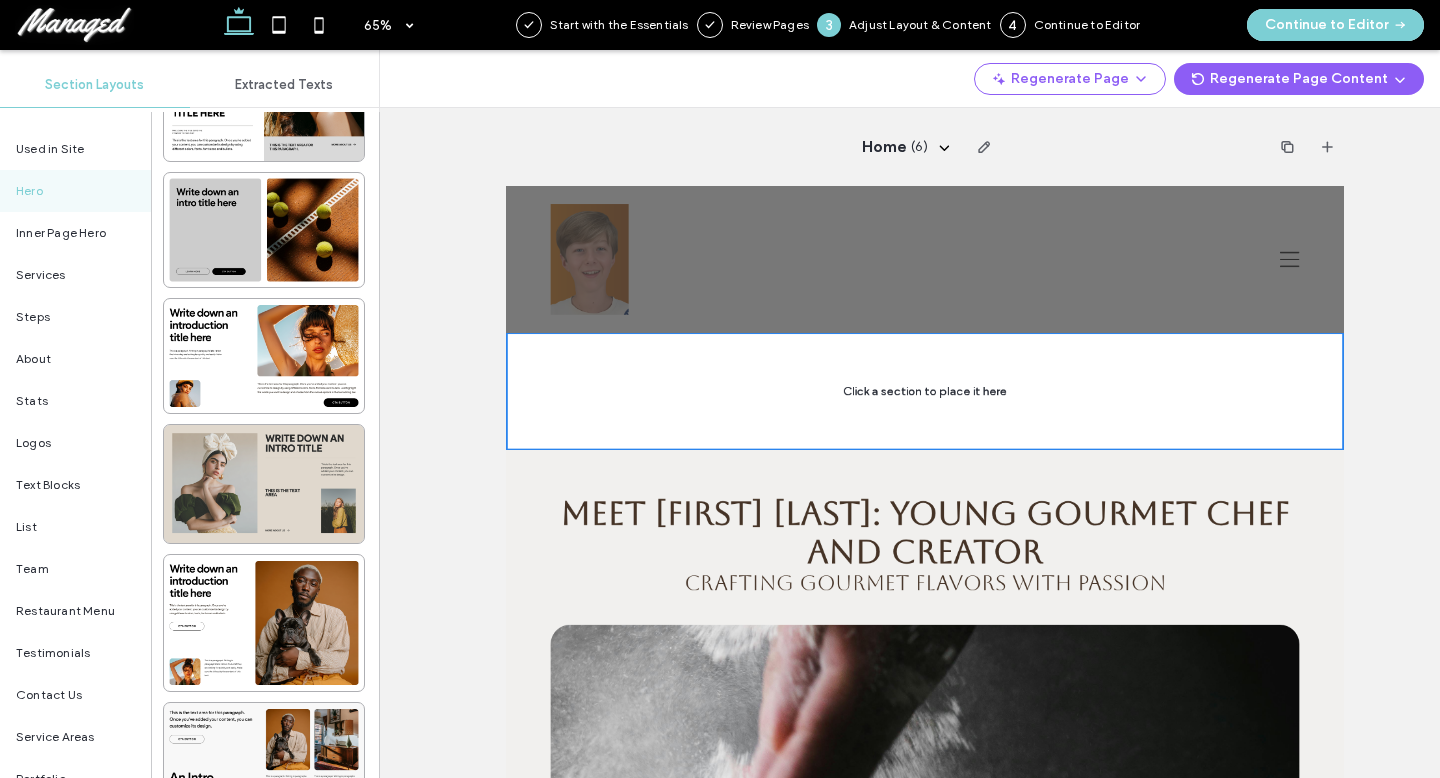 click at bounding box center (264, 484) 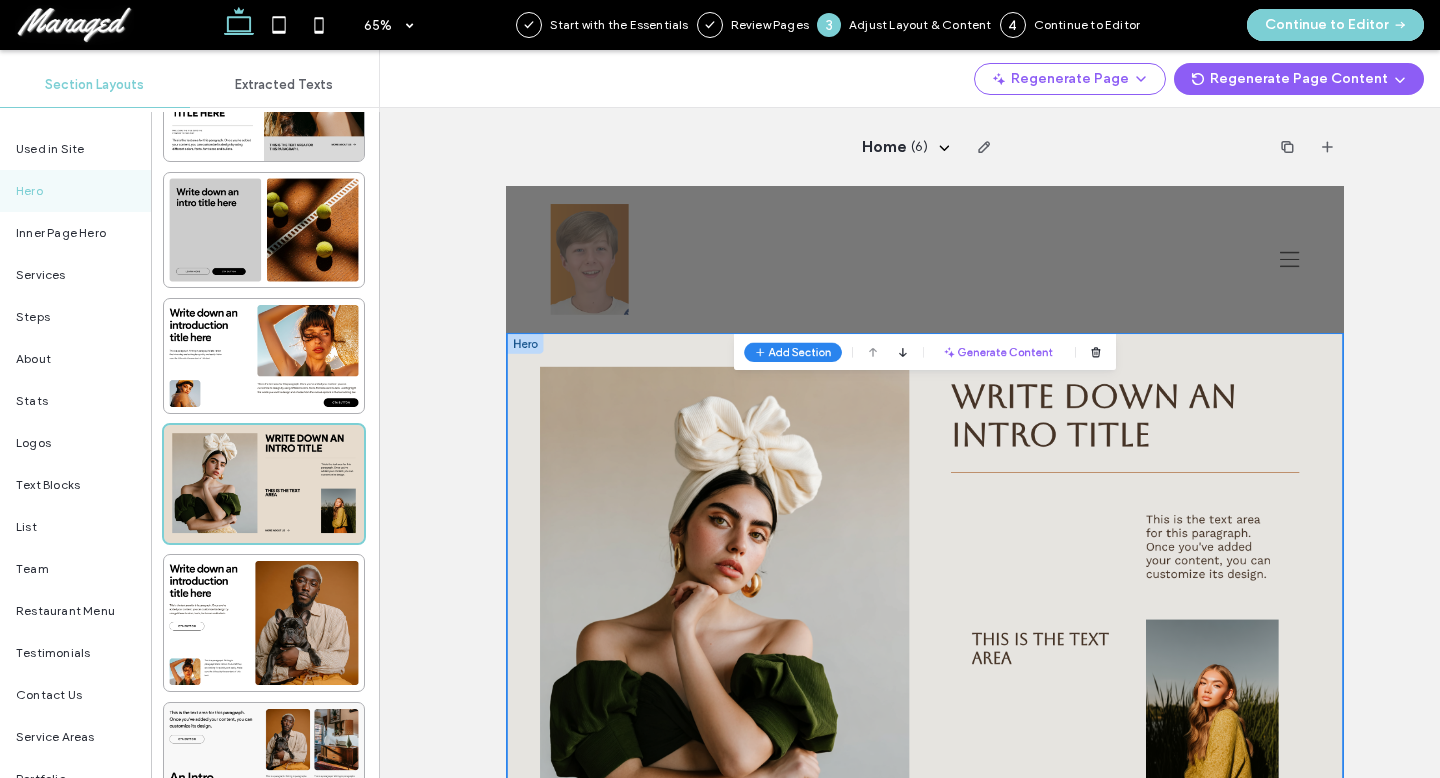 click at bounding box center (264, 484) 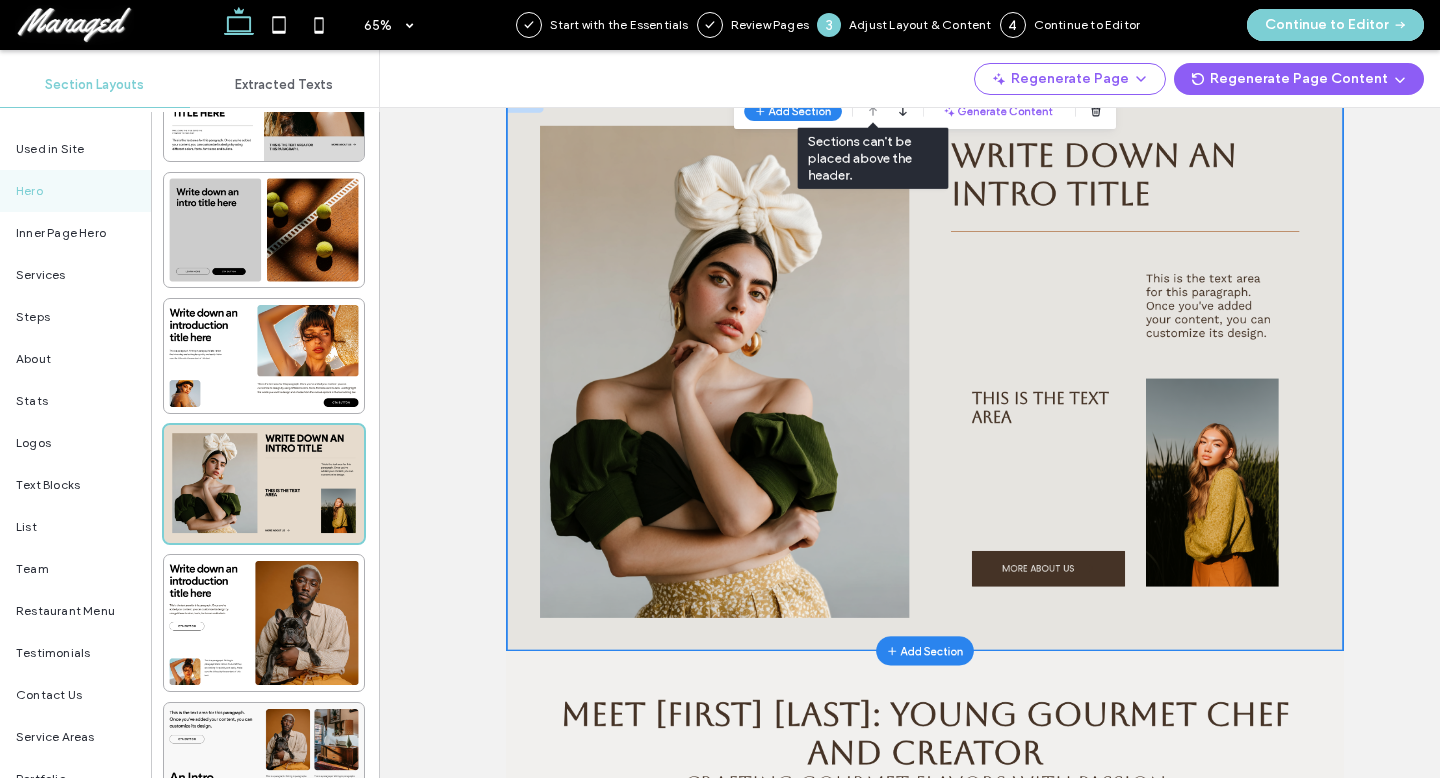 scroll, scrollTop: 164, scrollLeft: 0, axis: vertical 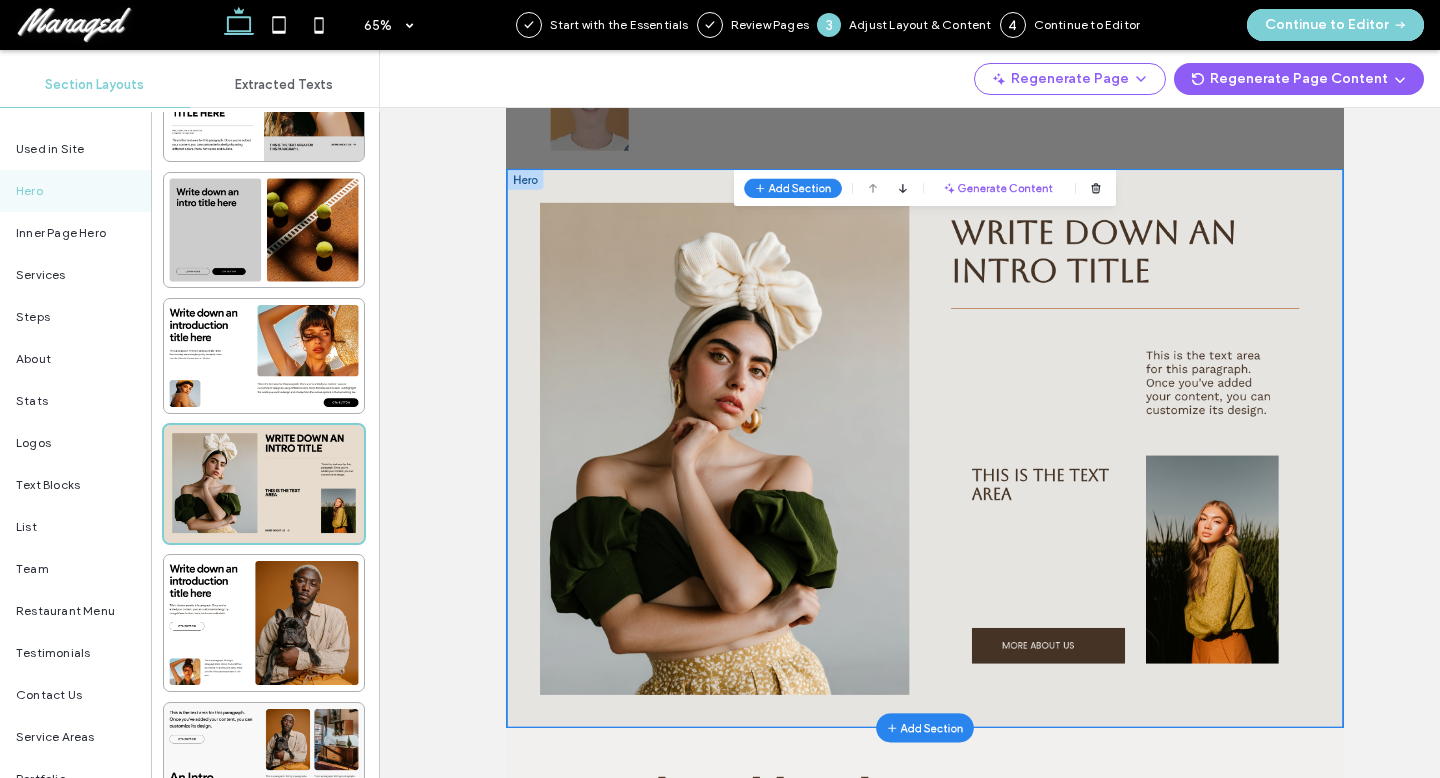 click at bounding box center (842, 678) 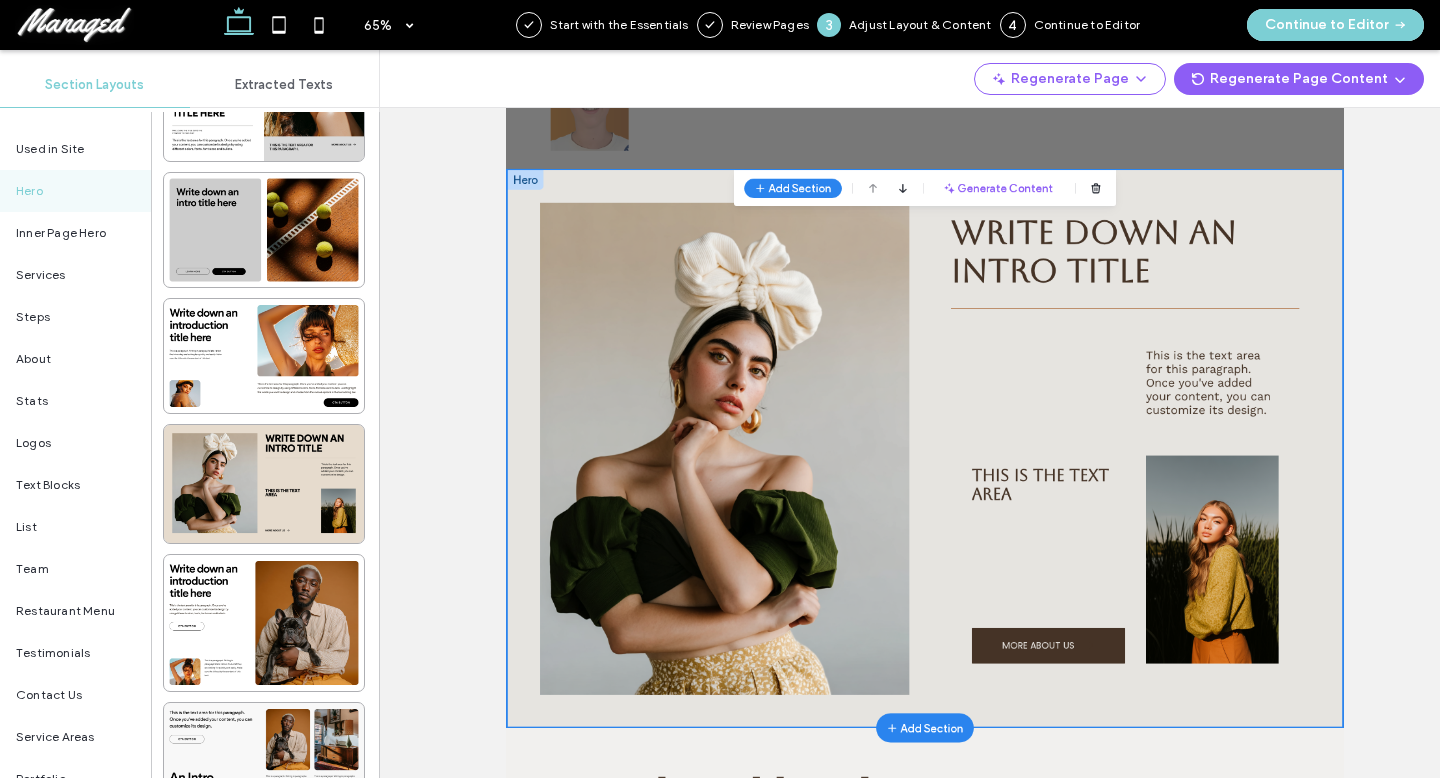 click on "Write down an intro title" at bounding box center (1458, 375) 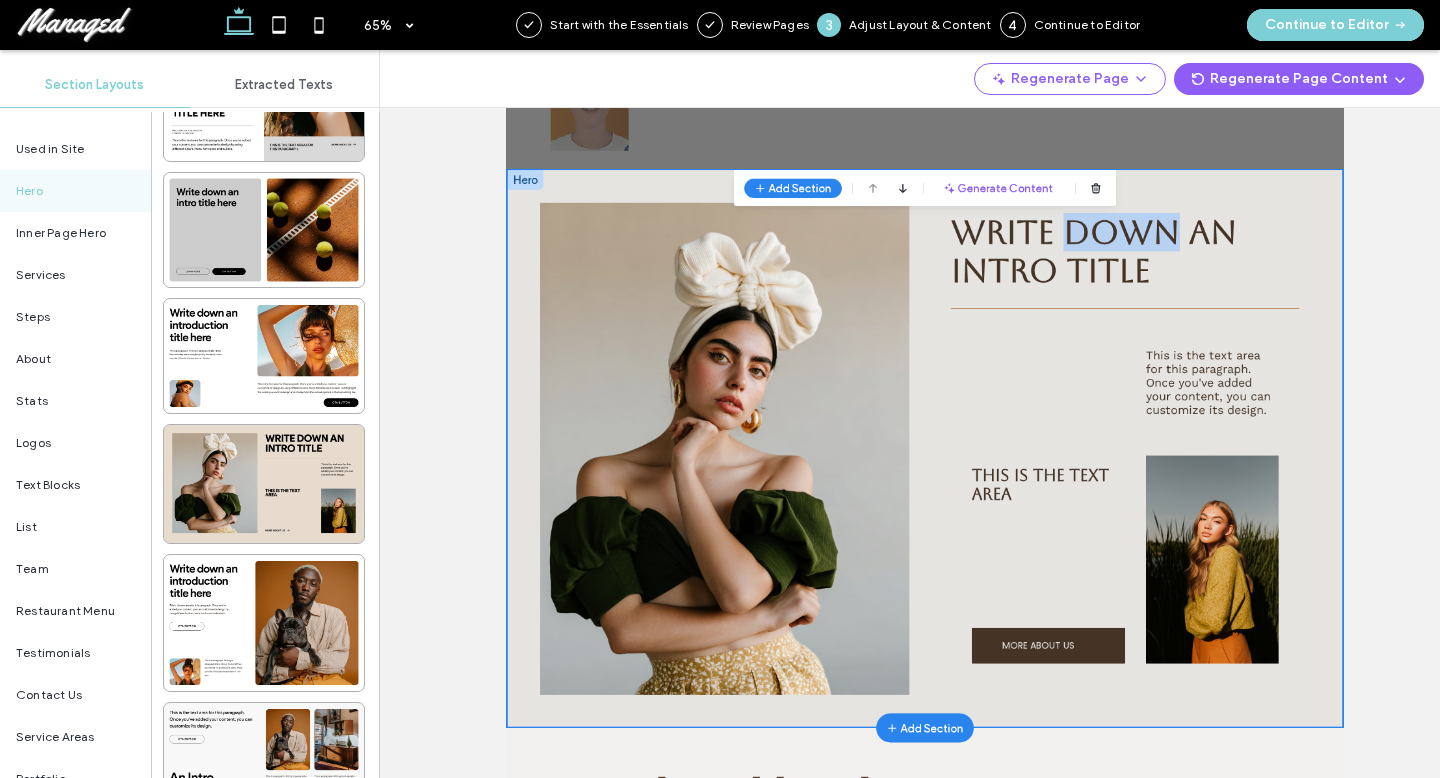 click on "Write down an intro title" at bounding box center [1410, 375] 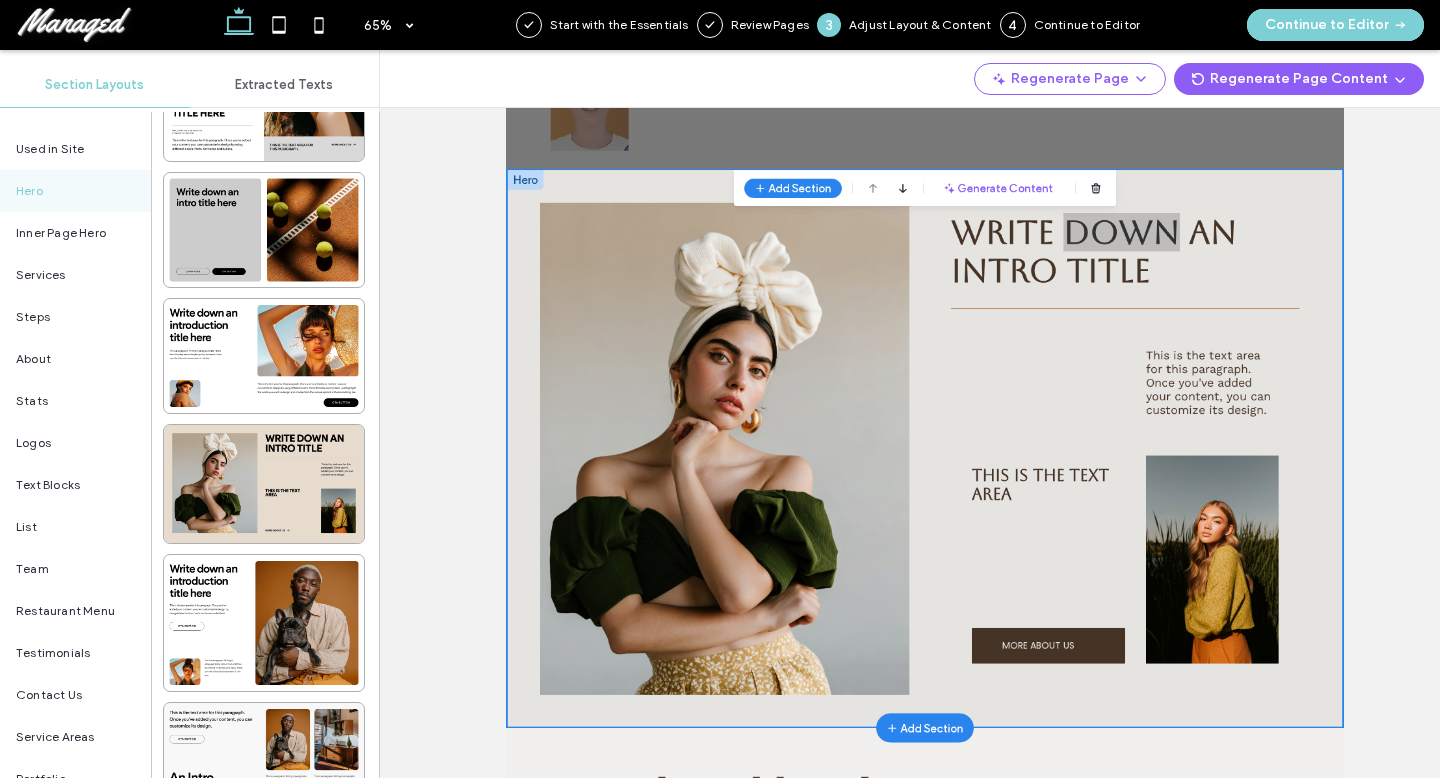 click on "Home ( 6 )" at bounding box center [796, 414] 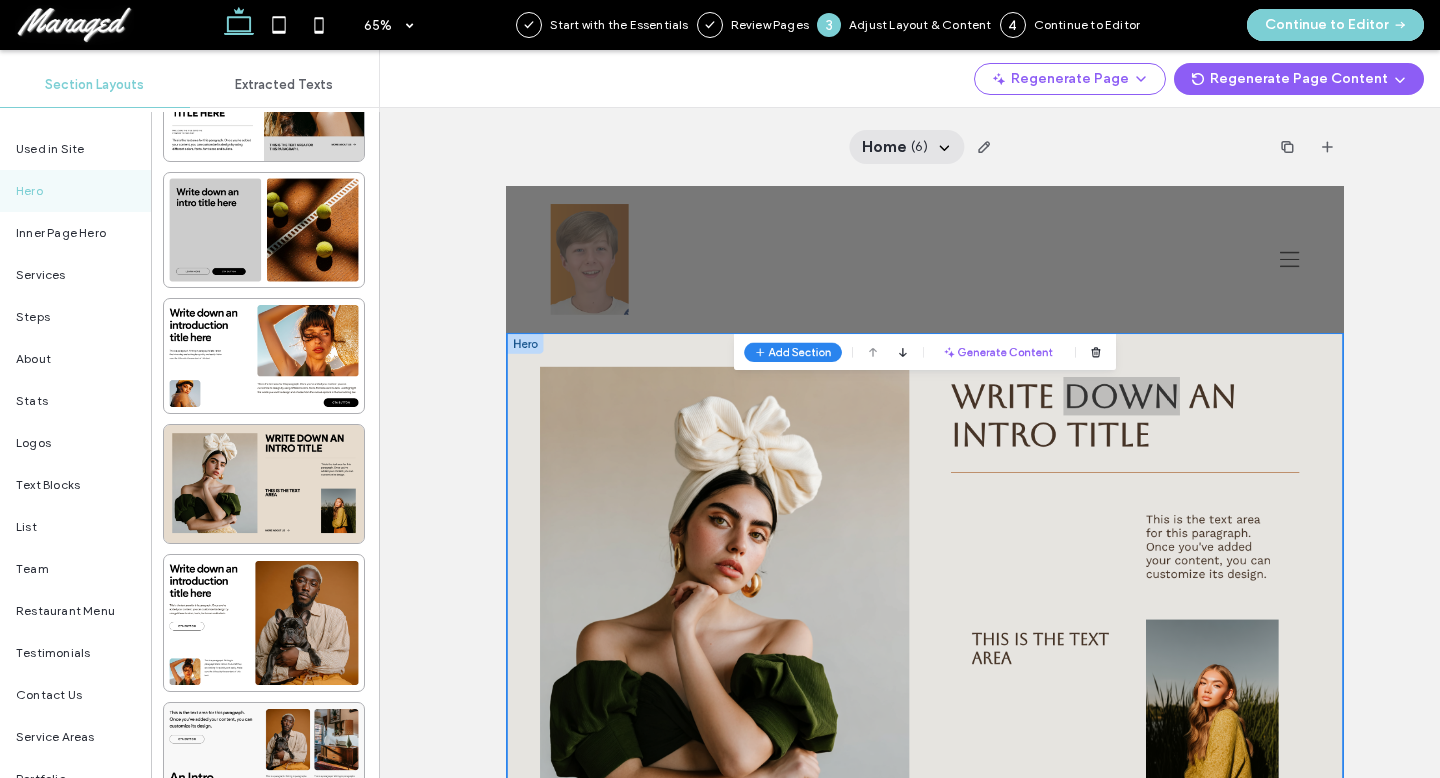 click on "( 6 )" at bounding box center (919, 147) 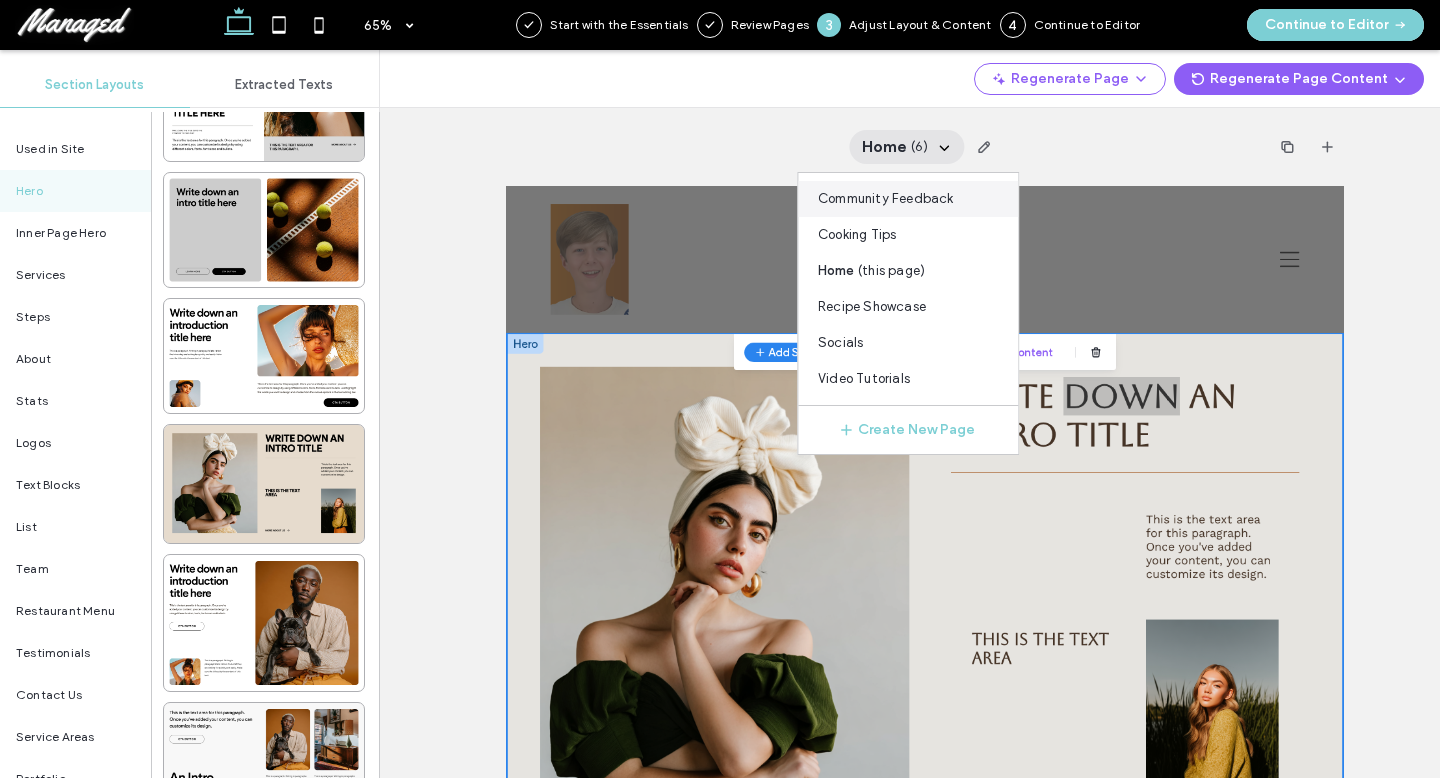 click on "Community Feedback" at bounding box center [886, 199] 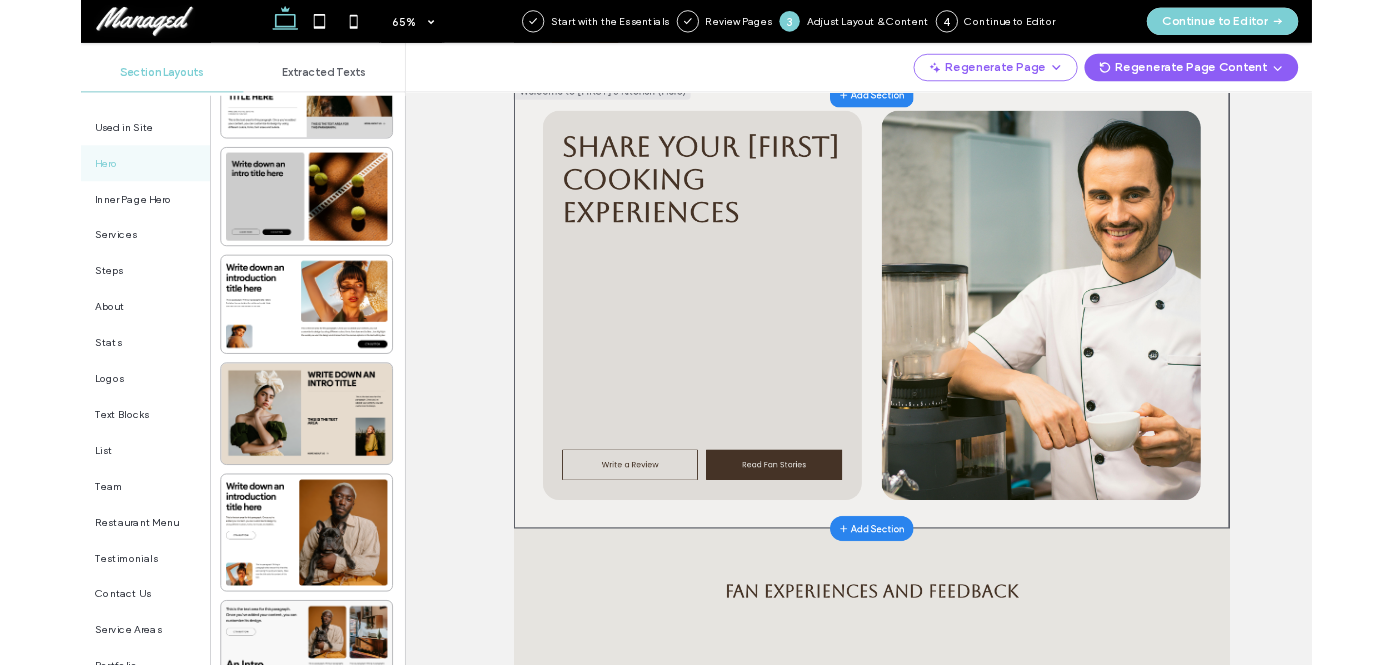 scroll, scrollTop: 0, scrollLeft: 0, axis: both 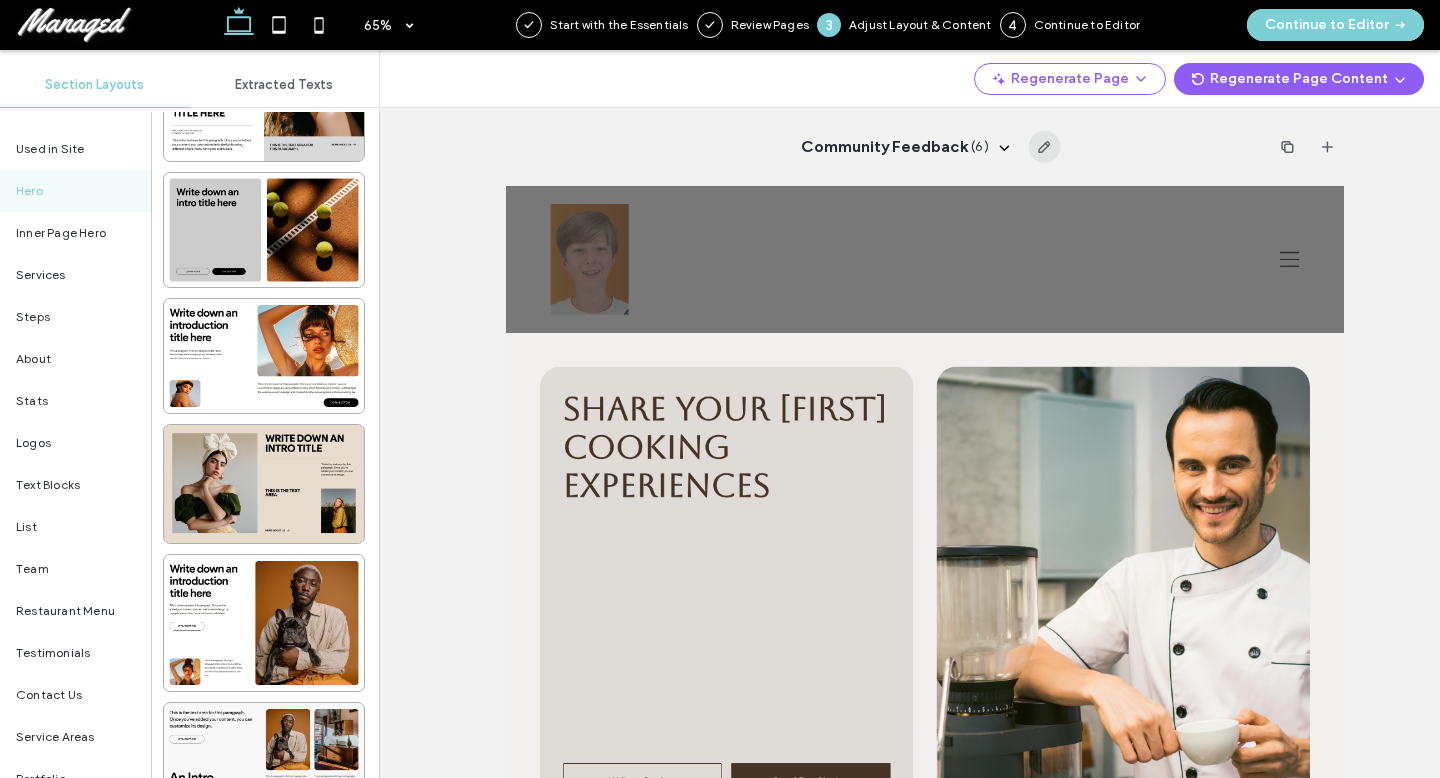 click at bounding box center [1045, 147] 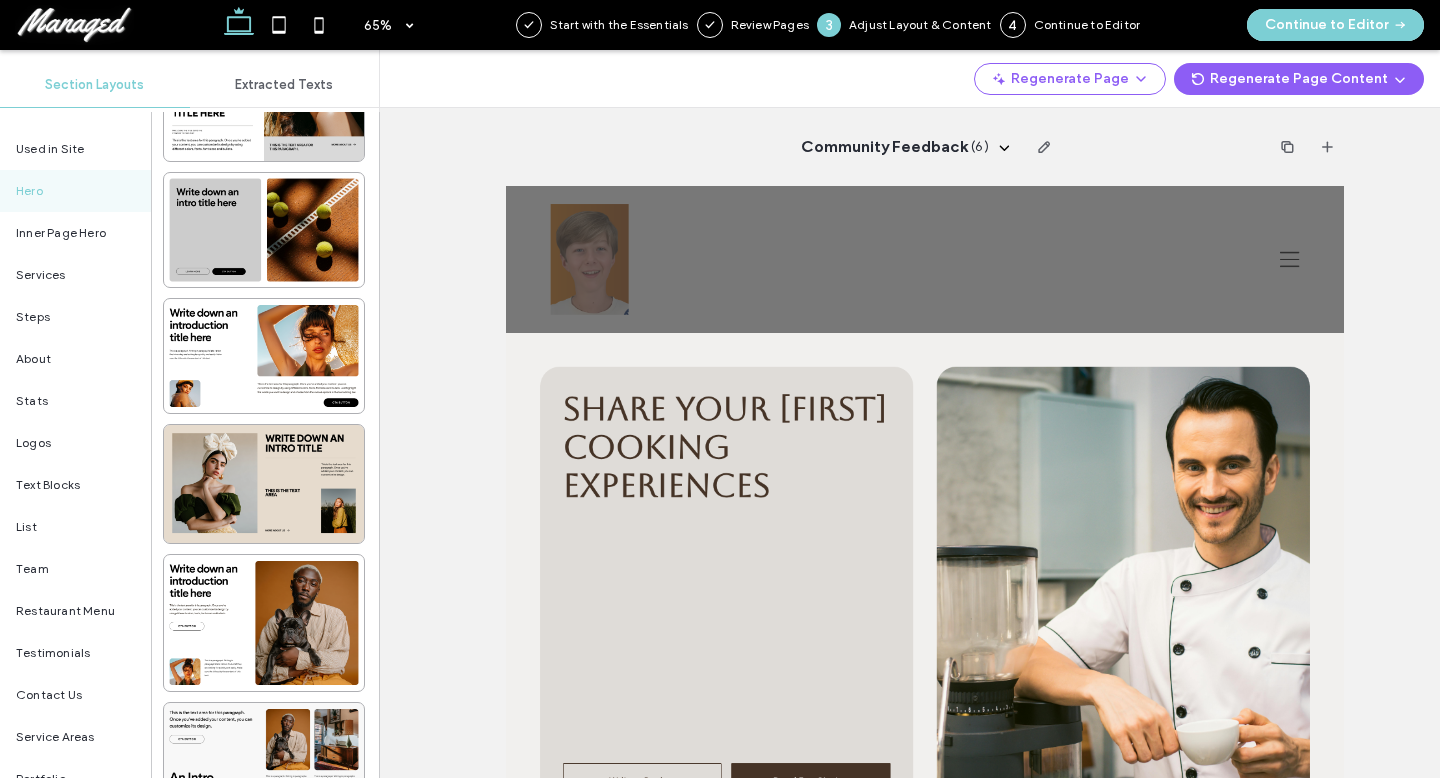 click on "Community Feedback ( 6 )" at bounding box center (924, 147) 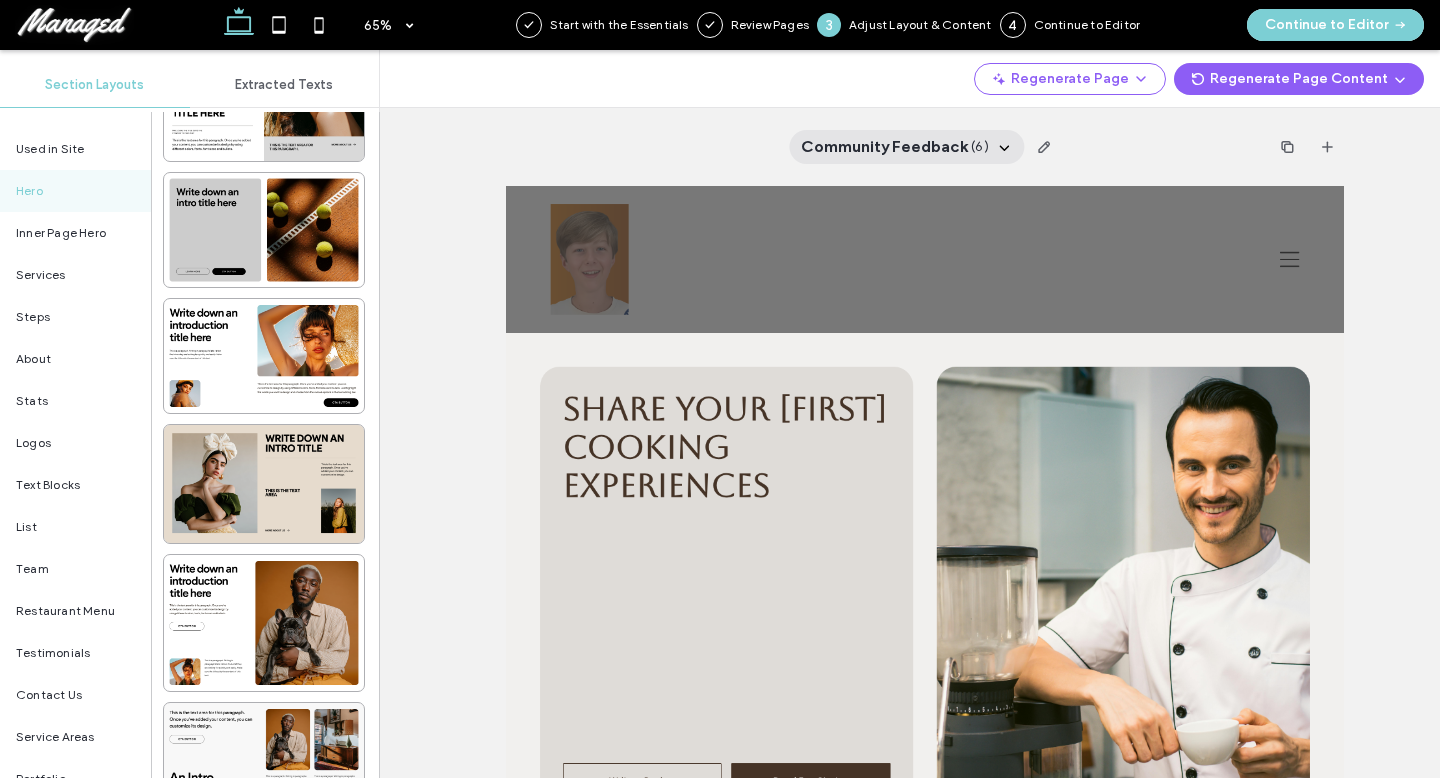 click on "Community Feedback ( 6 )" at bounding box center [895, 147] 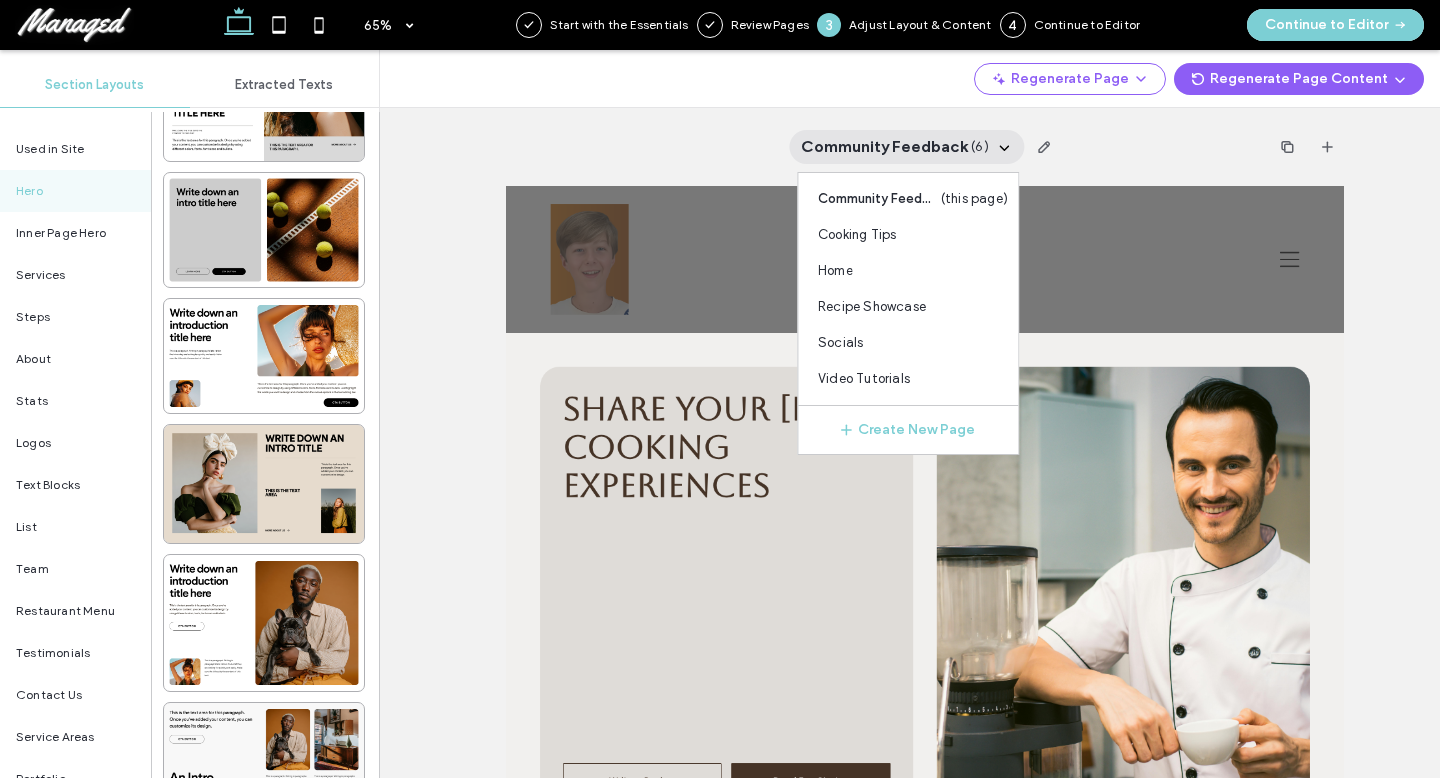 click on "Community Feedback ( 6 ) Community Feedback ( this page ) Cooking Tips Home Recipe Showcase Socials Video Tutorials Create New Page" at bounding box center [924, 147] 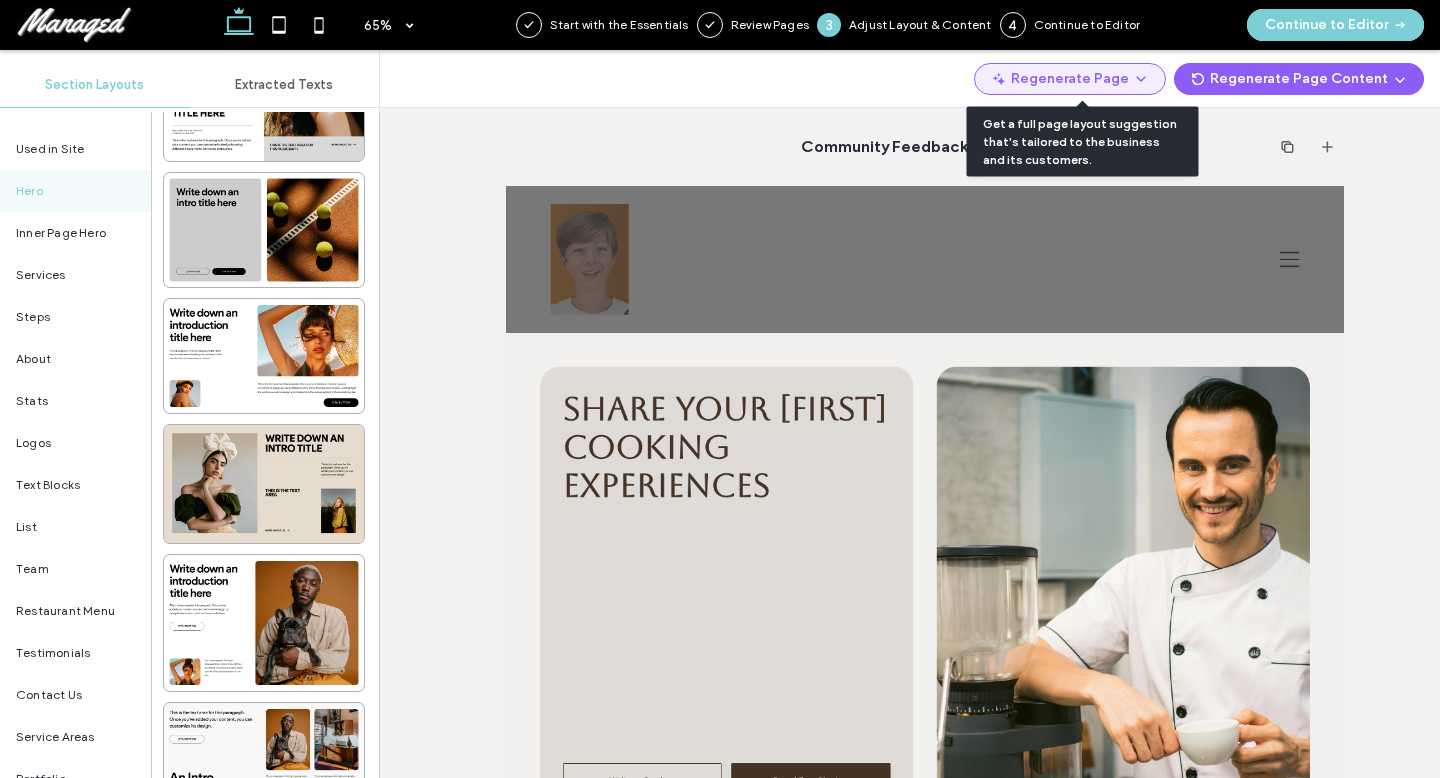 click 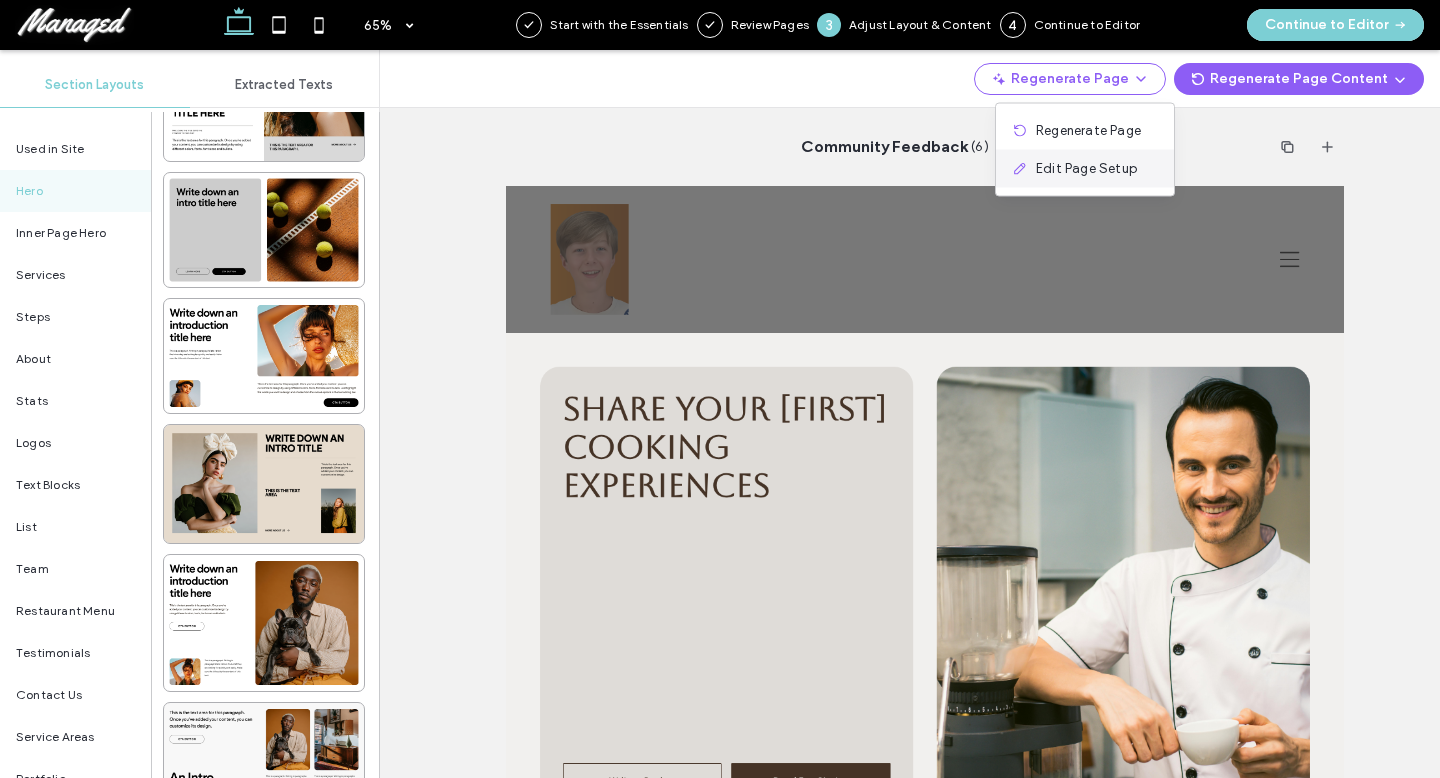 click on "Edit Page Setup" at bounding box center [1086, 169] 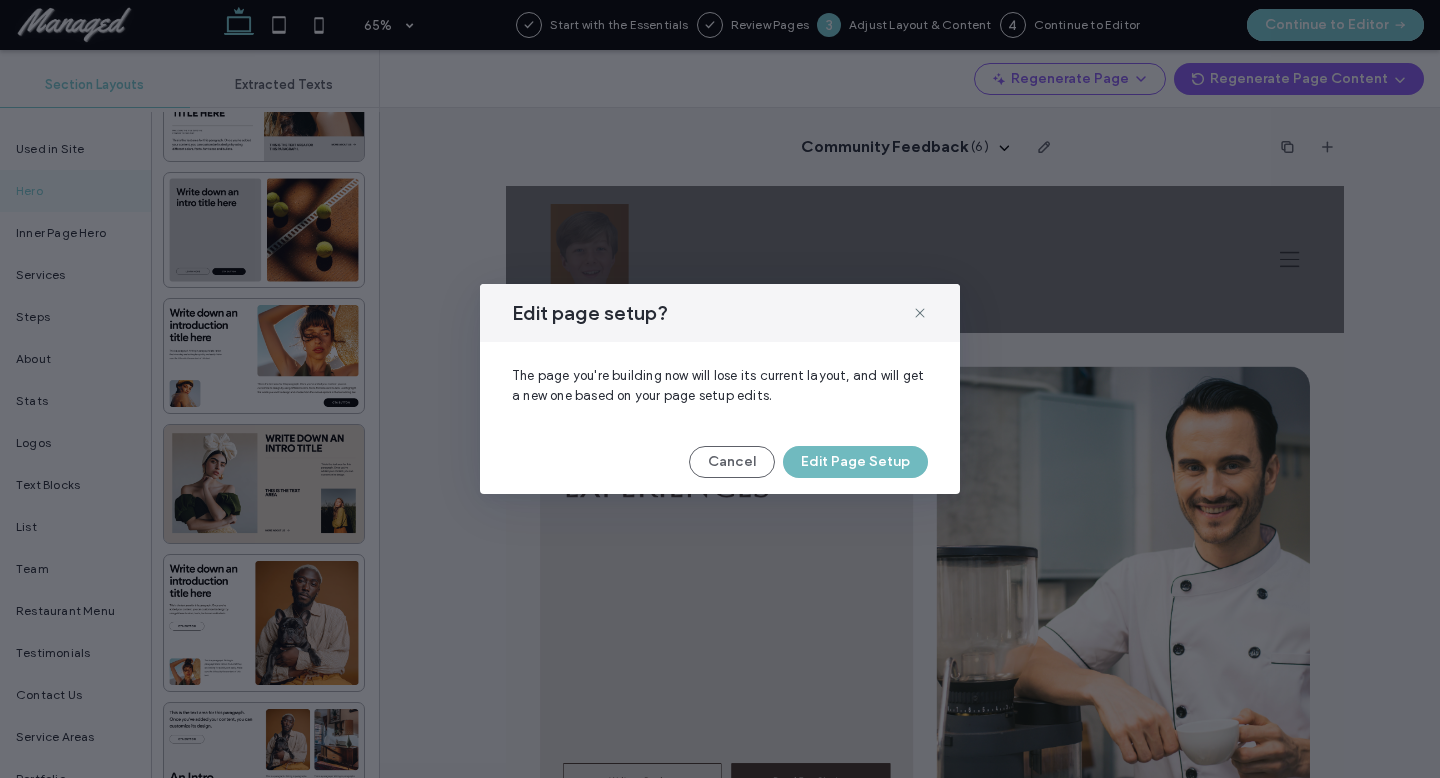 click on "Edit Page Setup" at bounding box center [855, 462] 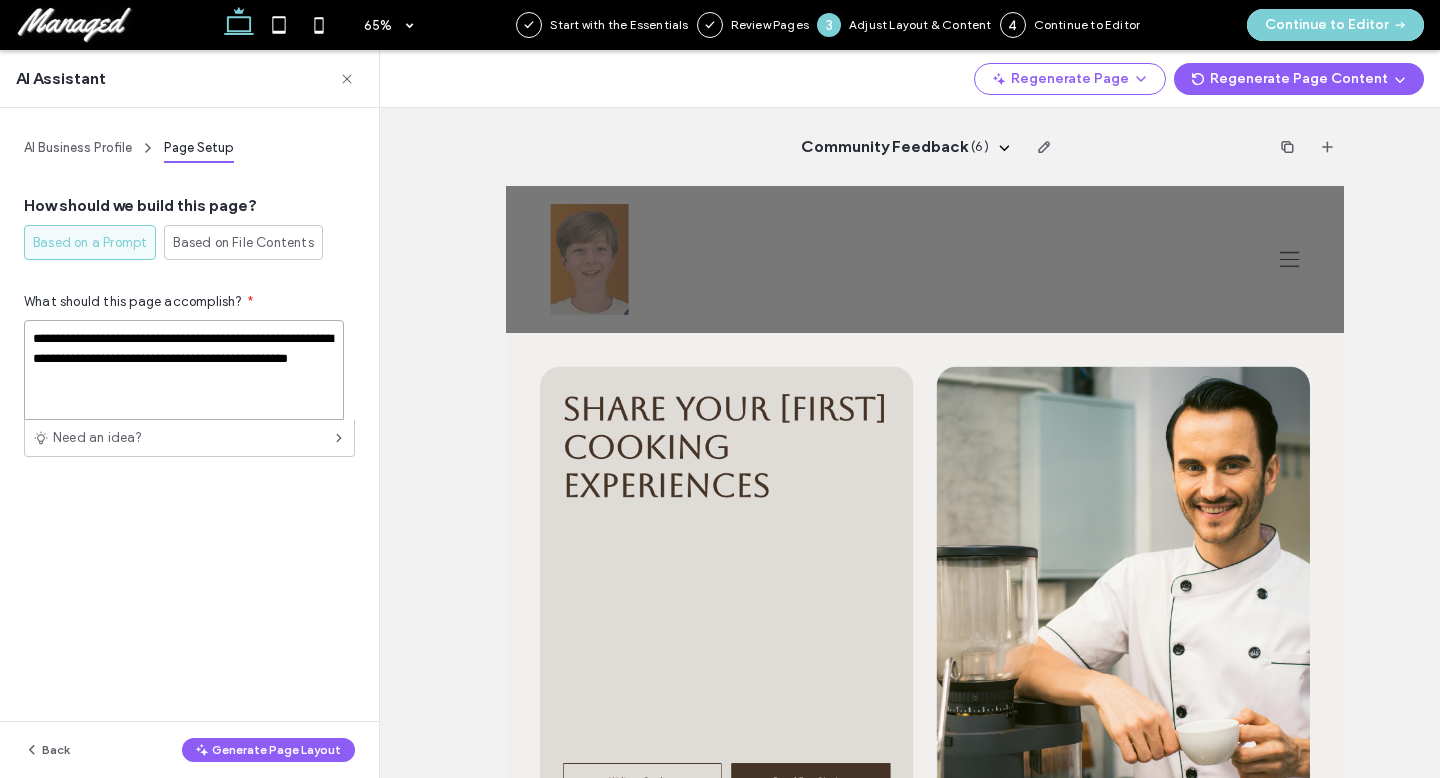 drag, startPoint x: 210, startPoint y: 403, endPoint x: 192, endPoint y: 378, distance: 30.805843 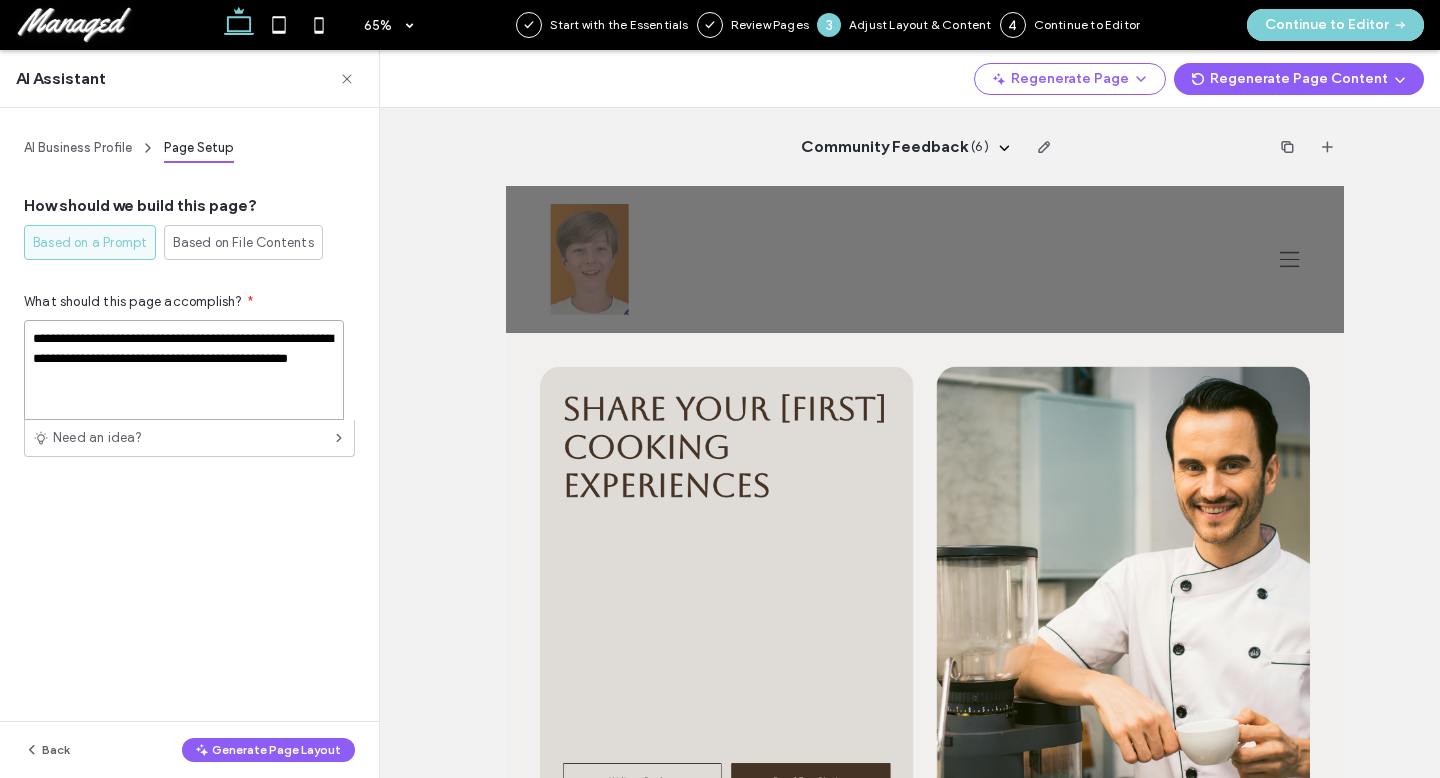 click on "**********" at bounding box center (184, 370) 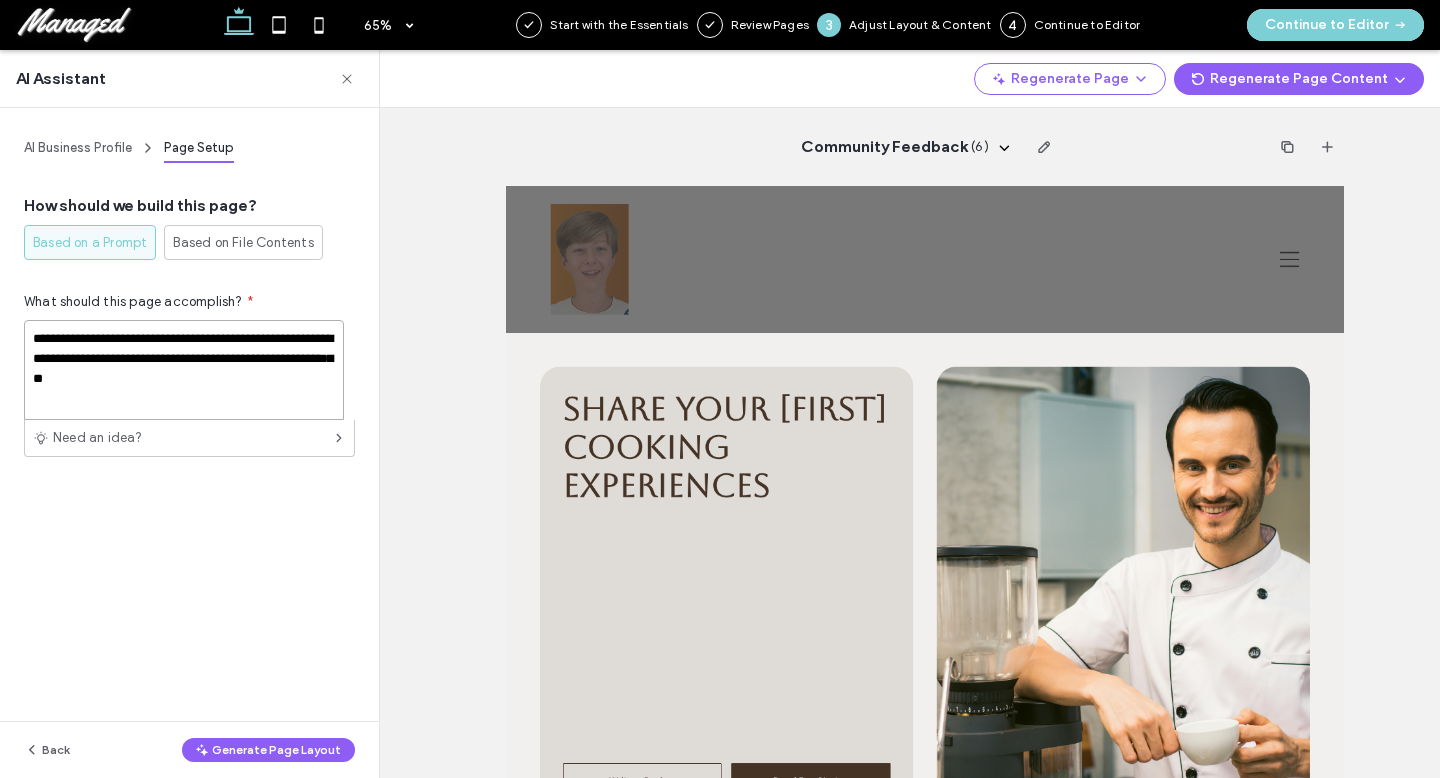 type on "**********" 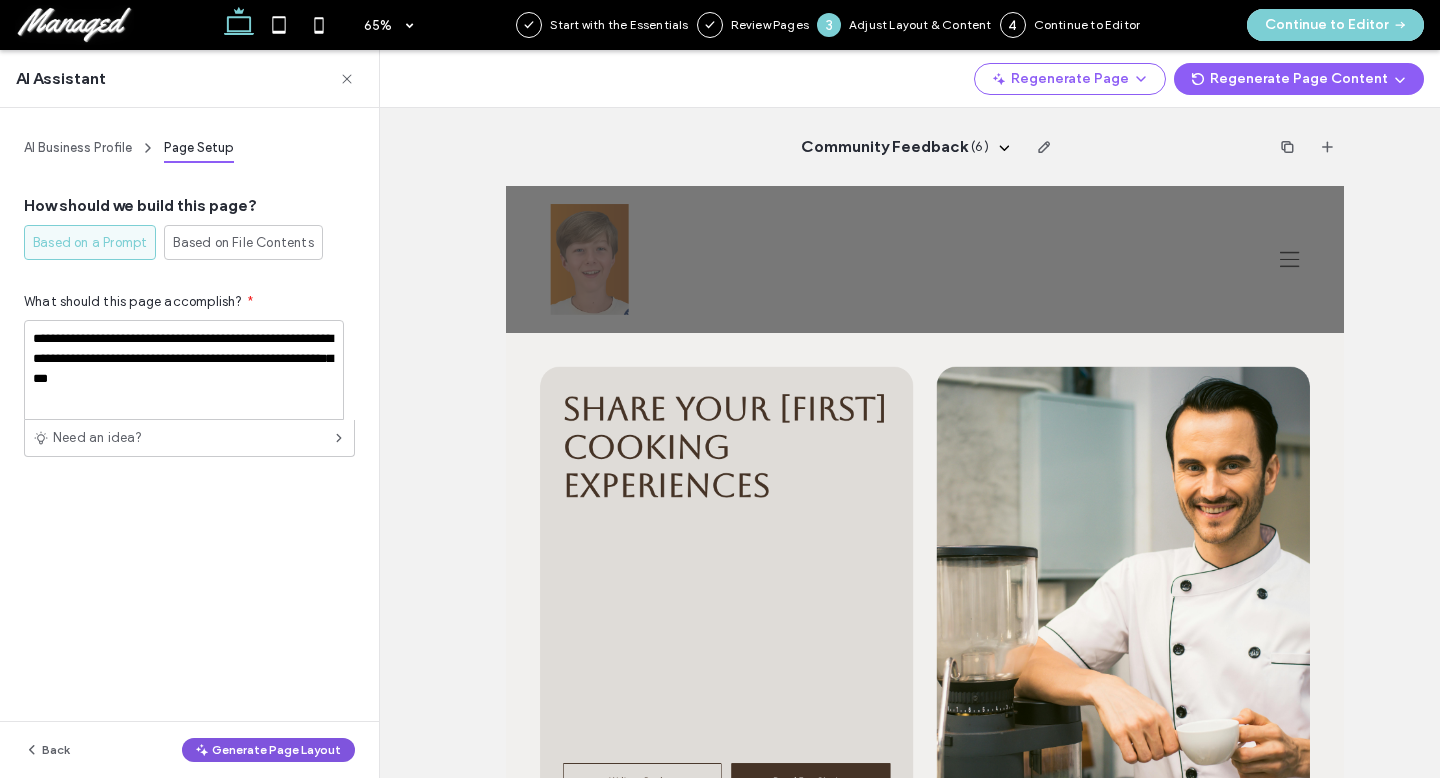 click on "Generate Page Layout" at bounding box center [268, 750] 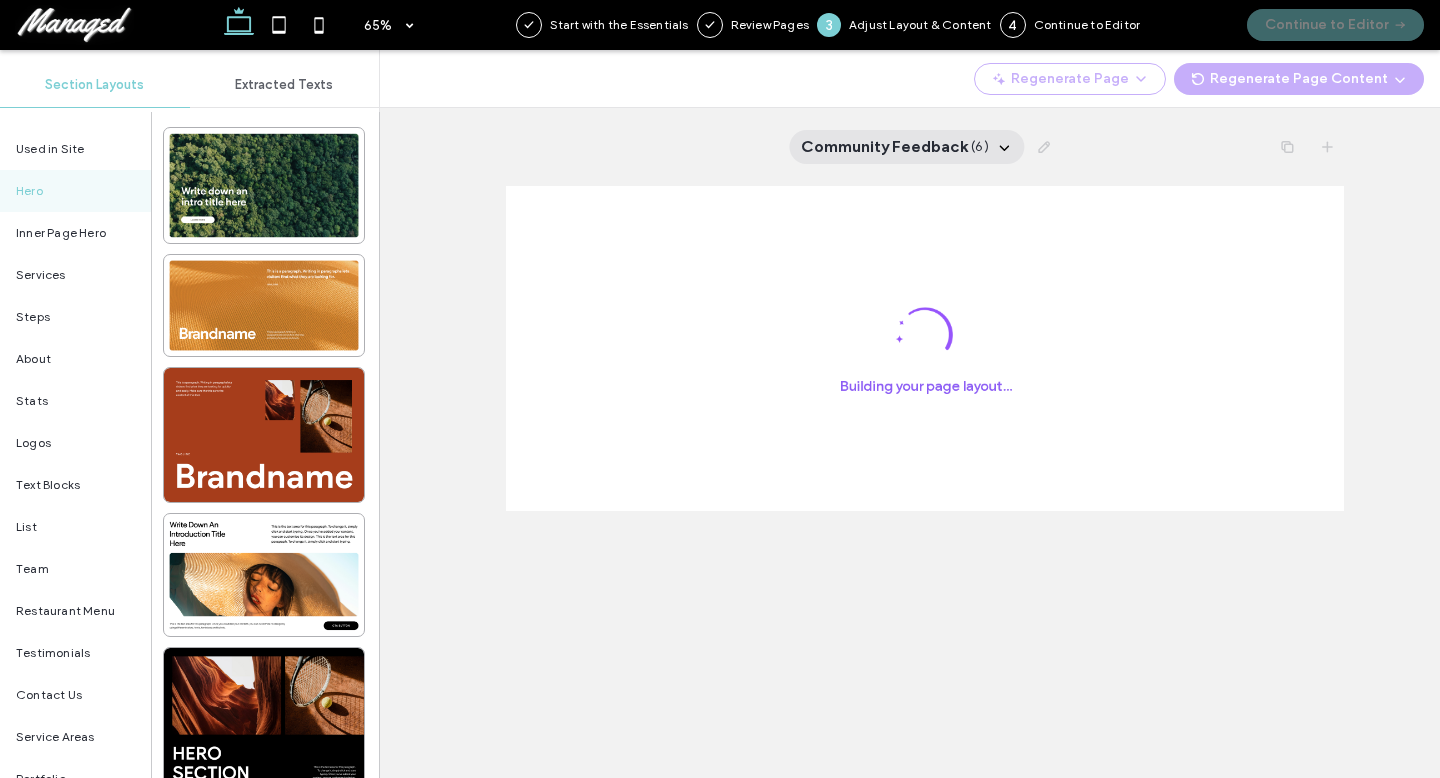 click on "Community Feedback" at bounding box center (884, 147) 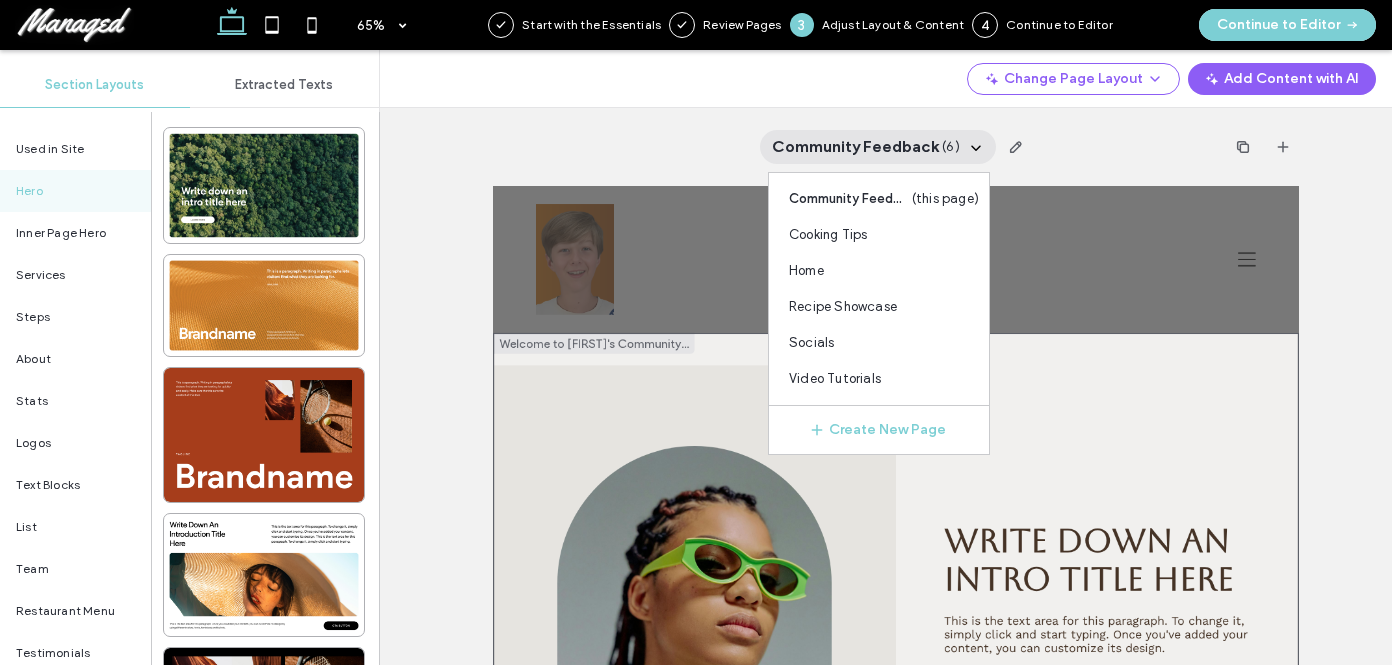 click on "Write down an intro title here
This is the text area for this paragraph. To change it, simply click and start typing. Once you've added your content, you can customize its design.
Book now
Learn more" at bounding box center (1423, 862) 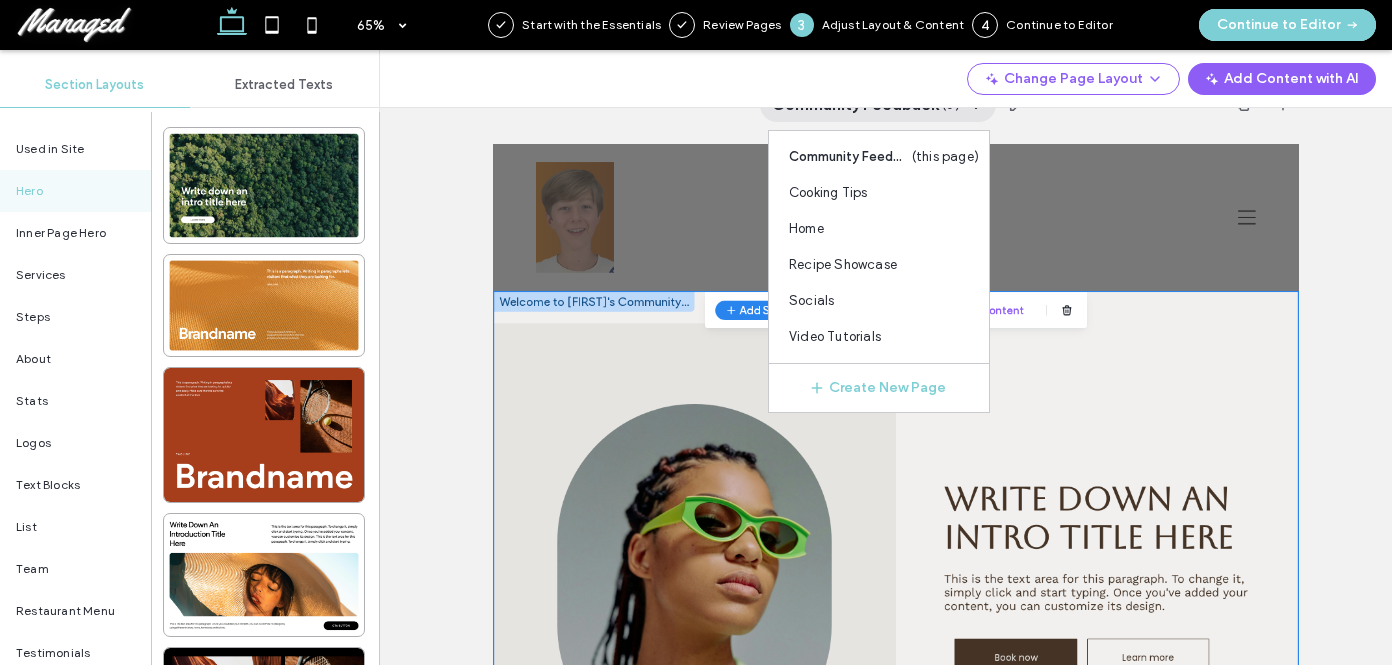 scroll, scrollTop: 0, scrollLeft: 0, axis: both 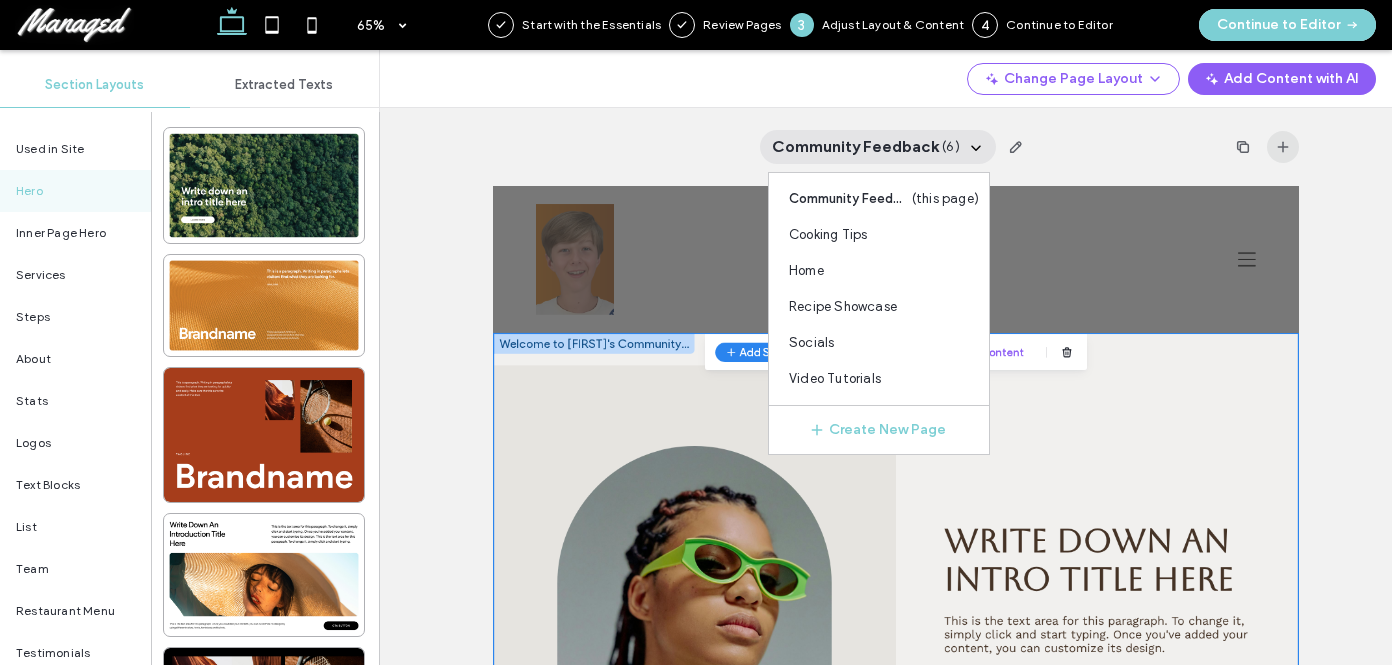 click 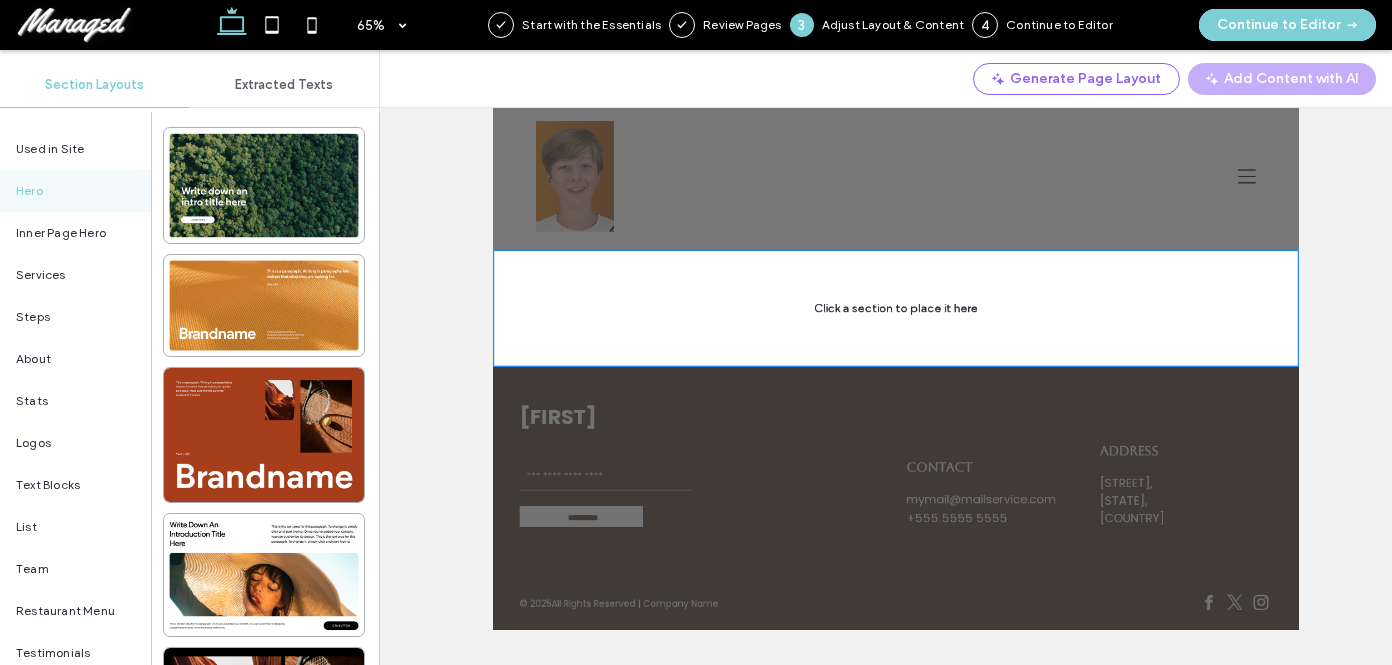 scroll, scrollTop: 0, scrollLeft: 0, axis: both 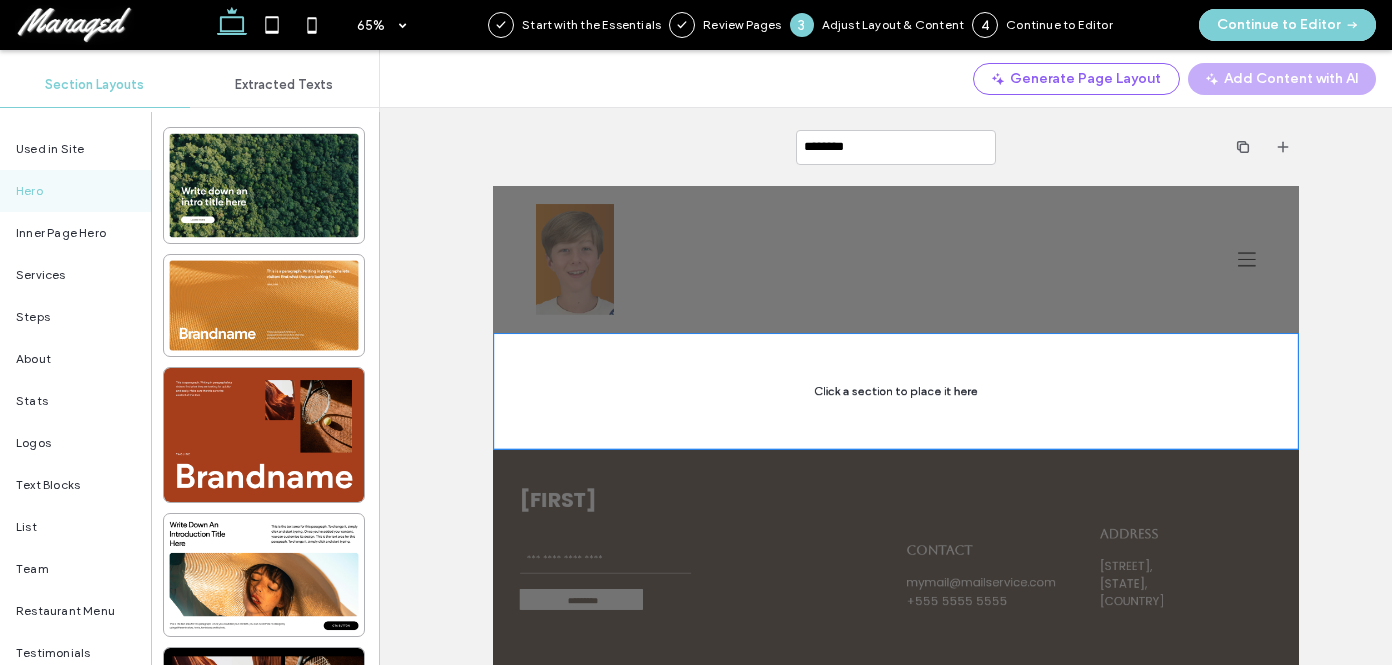 click on "********" at bounding box center [896, 147] 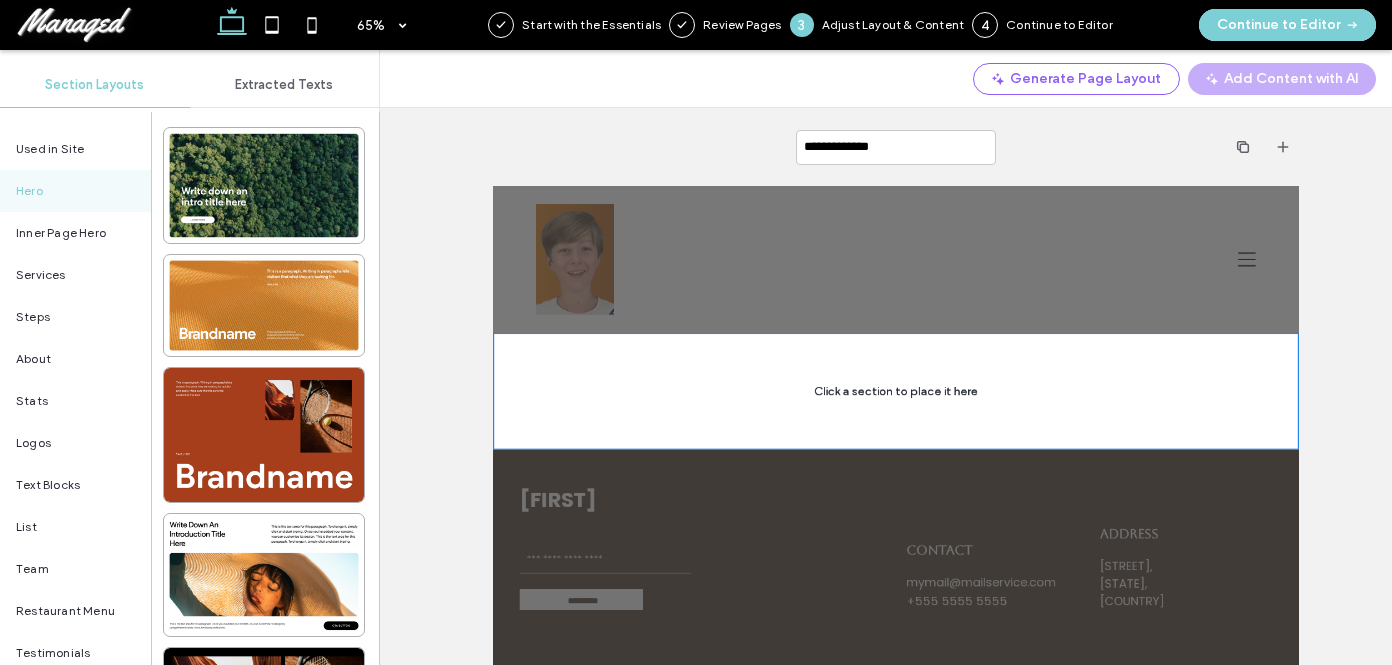 type on "**********" 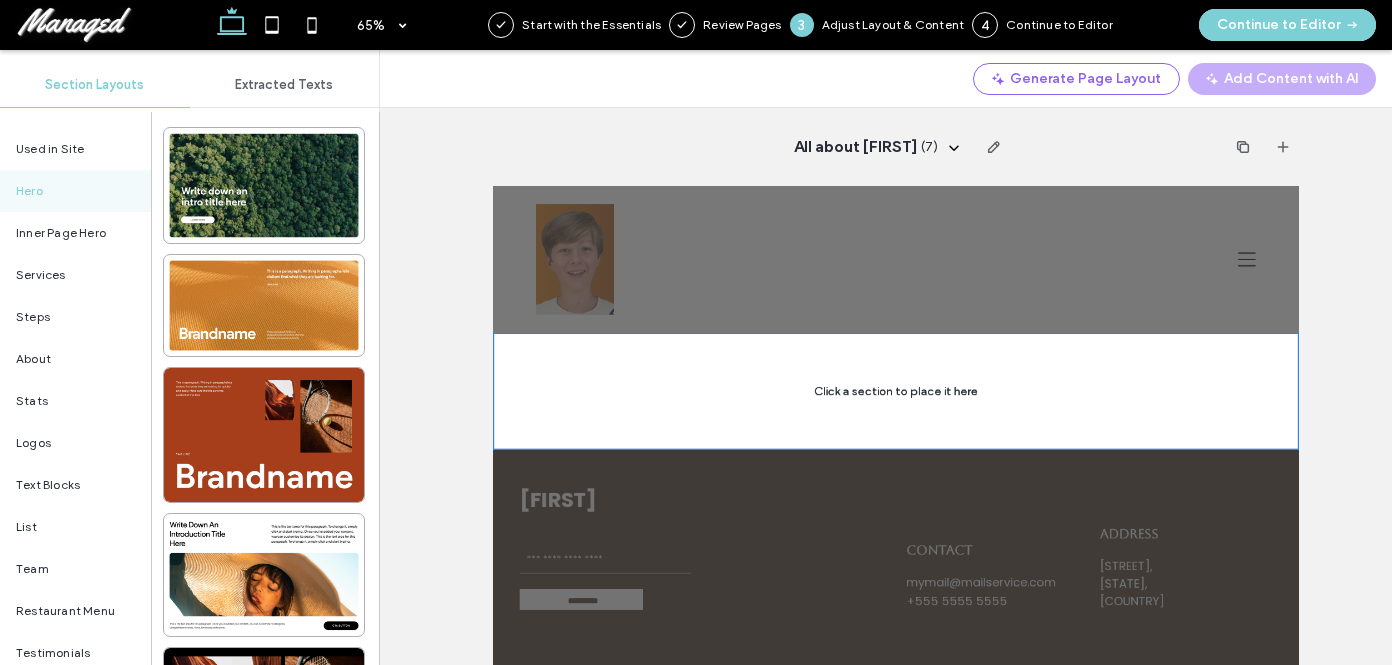 click on "Section
Basic Header
Section
About Us
Contact Us
Section
Get in touch
+555 5555 5555 mymail@mailservice.com
Section
Menu
Section
Add Section
Sections can't be placed above the header." at bounding box center [1113, 591] 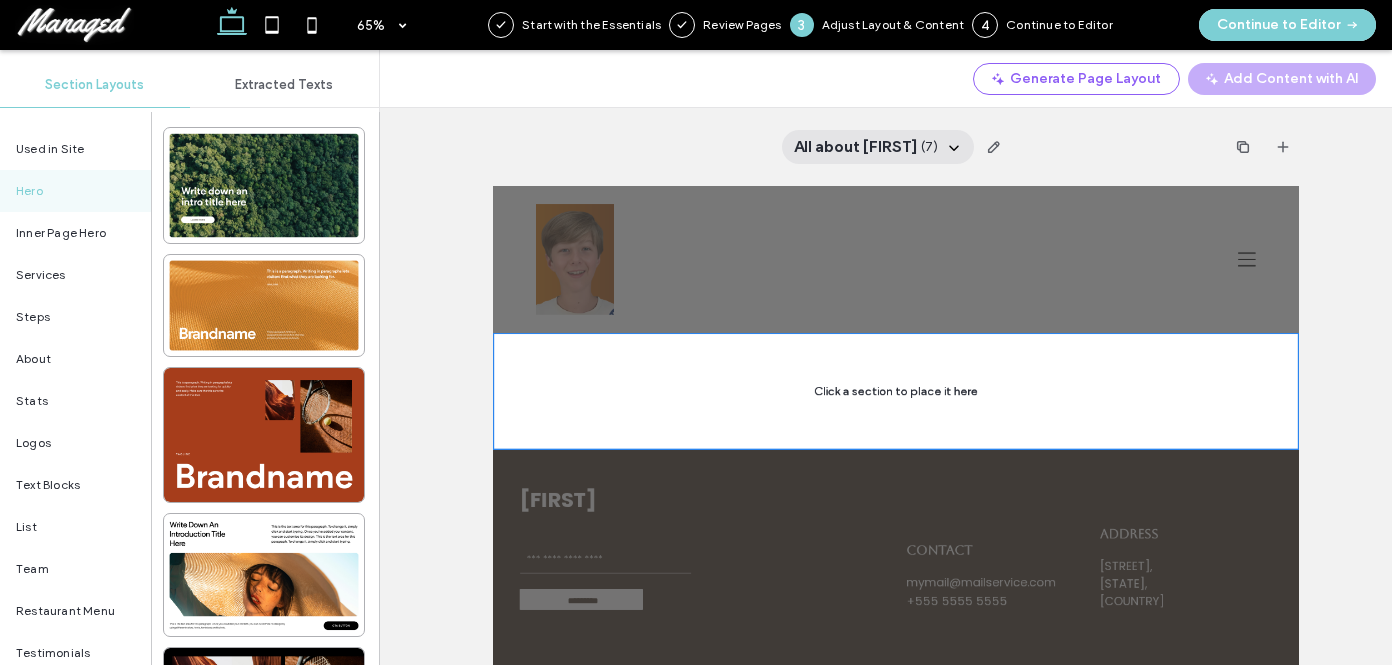 click on "( 7 )" at bounding box center [930, 147] 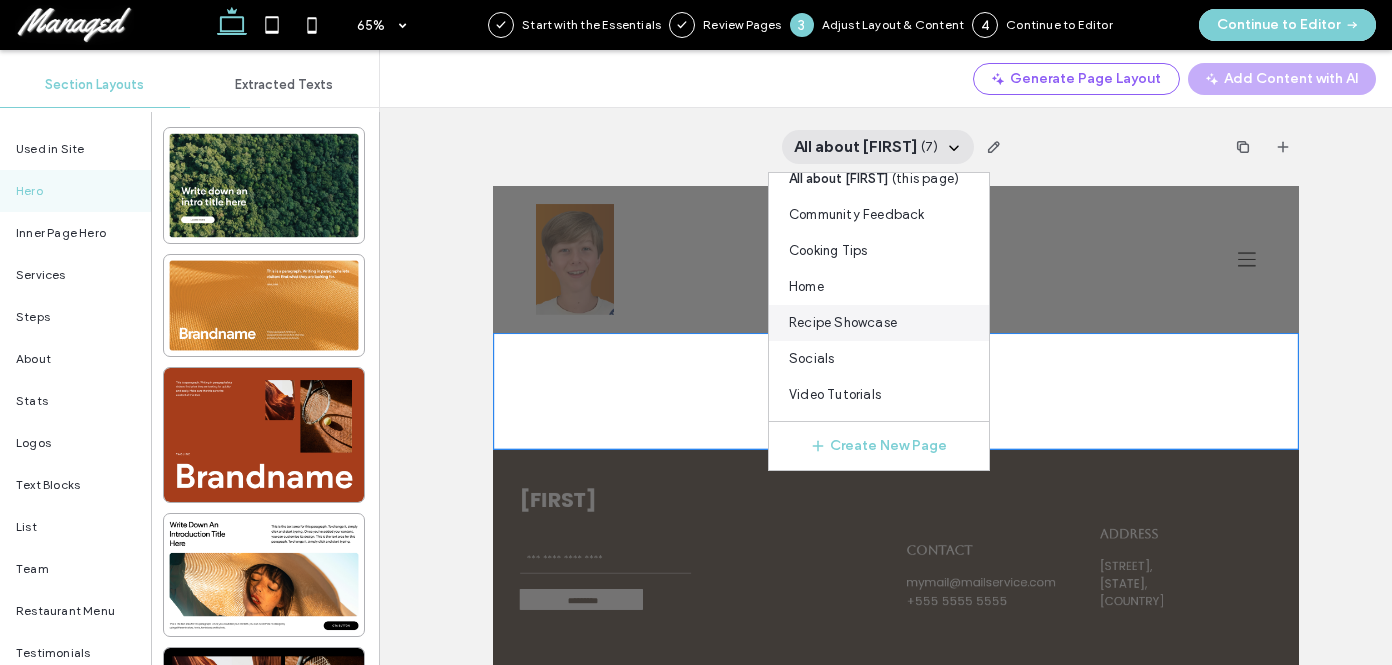 scroll, scrollTop: 0, scrollLeft: 0, axis: both 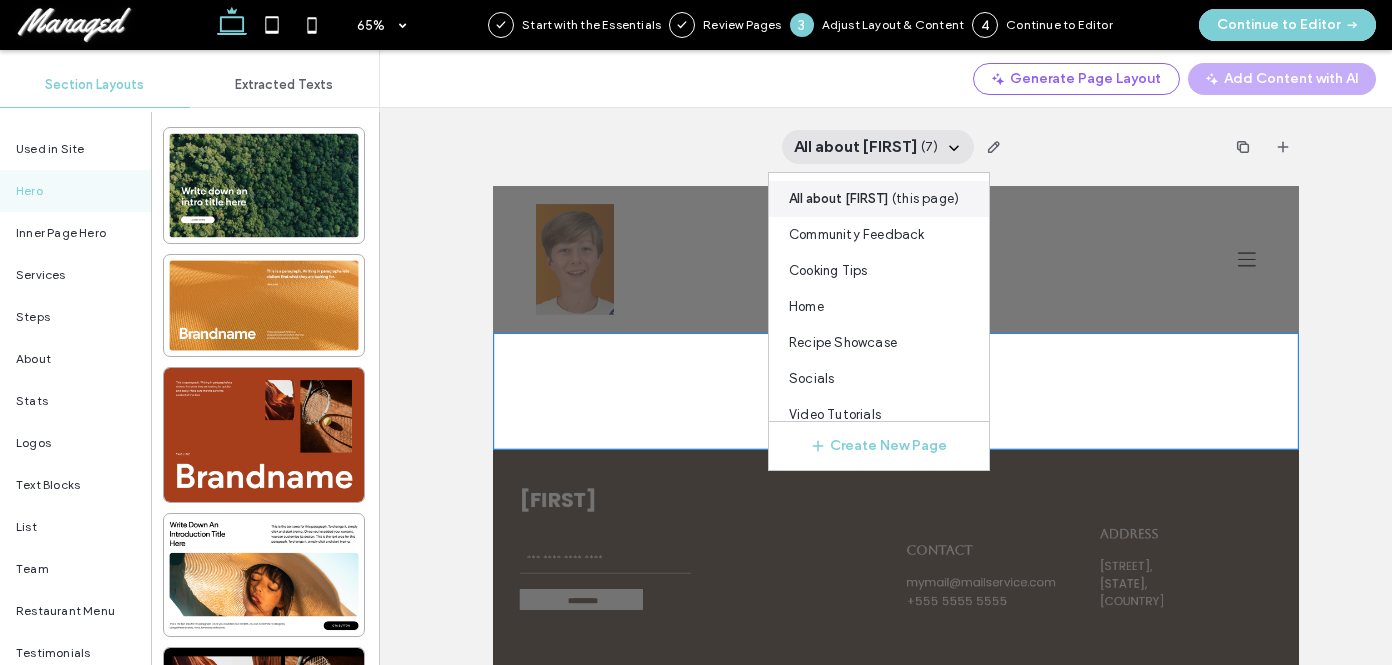 click on "All about KIAN" at bounding box center (838, 199) 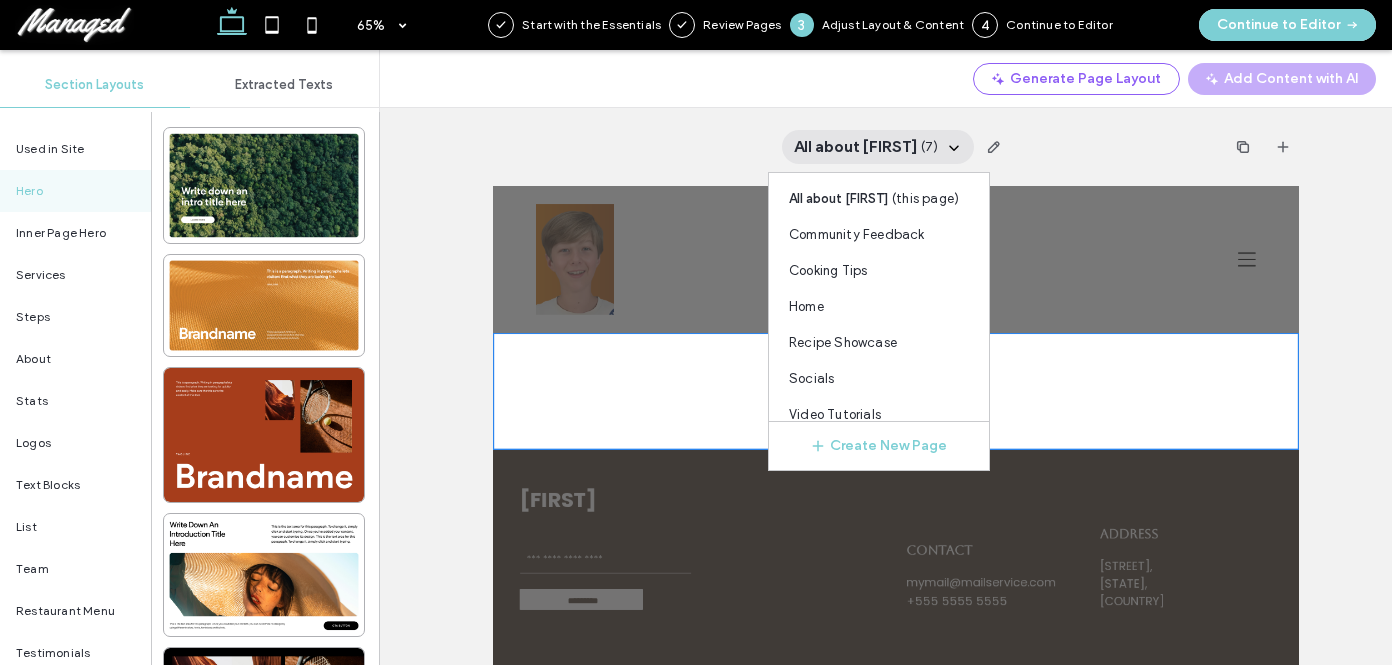 click at bounding box center [1113, 502] 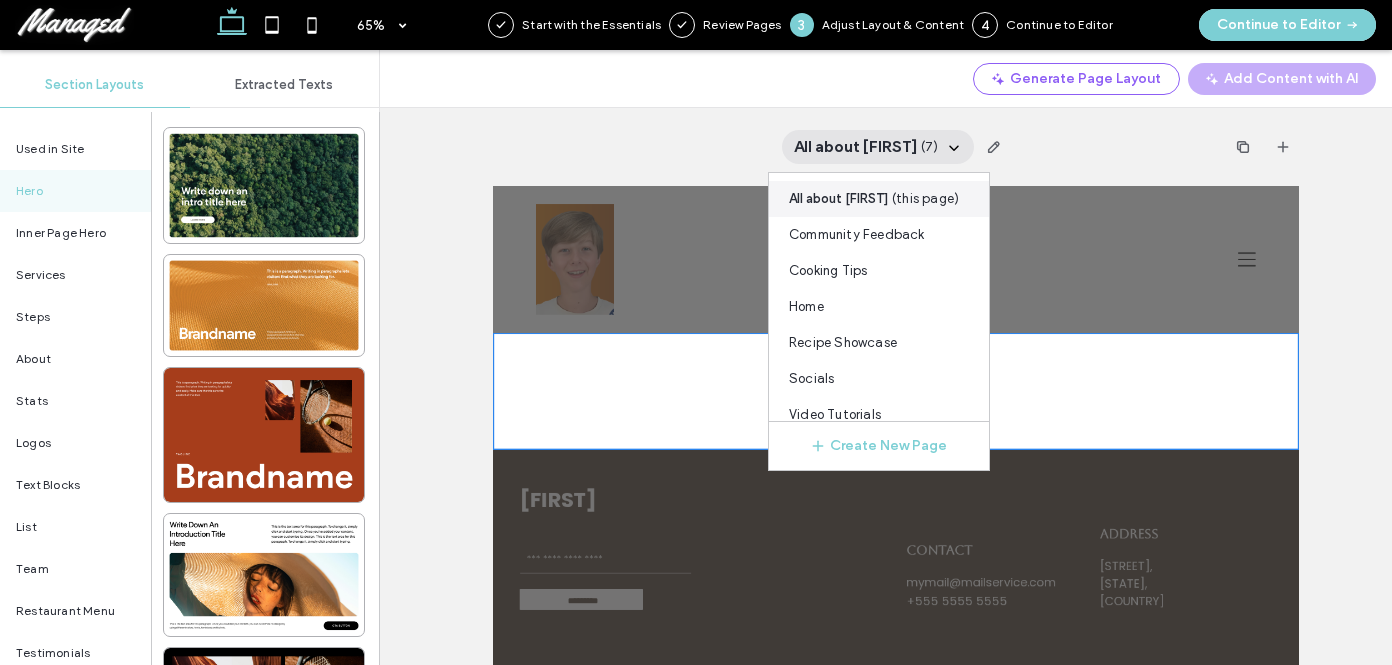 click on "( this page )" at bounding box center (925, 199) 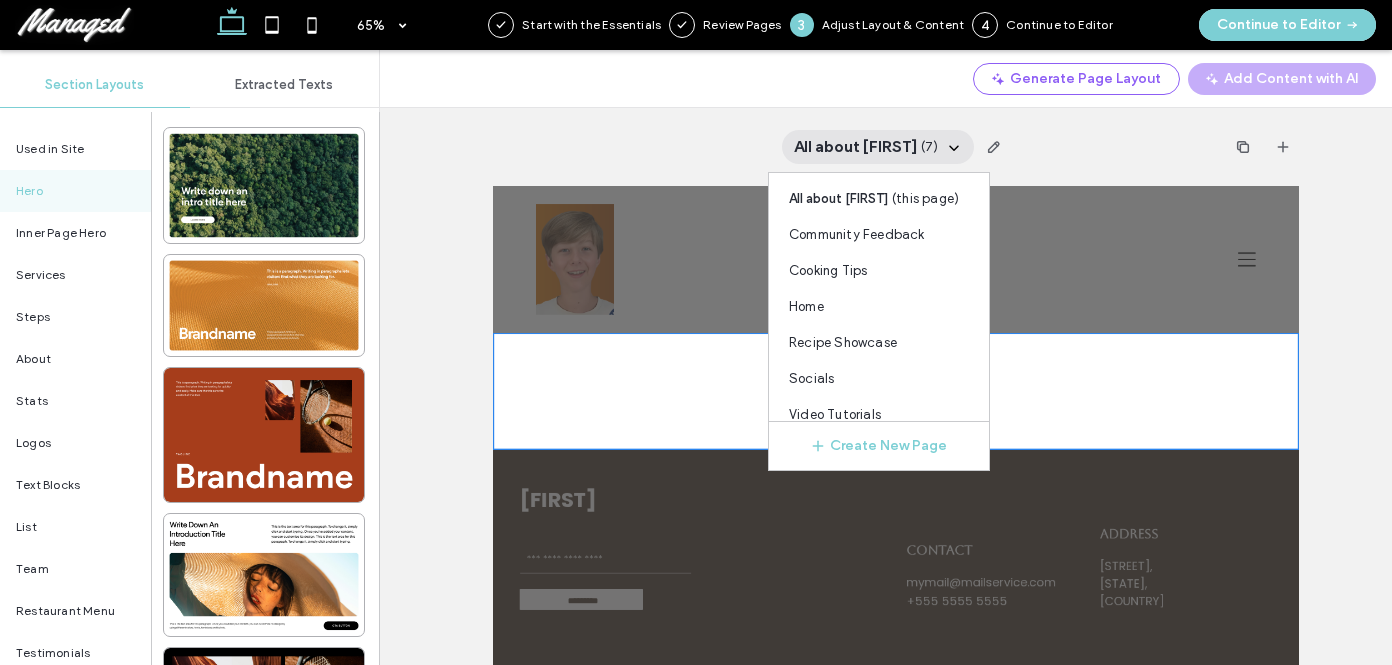click on "All about KIAN ( 7 )" at bounding box center (878, 147) 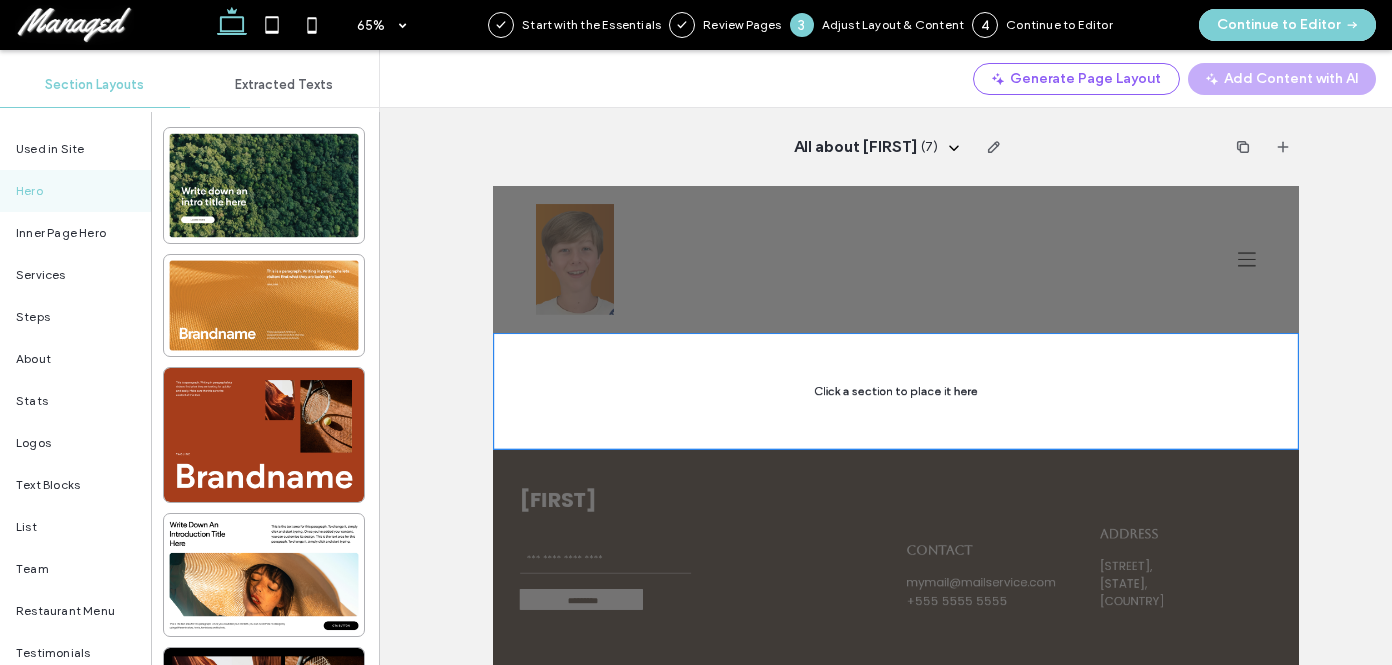 click at bounding box center (1113, 502) 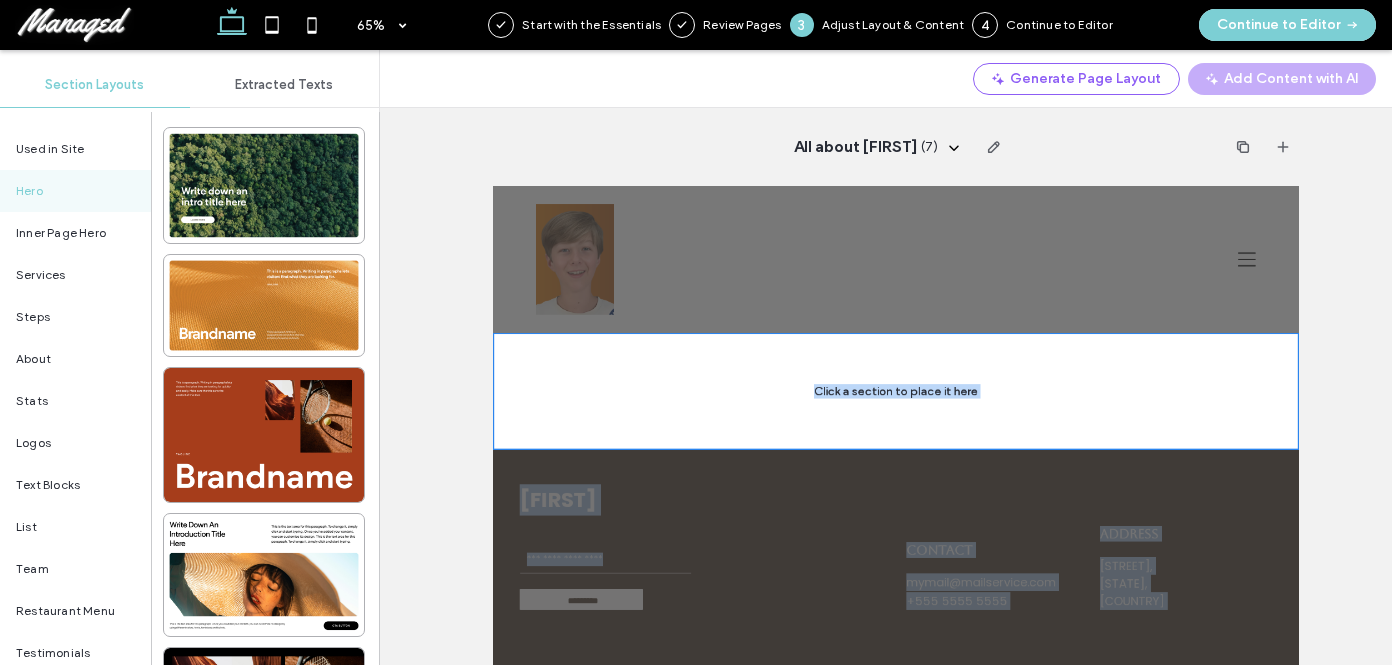 drag, startPoint x: 1152, startPoint y: 513, endPoint x: 1045, endPoint y: 696, distance: 211.98586 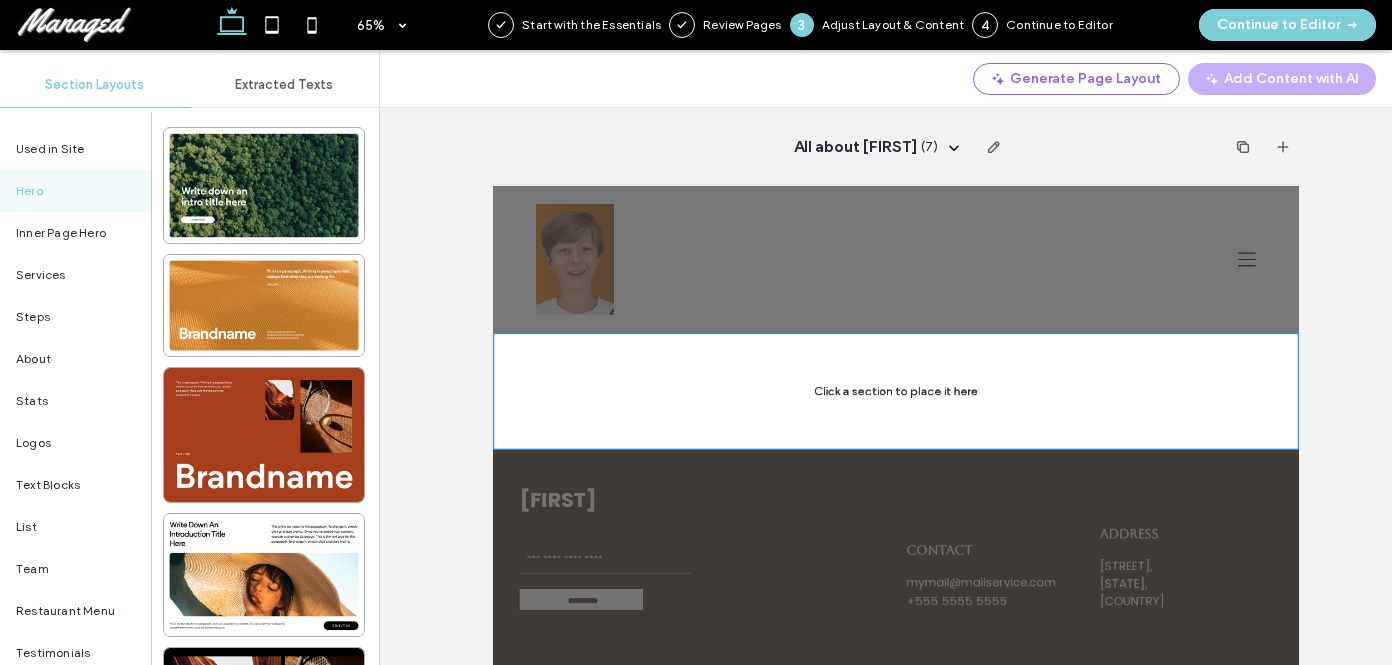 click at bounding box center (1113, 502) 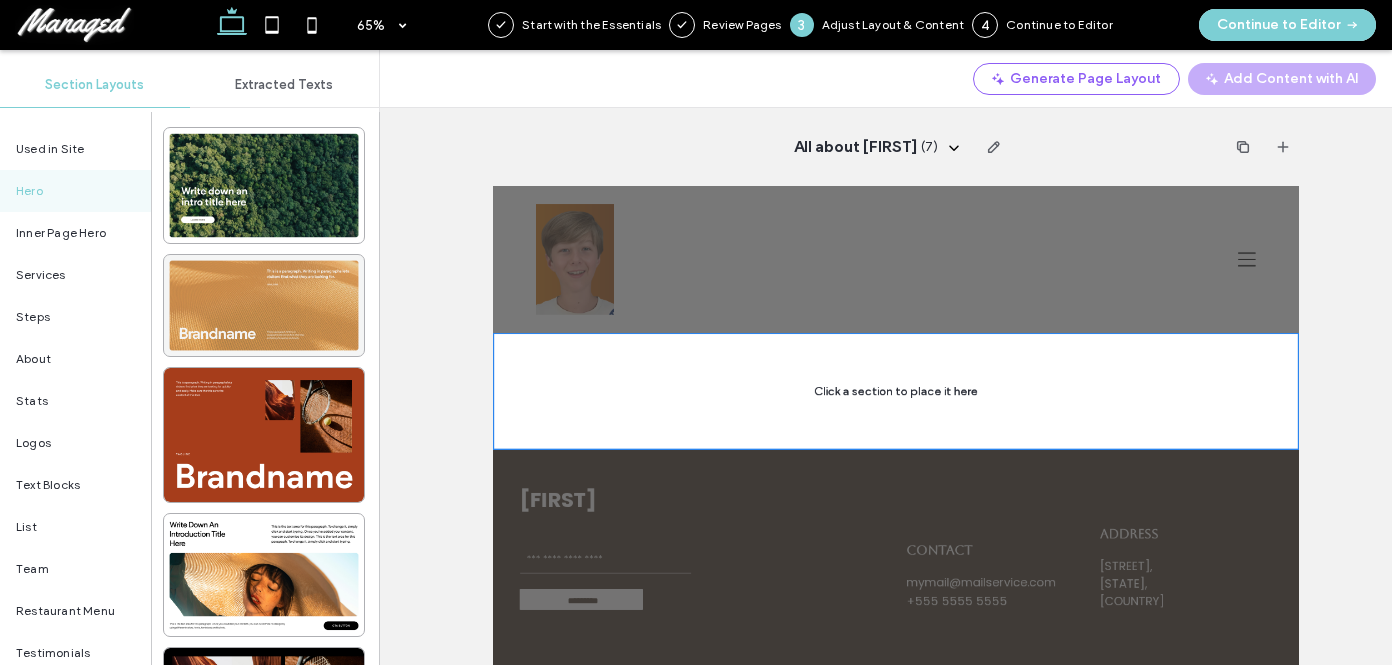 click at bounding box center (264, 305) 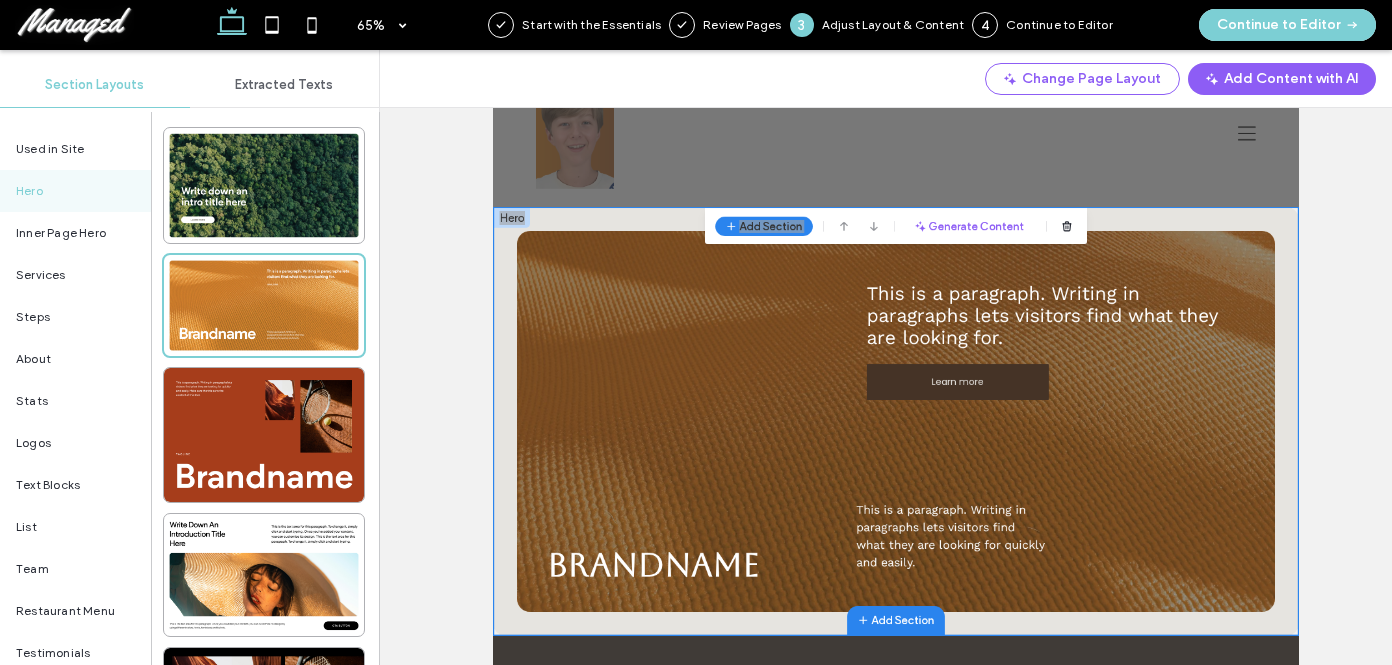 scroll, scrollTop: 53, scrollLeft: 0, axis: vertical 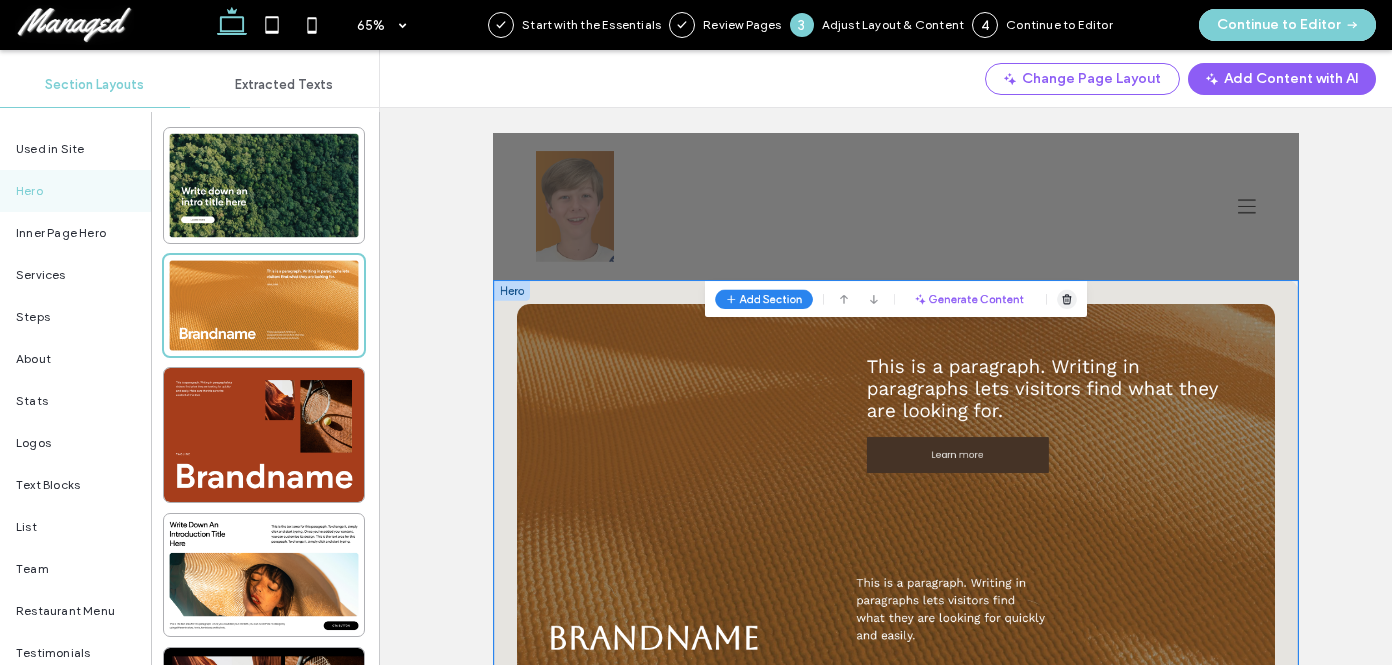 click 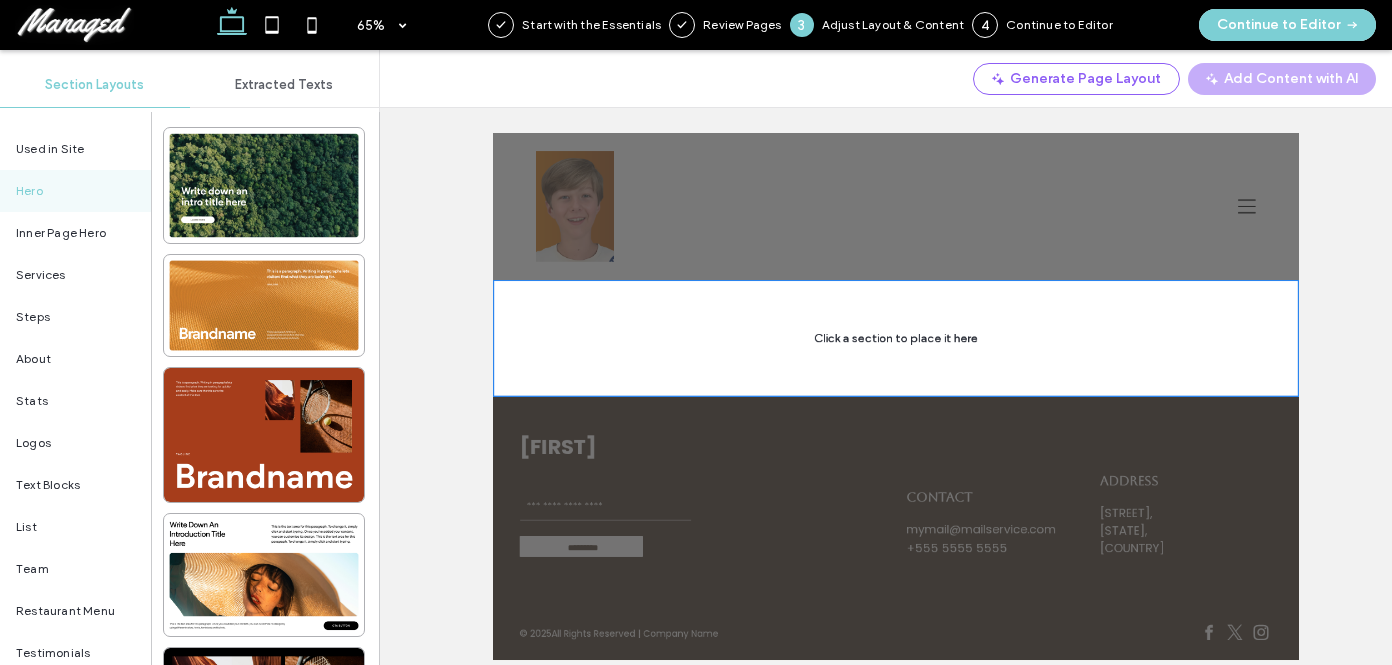 click at bounding box center [1113, 449] 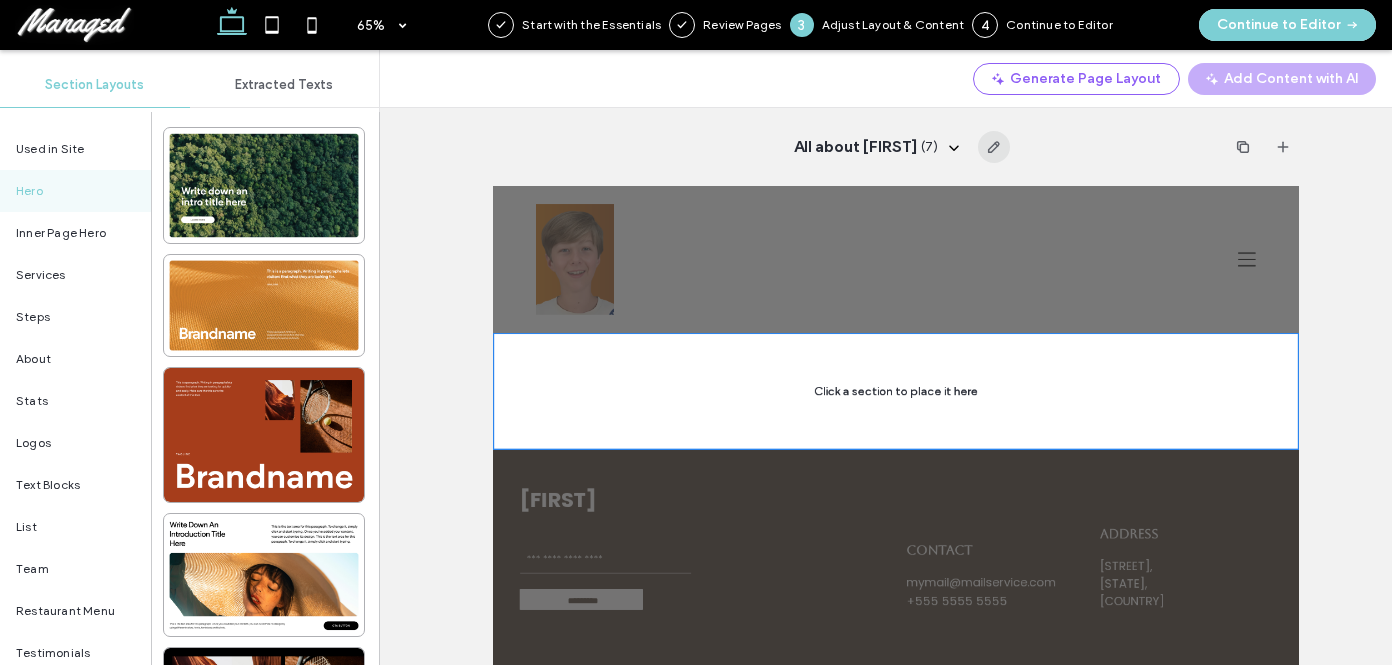 click at bounding box center [994, 147] 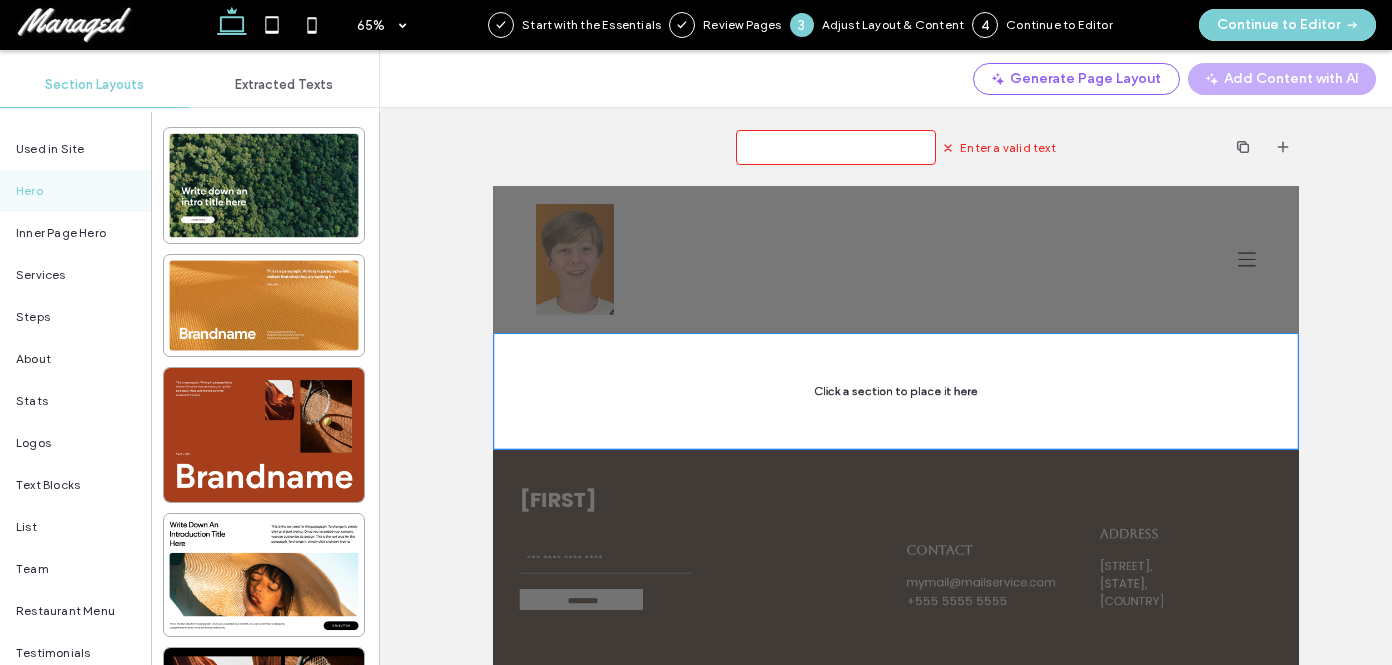 click on "Enter a valid text" at bounding box center (896, 147) 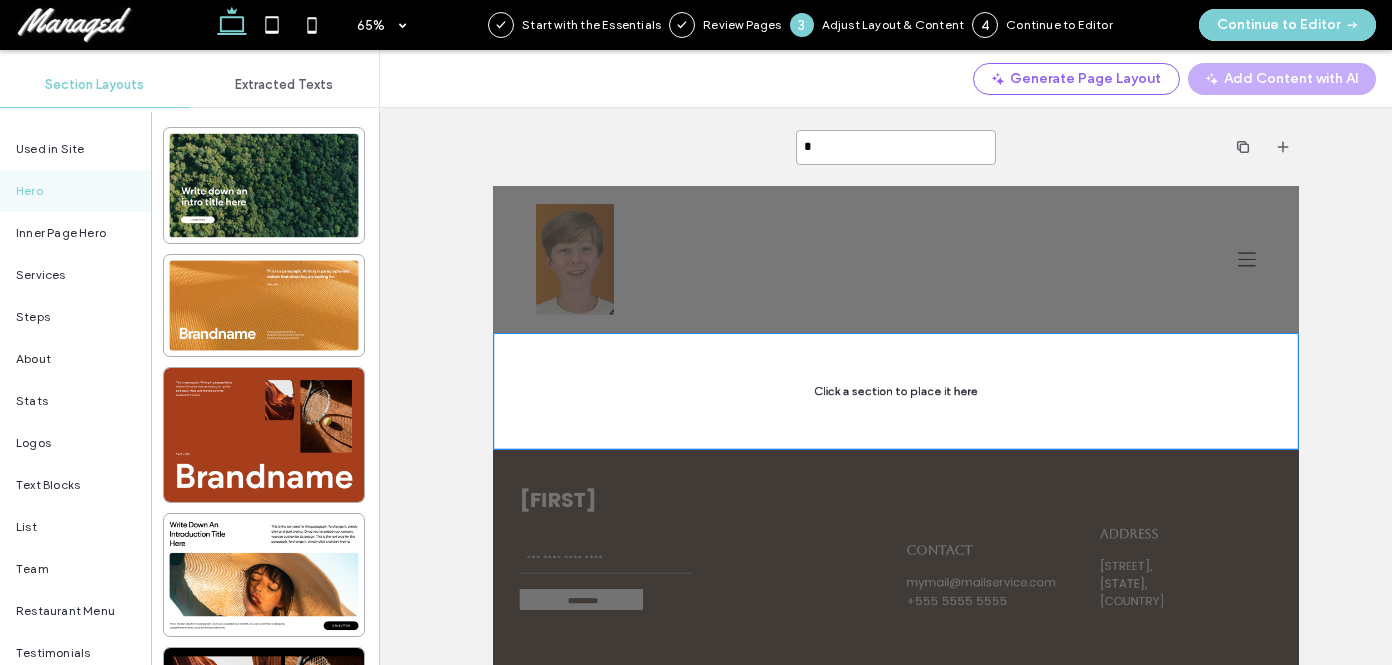 click on "*" at bounding box center [896, 147] 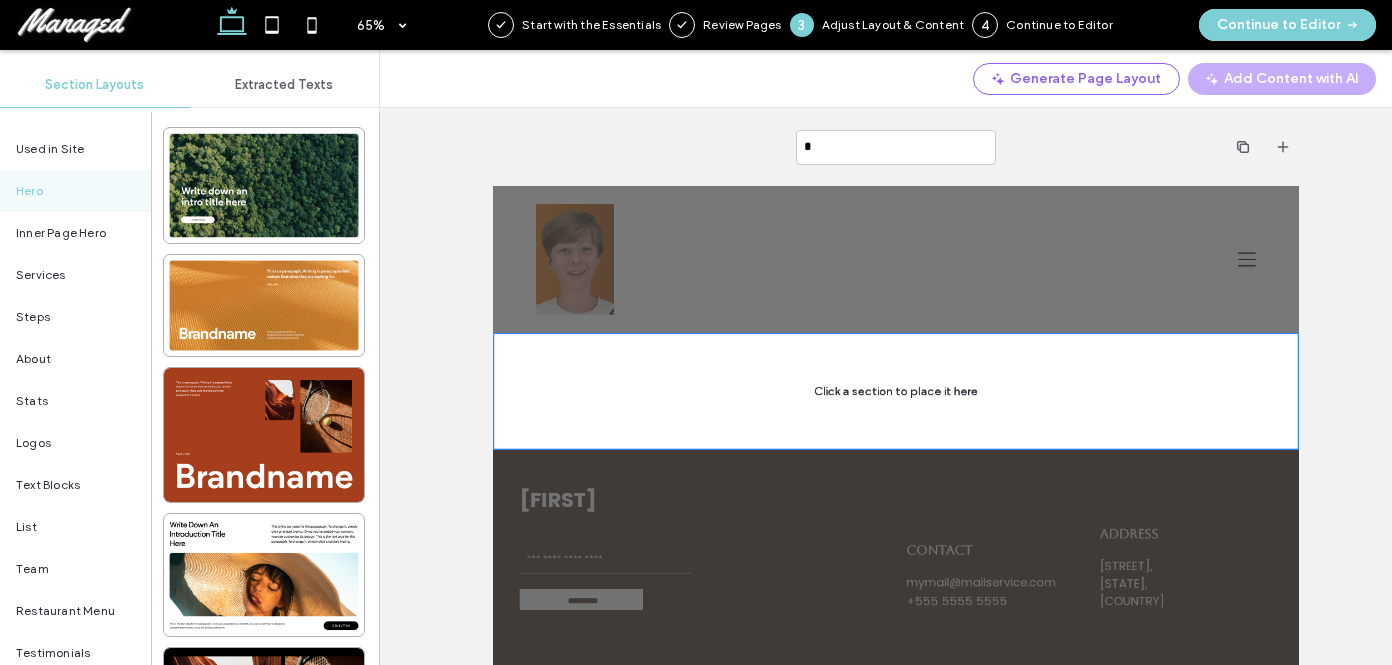 click on "*" at bounding box center [896, 147] 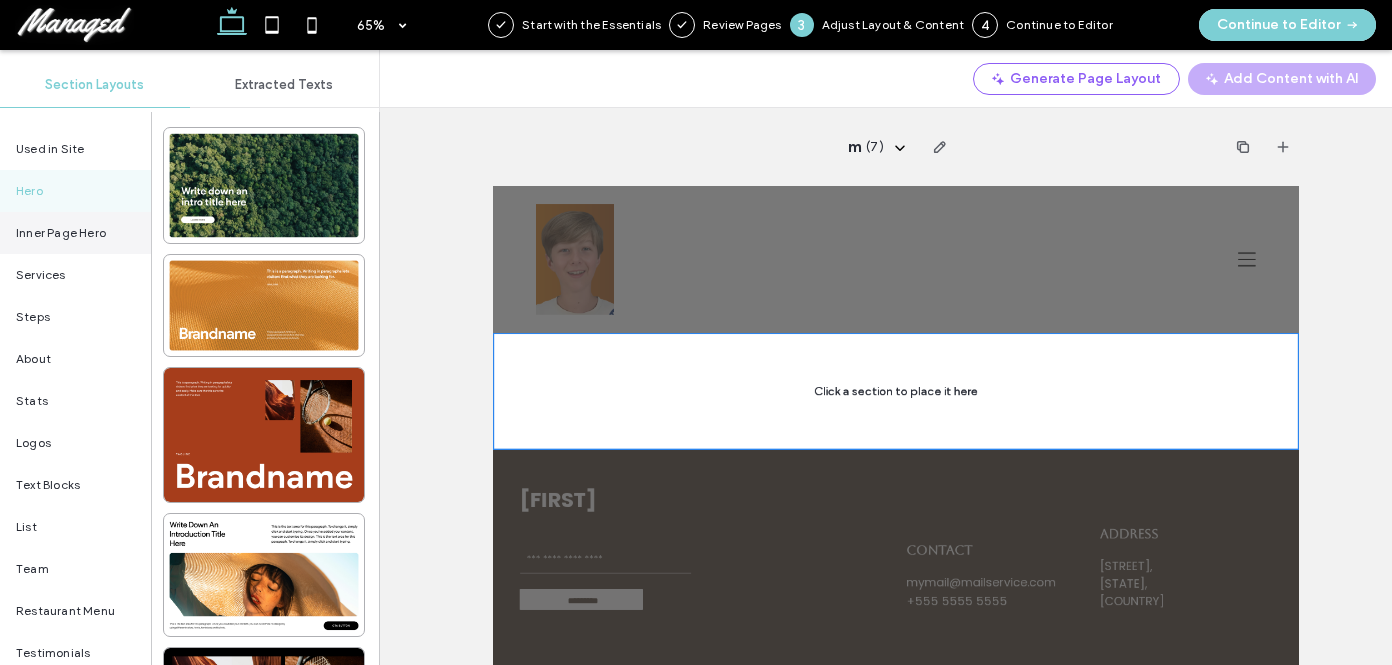 click on "Inner Page Hero" at bounding box center [75, 233] 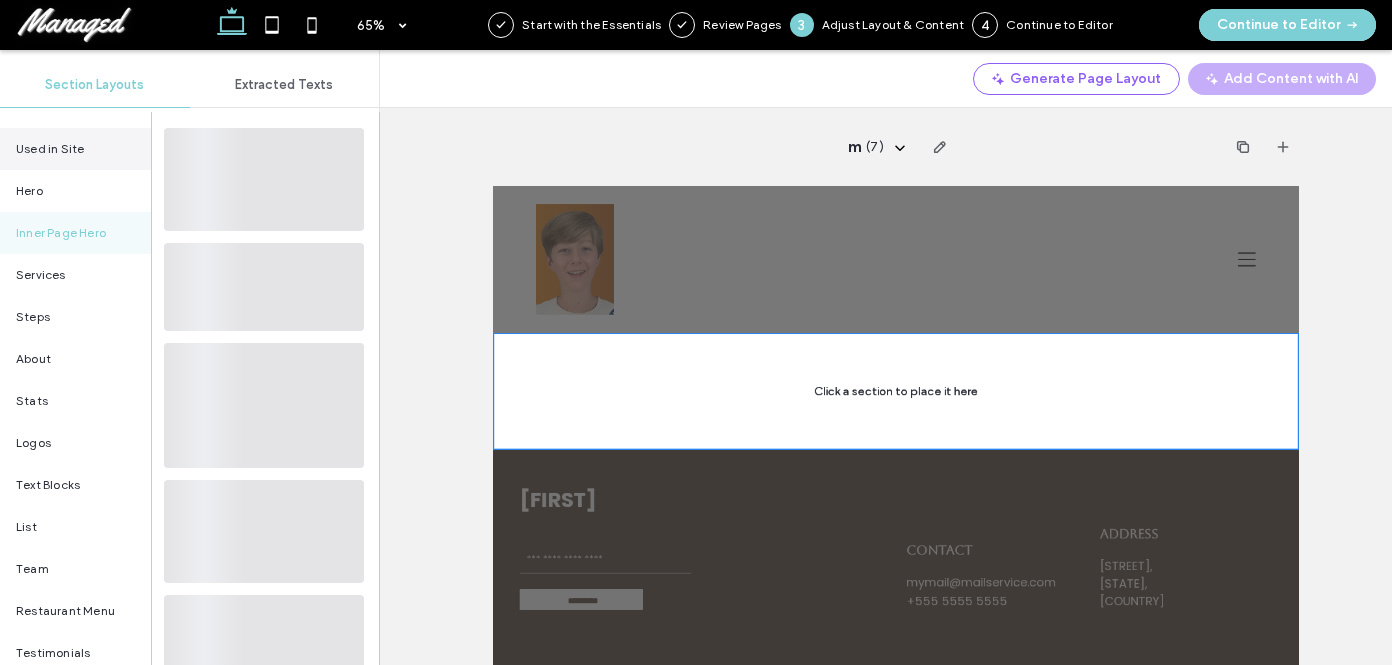 click on "Used in Site" at bounding box center [50, 149] 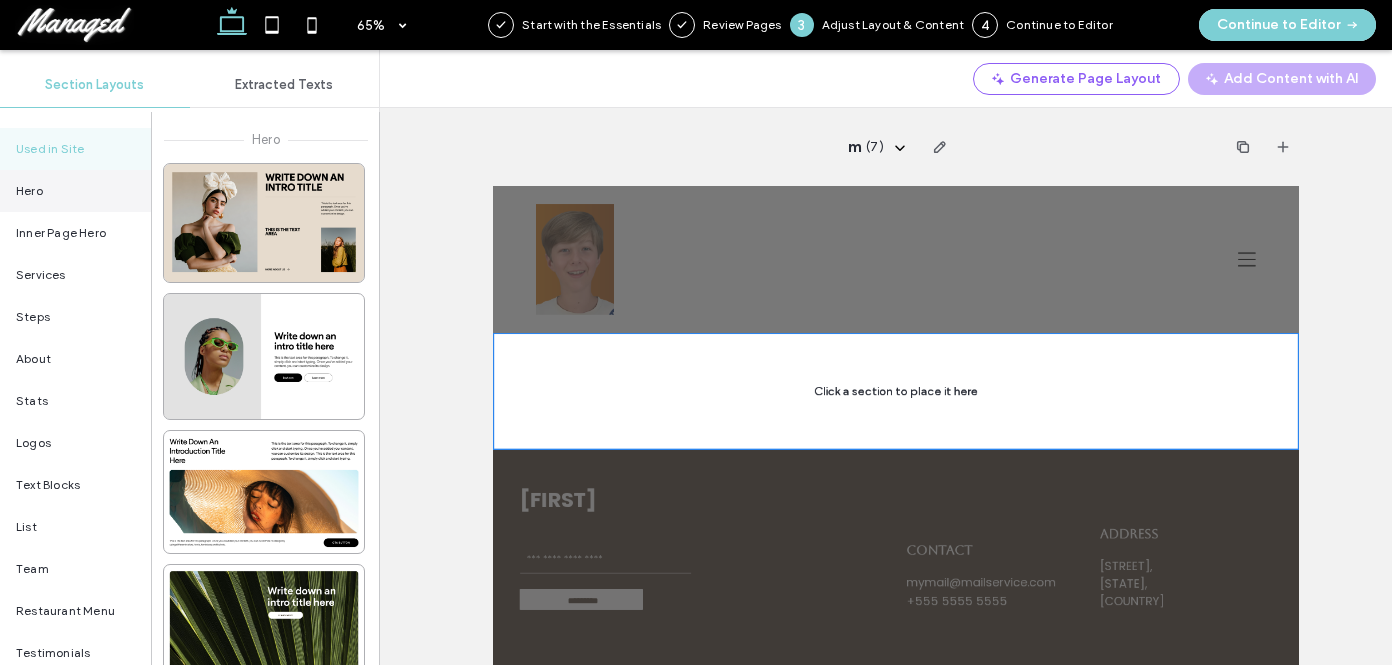 click on "Hero" at bounding box center (75, 191) 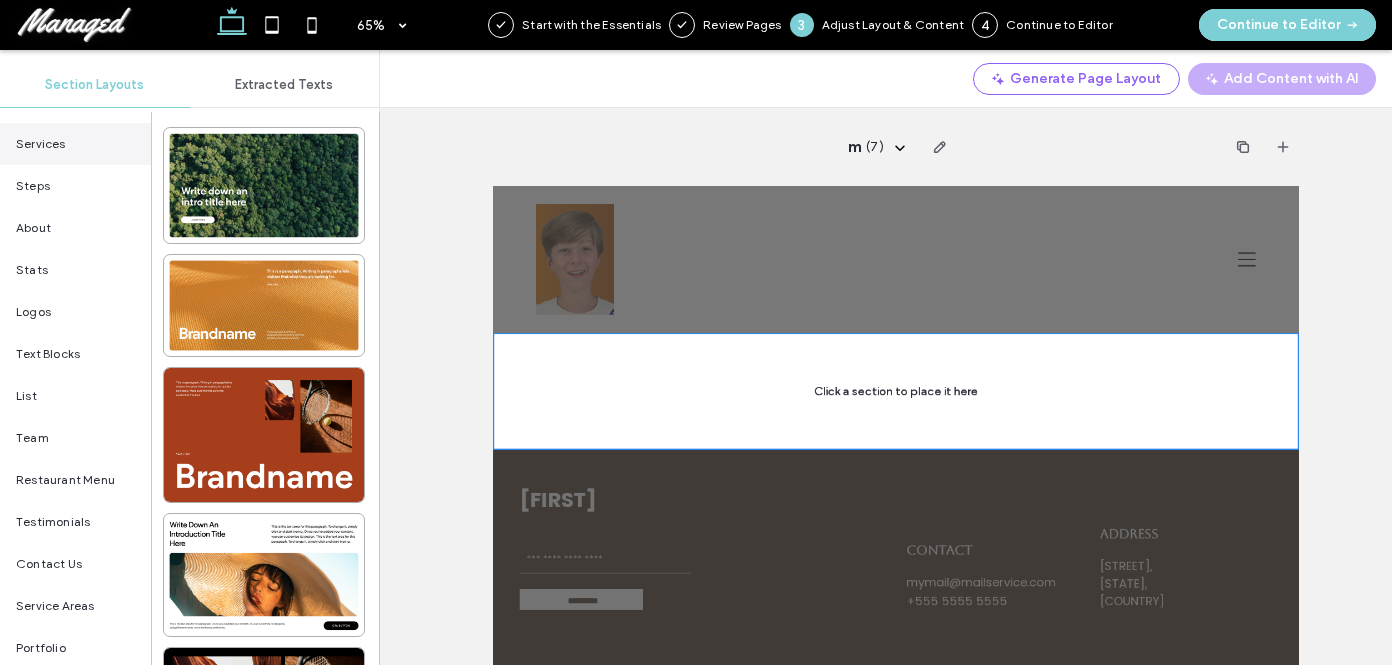 scroll, scrollTop: 0, scrollLeft: 0, axis: both 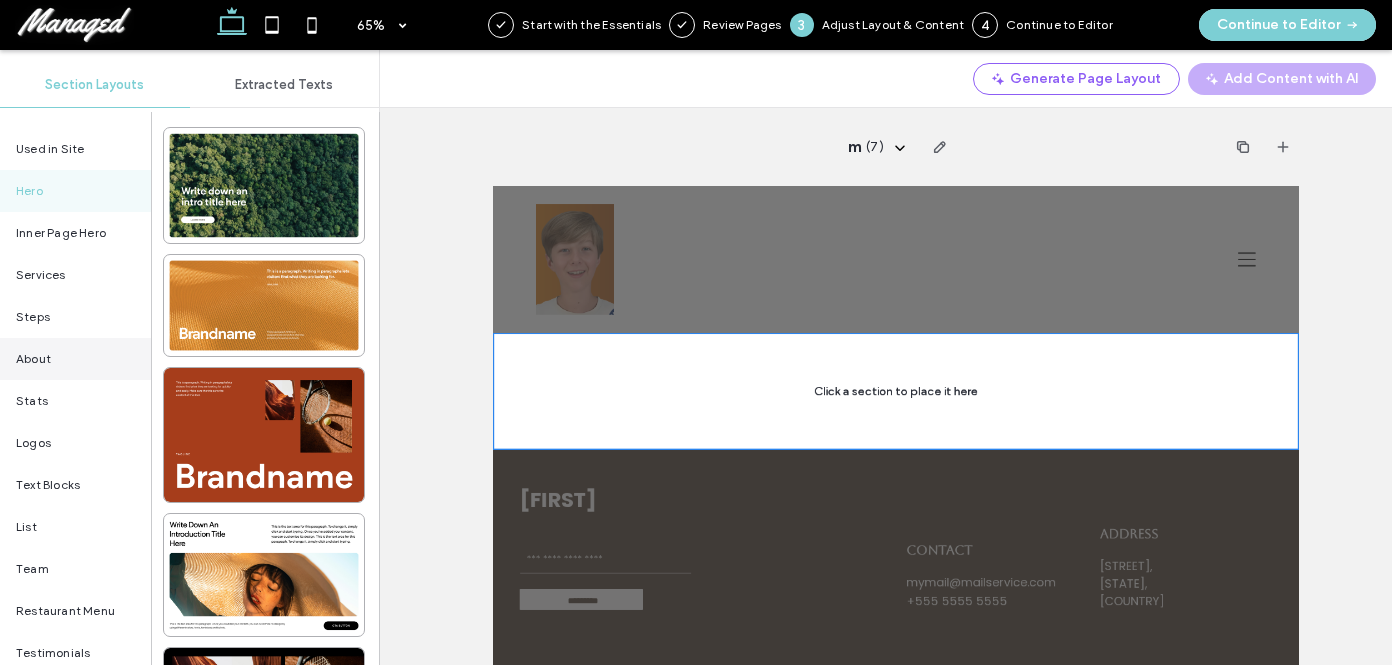 click on "About" at bounding box center (33, 359) 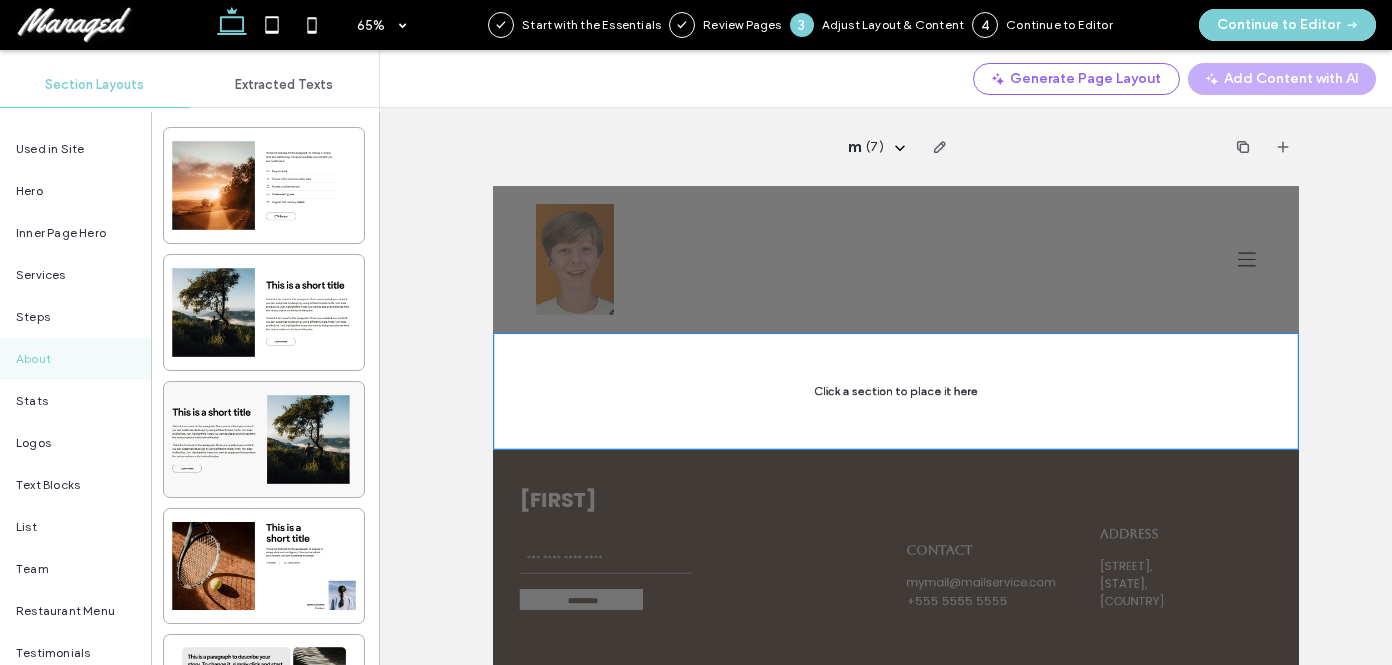 click on "Section
Basic Header
Section
About Us
Contact Us
Section
Get in touch
+555 5555 5555 mymail@mailservice.com
Section
Menu
Section
Add Section
Sections can't be placed above the header." at bounding box center (1113, 591) 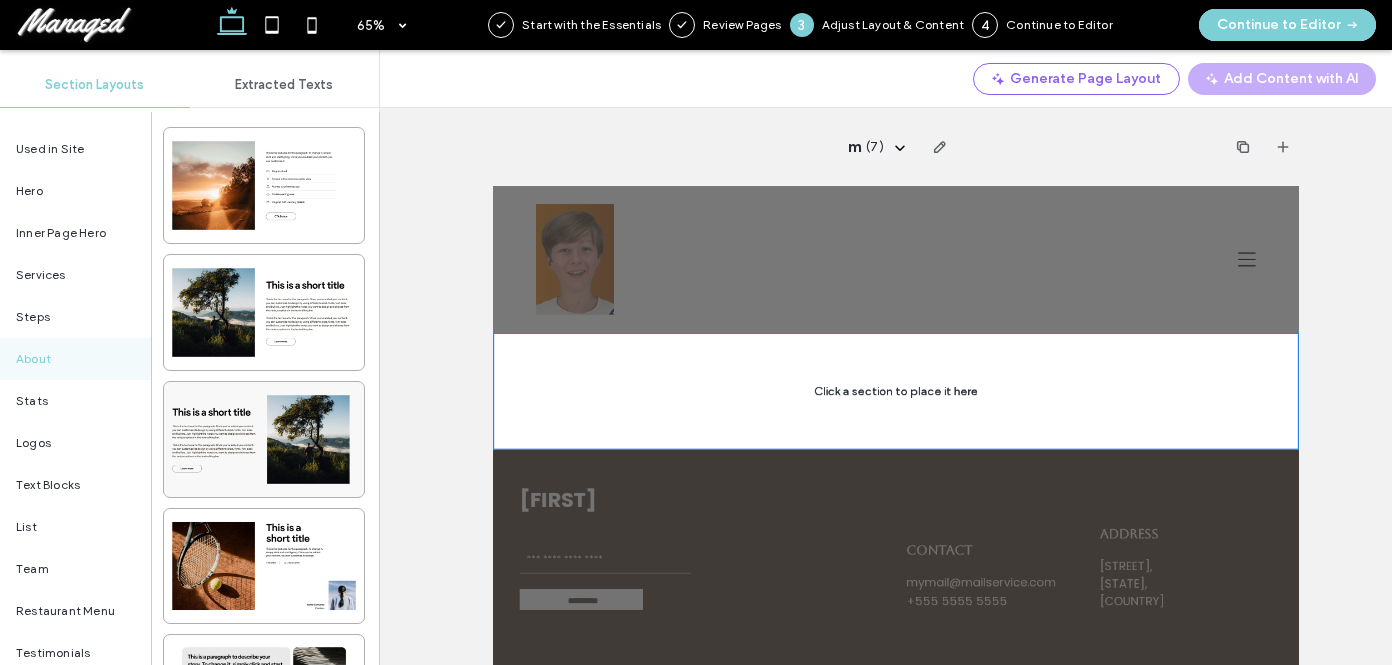 click at bounding box center [108, 25] 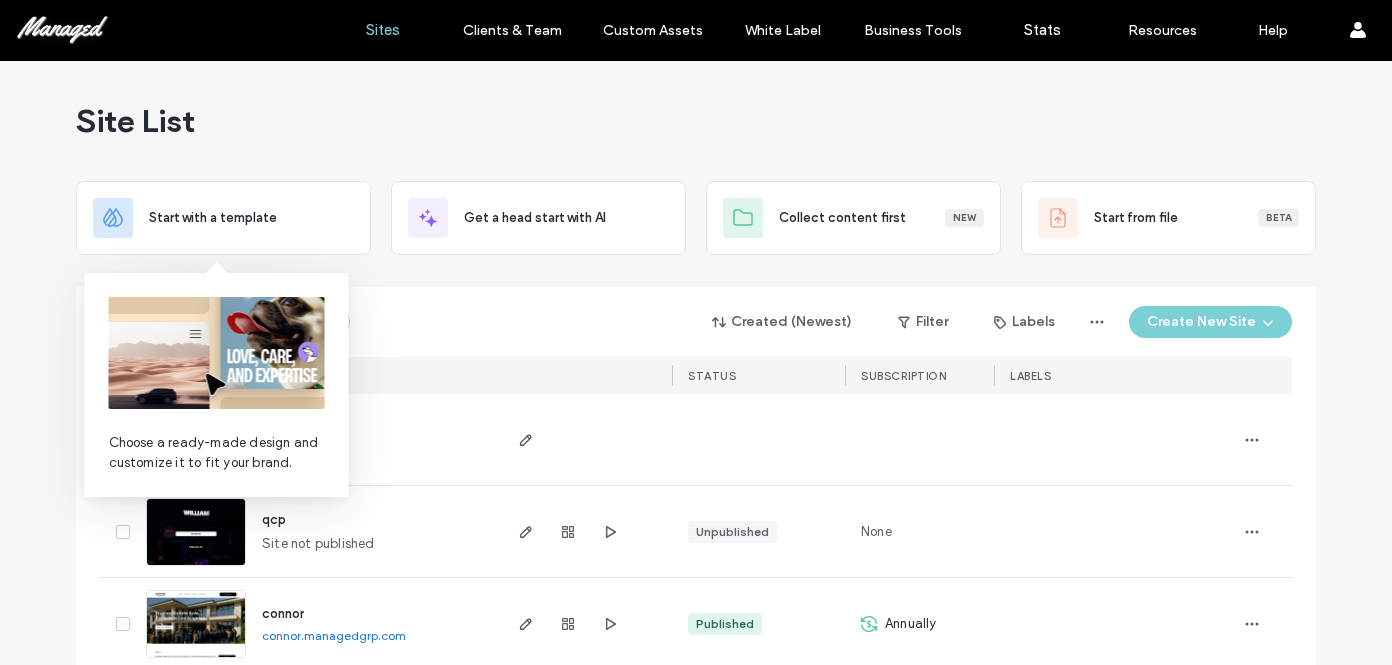 scroll, scrollTop: 0, scrollLeft: 0, axis: both 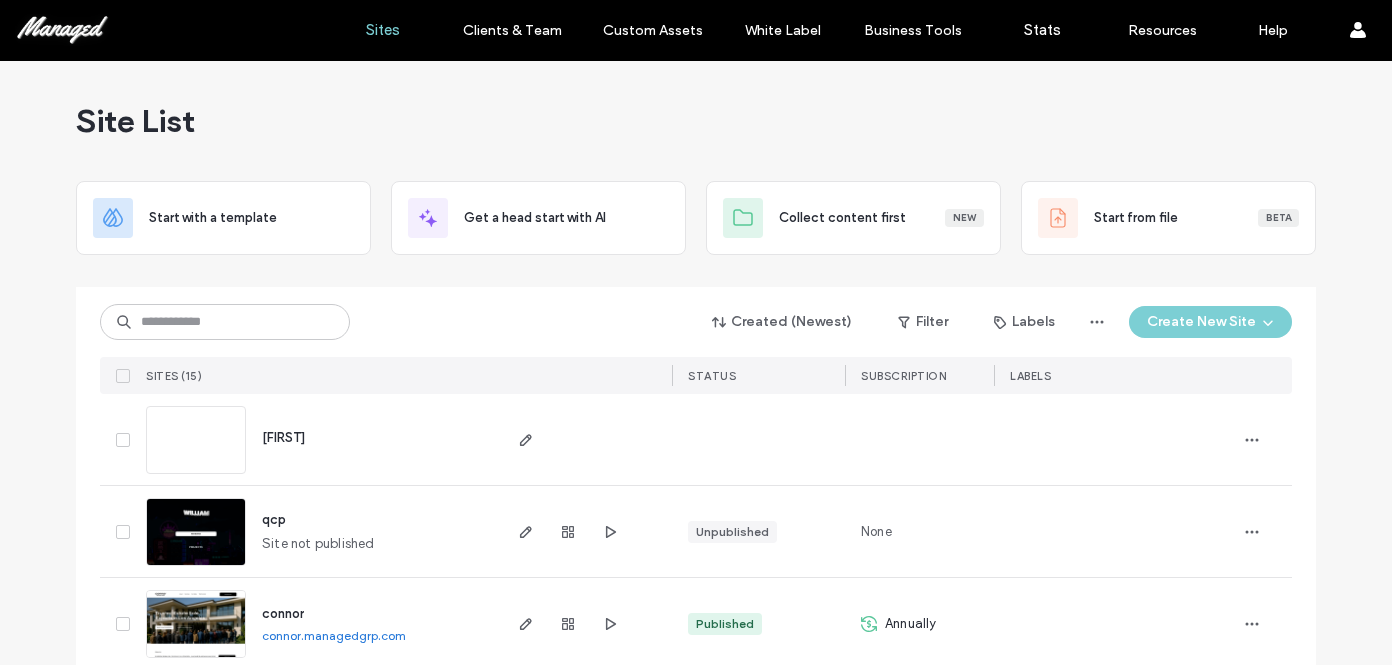click 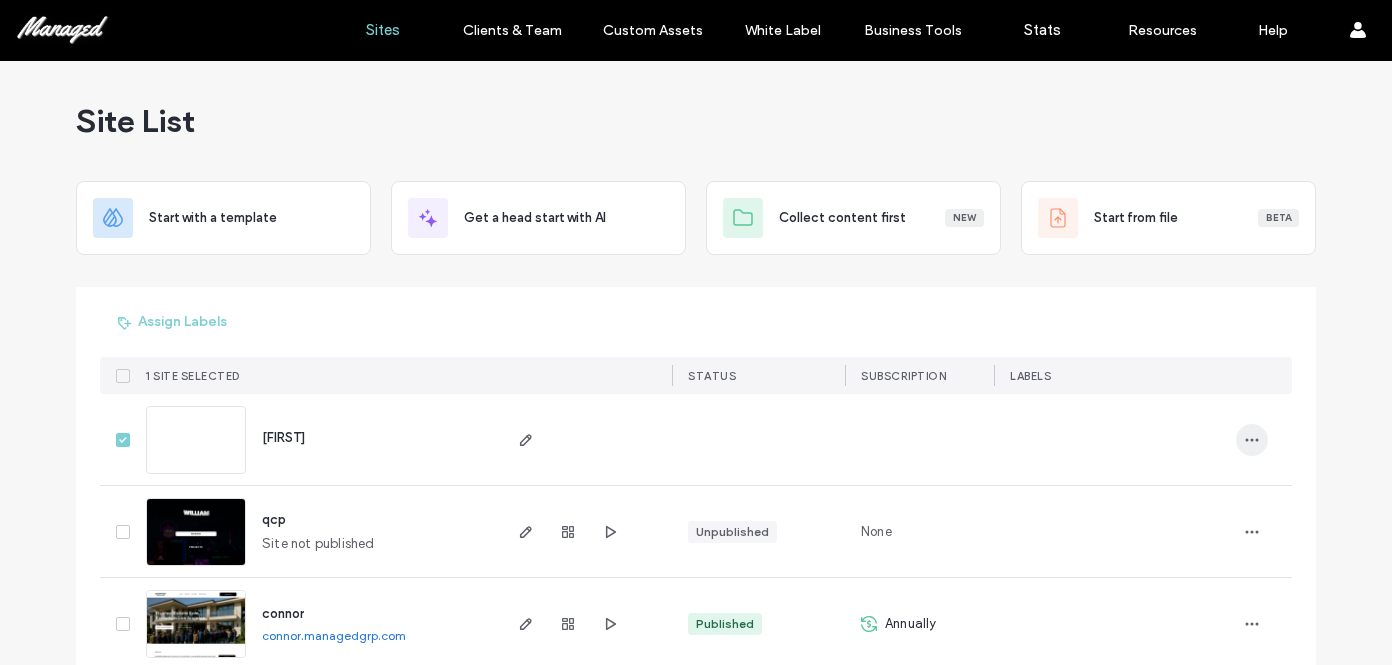 click 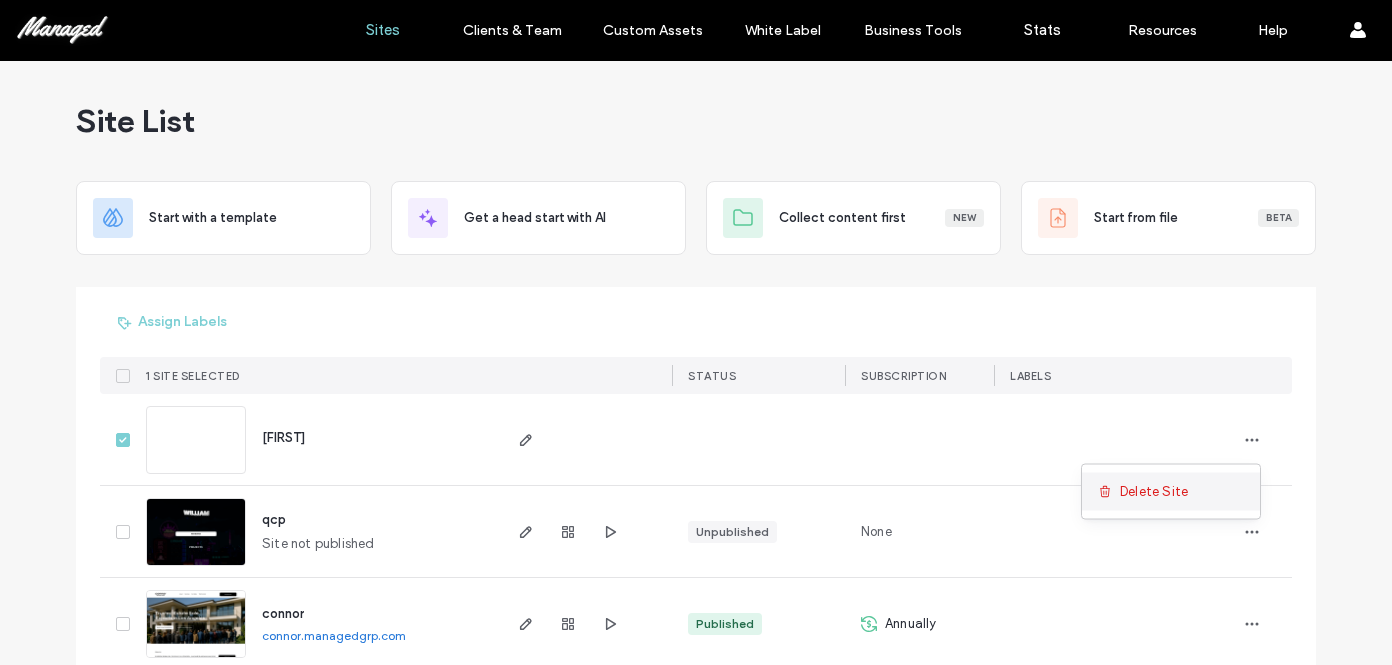 click on "Delete Site" at bounding box center (1154, 492) 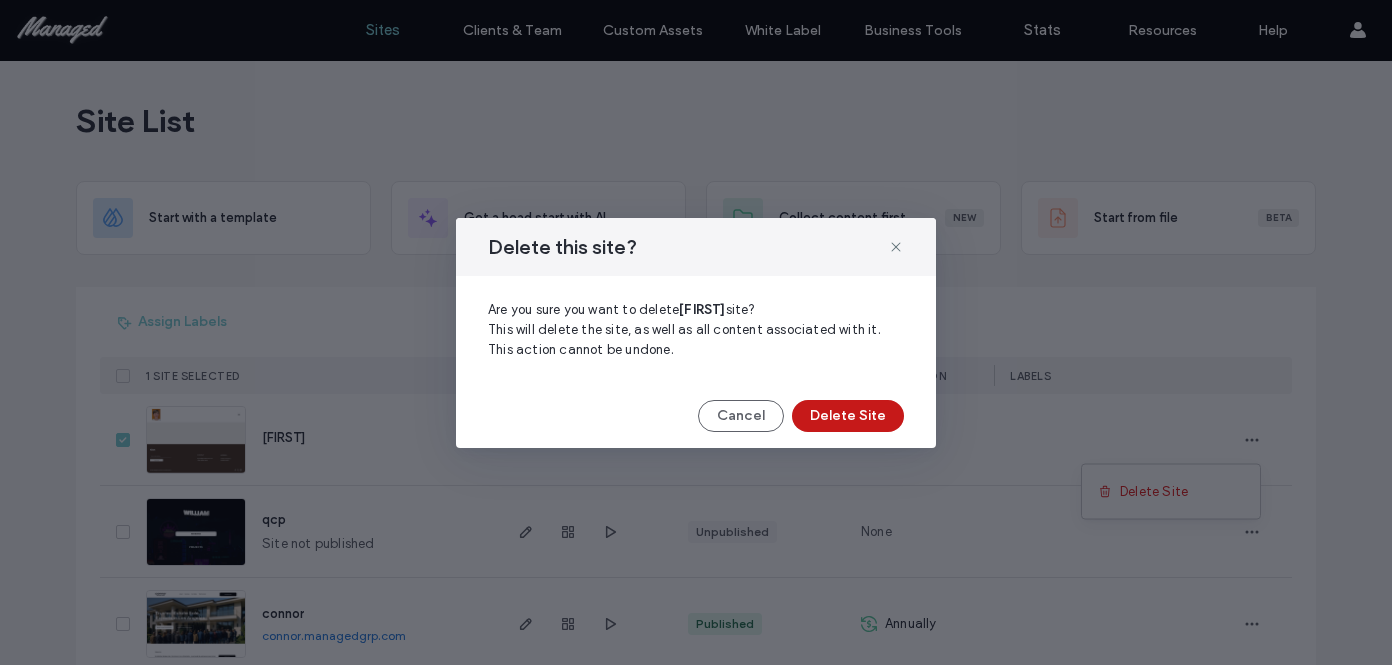 click on "Delete Site" at bounding box center (848, 416) 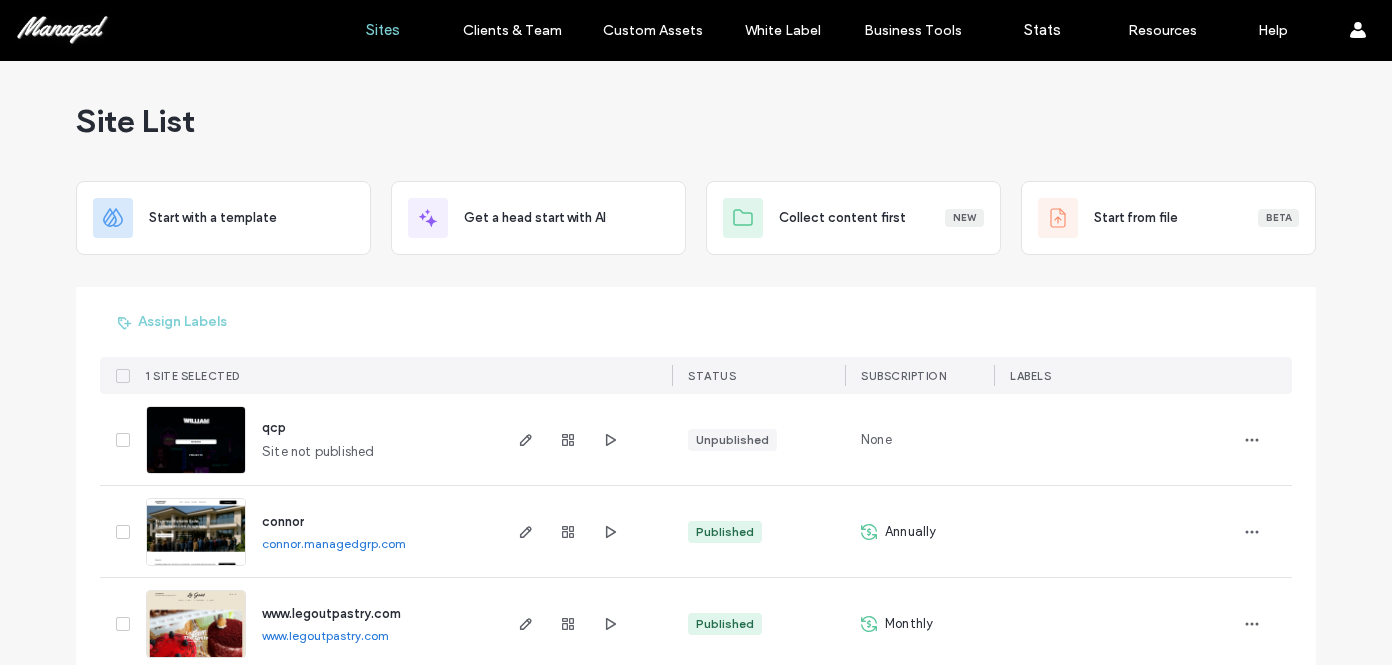 click on "Assign Labels 1 SITE SELECTED STATUS SUBSCRIPTION LABELS" at bounding box center (696, 340) 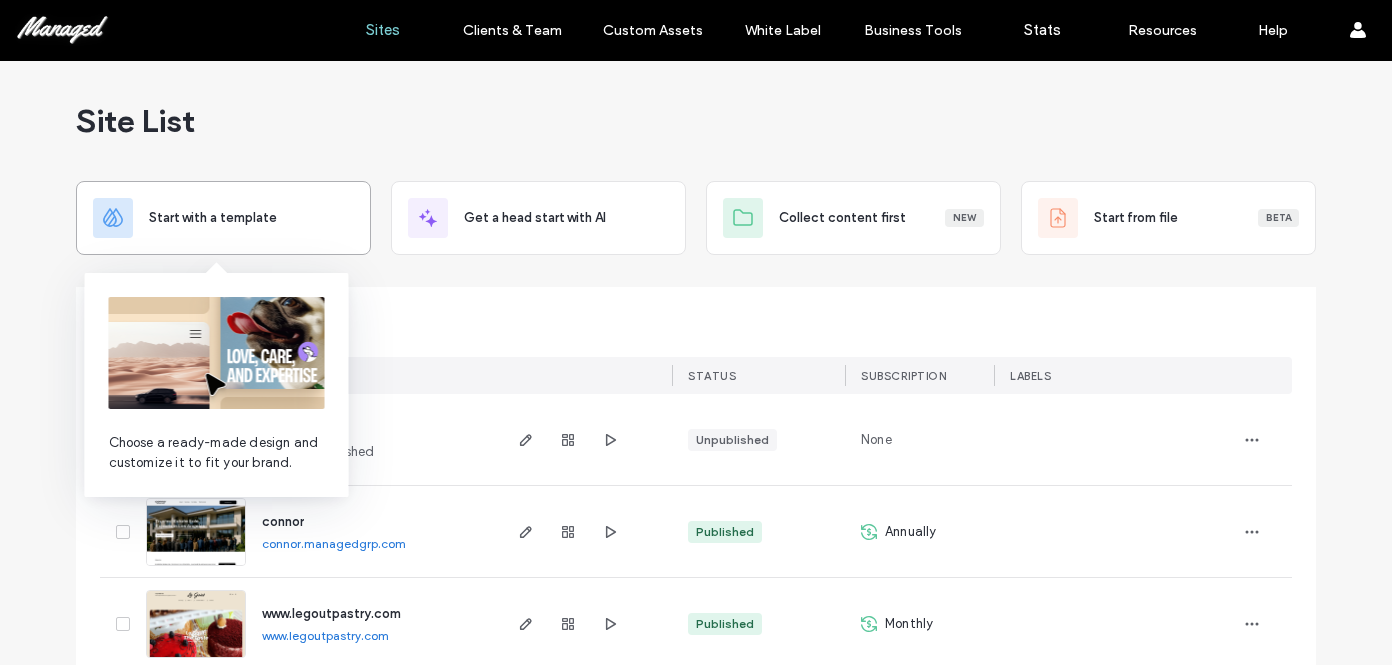 click on "Start with a template" at bounding box center (213, 218) 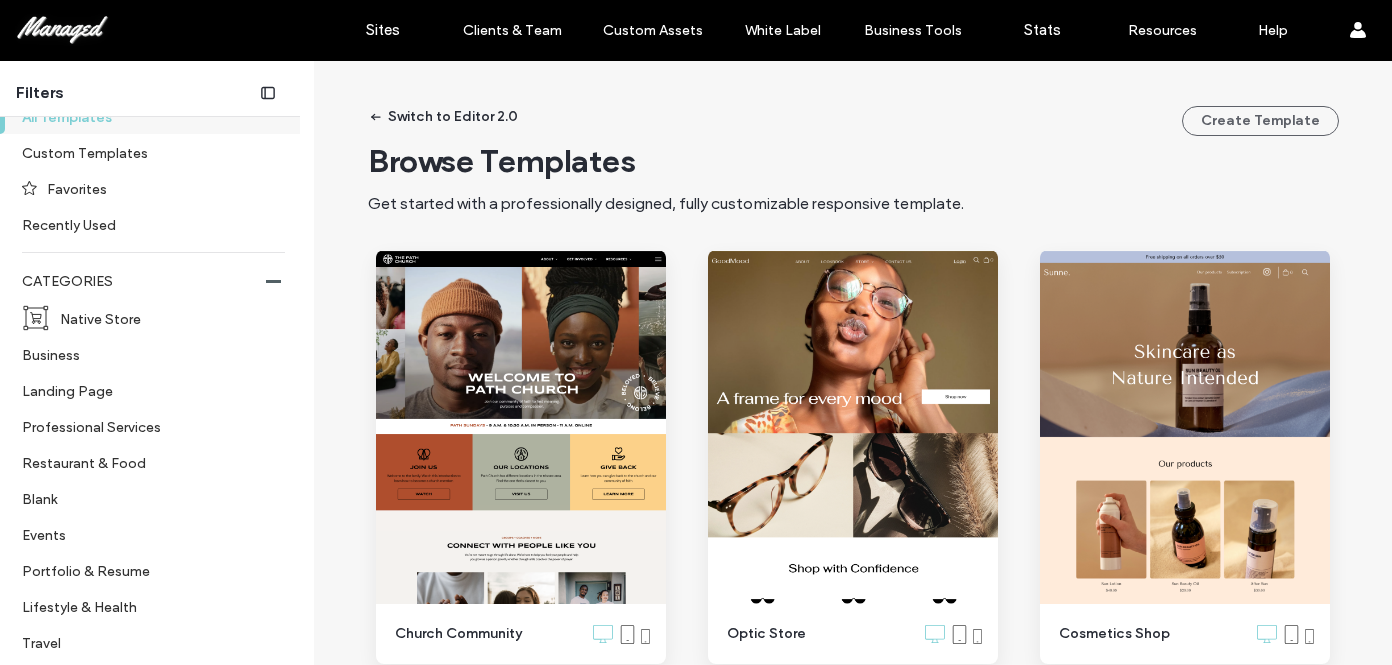 scroll, scrollTop: 425, scrollLeft: 0, axis: vertical 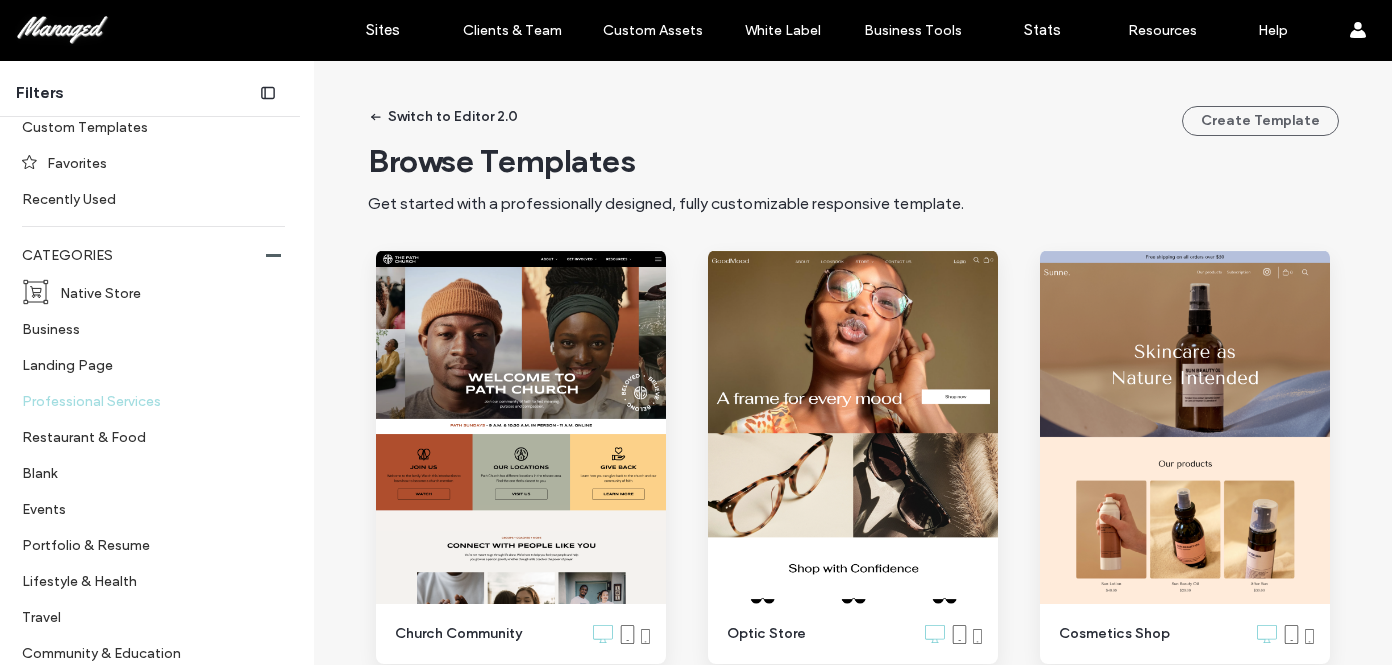 click on "Professional Services" at bounding box center [145, 400] 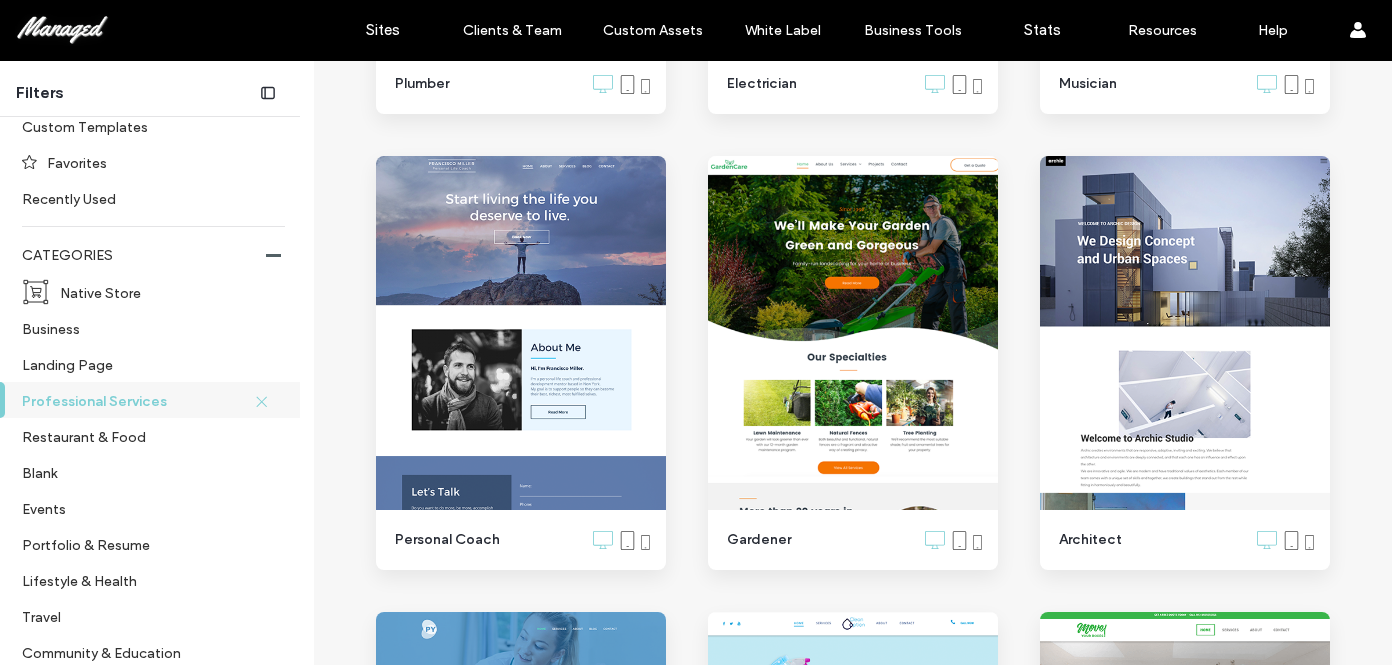 scroll, scrollTop: 2371, scrollLeft: 0, axis: vertical 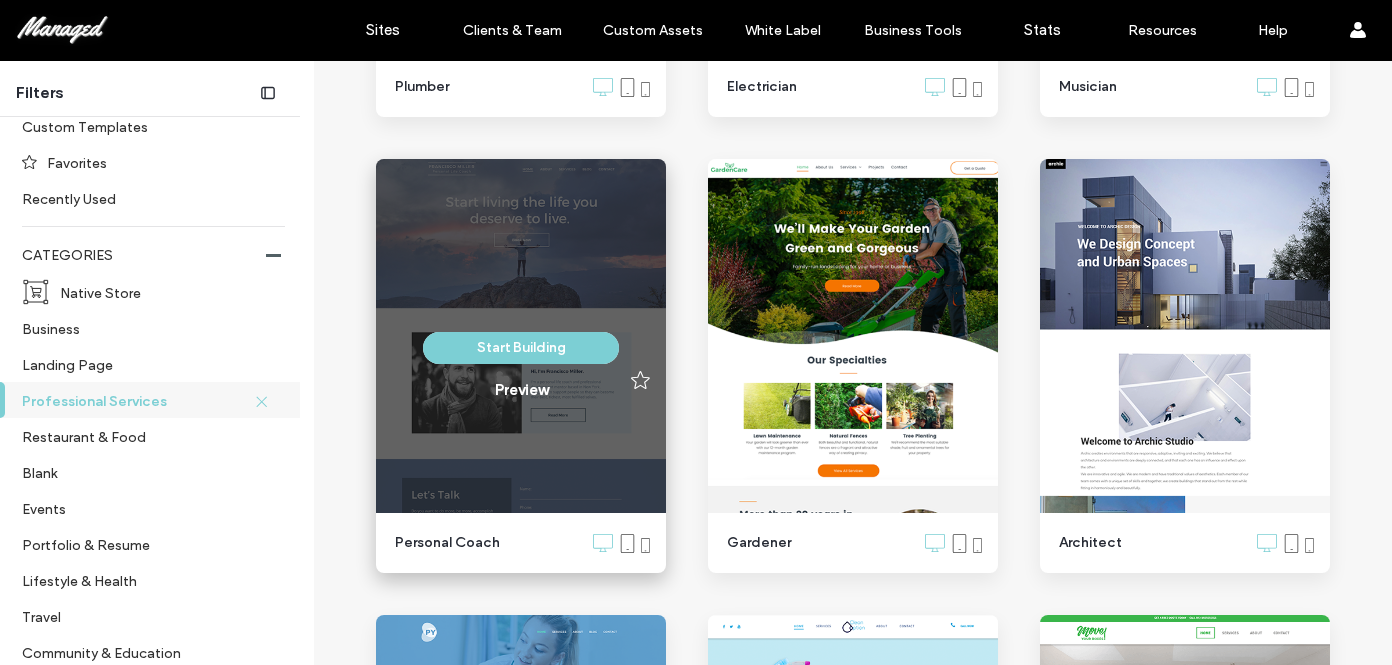 click on "Start Building Preview" at bounding box center (521, 366) 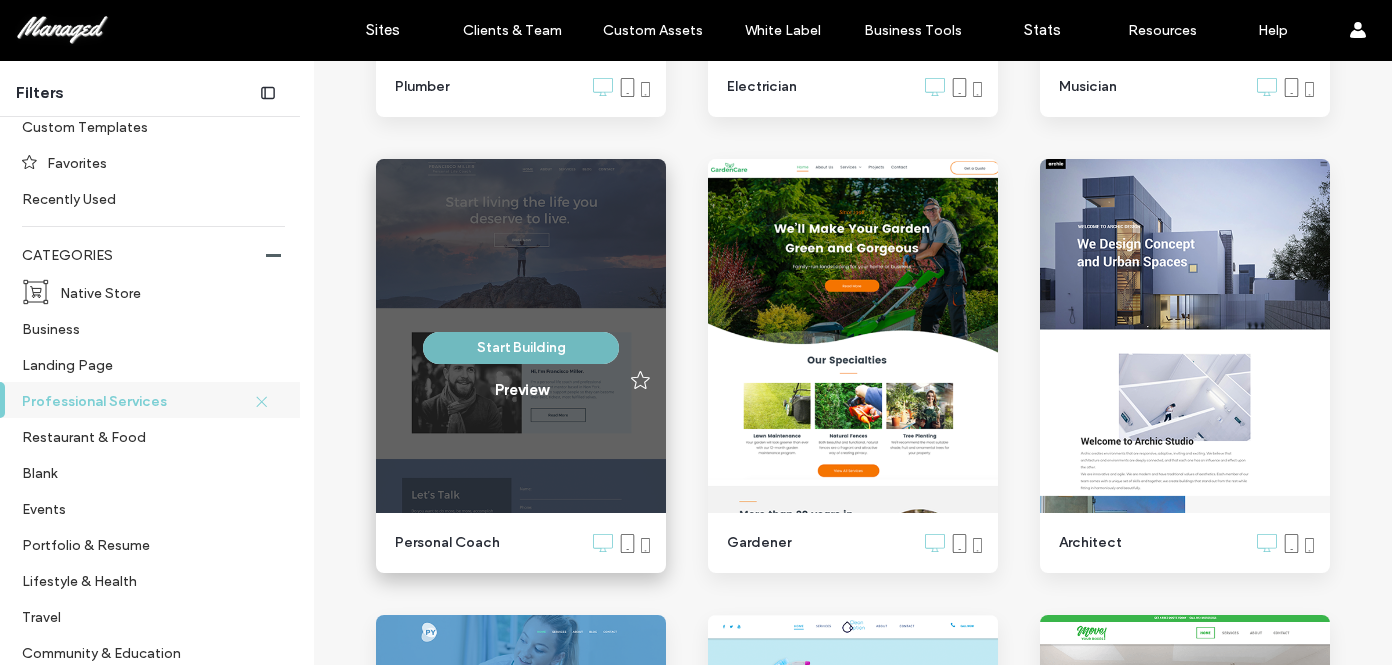 click on "Start Building" at bounding box center (521, 348) 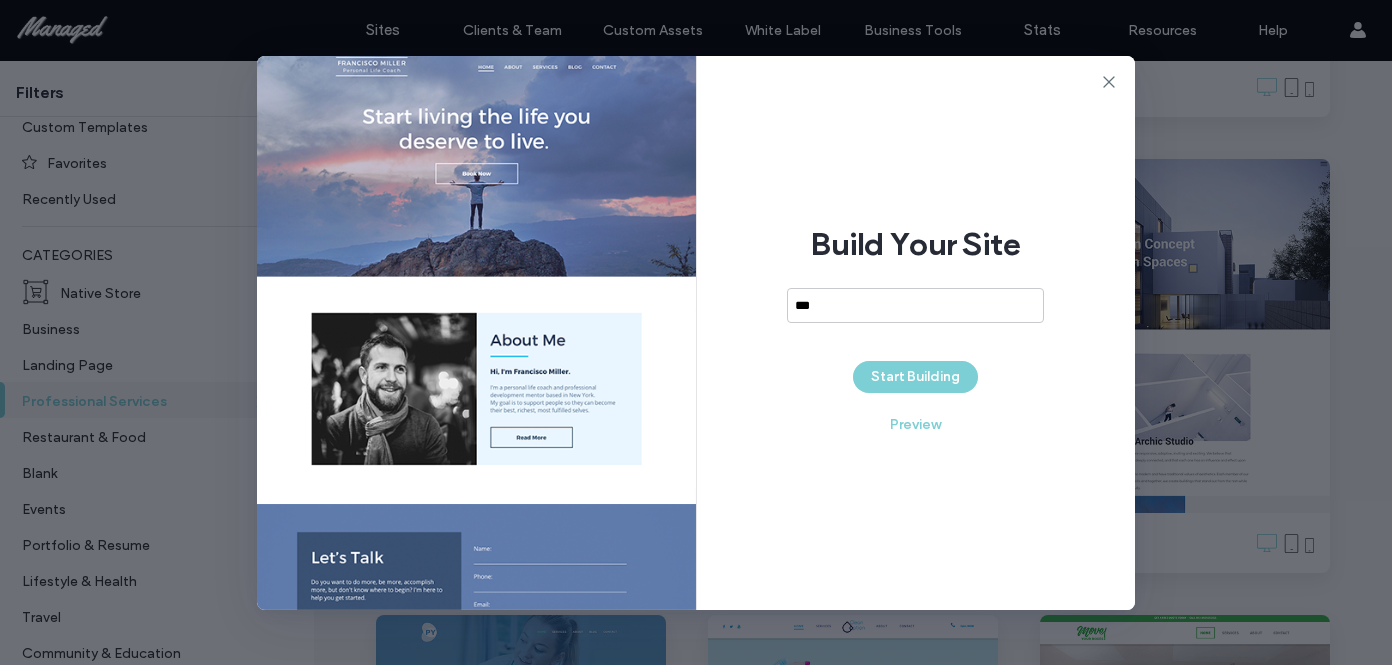 type on "****" 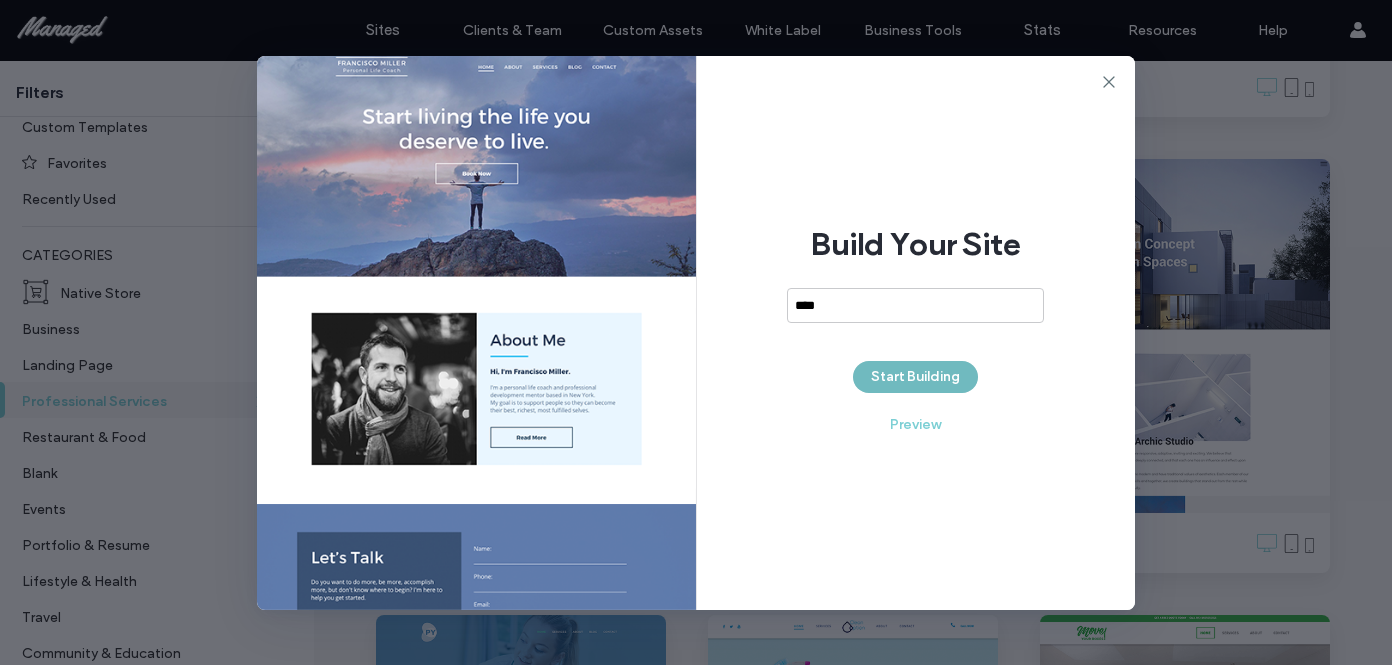 click on "Start Building" at bounding box center (915, 377) 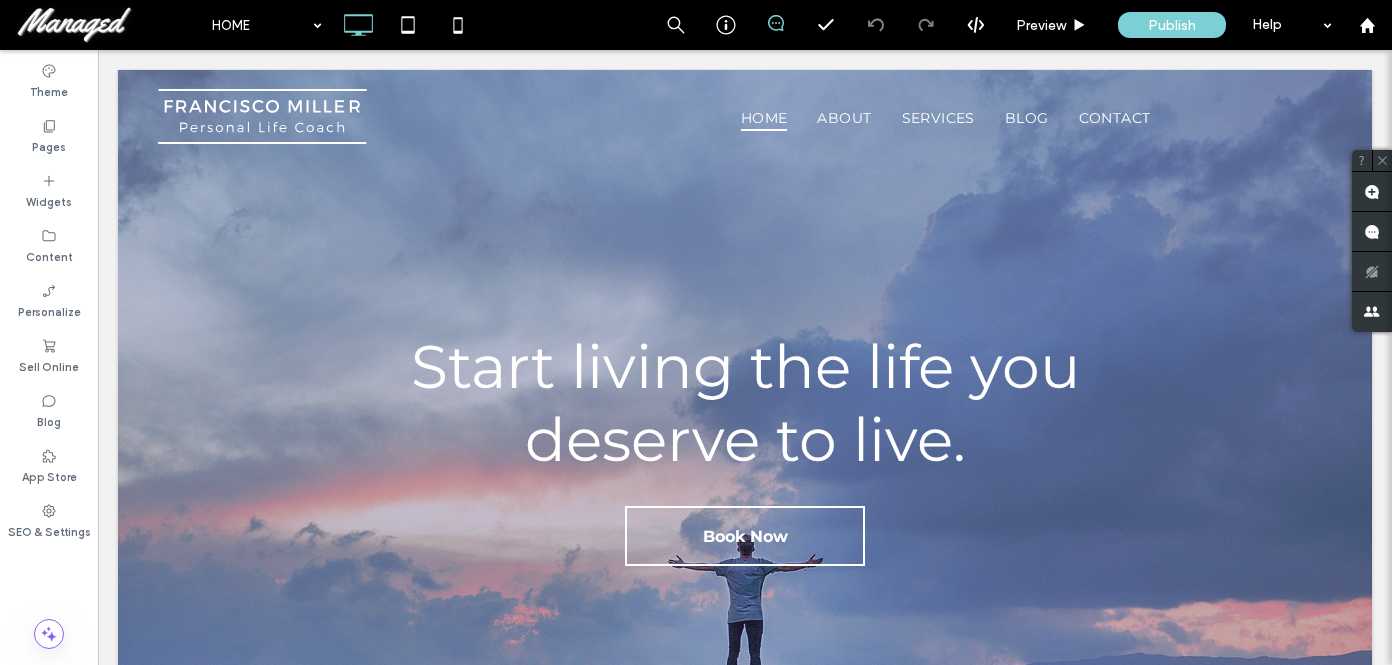 scroll, scrollTop: 0, scrollLeft: 0, axis: both 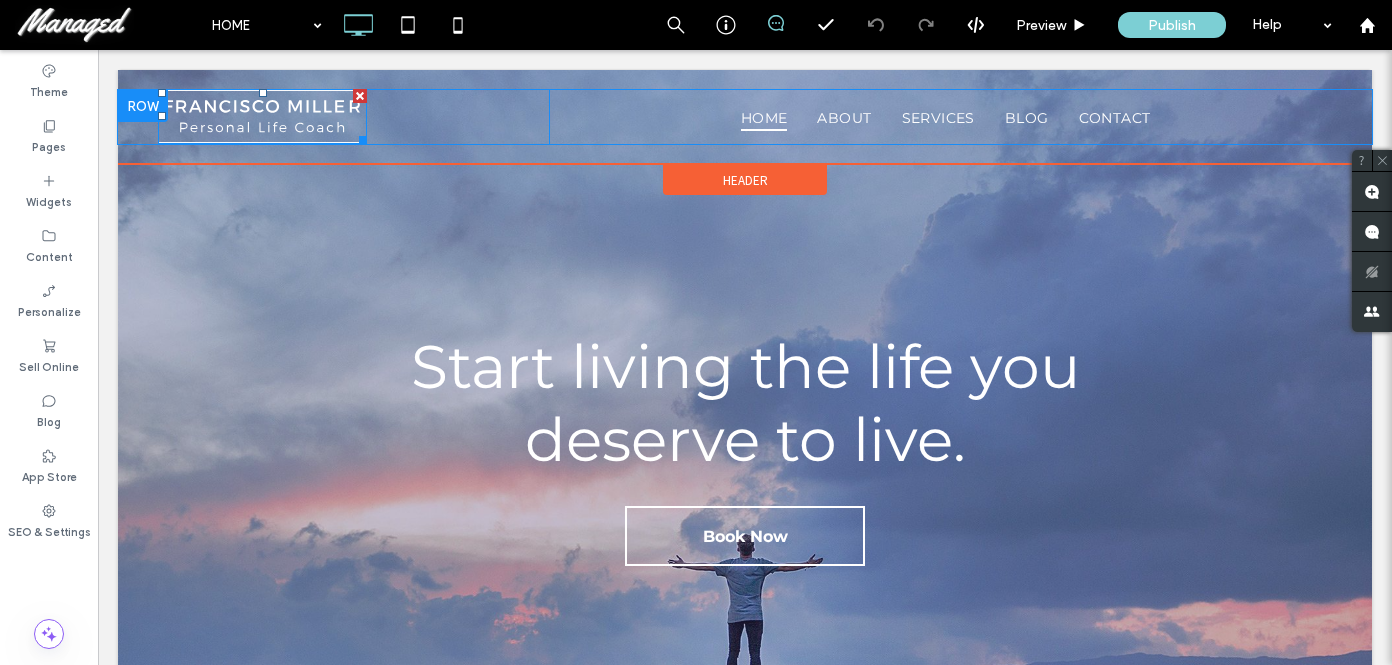 click at bounding box center (262, 116) 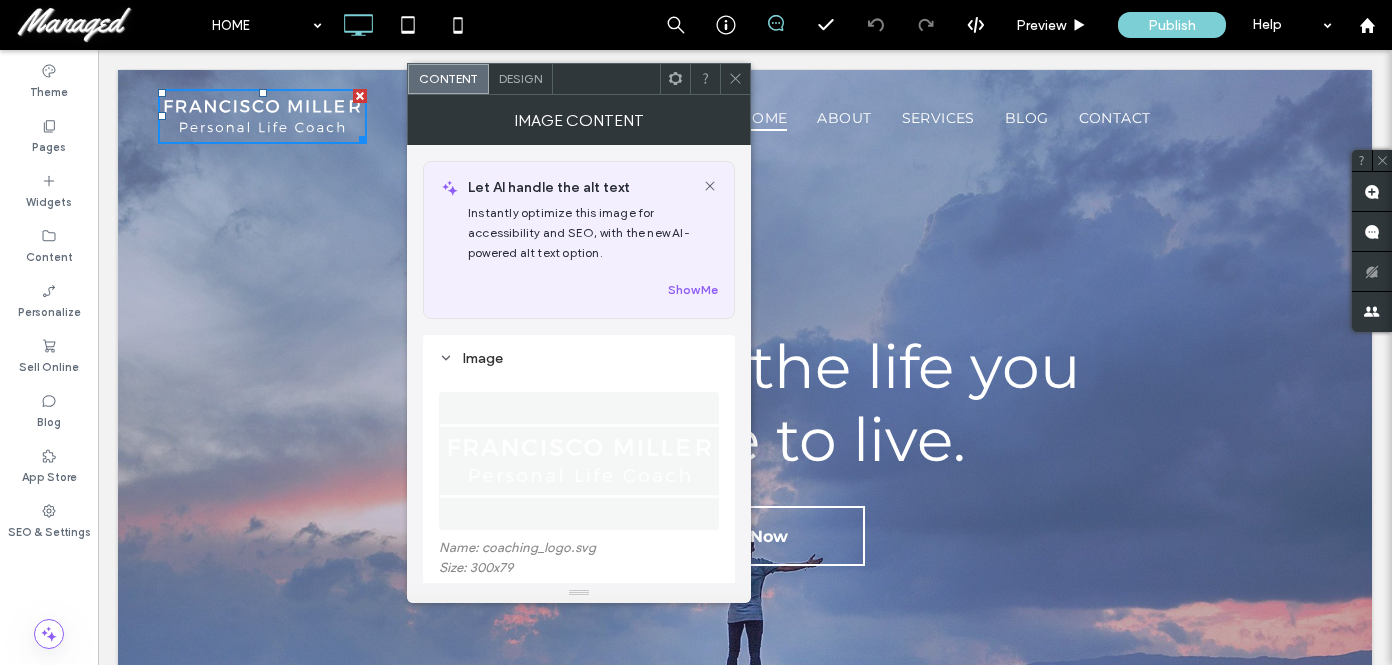 click at bounding box center (580, 461) 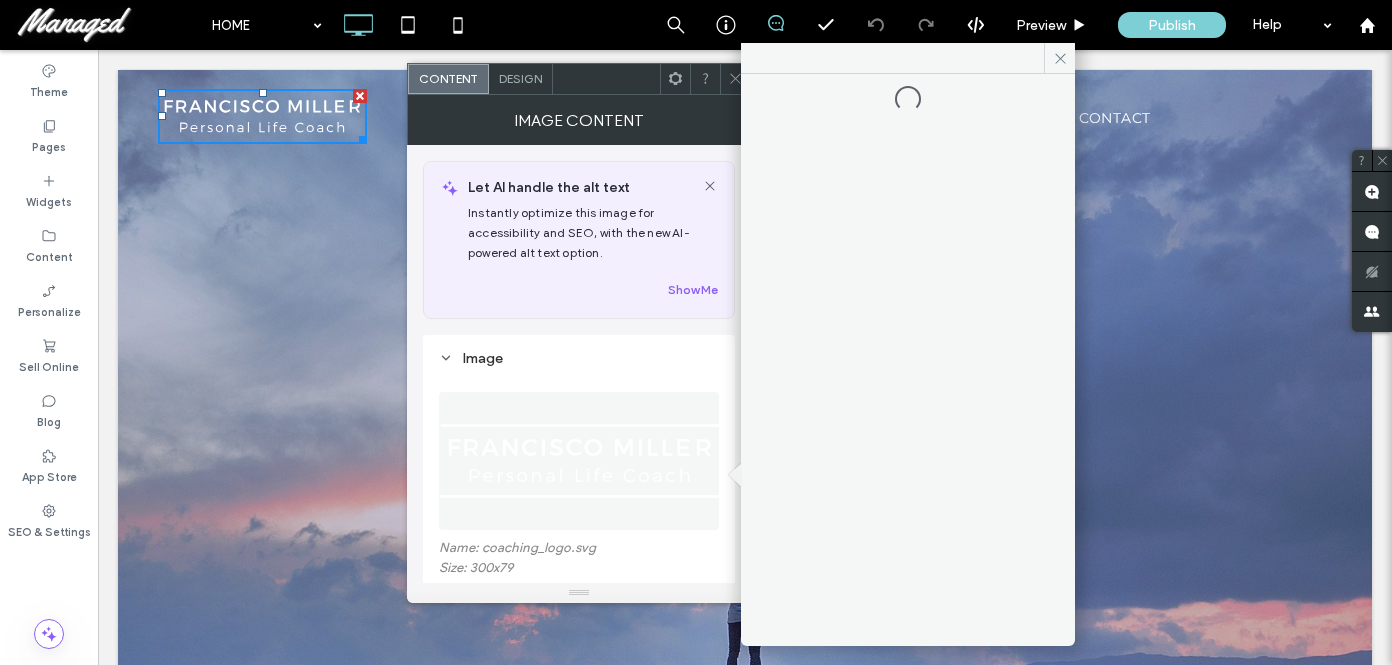 click at bounding box center [580, 461] 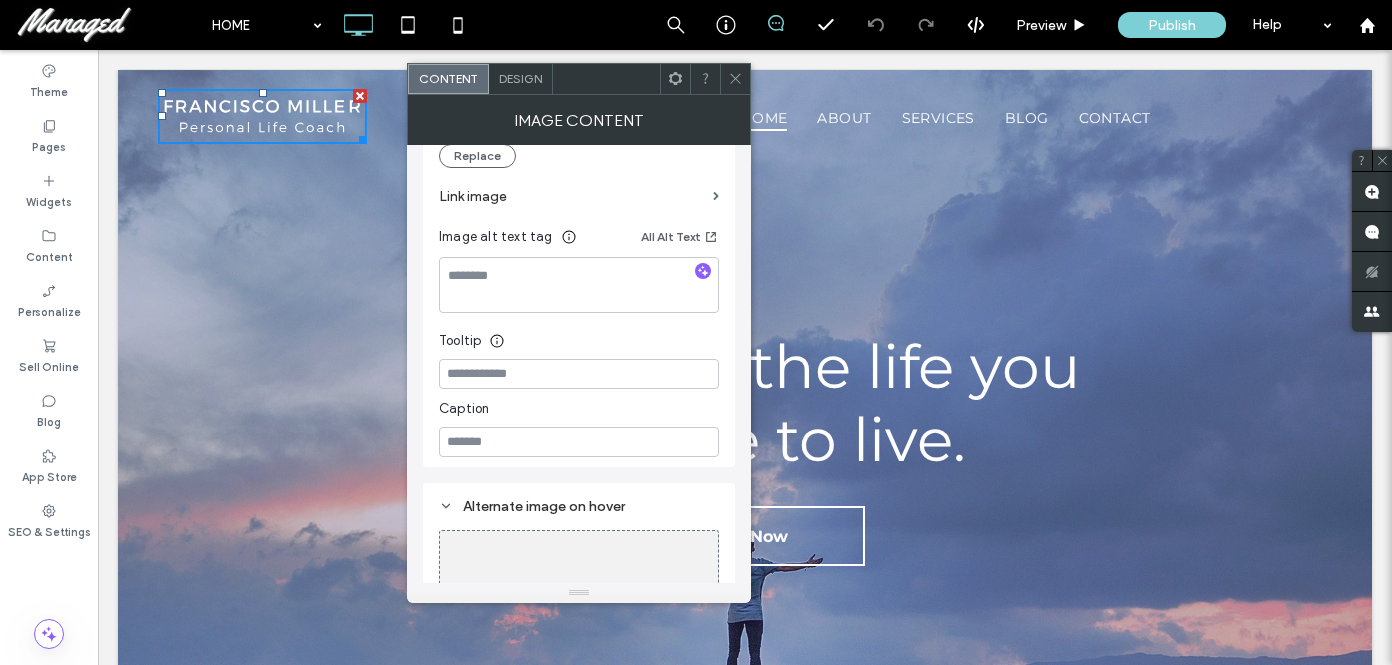 scroll, scrollTop: 457, scrollLeft: 0, axis: vertical 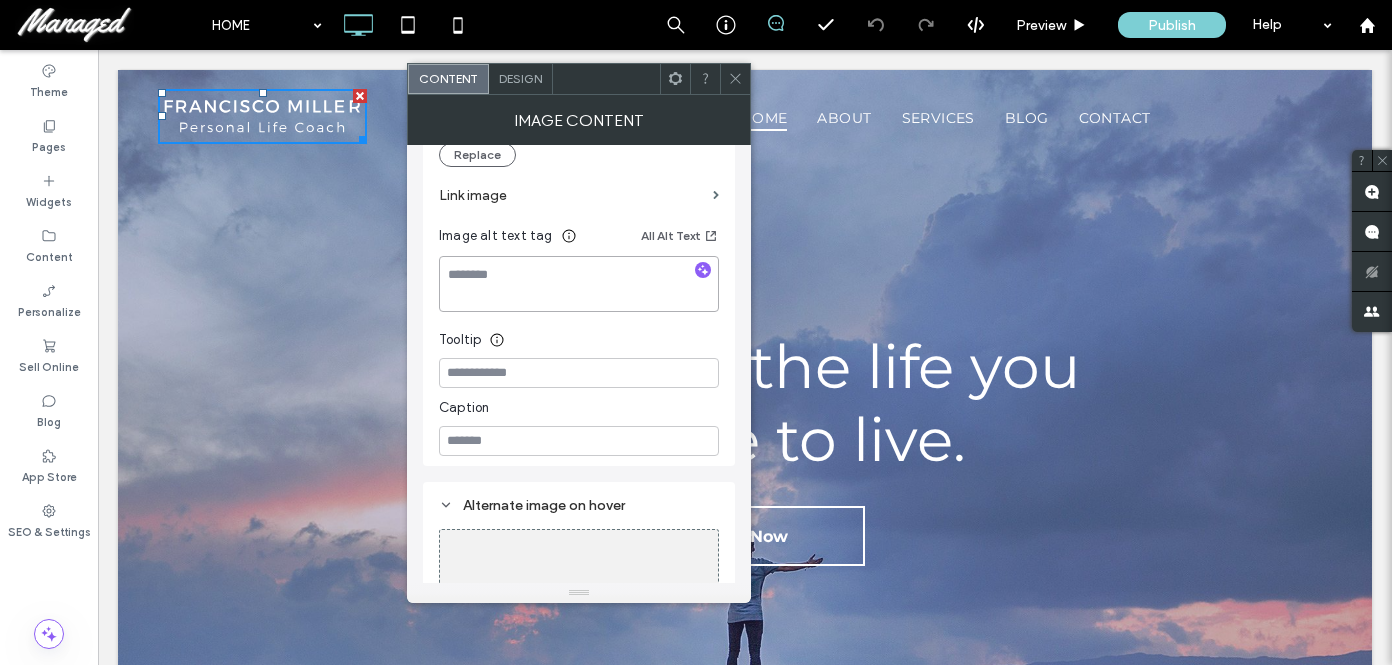 click at bounding box center (579, 284) 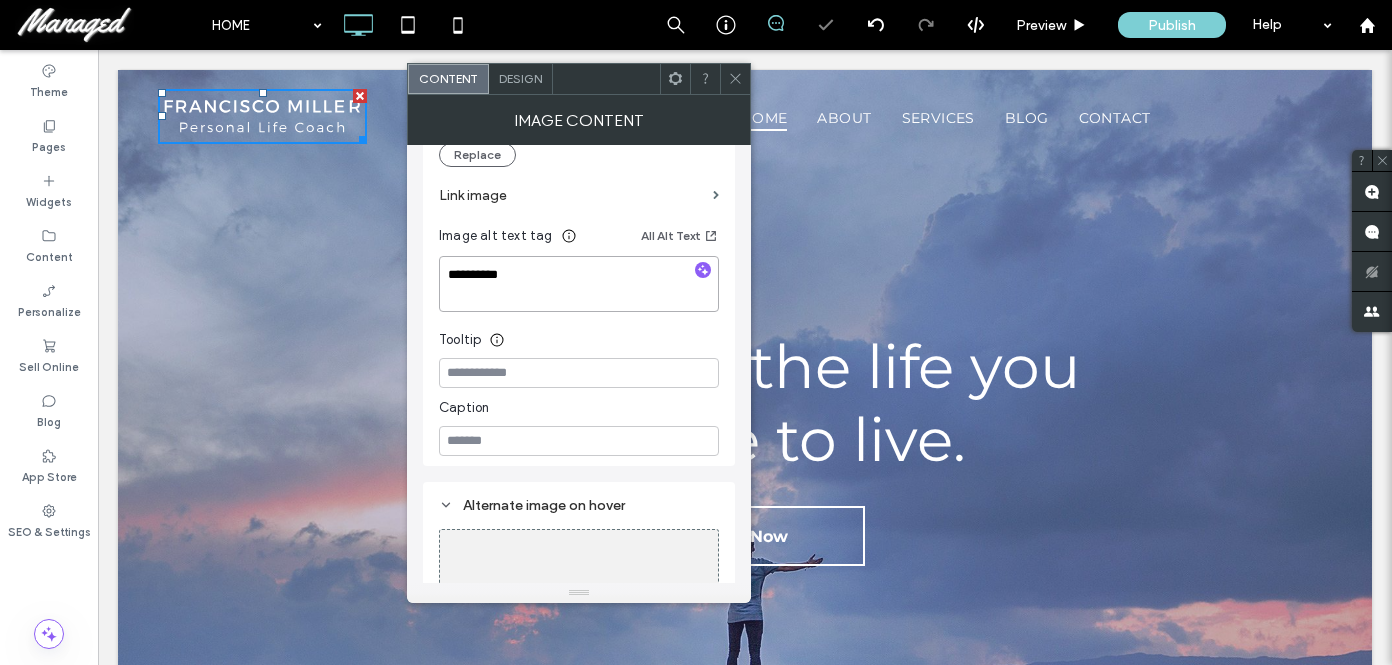 scroll, scrollTop: 565, scrollLeft: 0, axis: vertical 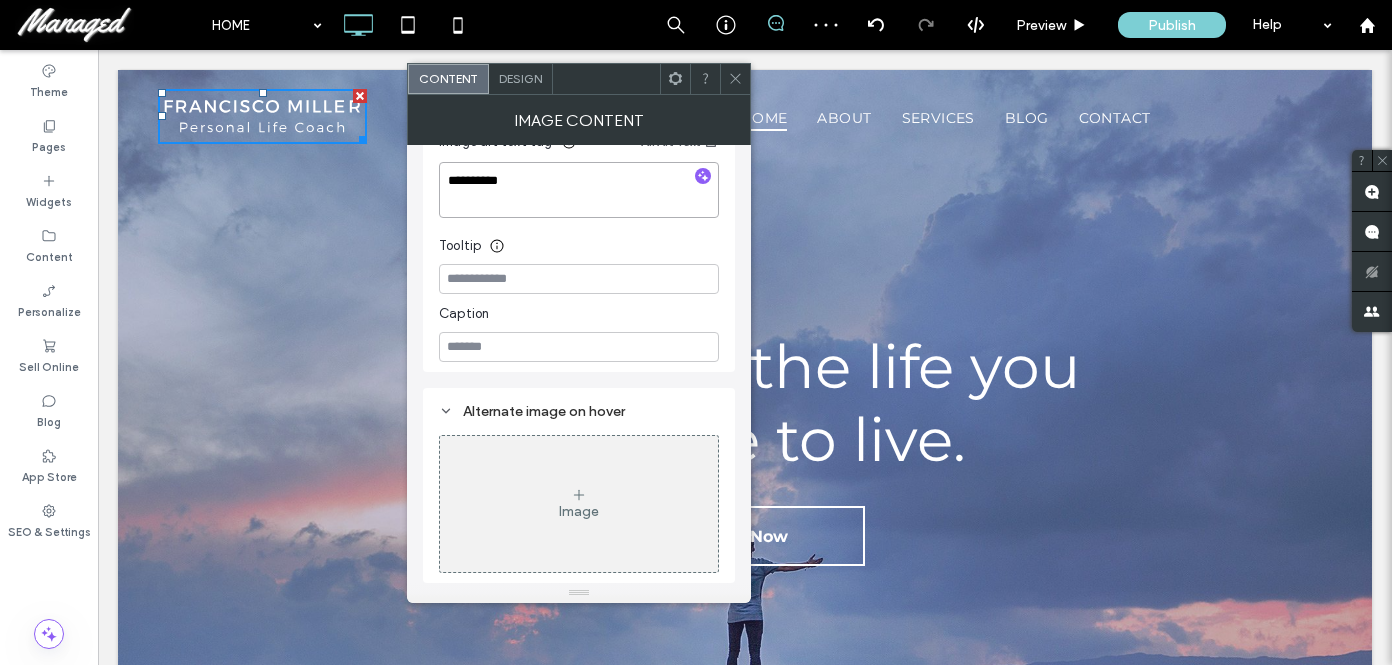 type on "**********" 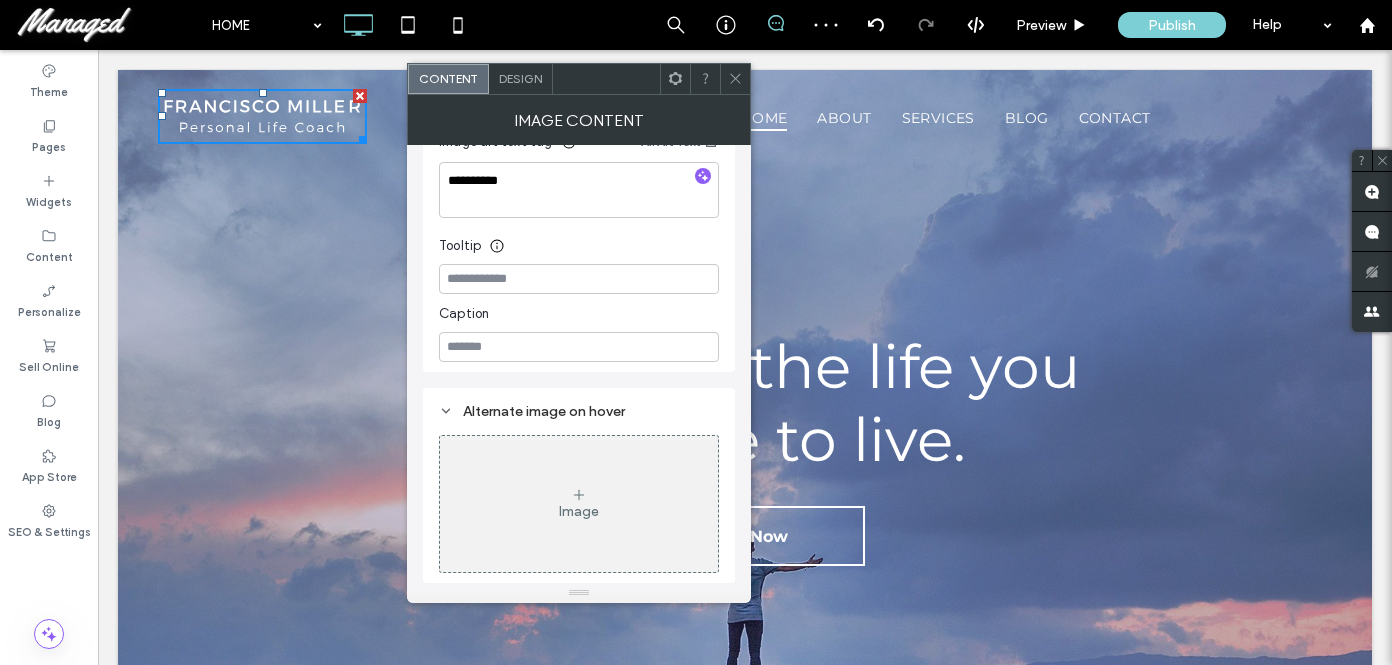 click on "Tooltip" at bounding box center [579, 241] 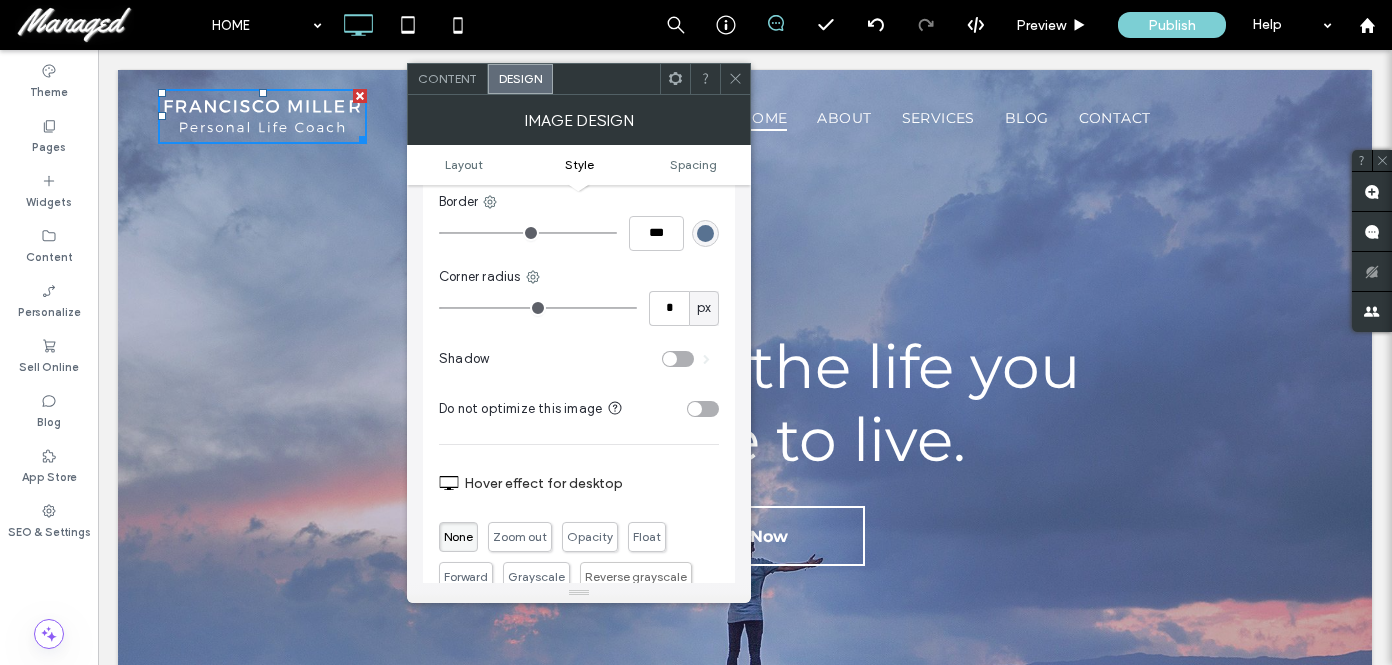 scroll, scrollTop: 482, scrollLeft: 0, axis: vertical 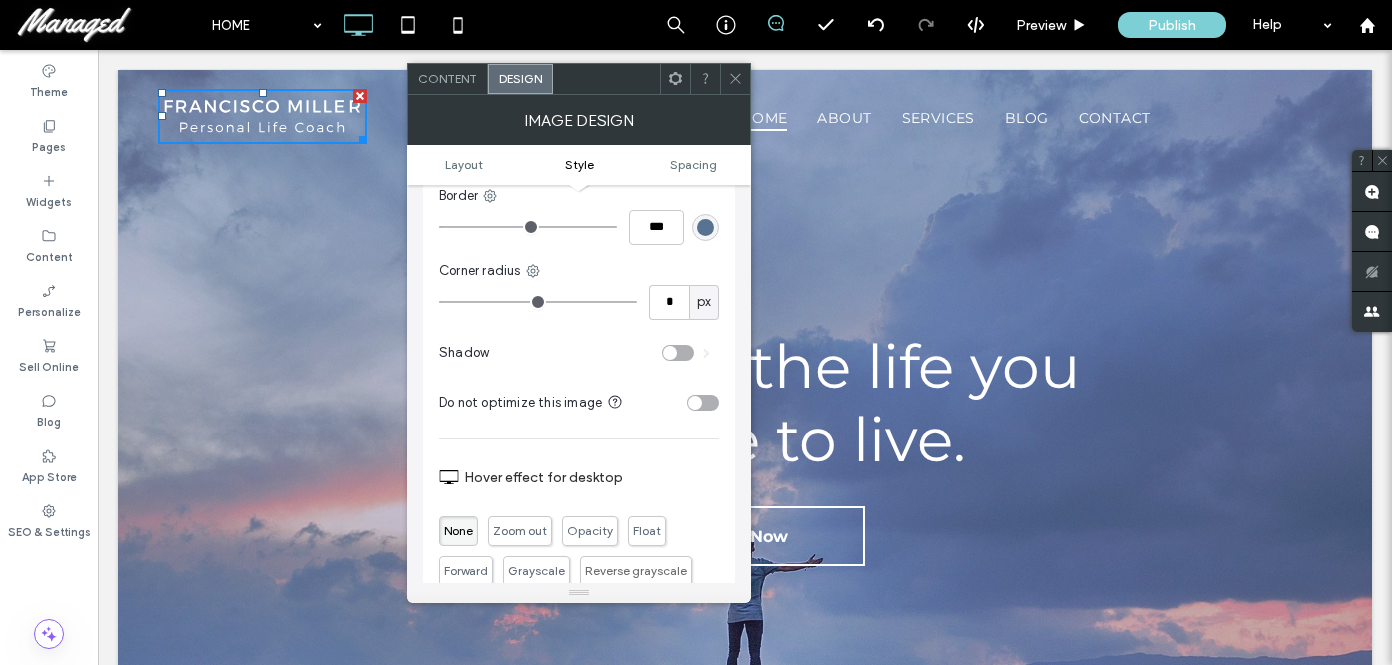 click on "Layout Style Spacing" at bounding box center [579, 165] 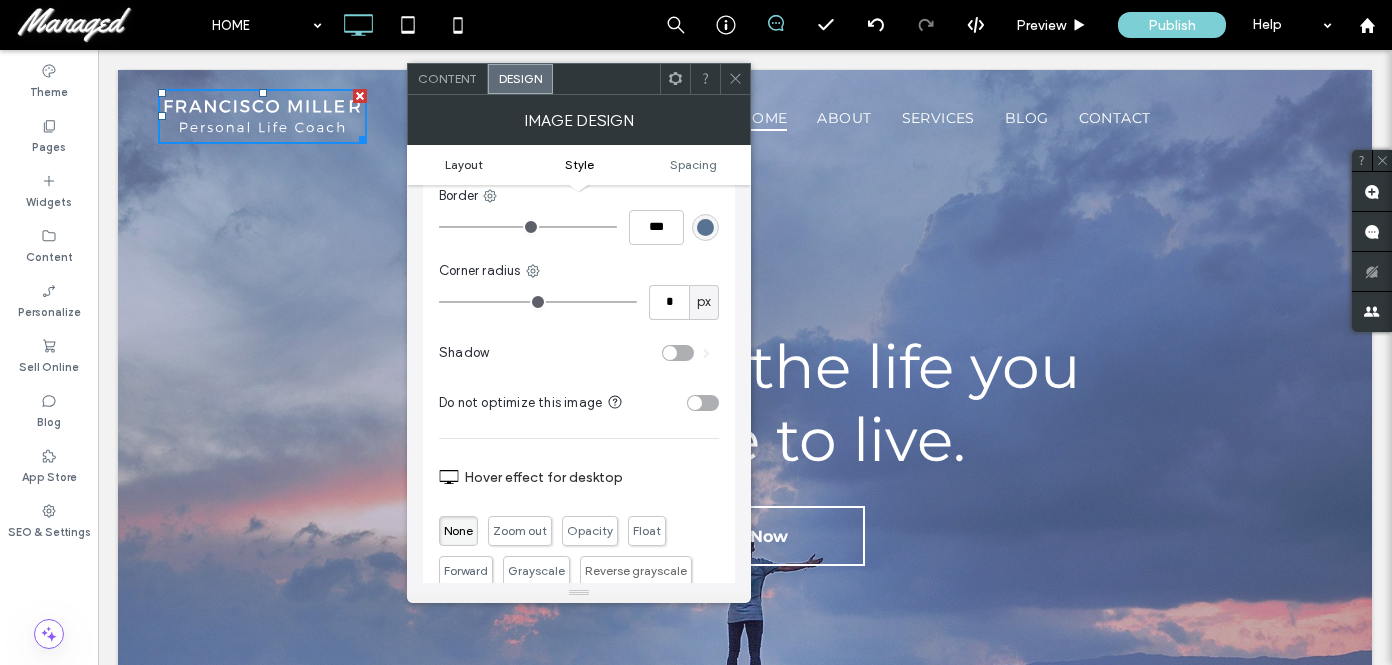 click on "Layout" at bounding box center (464, 164) 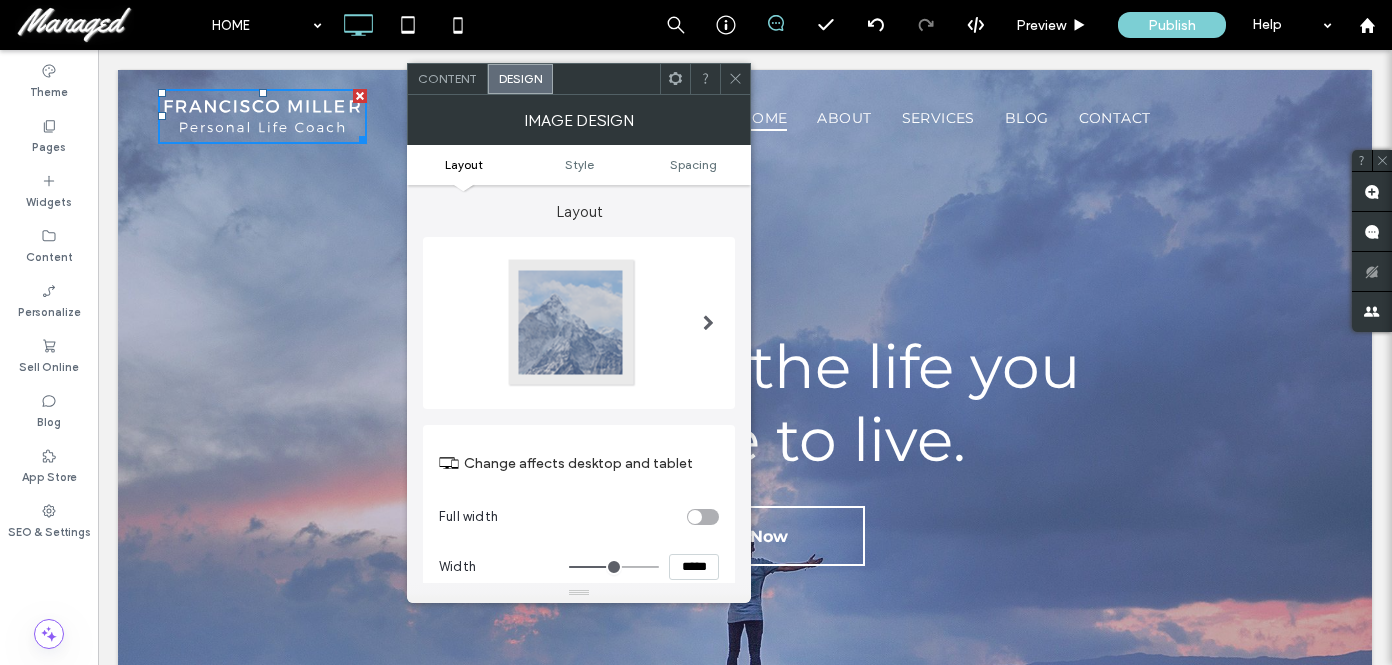 scroll, scrollTop: 0, scrollLeft: 0, axis: both 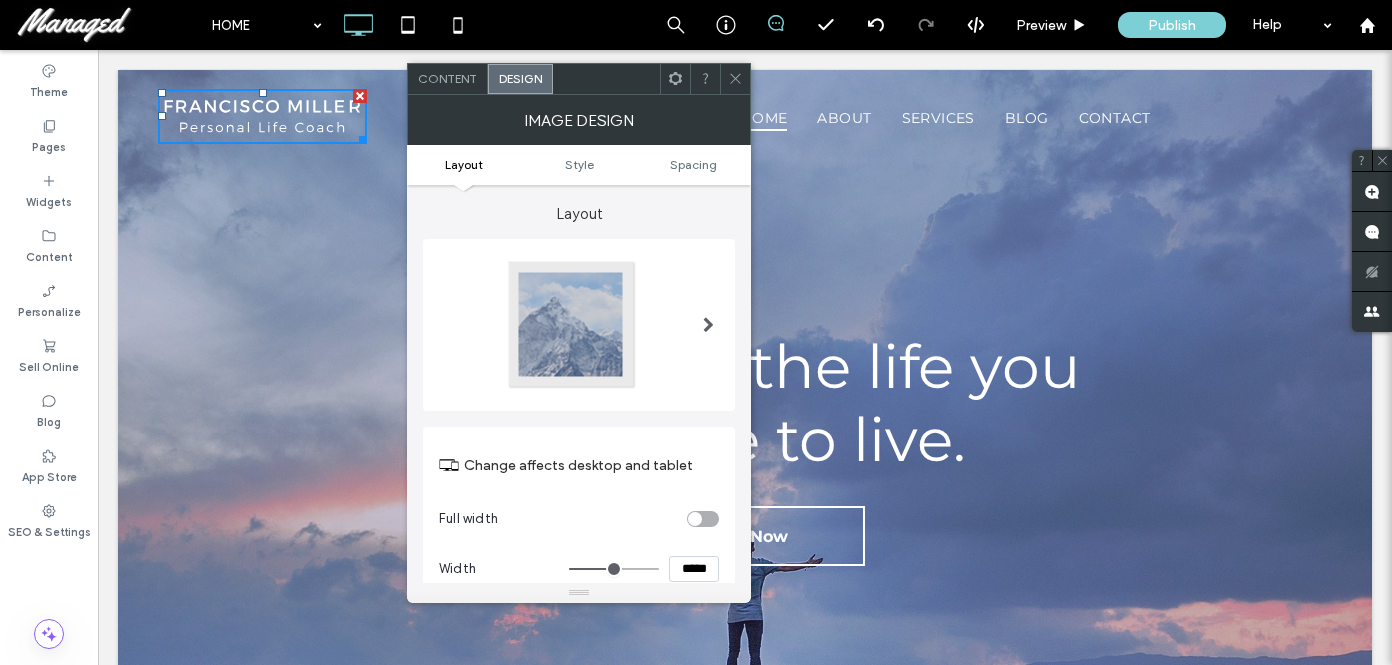 click on "Content" at bounding box center (447, 78) 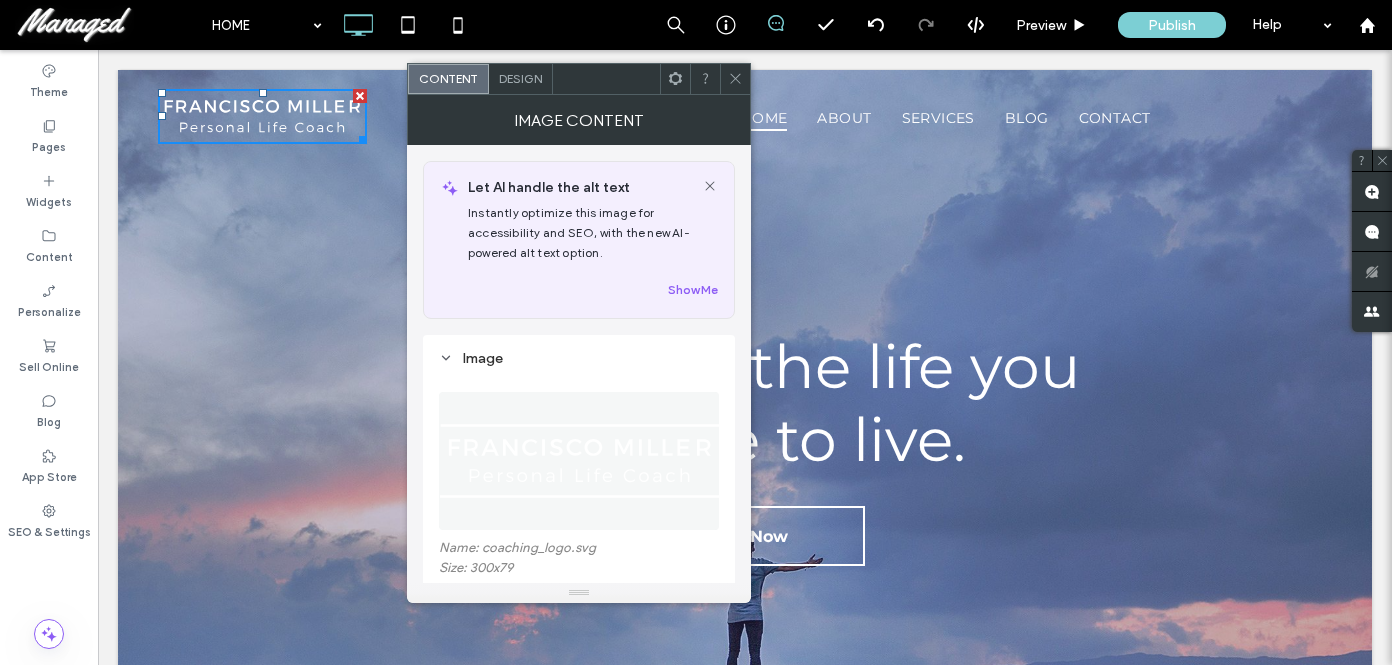 click at bounding box center [580, 461] 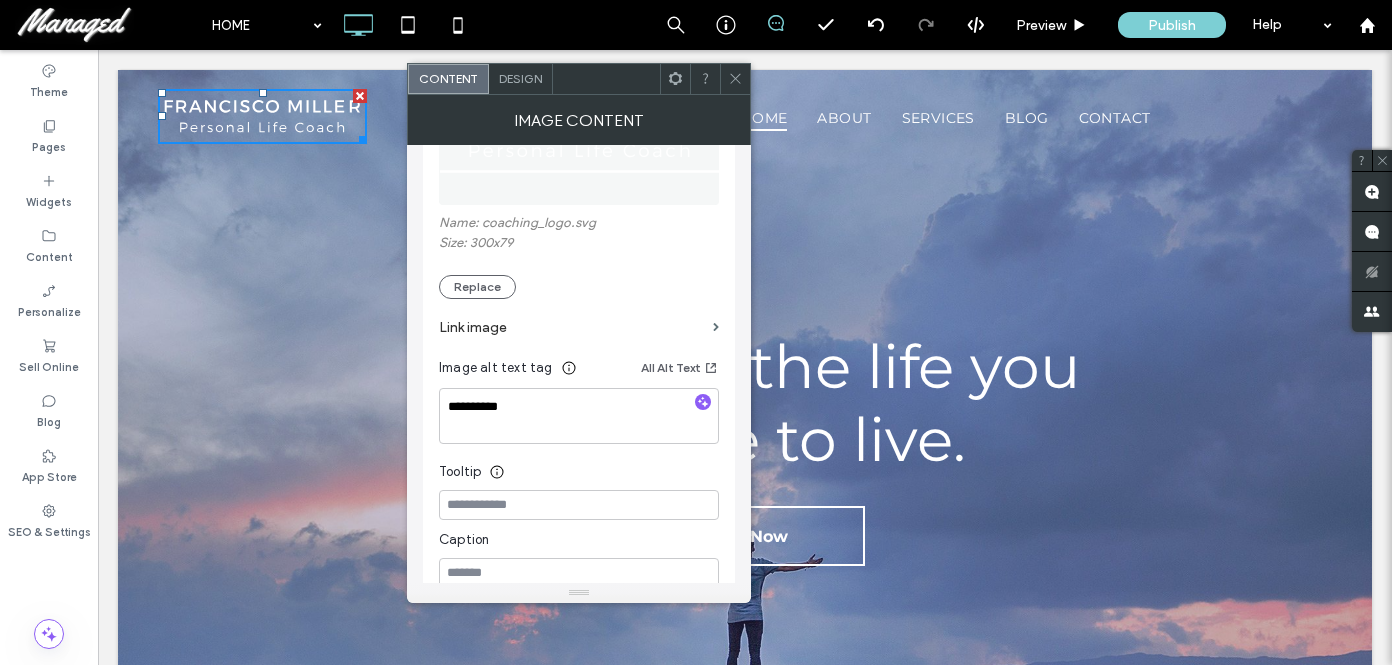 scroll, scrollTop: 332, scrollLeft: 0, axis: vertical 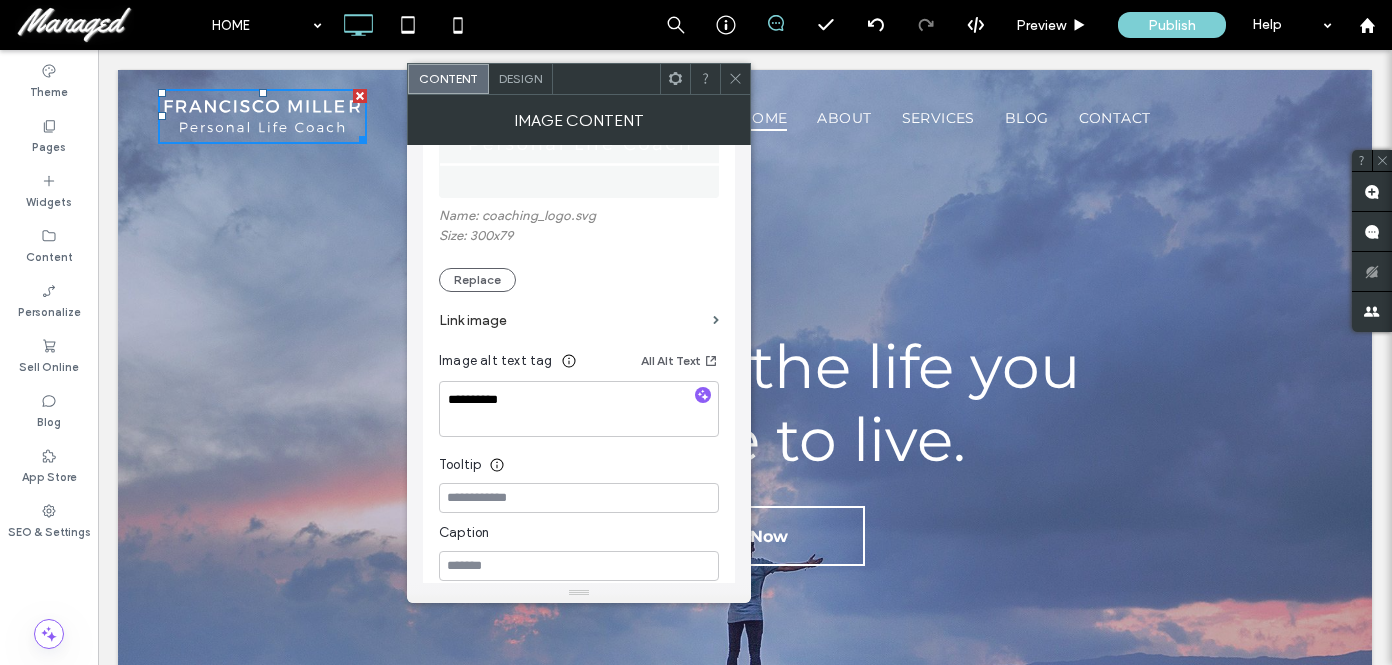 click at bounding box center [360, 96] 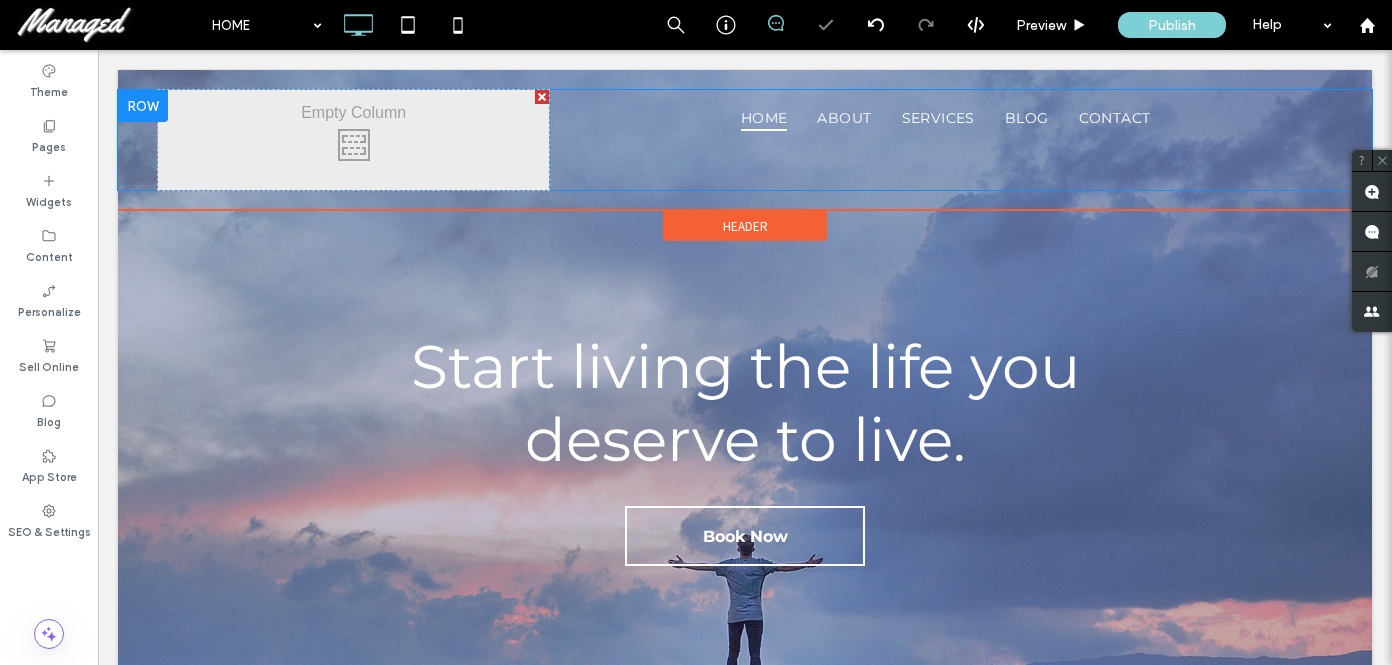 click on "Click To Paste" at bounding box center (353, 140) 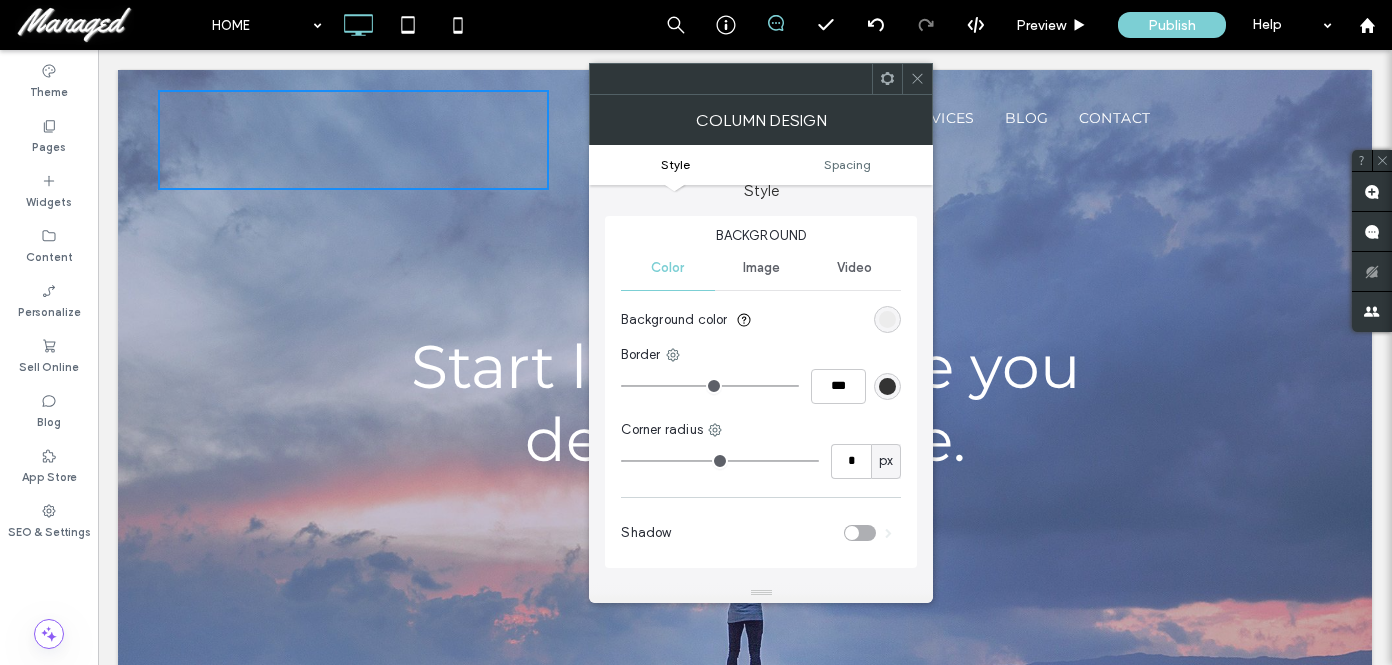scroll, scrollTop: 0, scrollLeft: 0, axis: both 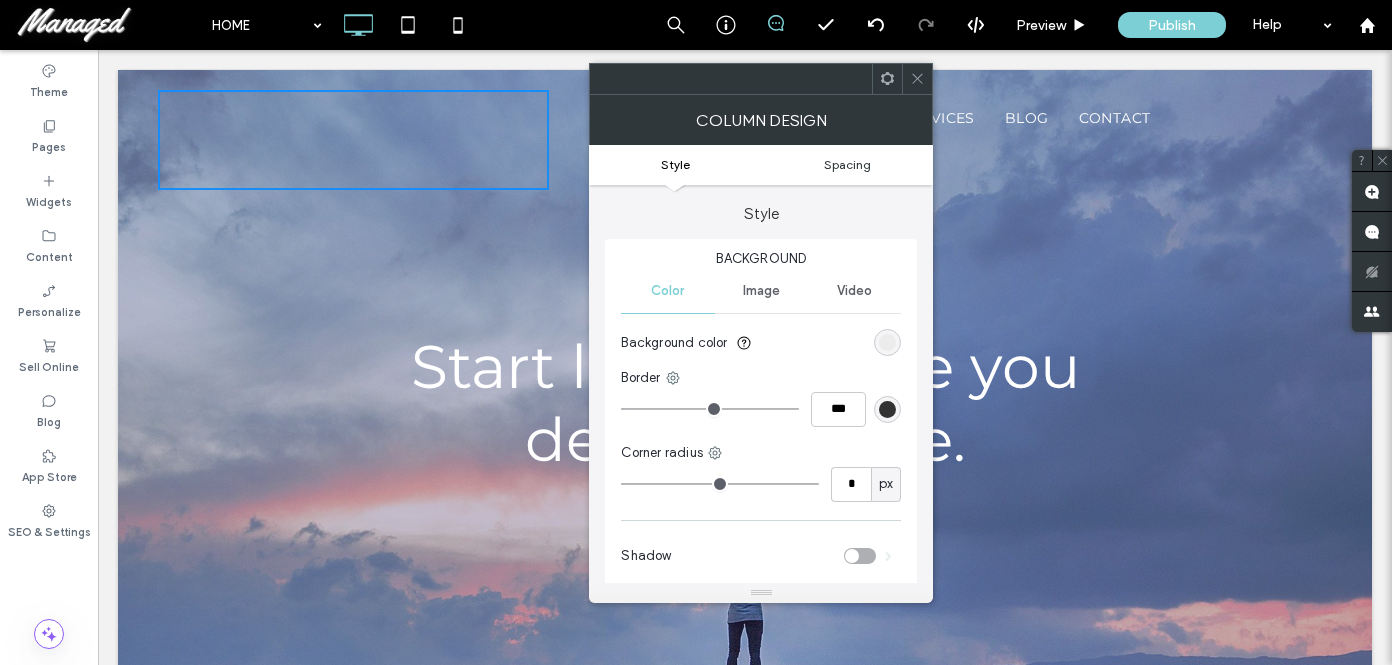click on "Spacing" at bounding box center [847, 164] 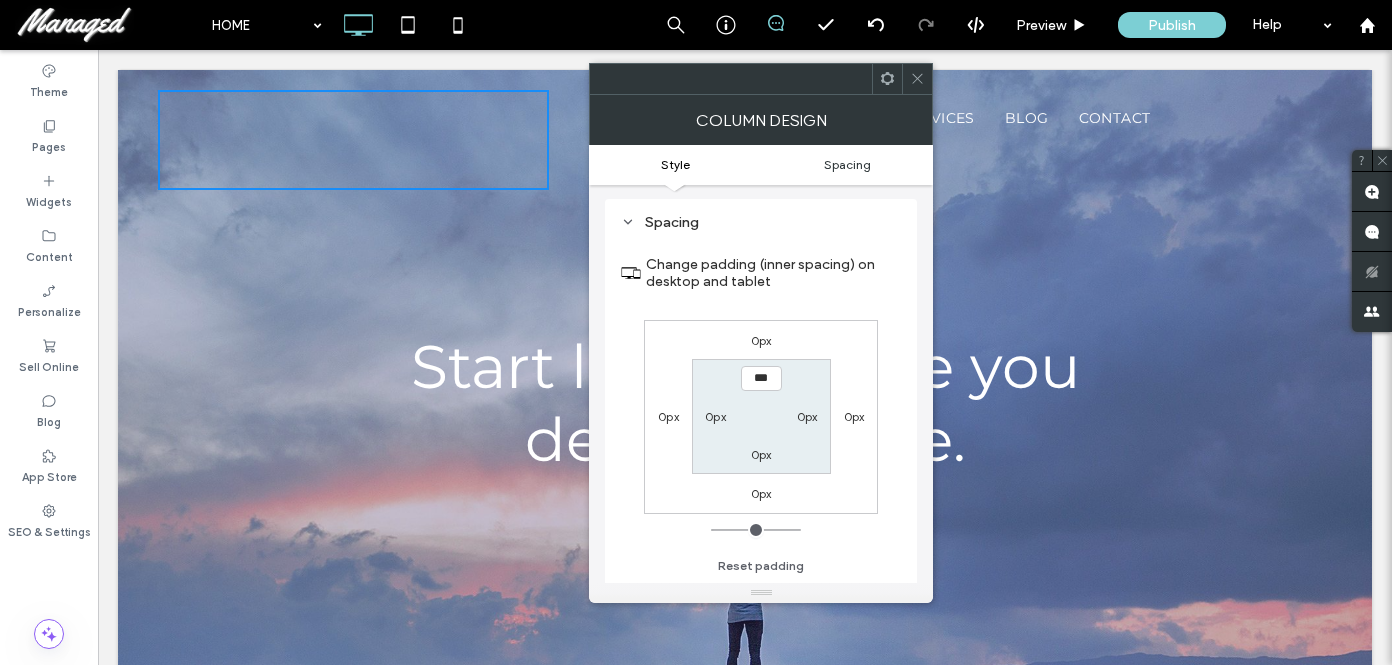 scroll, scrollTop: 408, scrollLeft: 0, axis: vertical 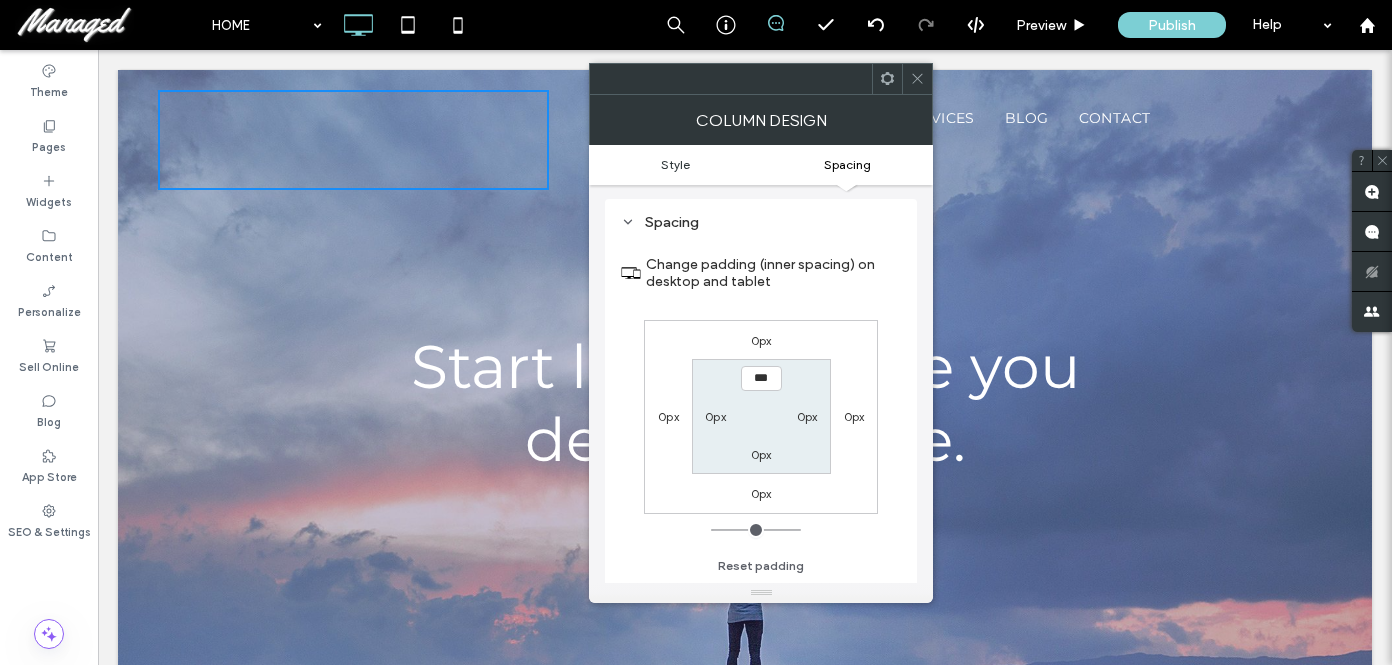 click on "Style" at bounding box center (675, 164) 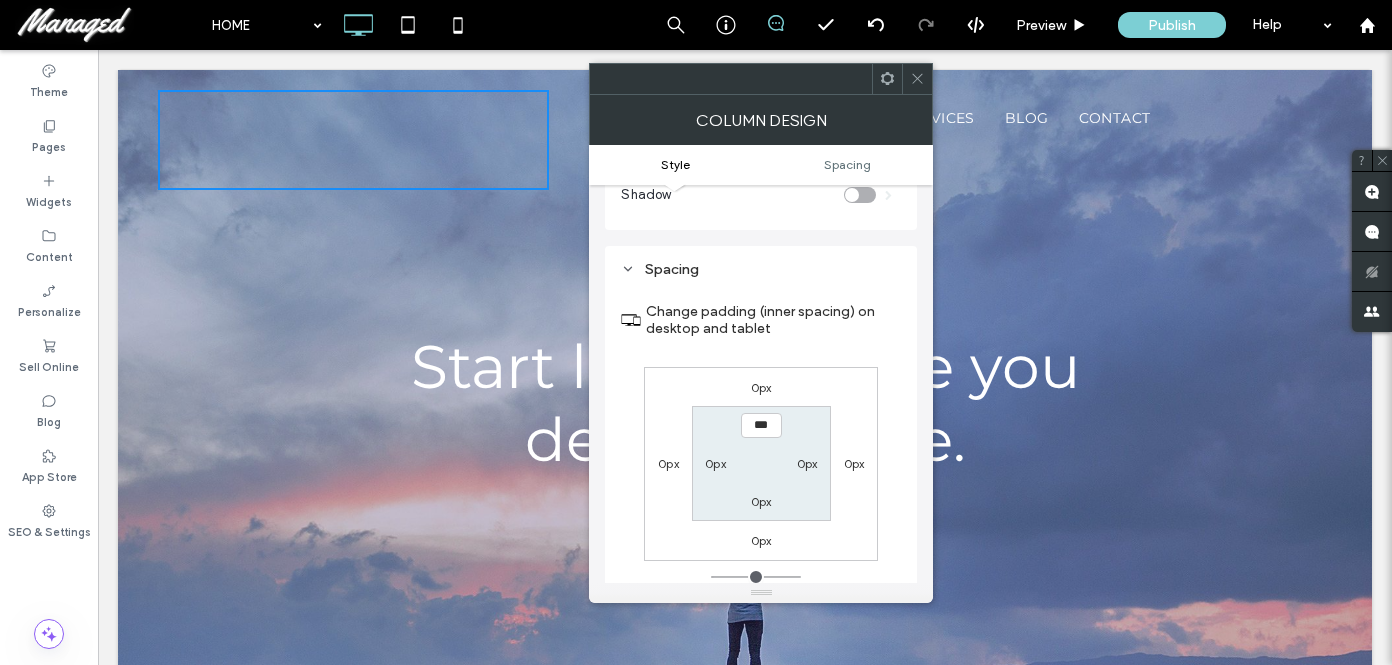 scroll, scrollTop: 0, scrollLeft: 0, axis: both 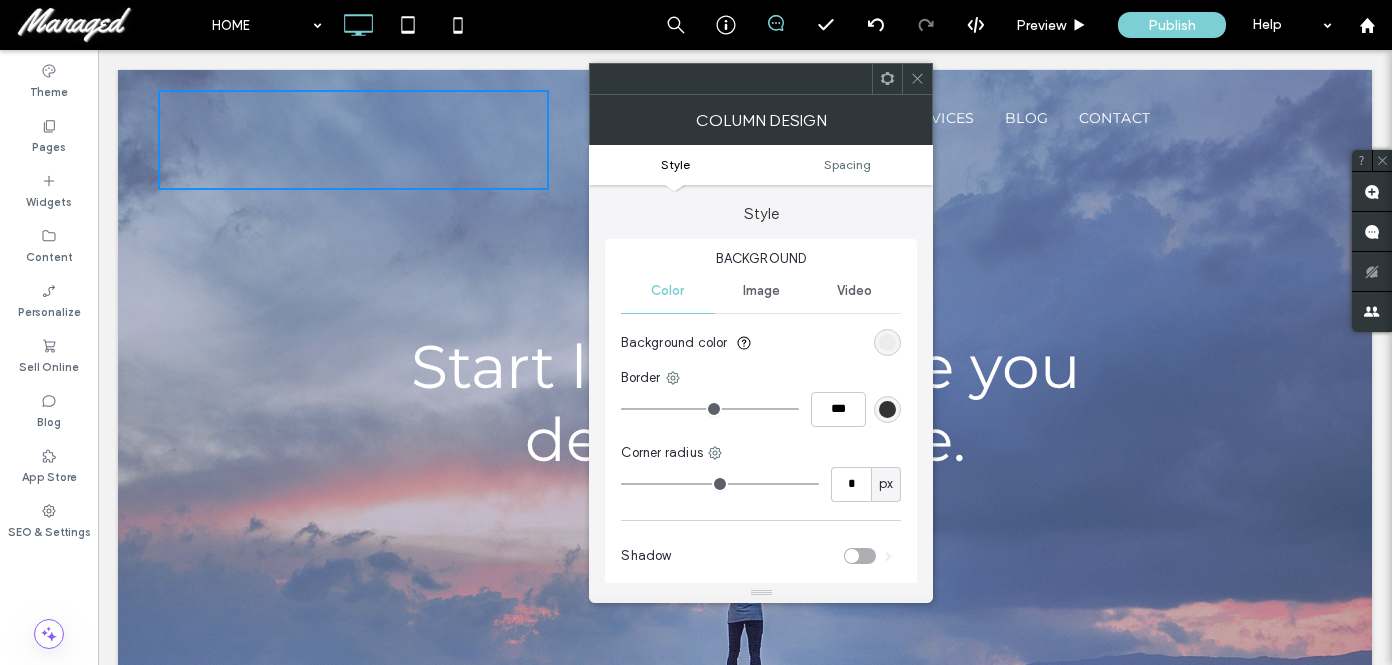 click on "Image" at bounding box center [761, 291] 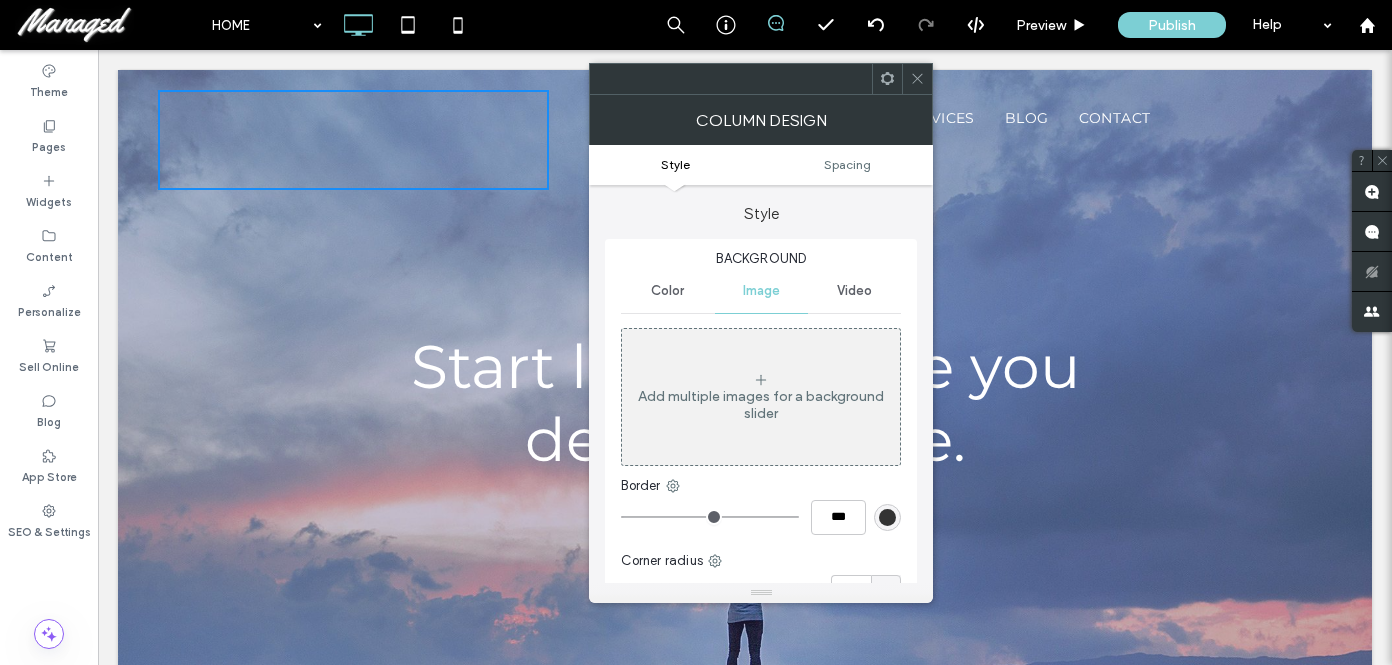 click on "Style" at bounding box center [675, 164] 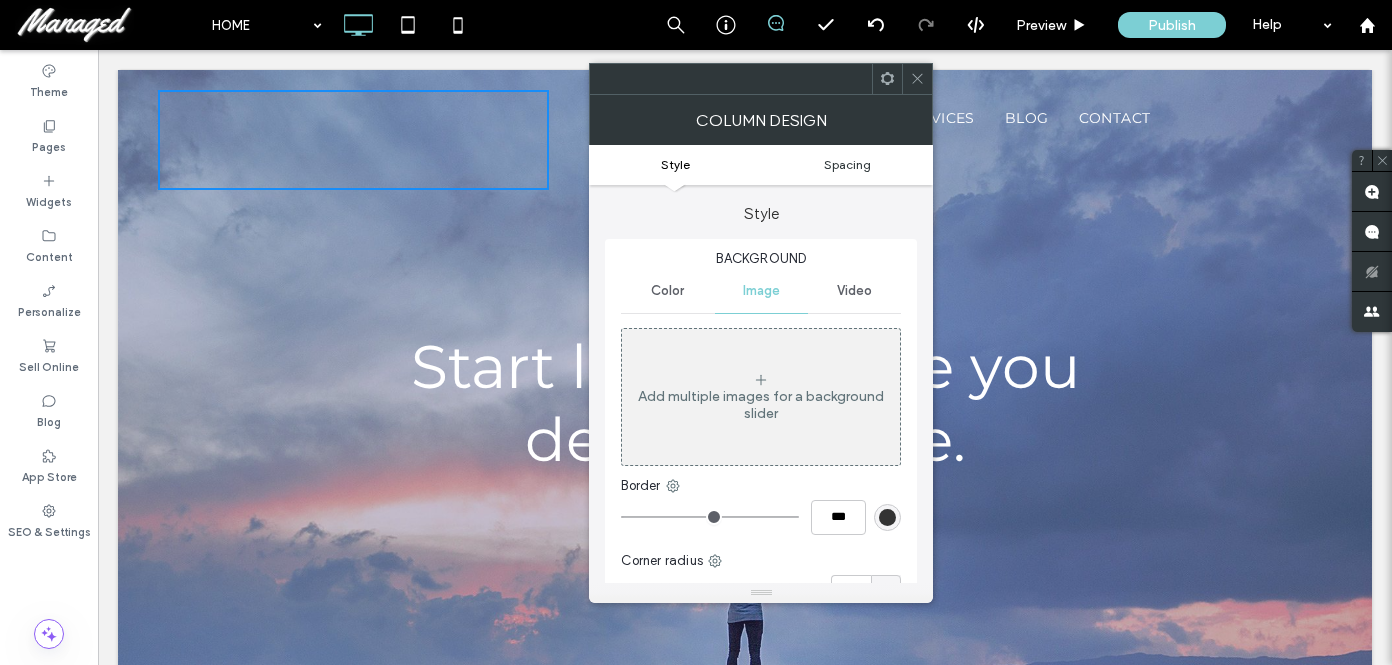 click on "Spacing" at bounding box center [847, 164] 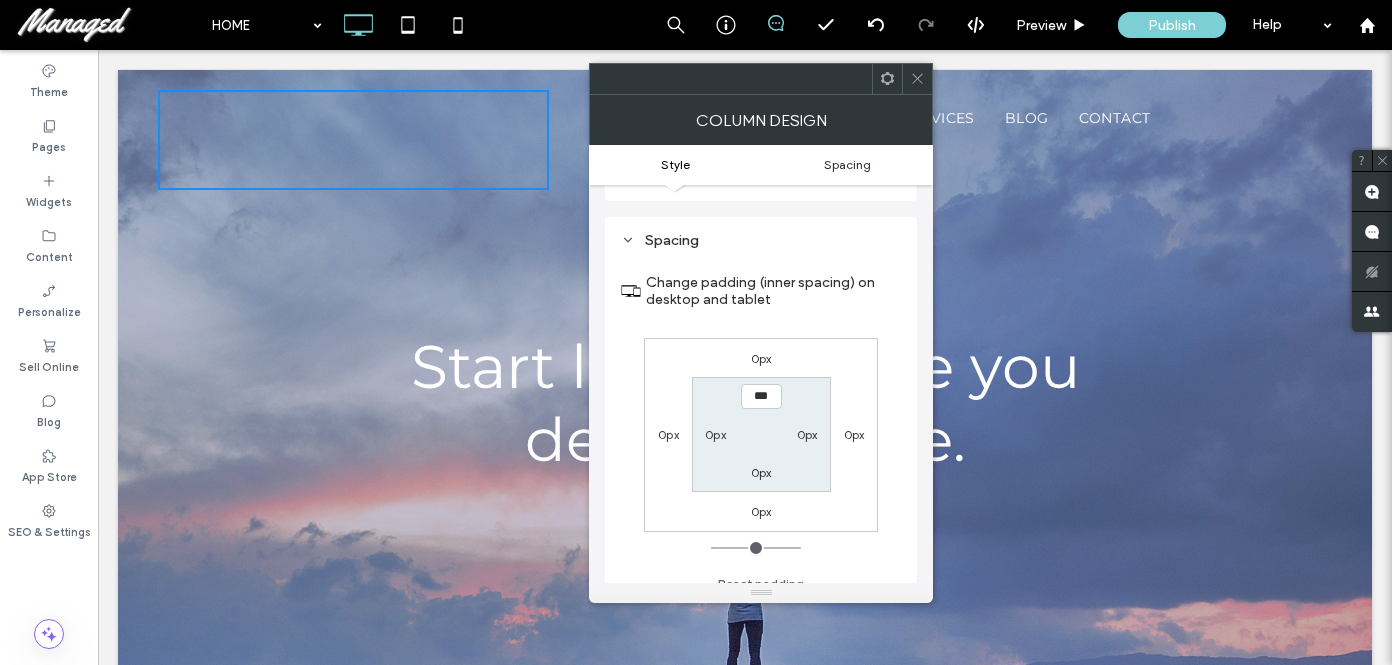 scroll, scrollTop: 516, scrollLeft: 0, axis: vertical 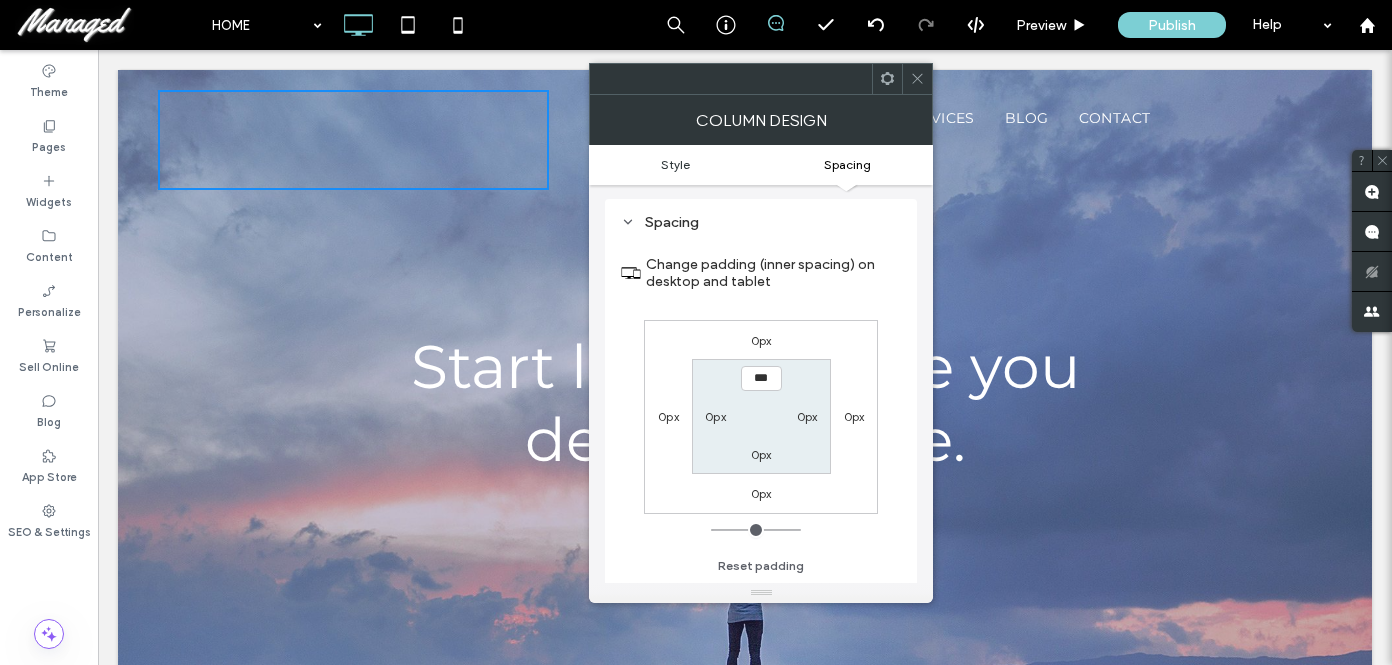 click on "Style" at bounding box center (675, 164) 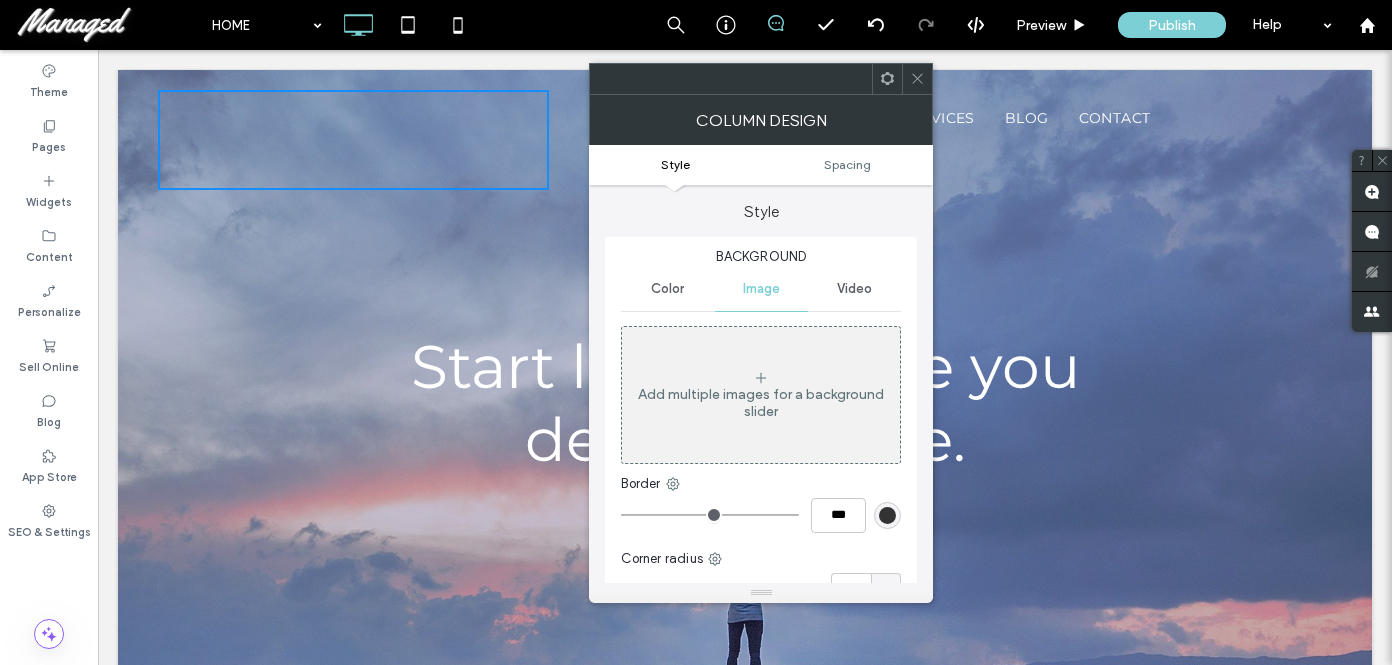 scroll, scrollTop: 0, scrollLeft: 0, axis: both 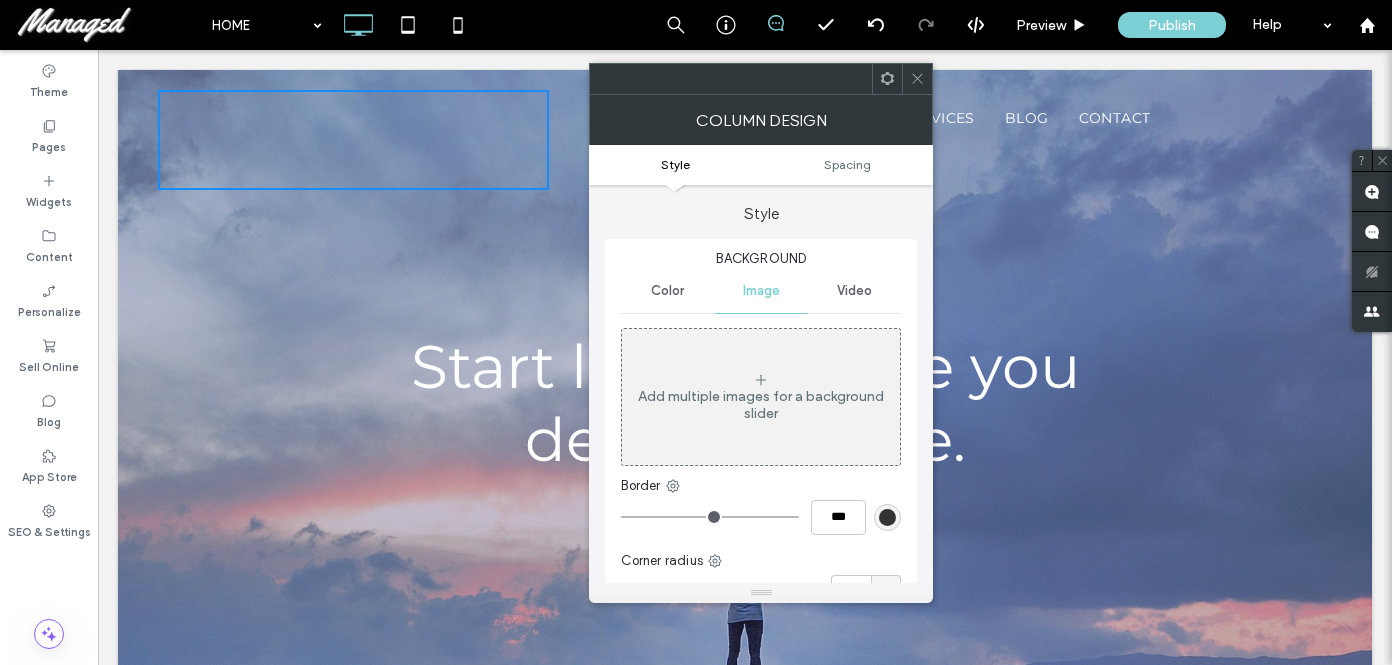 click at bounding box center [917, 79] 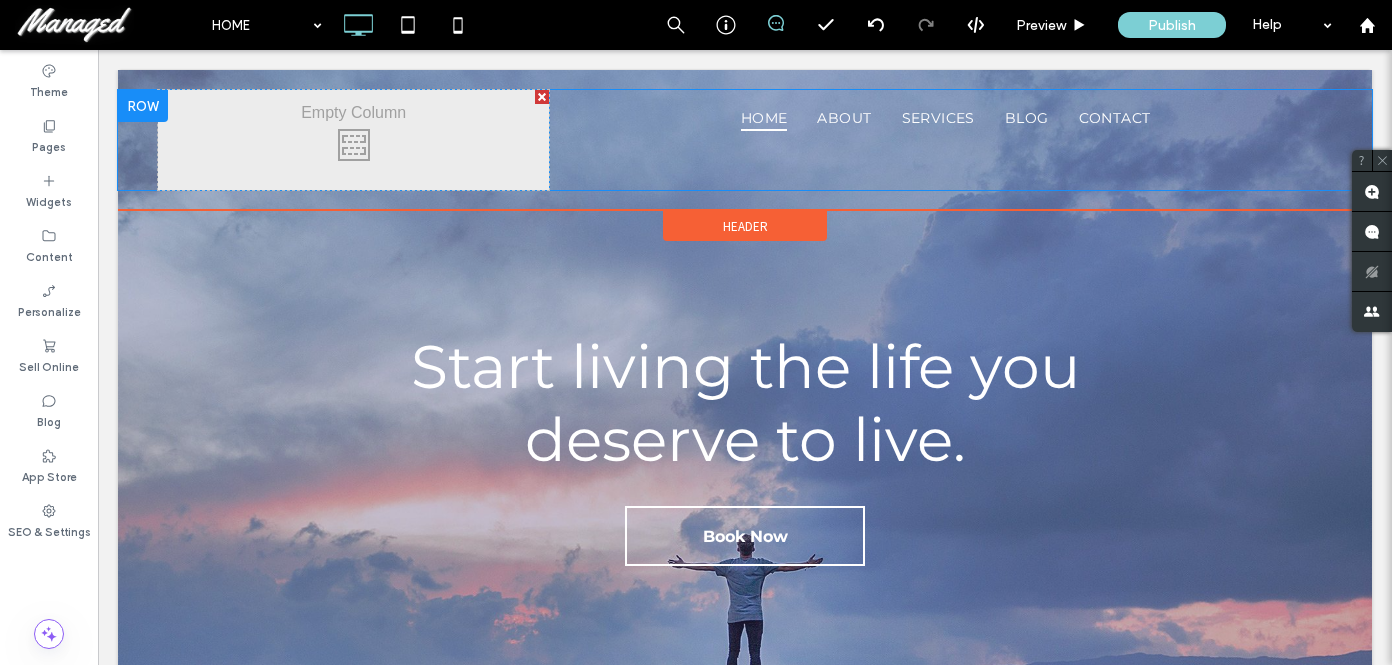 click at bounding box center (542, 97) 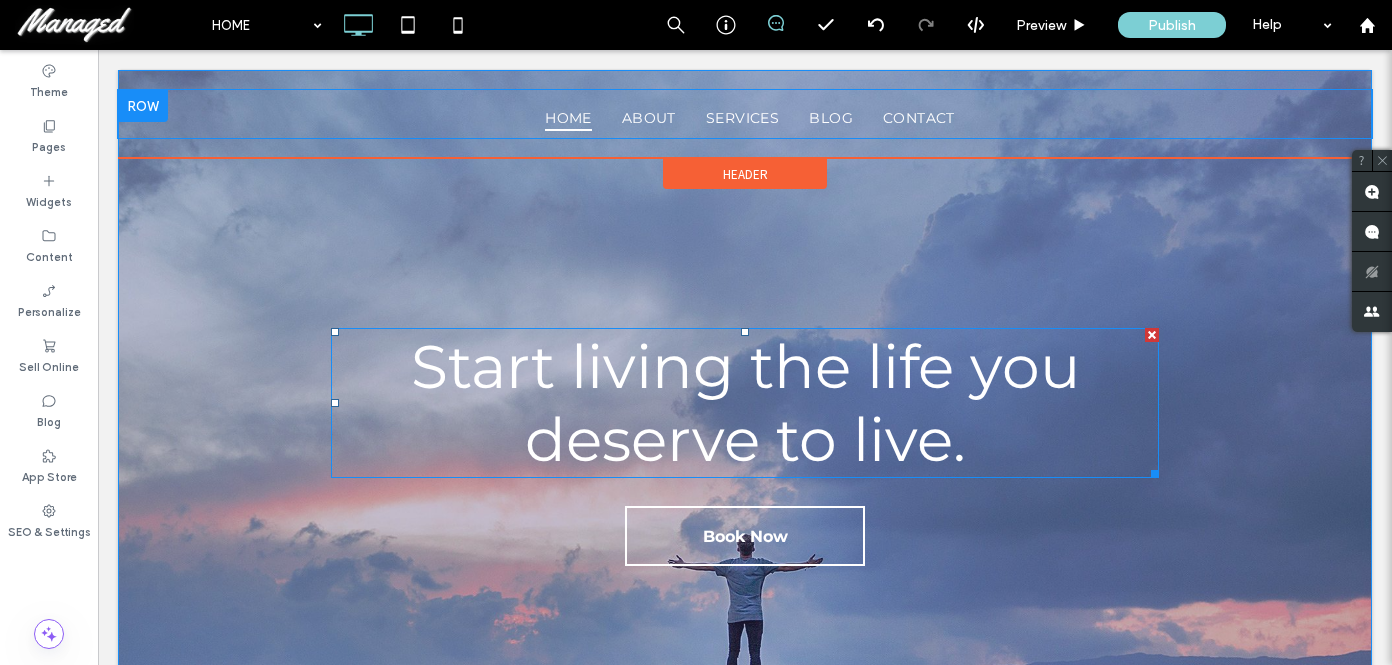 click on "Start living the life you deserve to live." at bounding box center [745, 403] 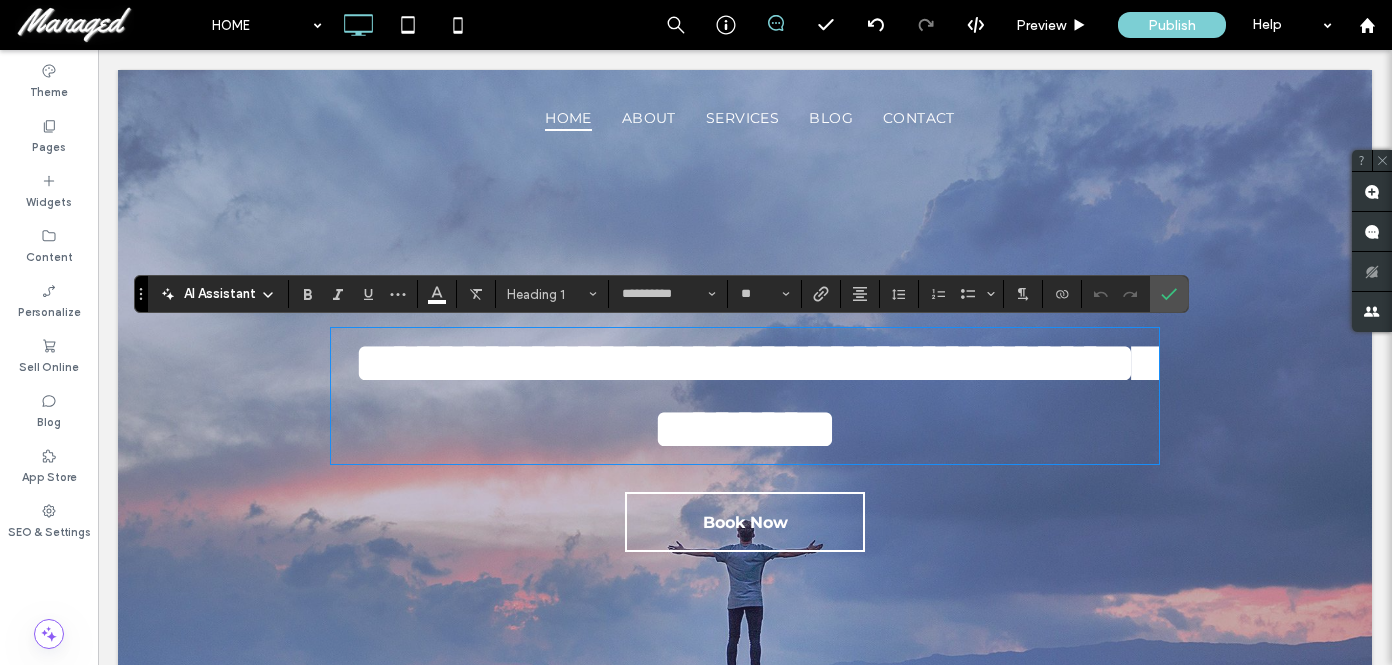 click on "**********" at bounding box center [756, 396] 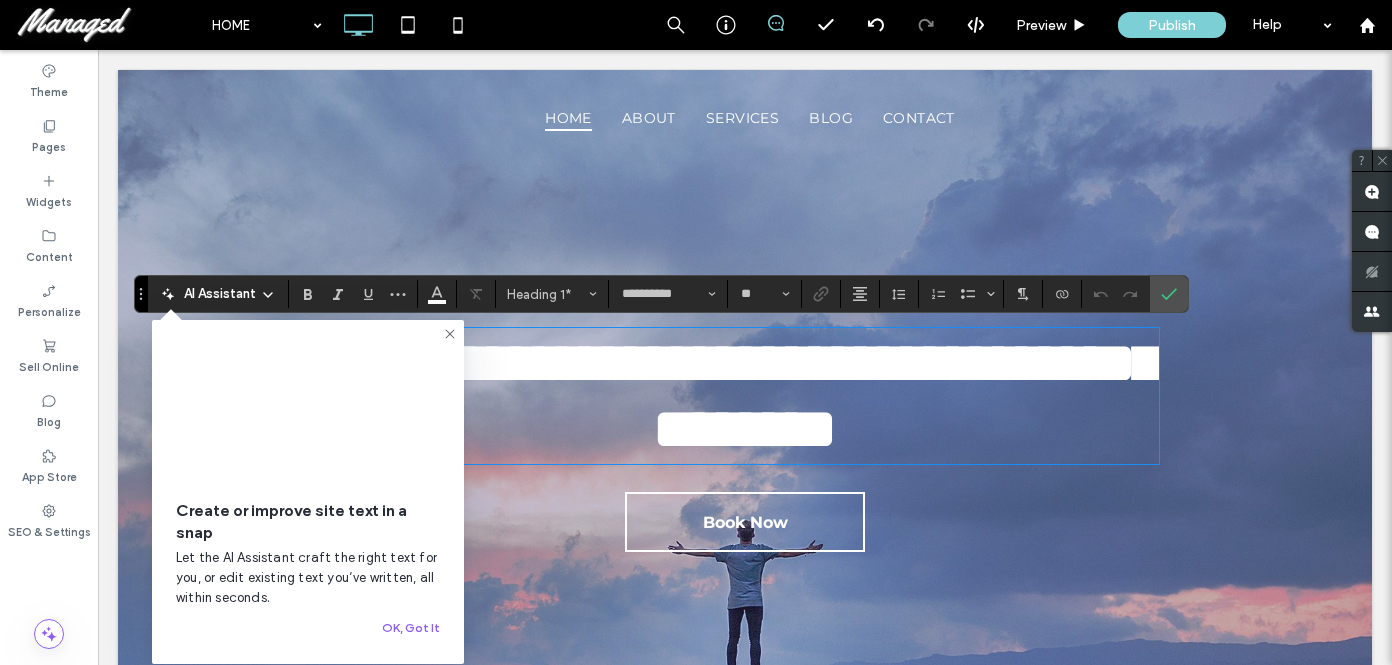 click on "**********" at bounding box center [745, 396] 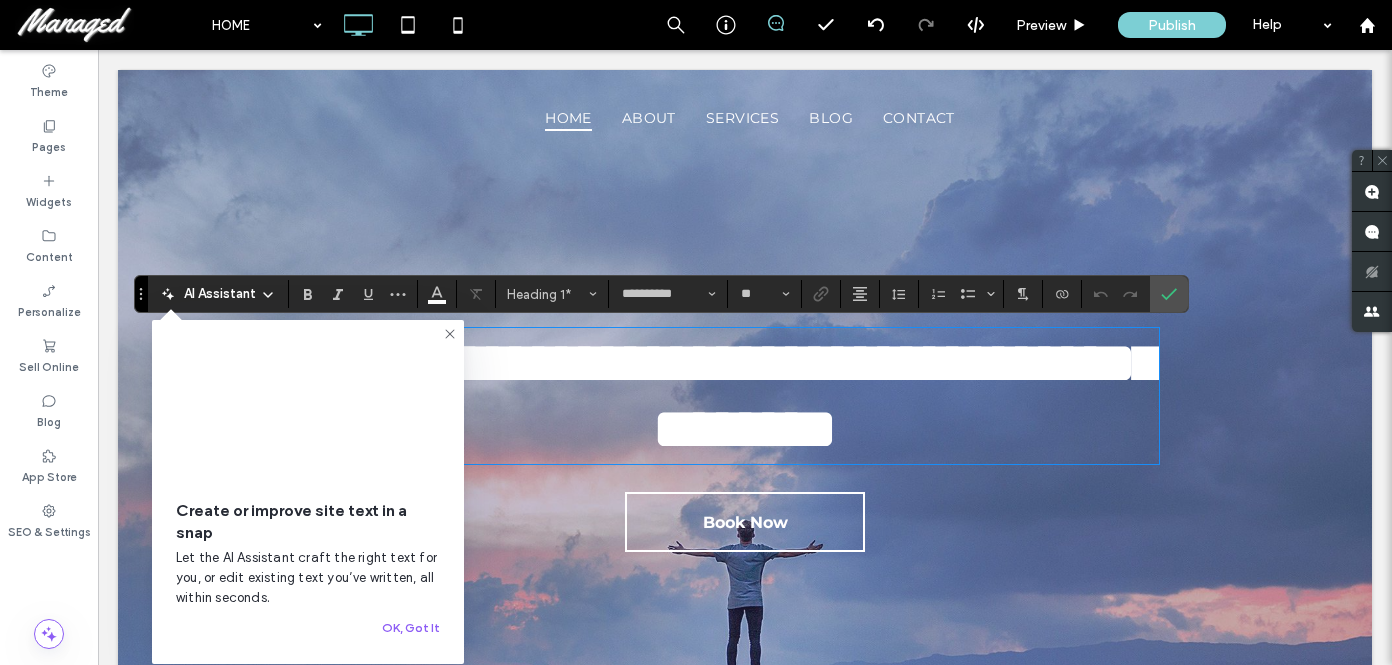click on "**********" at bounding box center (745, 396) 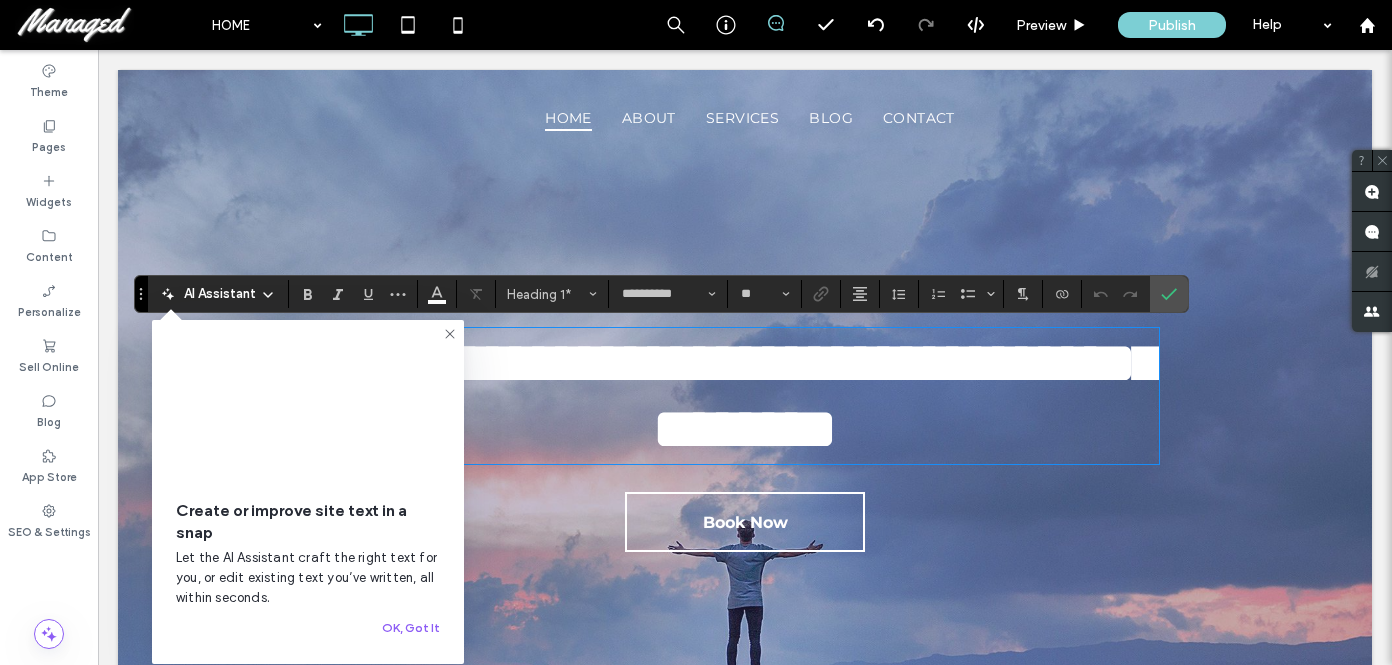 click on "**********" at bounding box center [745, 448] 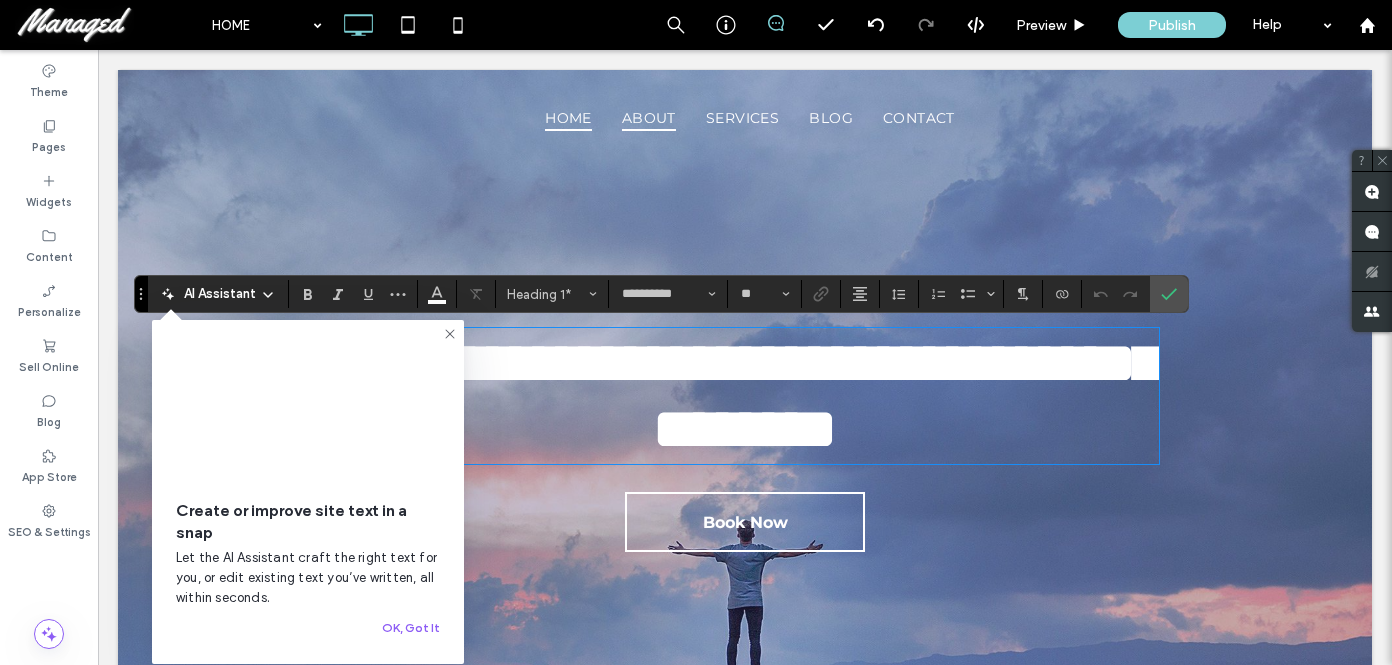 click on "ABOUT" at bounding box center [649, 118] 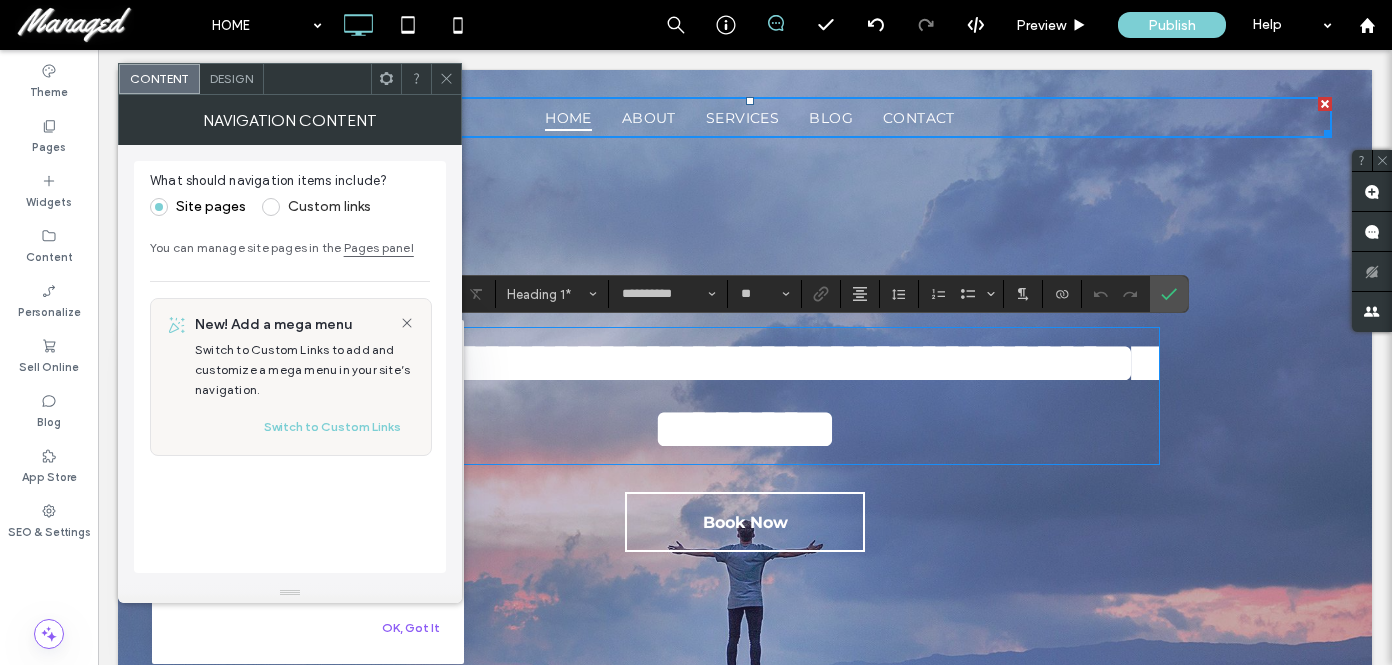 click on "HOME" at bounding box center (568, 118) 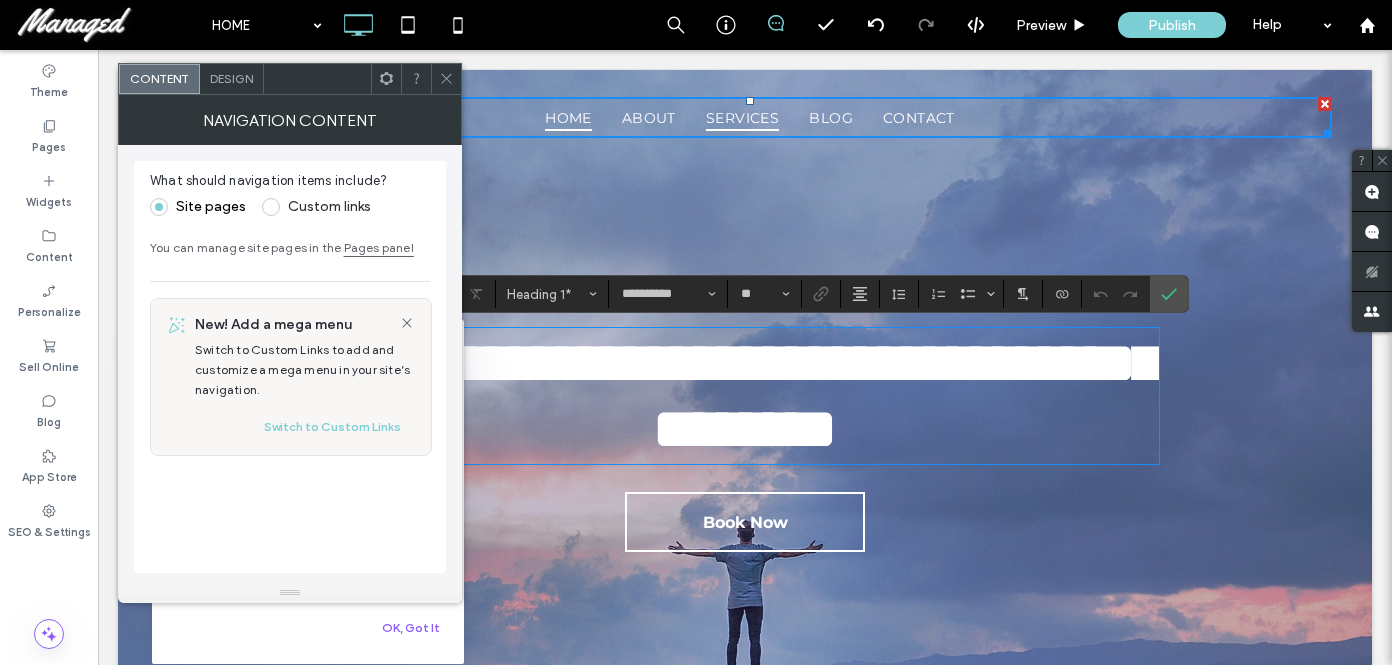 click on "SERVICES" at bounding box center (742, 118) 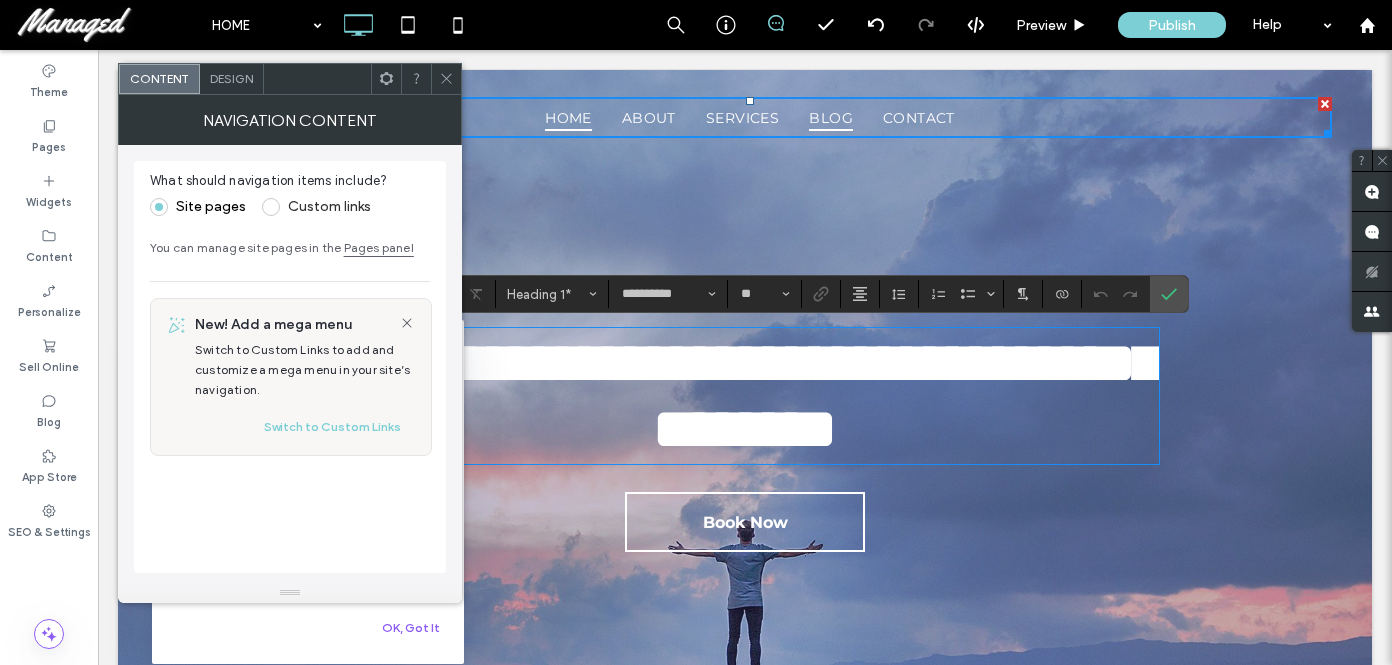 click on "BLOG" at bounding box center [831, 118] 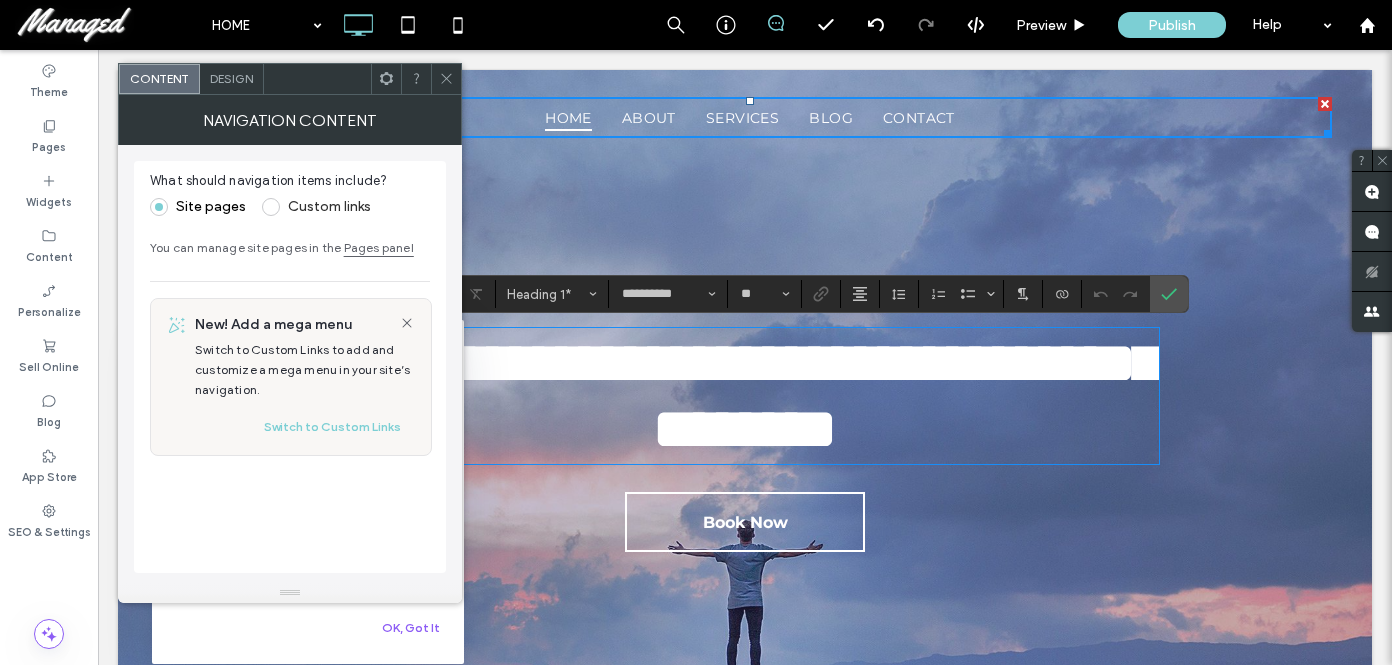 click on "**********" at bounding box center (745, 448) 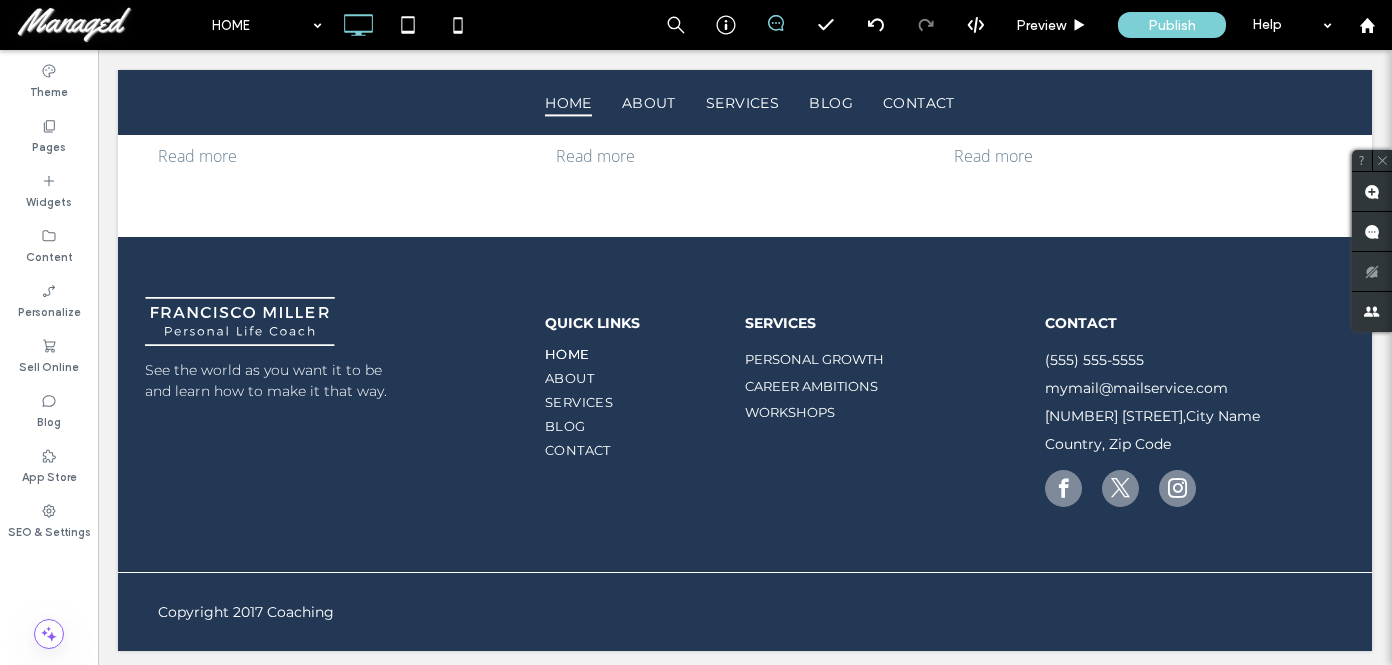 scroll, scrollTop: 3466, scrollLeft: 0, axis: vertical 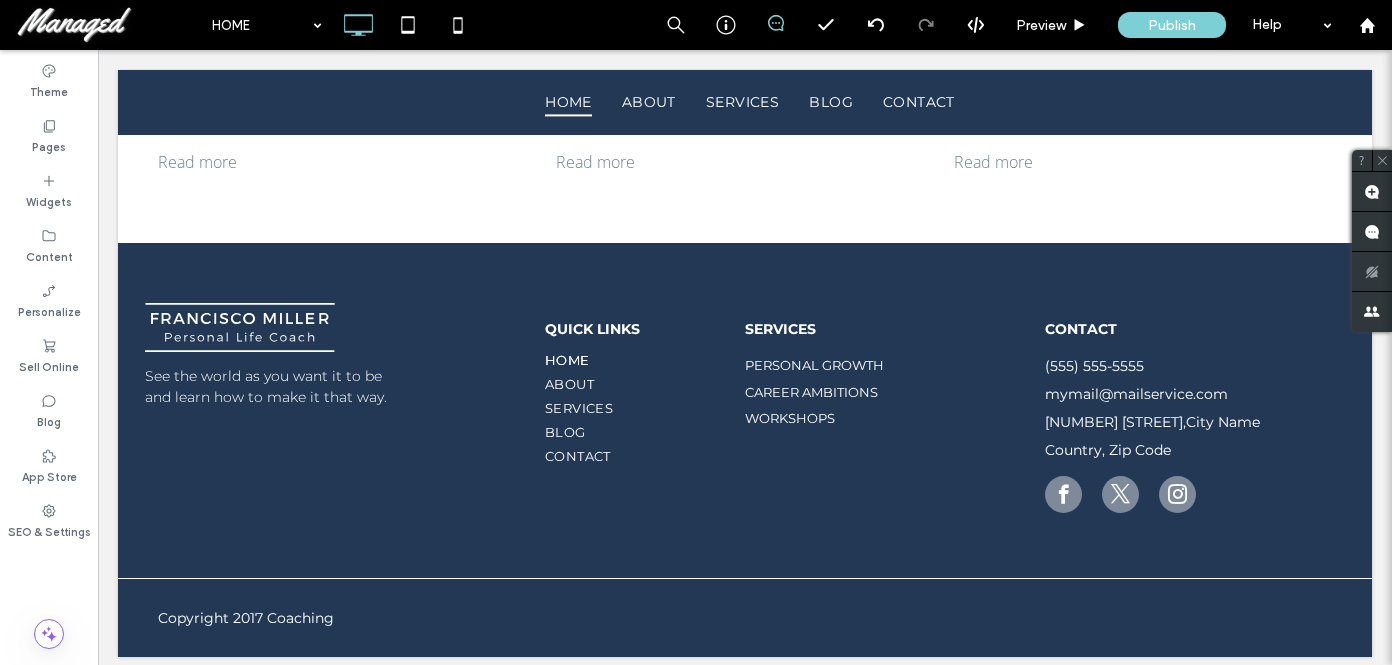 click at bounding box center [240, 328] 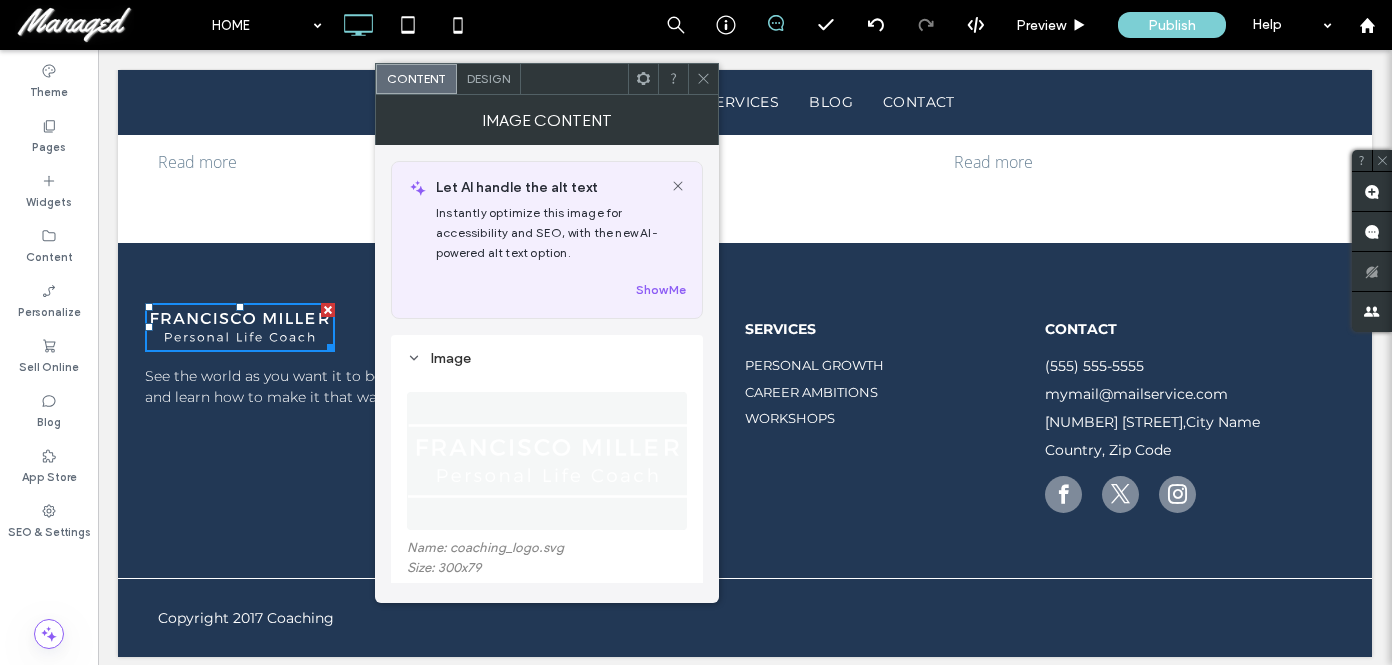 click at bounding box center (240, 328) 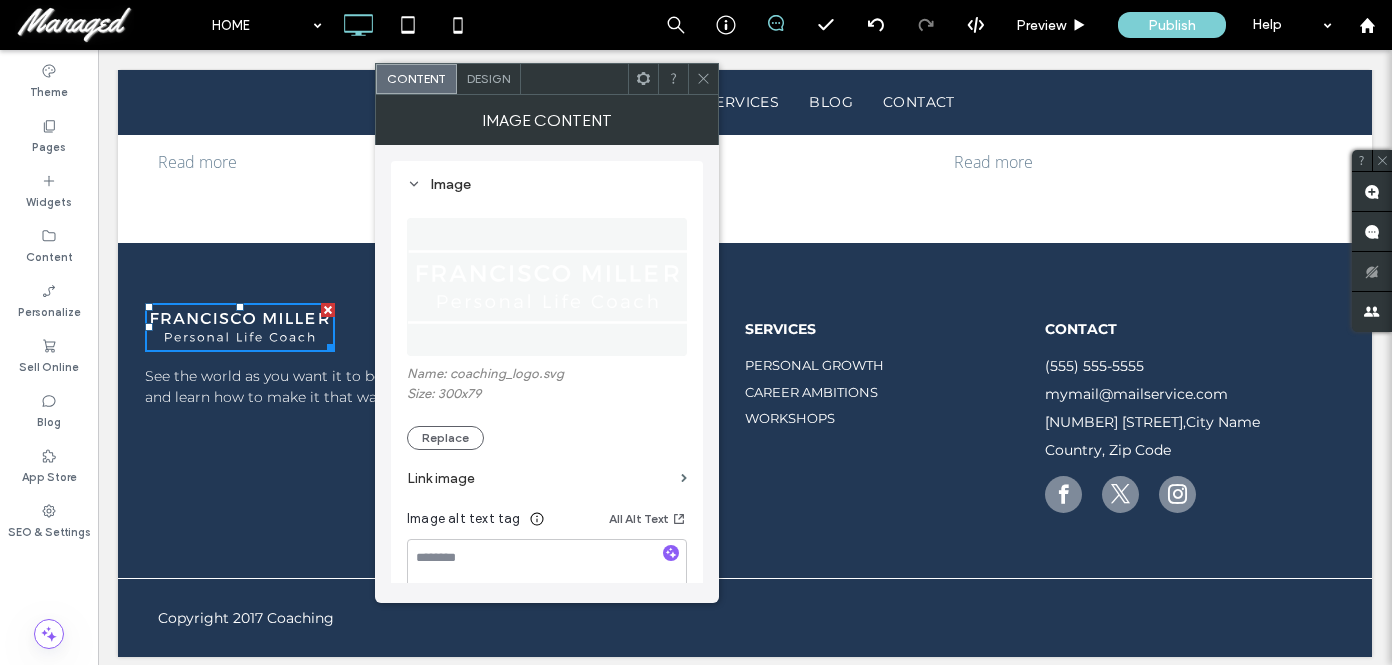 click on "HOME
ABOUT
SERVICES
BLOG
CONTACT
Click To Paste
Header
Start living the life you deserve to live.
Book Now
Click To Paste
Row + Add Section
Click To Paste
About Me
Hi, I'm Francisco Miller.
I'm a personal life coach and professional development mentor based in New York. My goal is to support people so they can become their best, richest, most fulfilled selves.
Read More
Click To Paste
Row + Add Section
Let’s Talk
Do you want to do more, be more, accomplish more, but don't know where to begin? I'm here to help you get started.  Don't wait another moment. The time is now. The person is you. Take the leap and start living." at bounding box center [745, -1370] 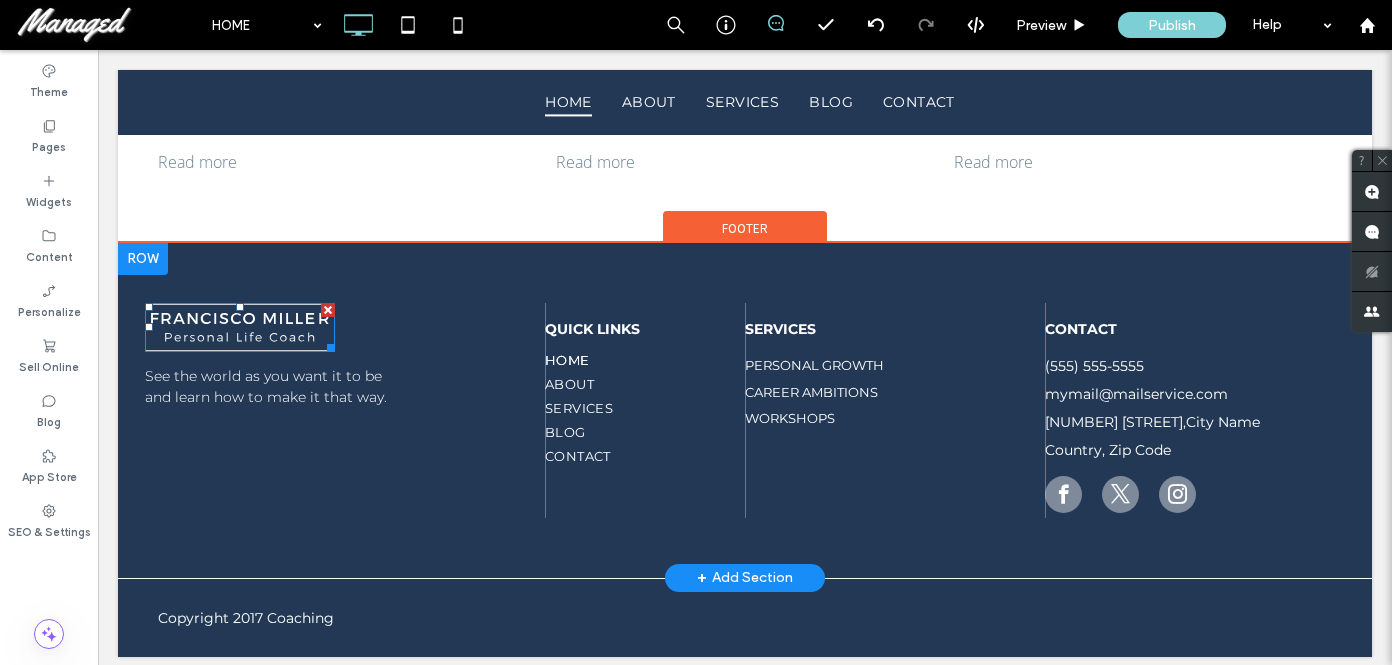 click at bounding box center (328, 310) 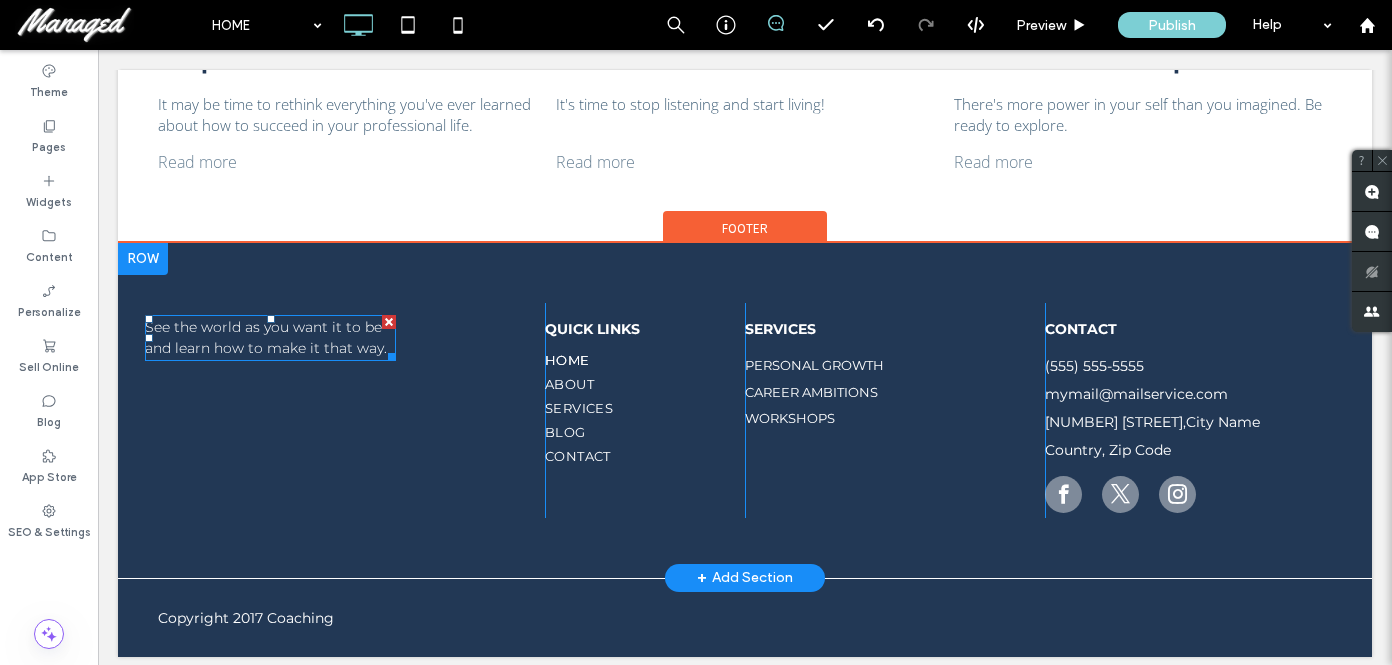 click on "See the world as you want it to be and learn how to make it that way." at bounding box center [266, 337] 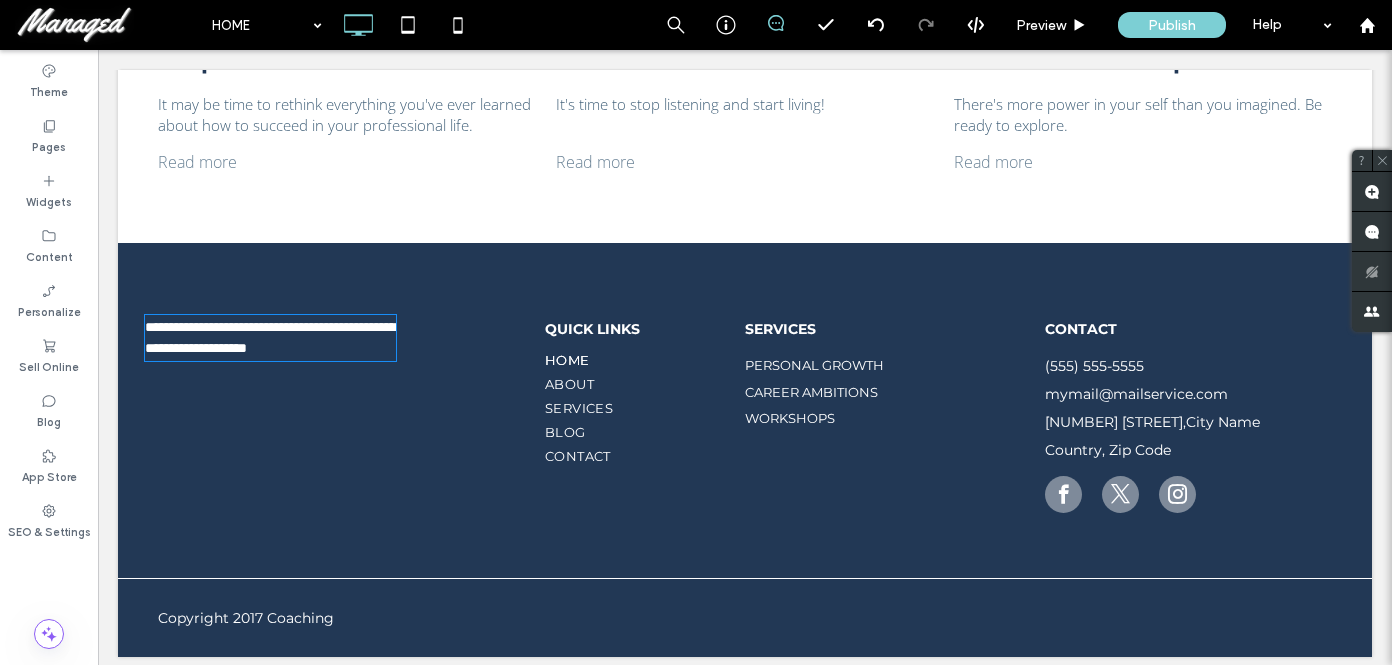click on "**********" at bounding box center (270, 337) 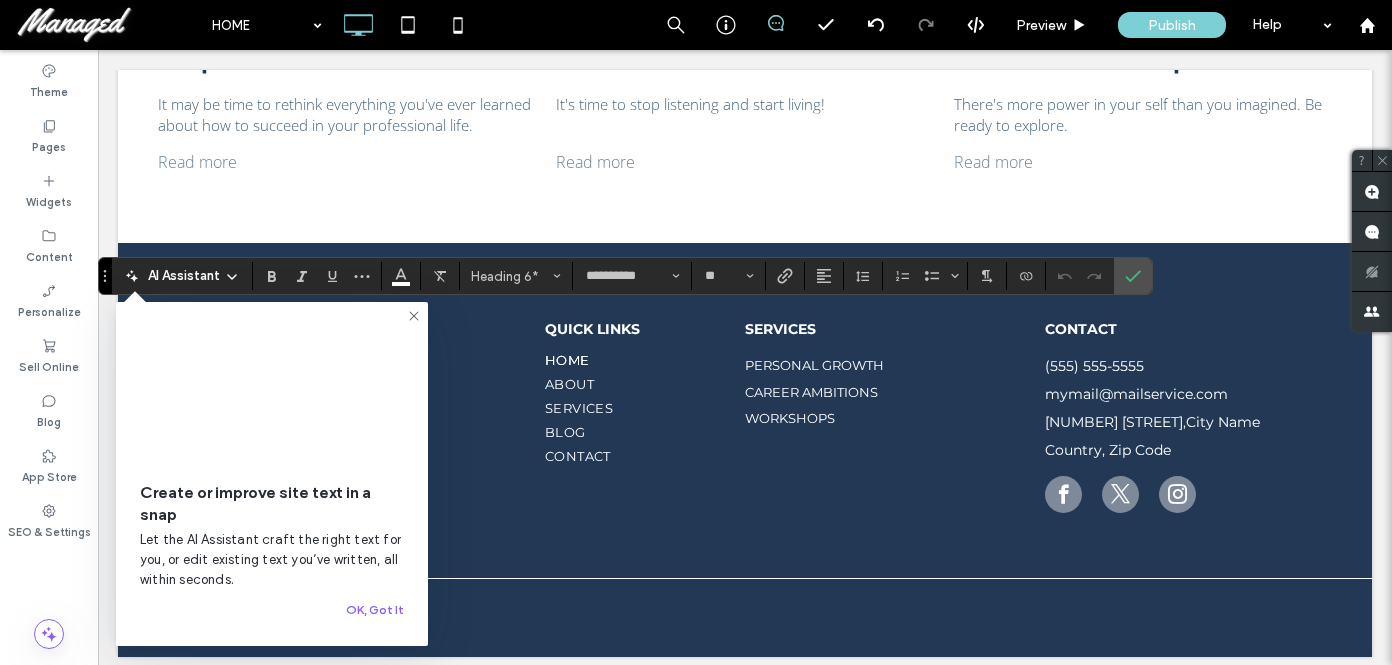 click 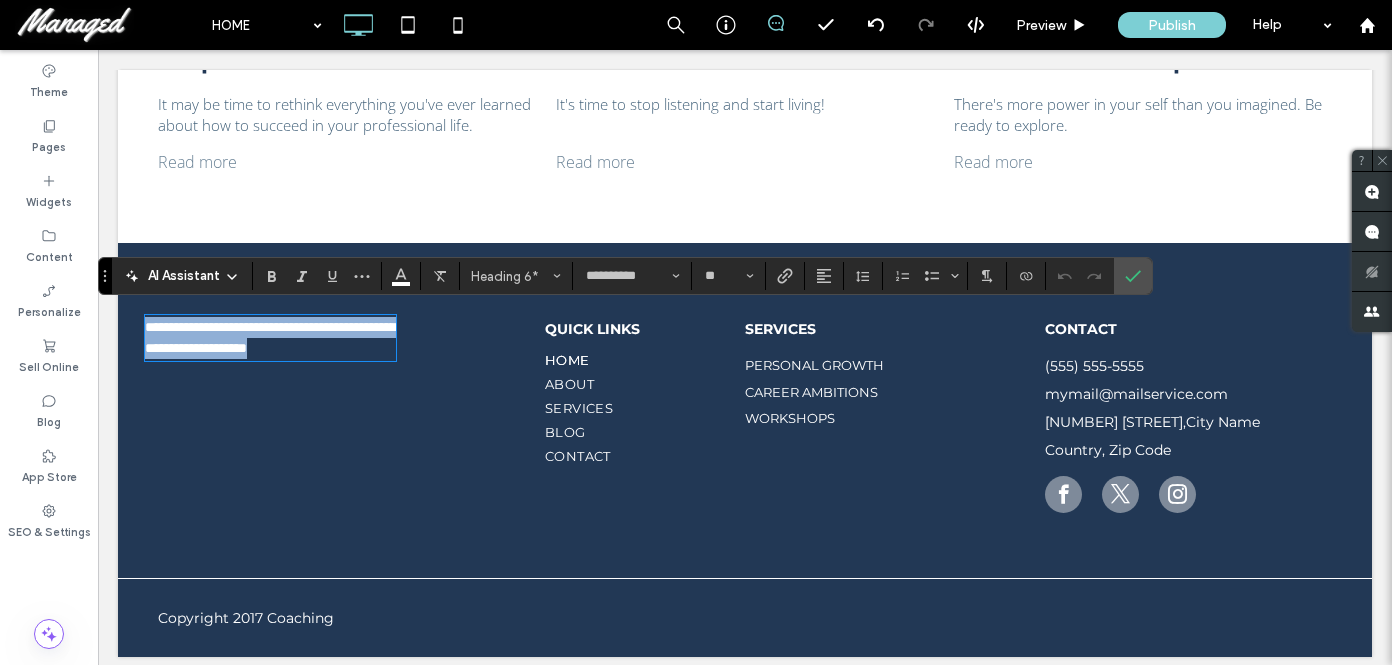click on "**********" at bounding box center (270, 337) 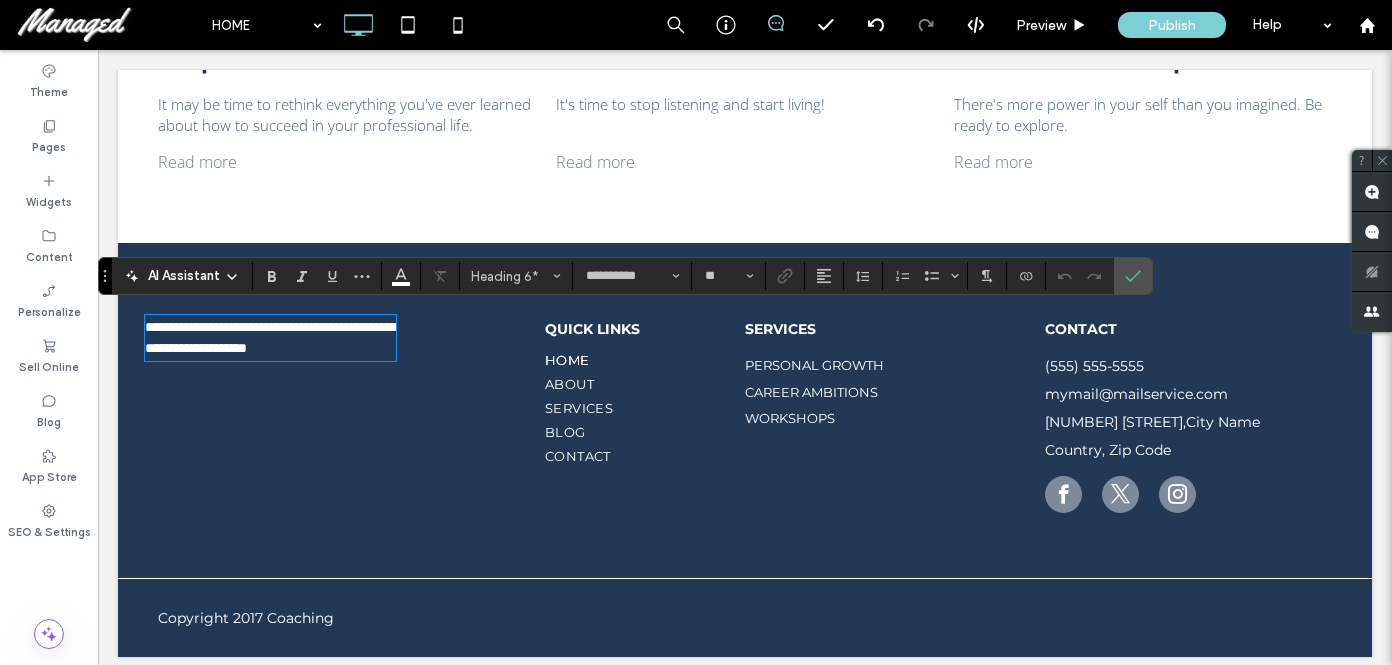 click on "**********" at bounding box center (270, 337) 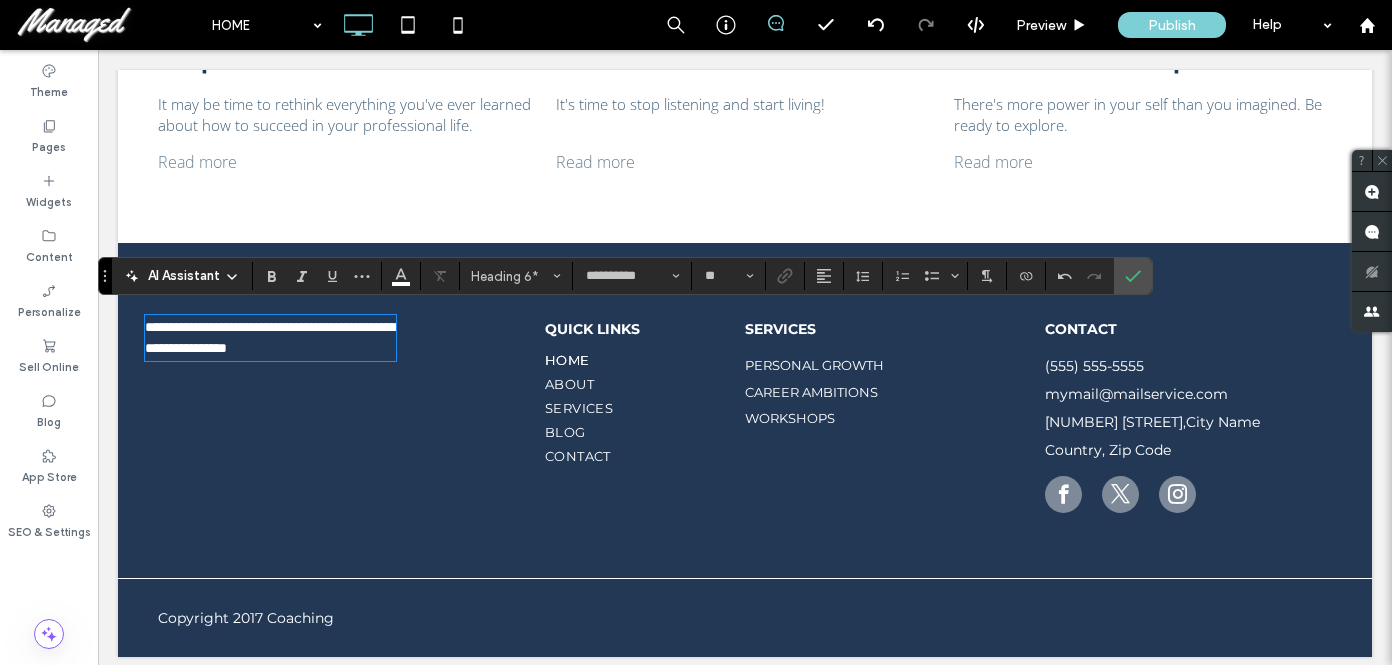 type 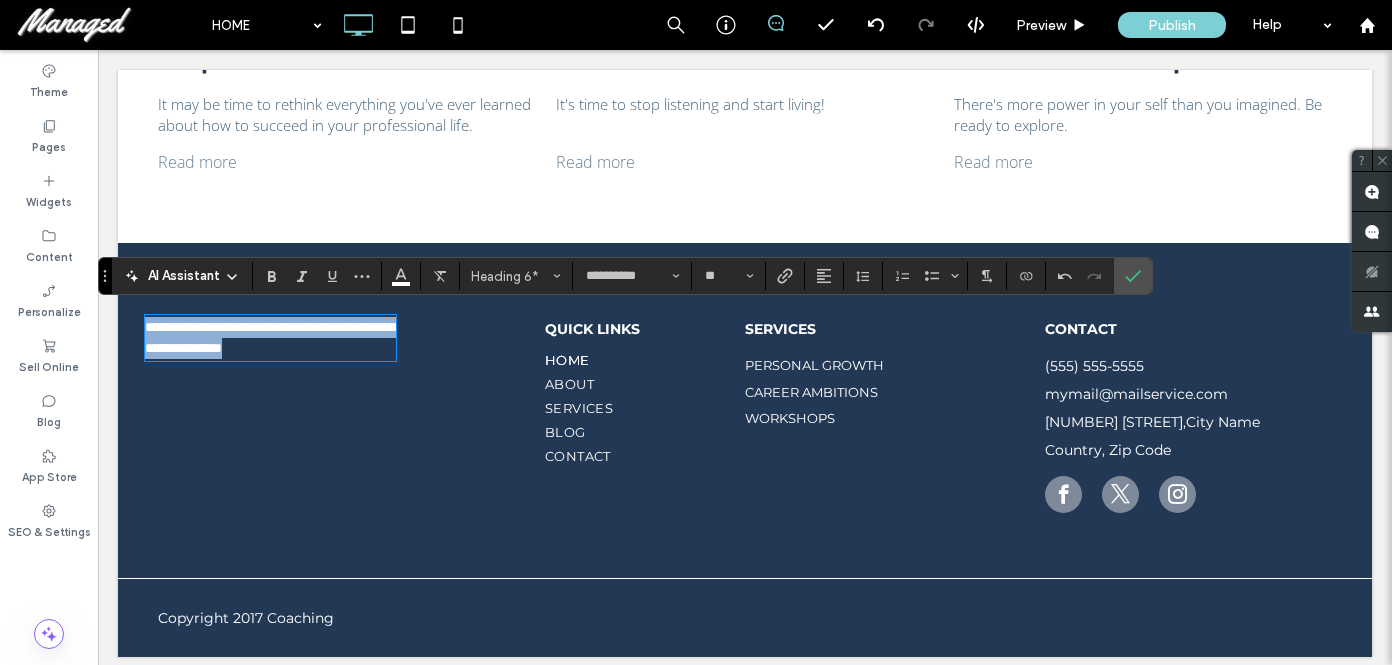 drag, startPoint x: 362, startPoint y: 347, endPoint x: 139, endPoint y: 314, distance: 225.42848 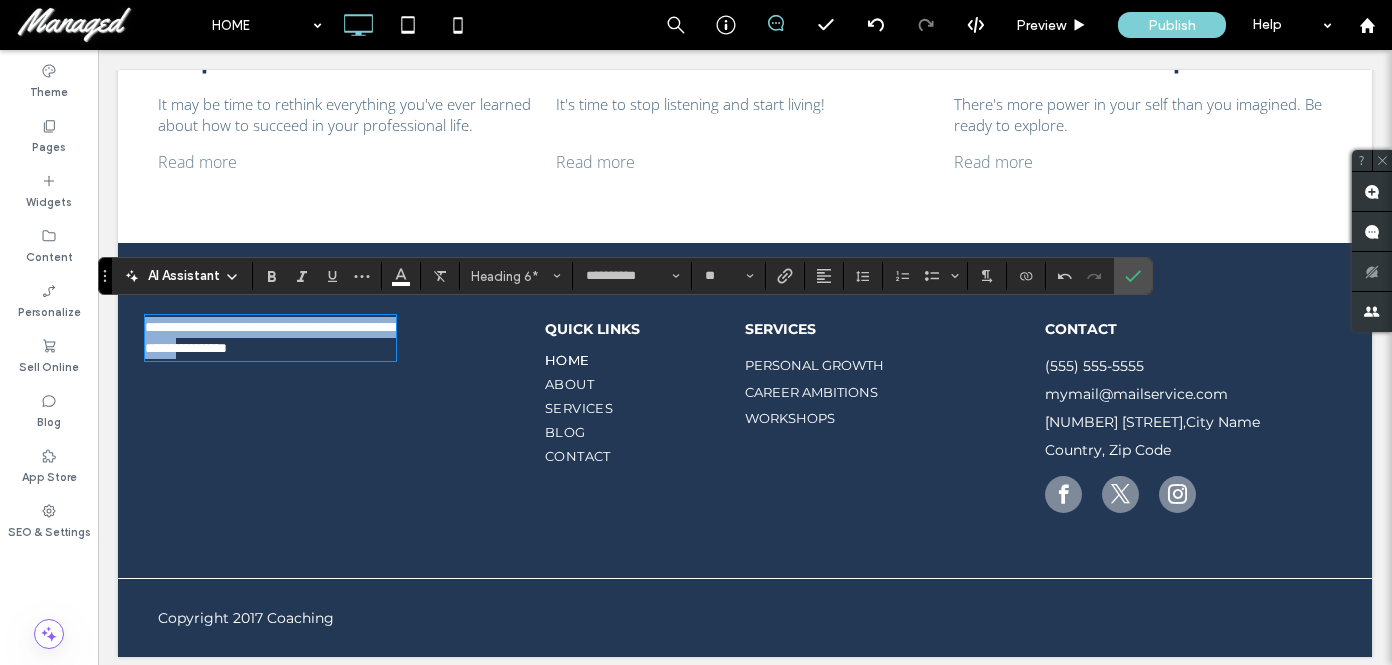 drag, startPoint x: 304, startPoint y: 341, endPoint x: 135, endPoint y: 307, distance: 172.3862 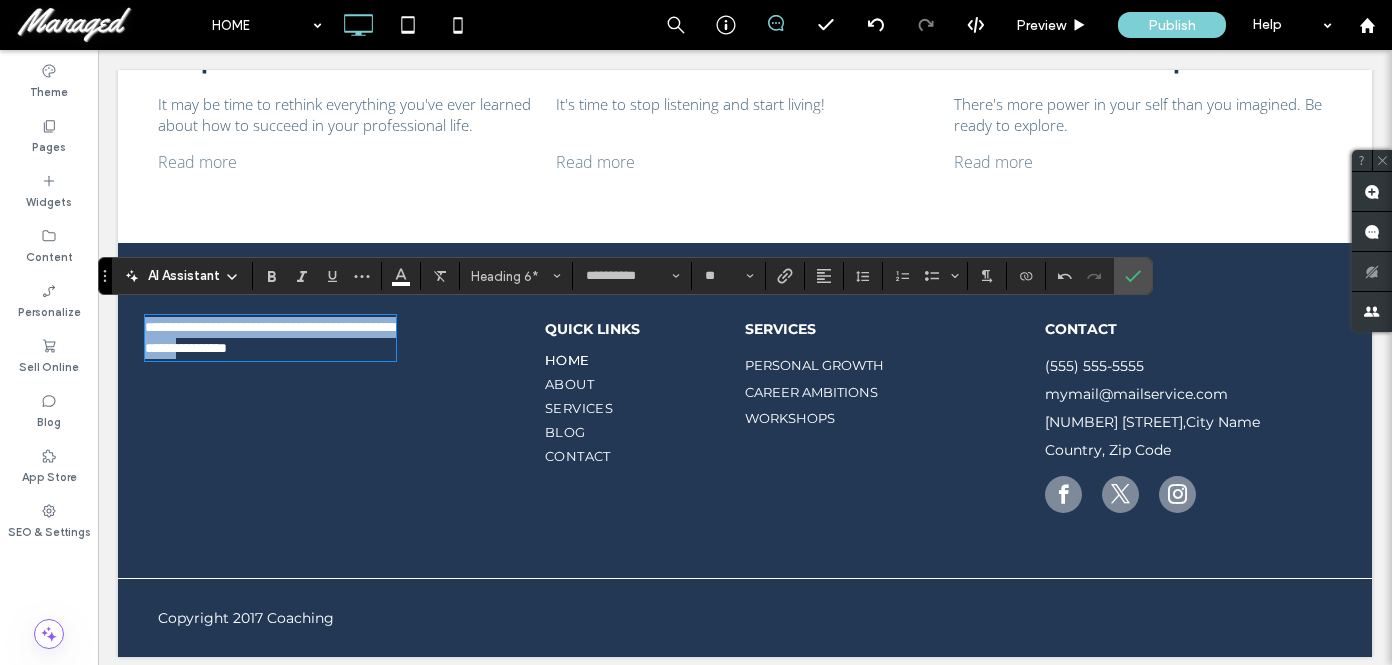 click on "**********" at bounding box center [745, 410] 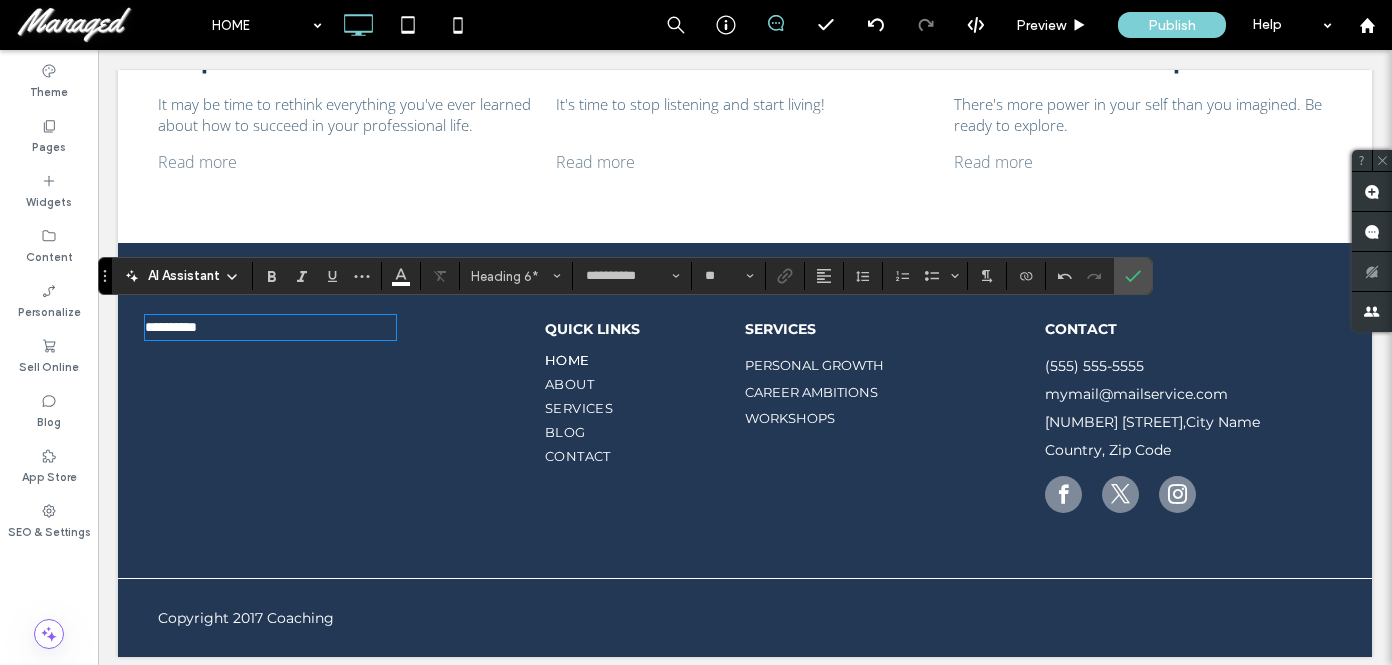 click 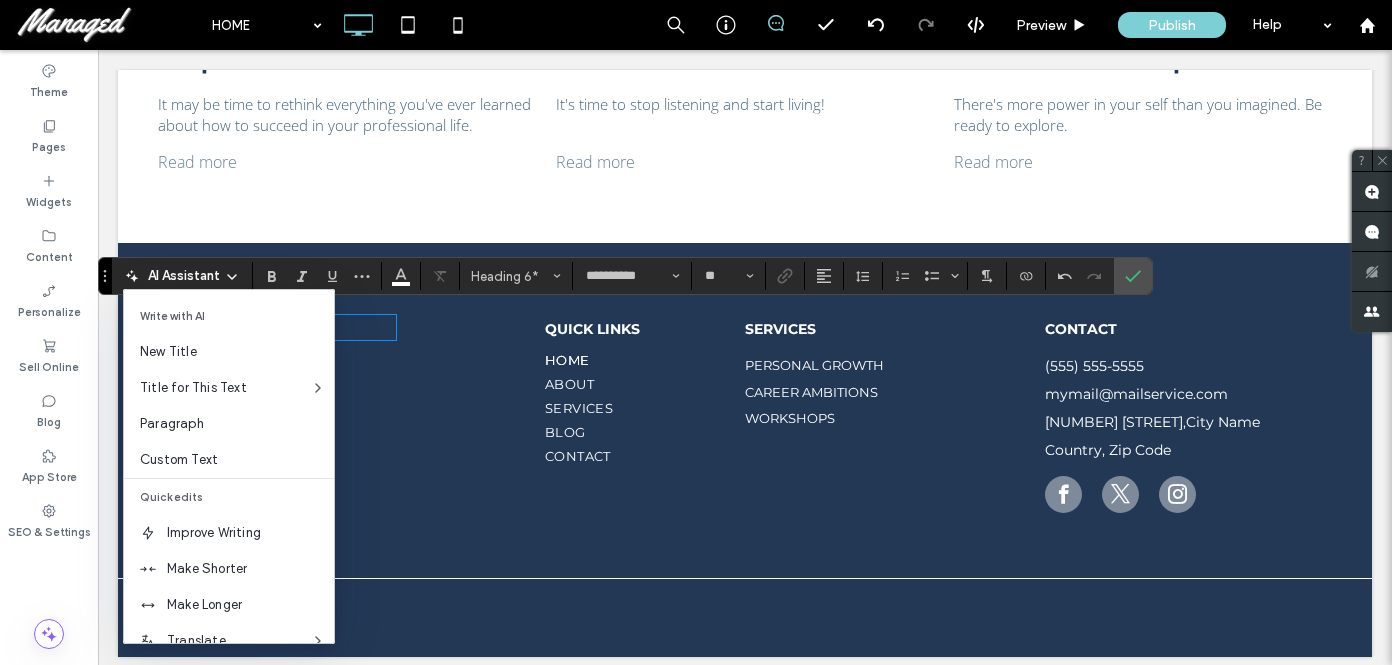 click on "**********" at bounding box center (270, 327) 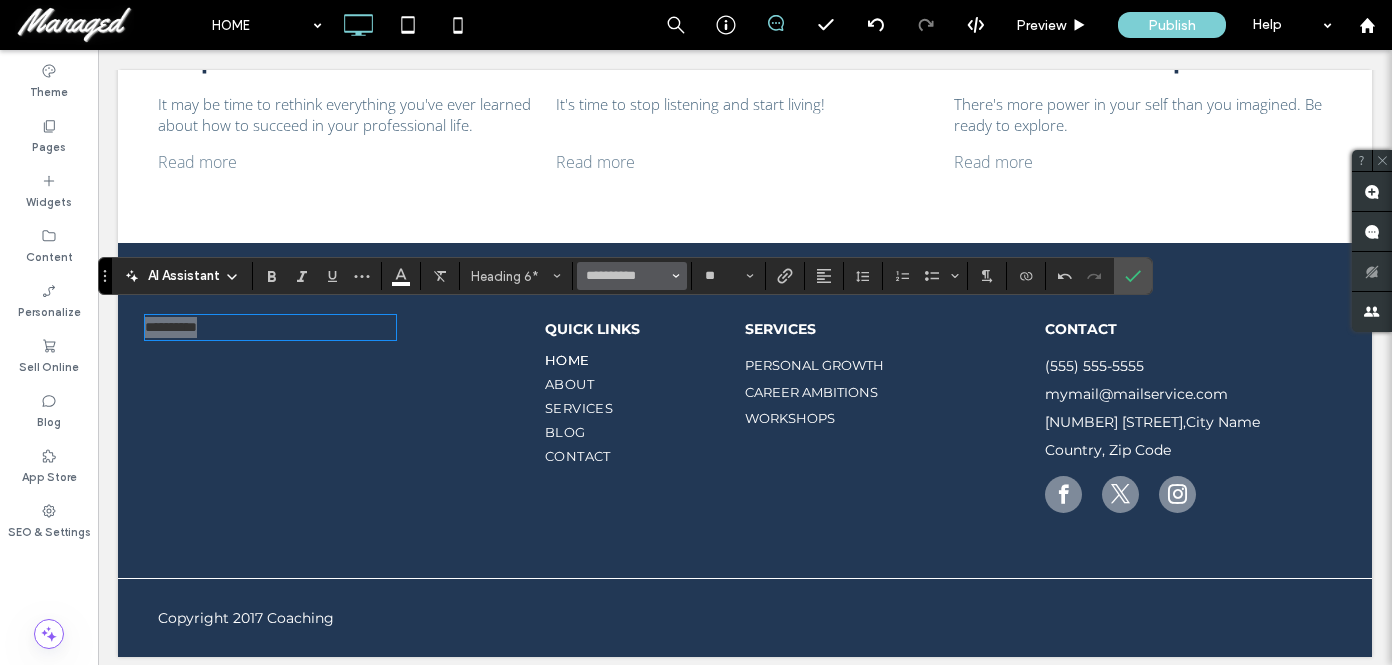 click on "**********" at bounding box center (632, 276) 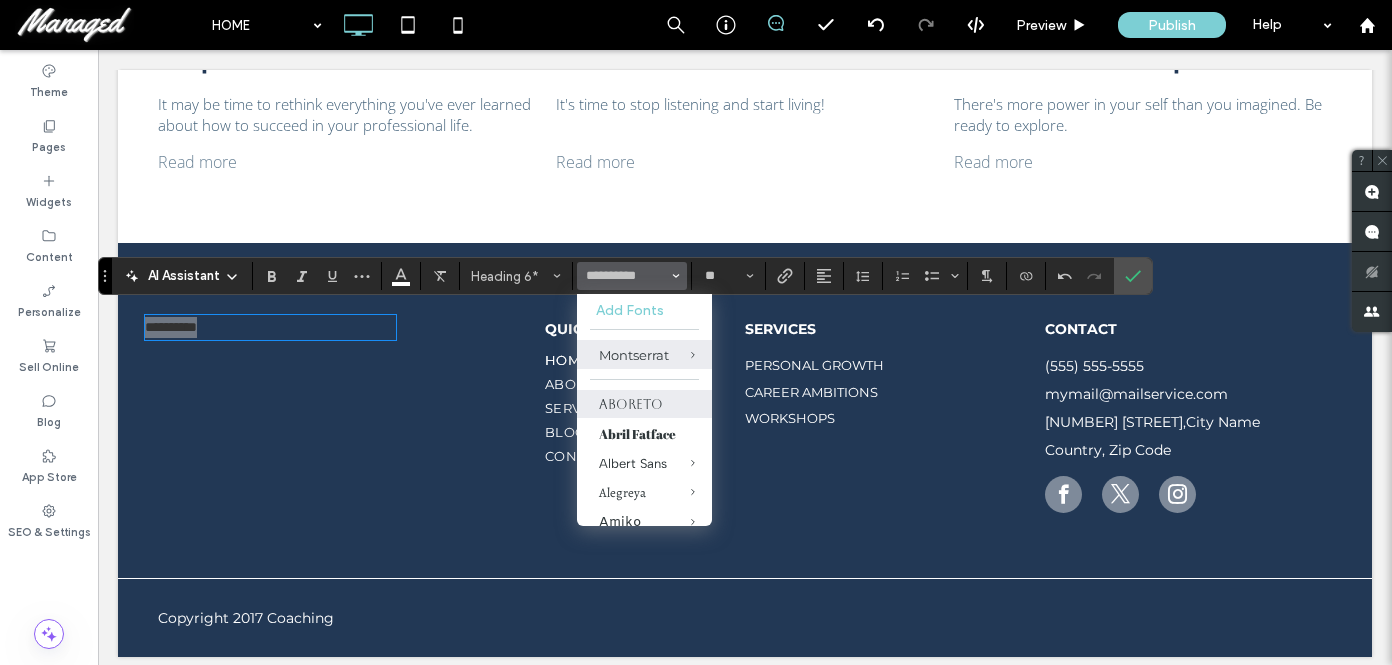 click on "Aboreto" at bounding box center [644, 404] 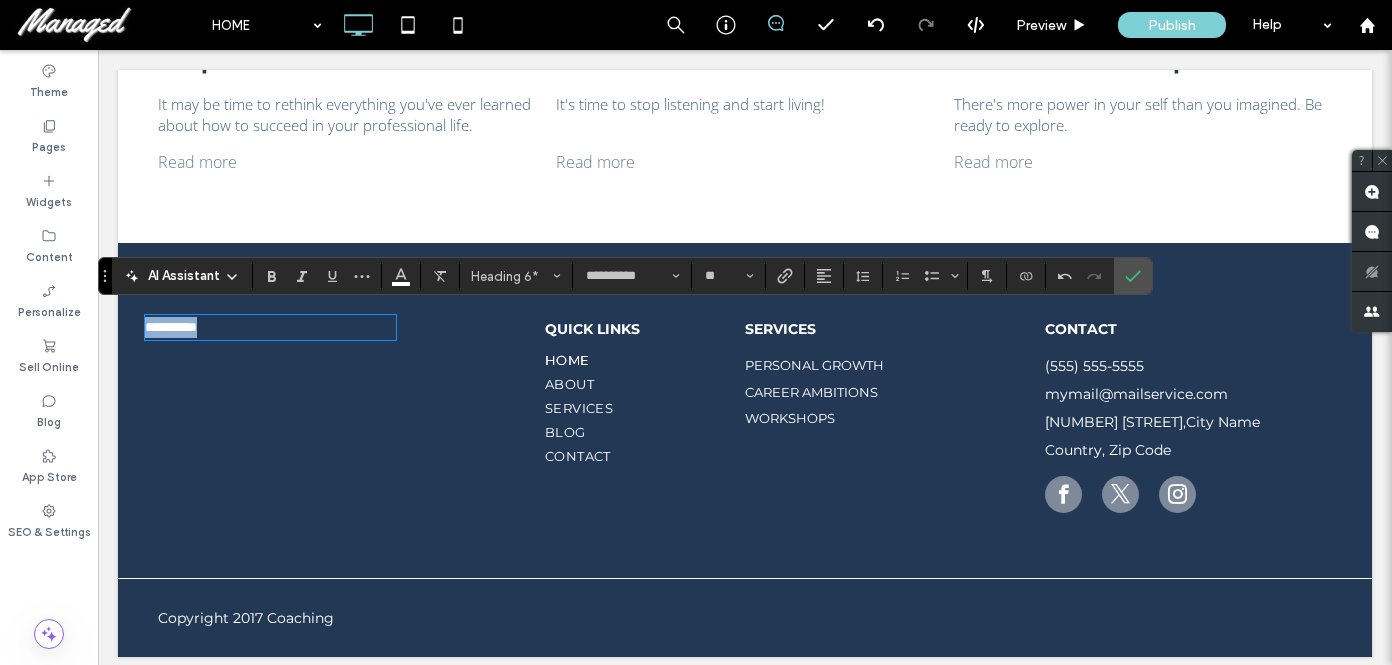 type on "*******" 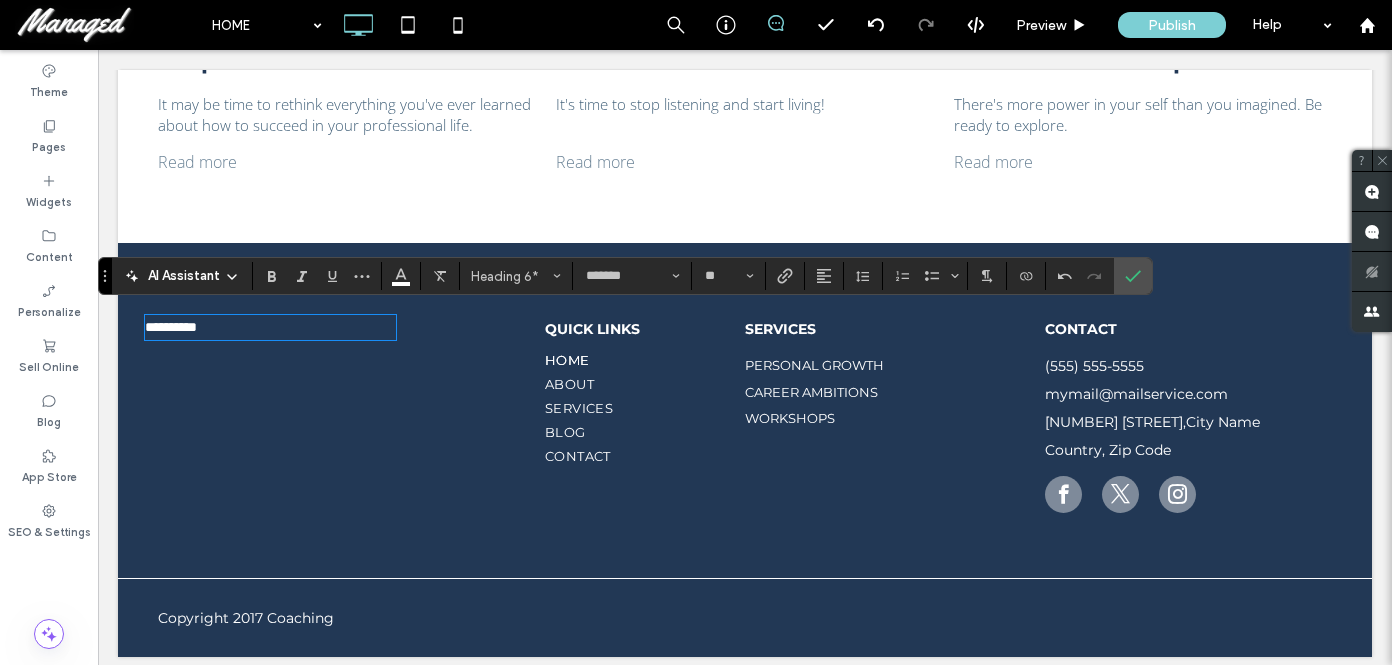 click on "**********" at bounding box center (345, 410) 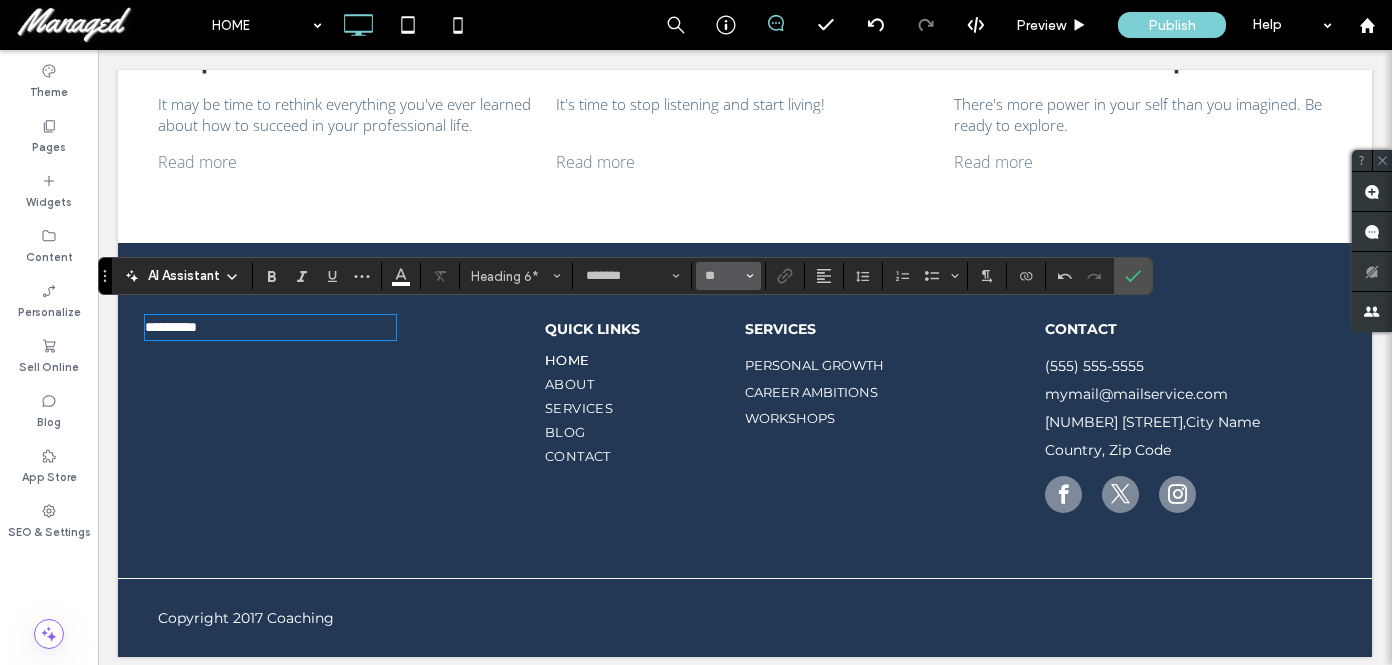 click on "**" at bounding box center [728, 276] 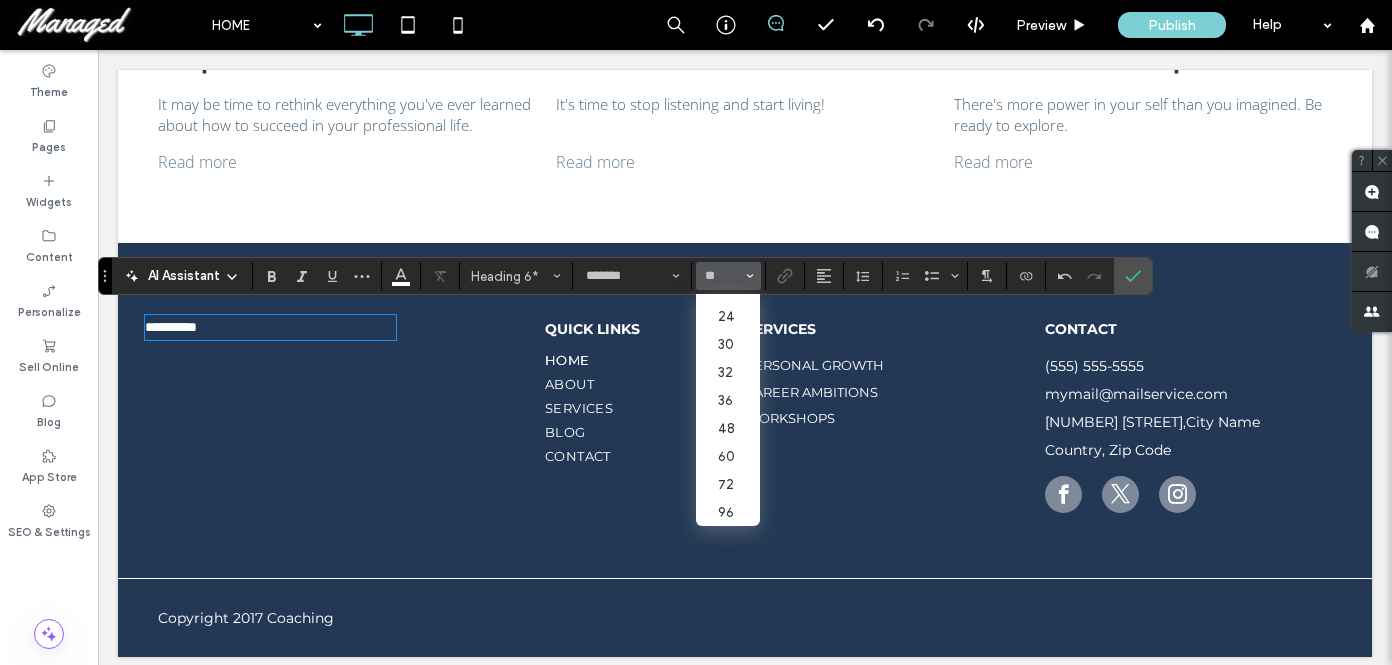 scroll, scrollTop: 293, scrollLeft: 0, axis: vertical 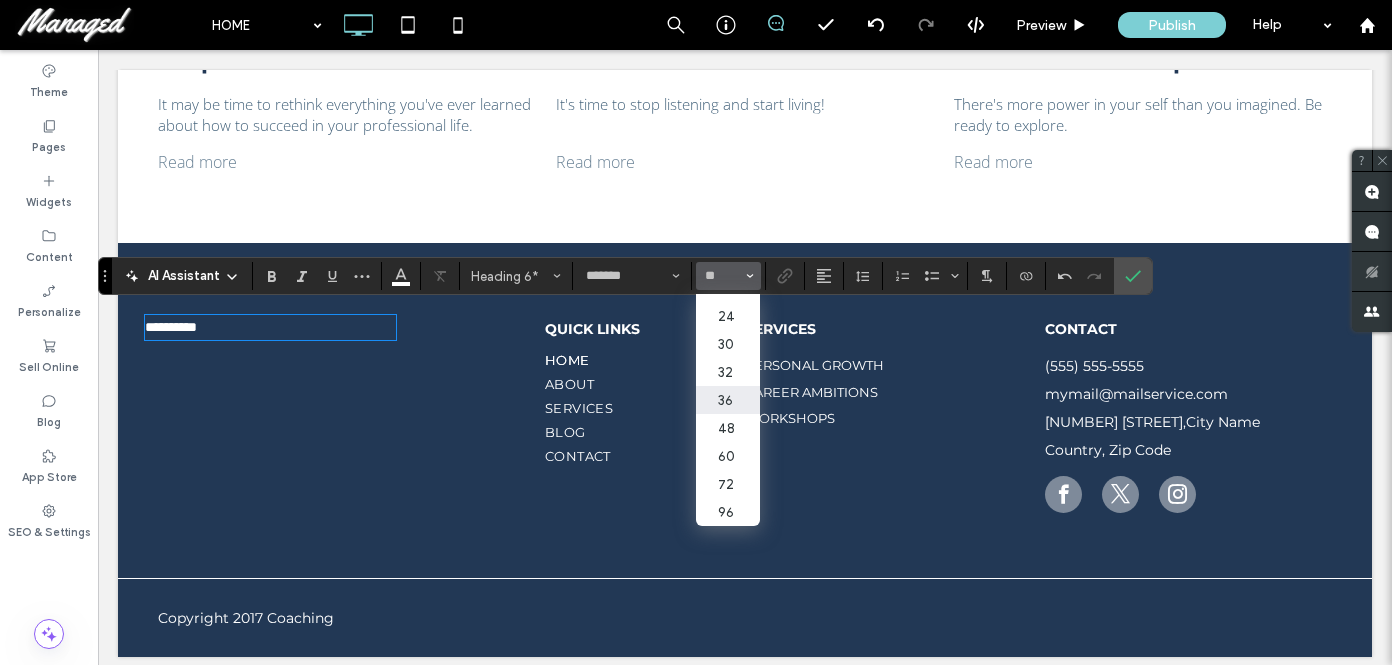 click on "36" at bounding box center [728, 400] 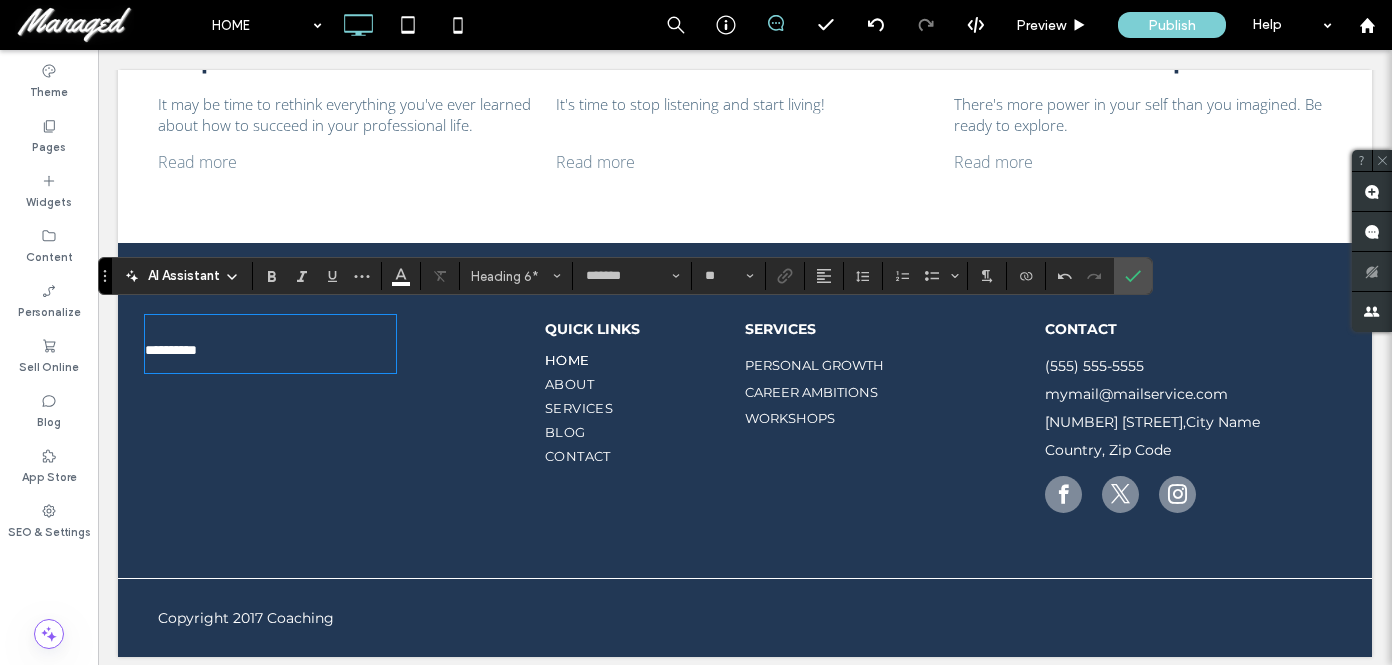 type on "*" 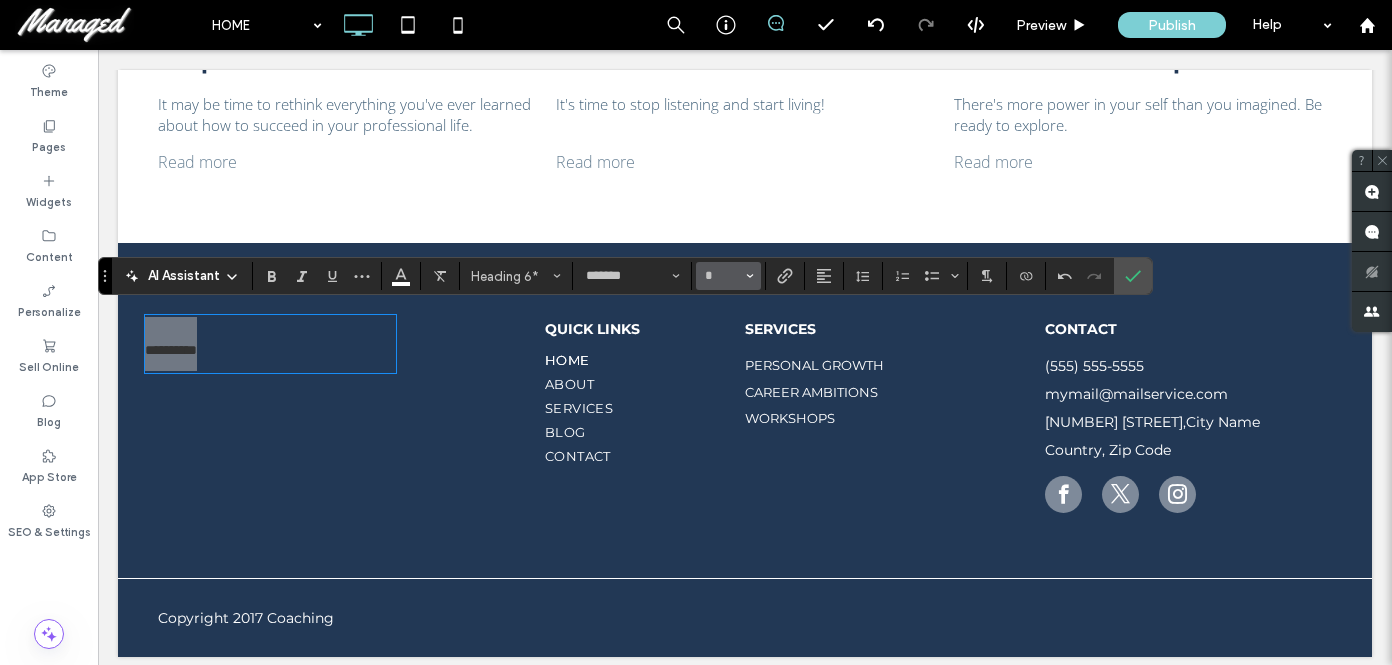 click 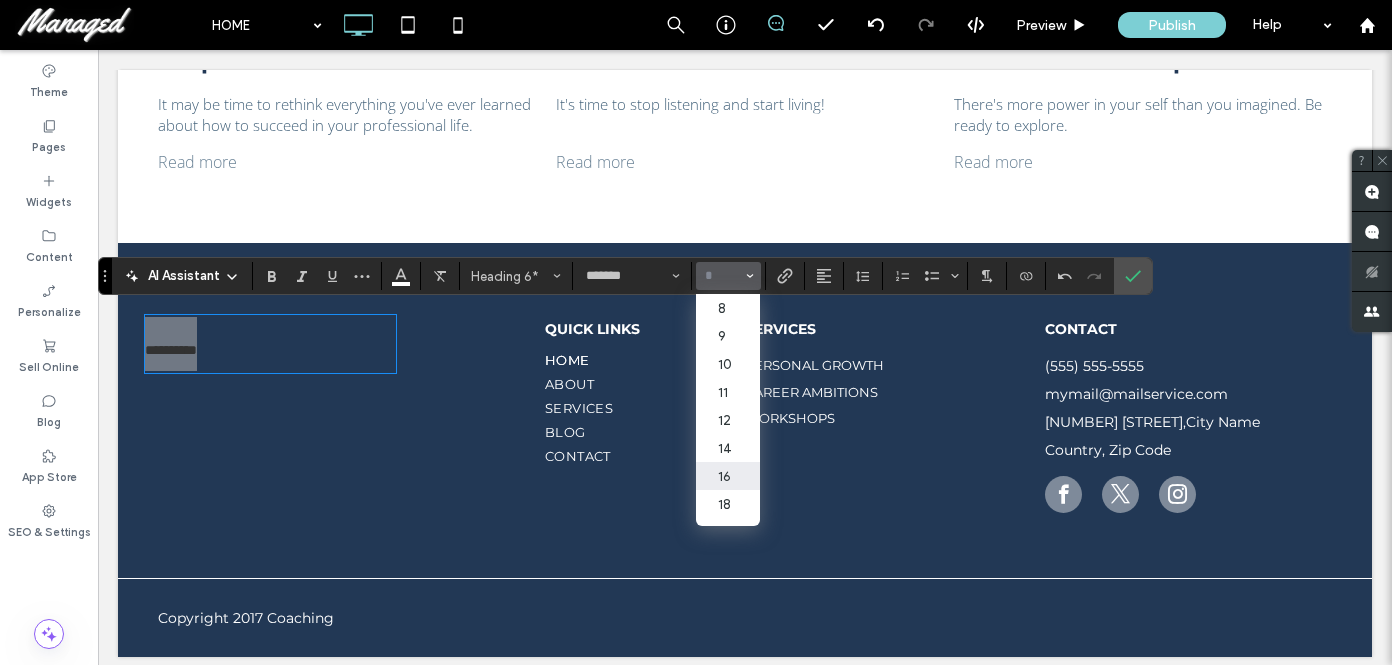 click on "16" at bounding box center (728, 476) 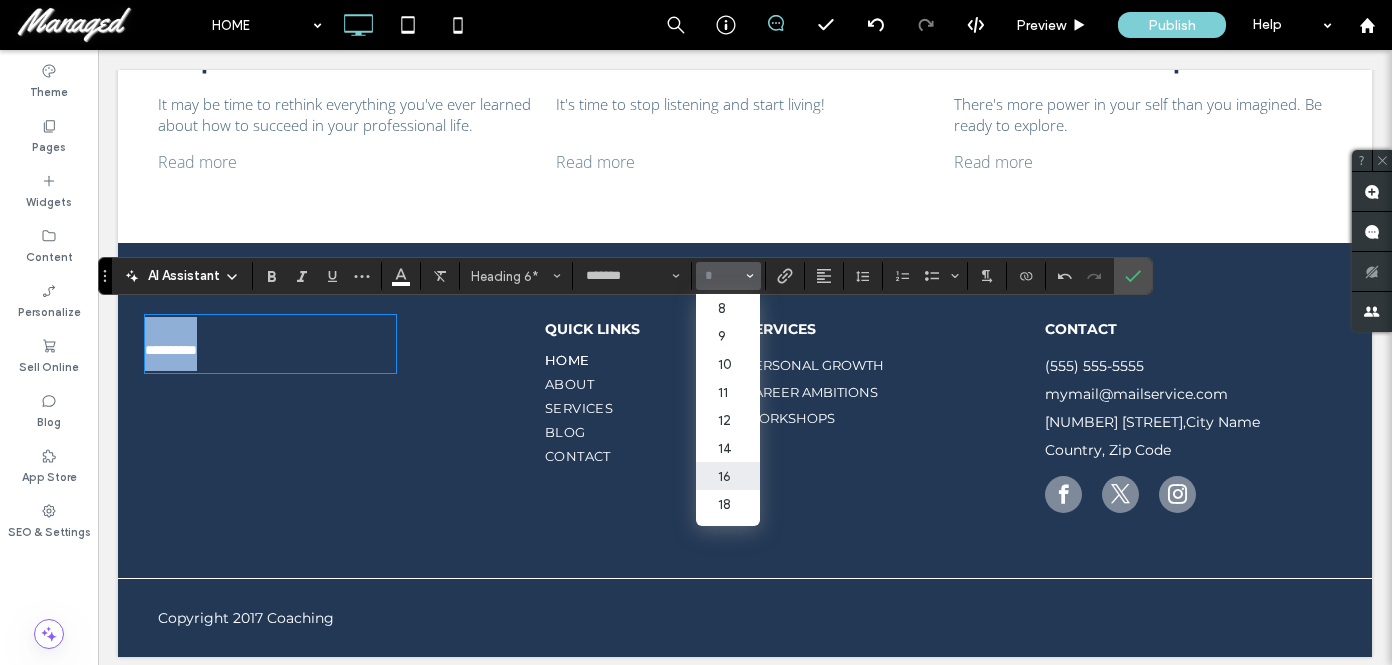 type on "*" 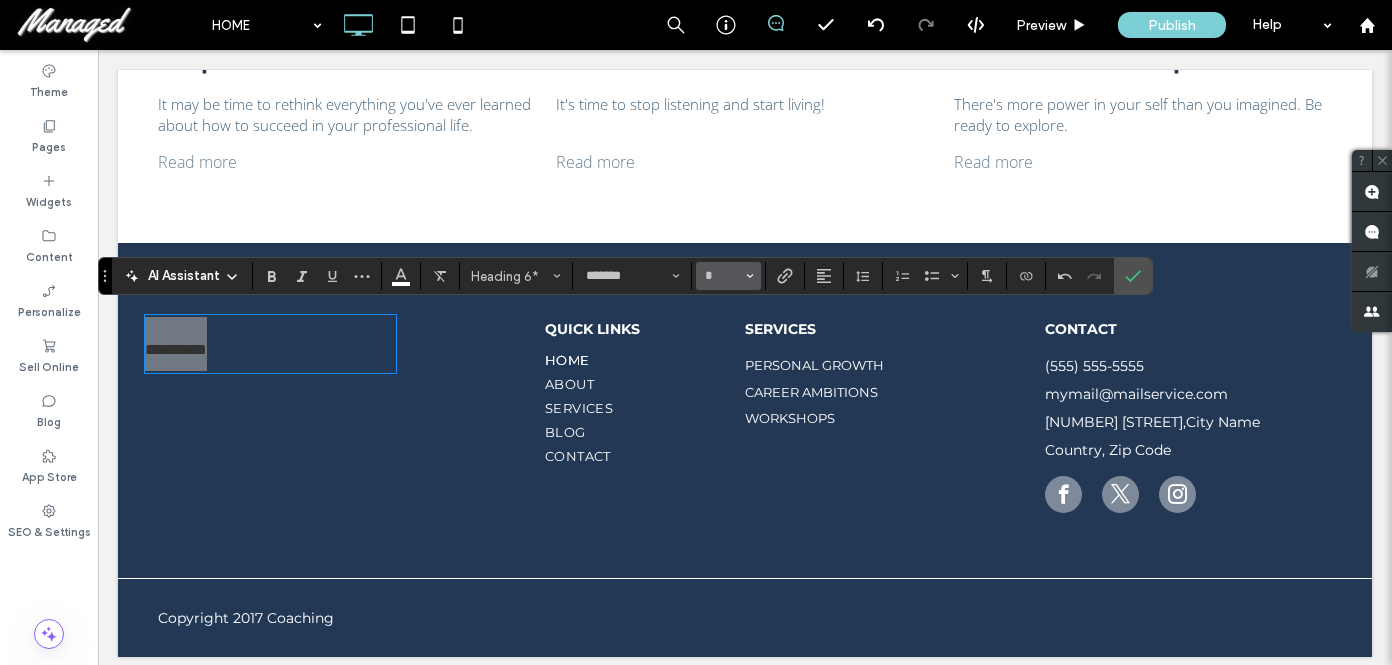 click 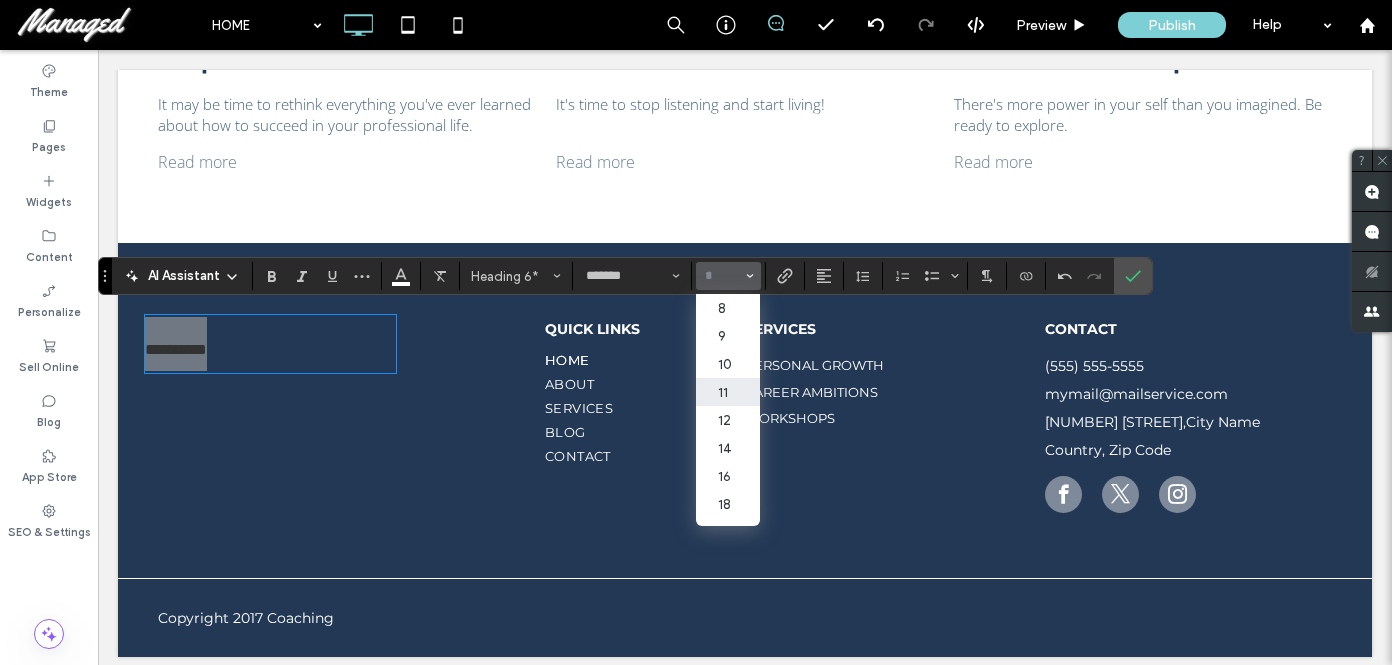 scroll, scrollTop: 339, scrollLeft: 0, axis: vertical 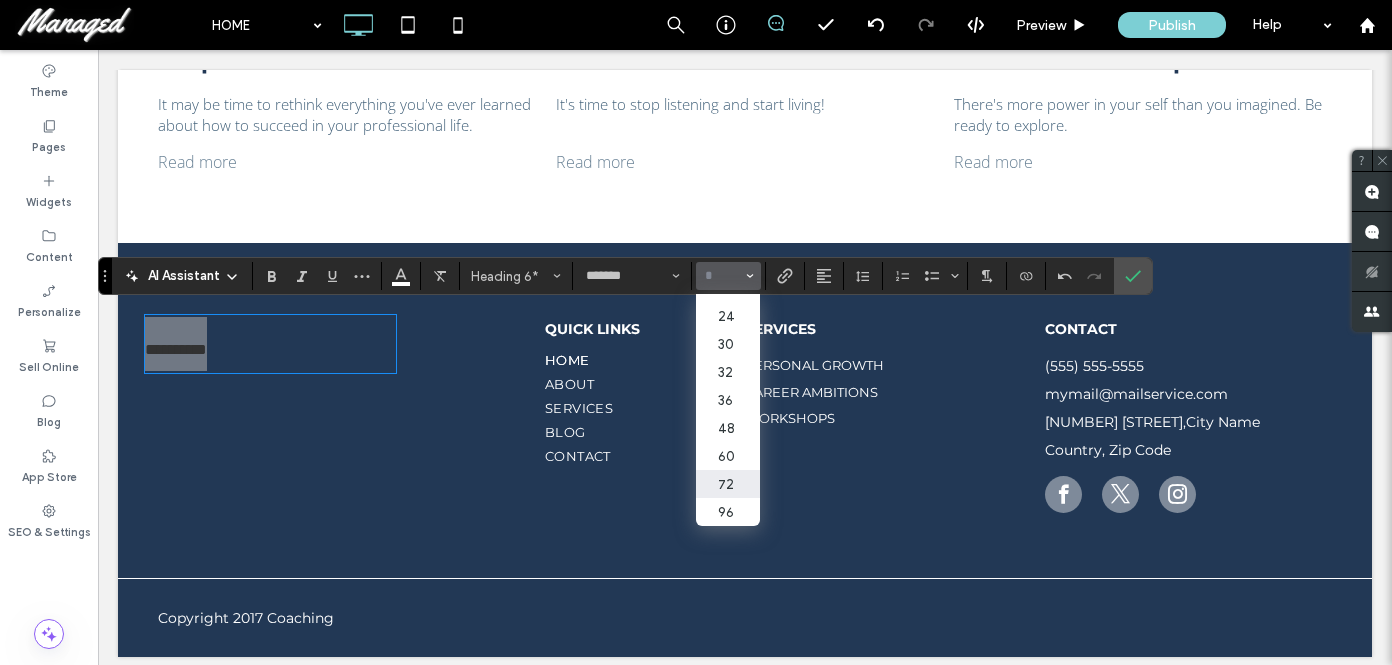 click on "72" at bounding box center (728, 484) 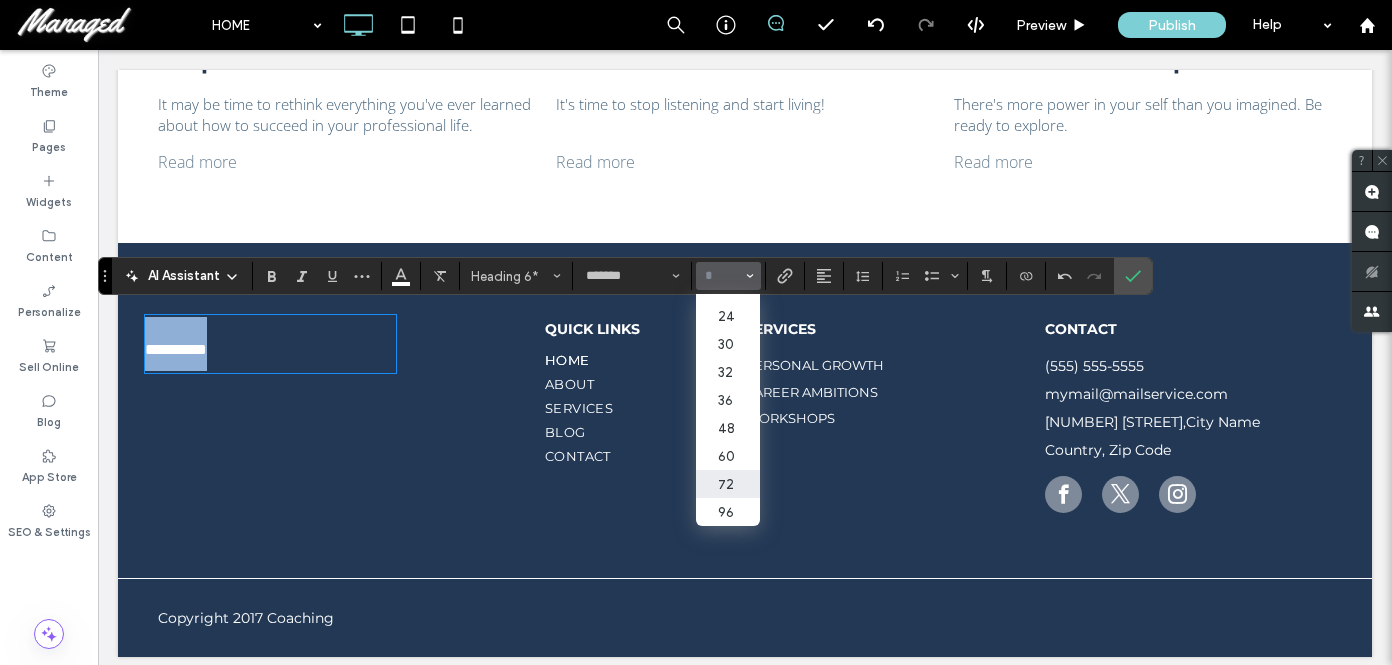 type on "*" 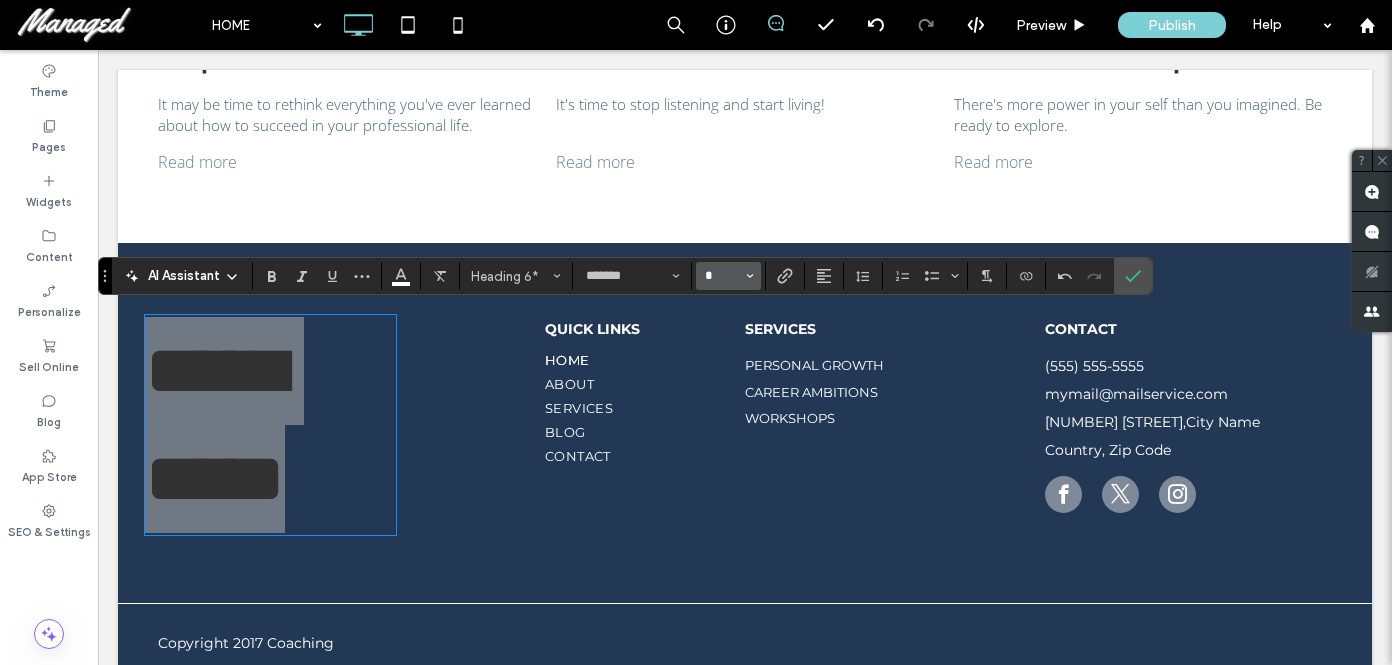 click on "*" at bounding box center [722, 276] 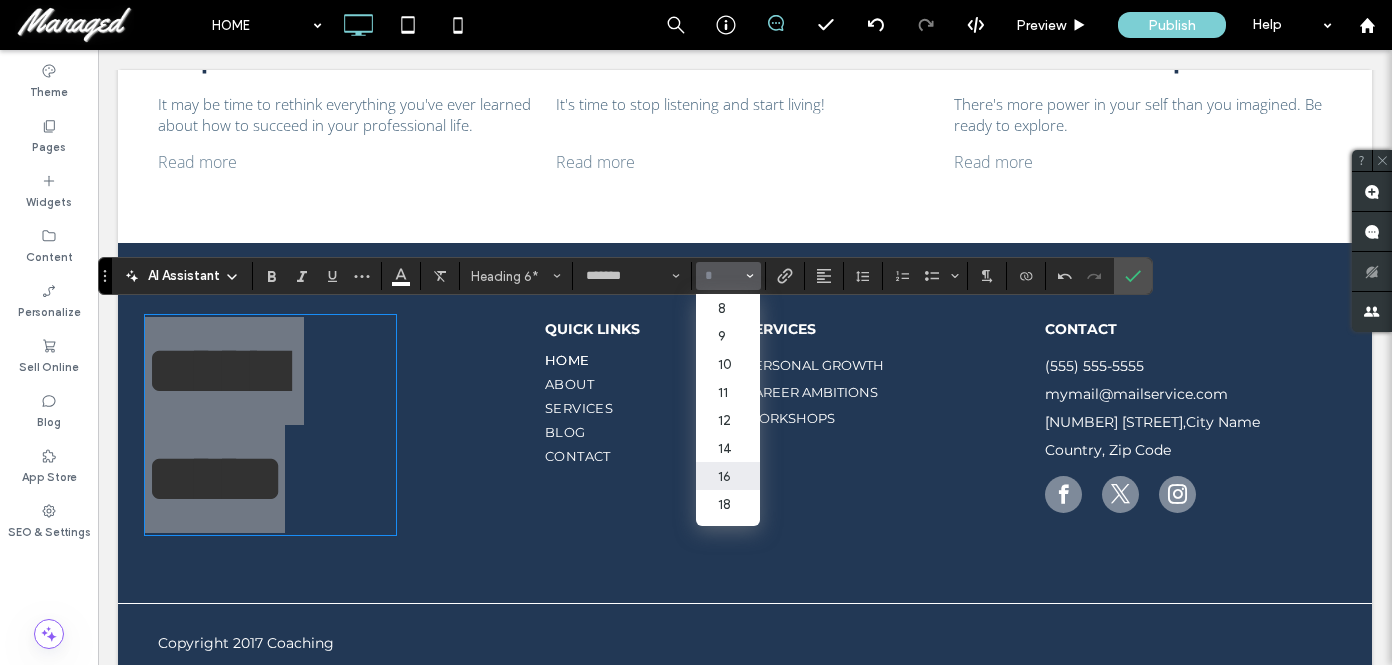 scroll, scrollTop: 339, scrollLeft: 0, axis: vertical 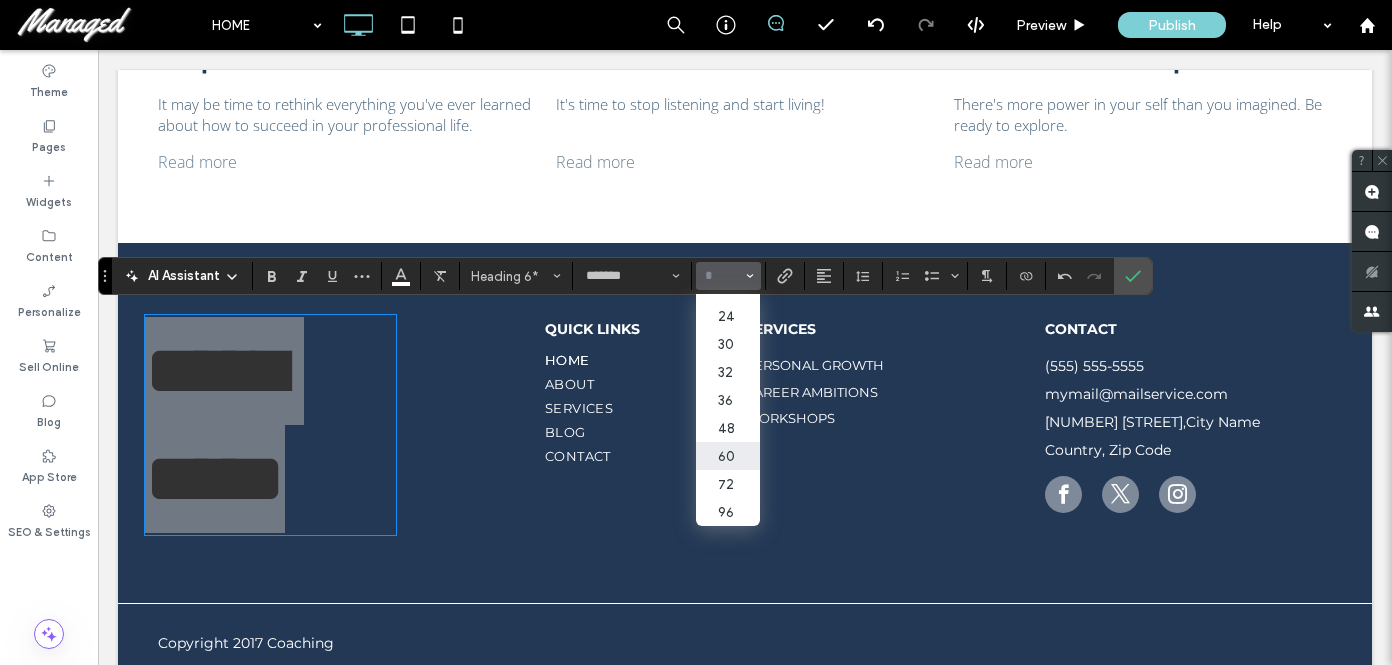 click on "60" at bounding box center (728, 456) 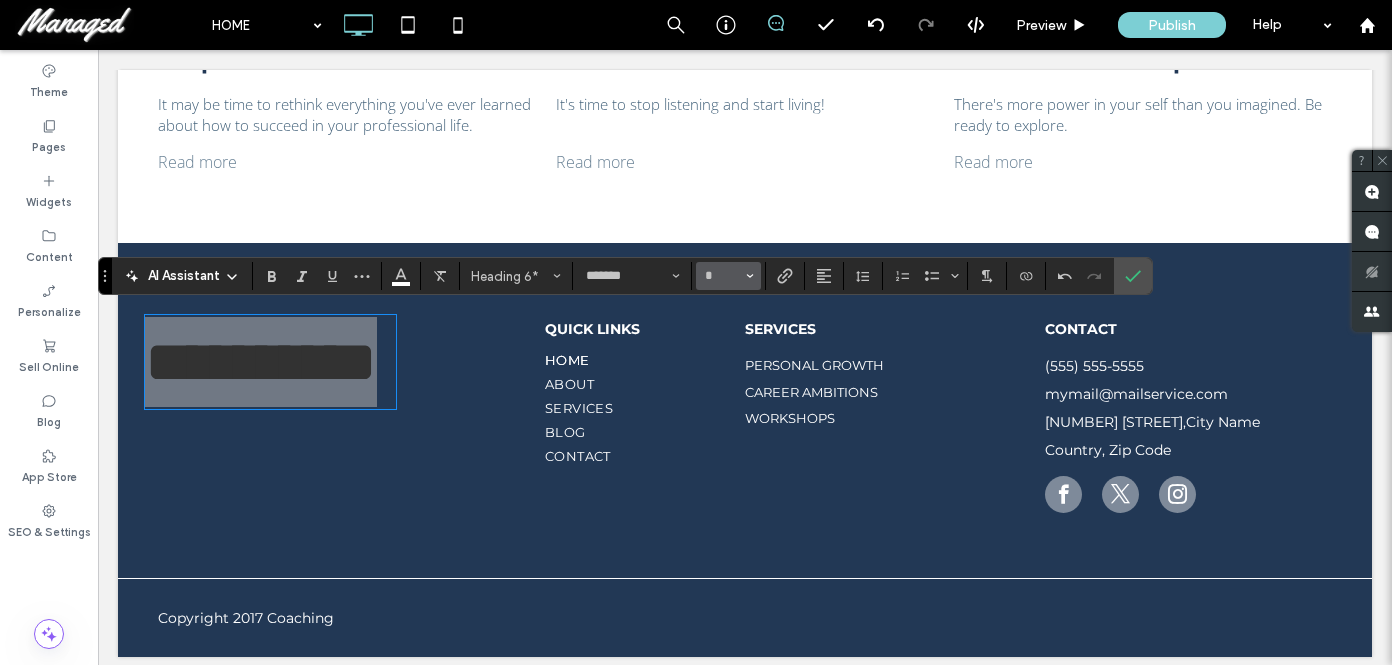 click on "*" at bounding box center (728, 276) 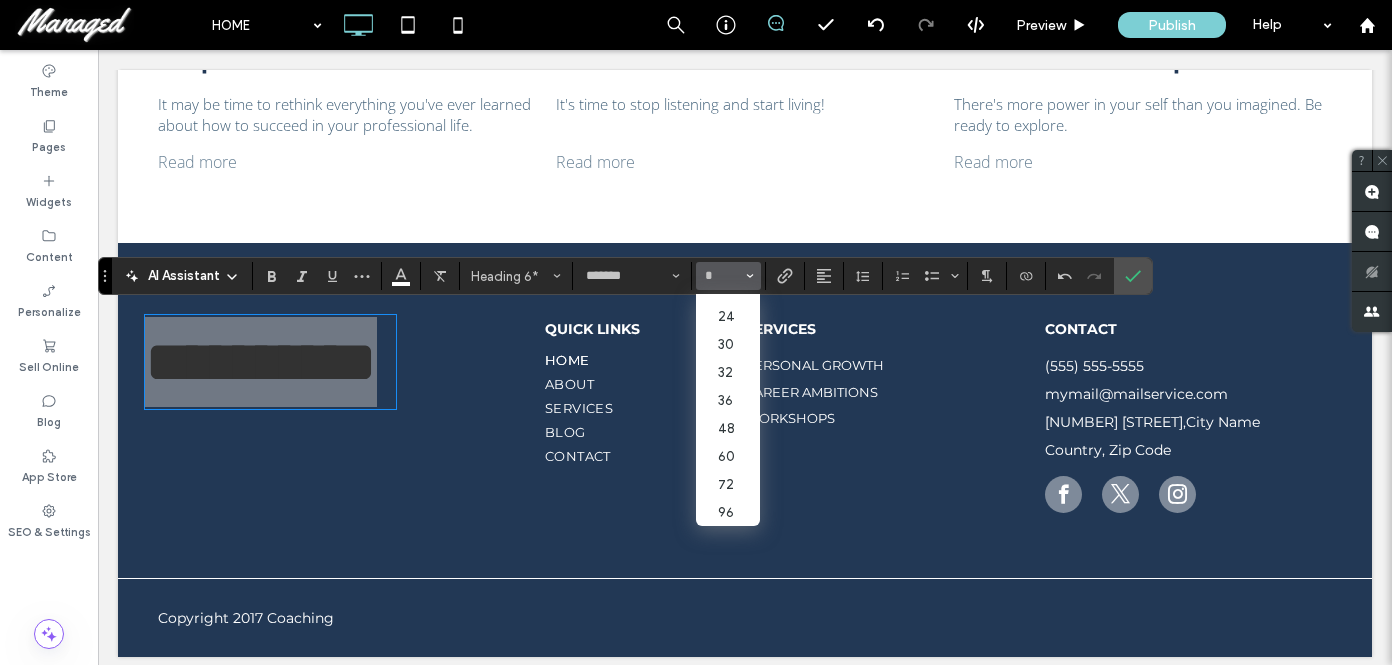 scroll, scrollTop: 318, scrollLeft: 0, axis: vertical 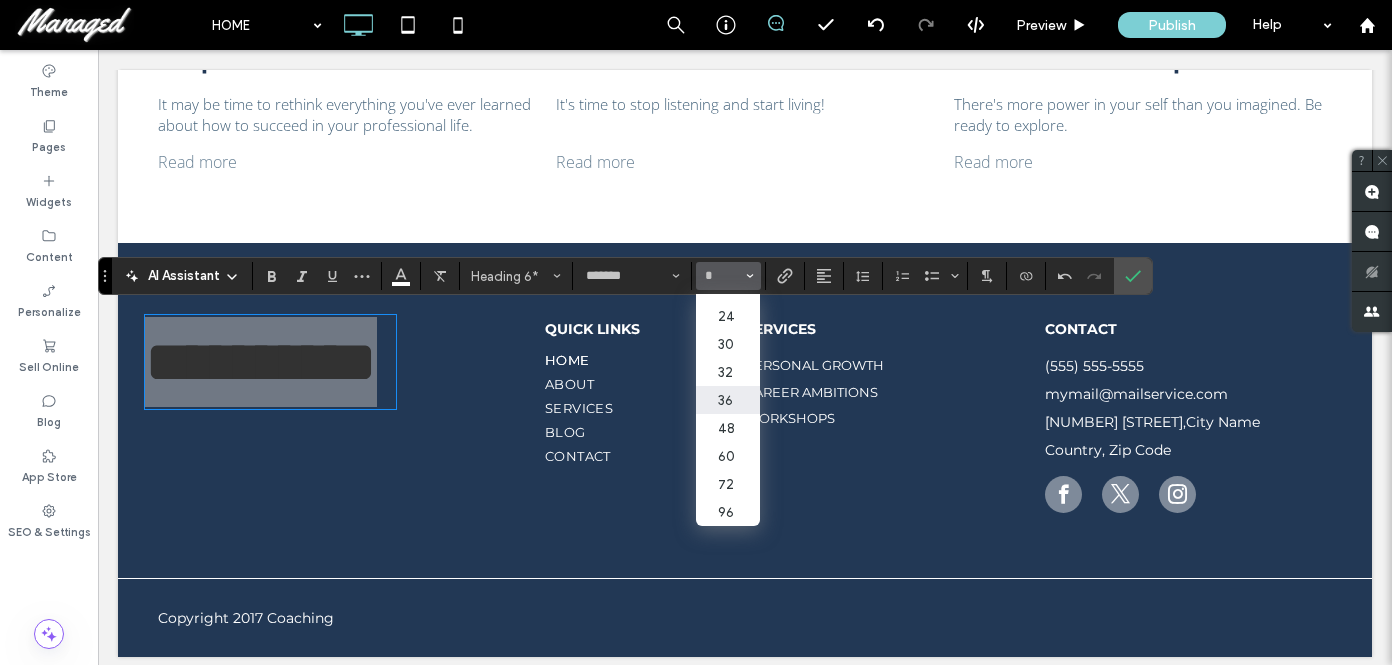 click on "36" at bounding box center [728, 400] 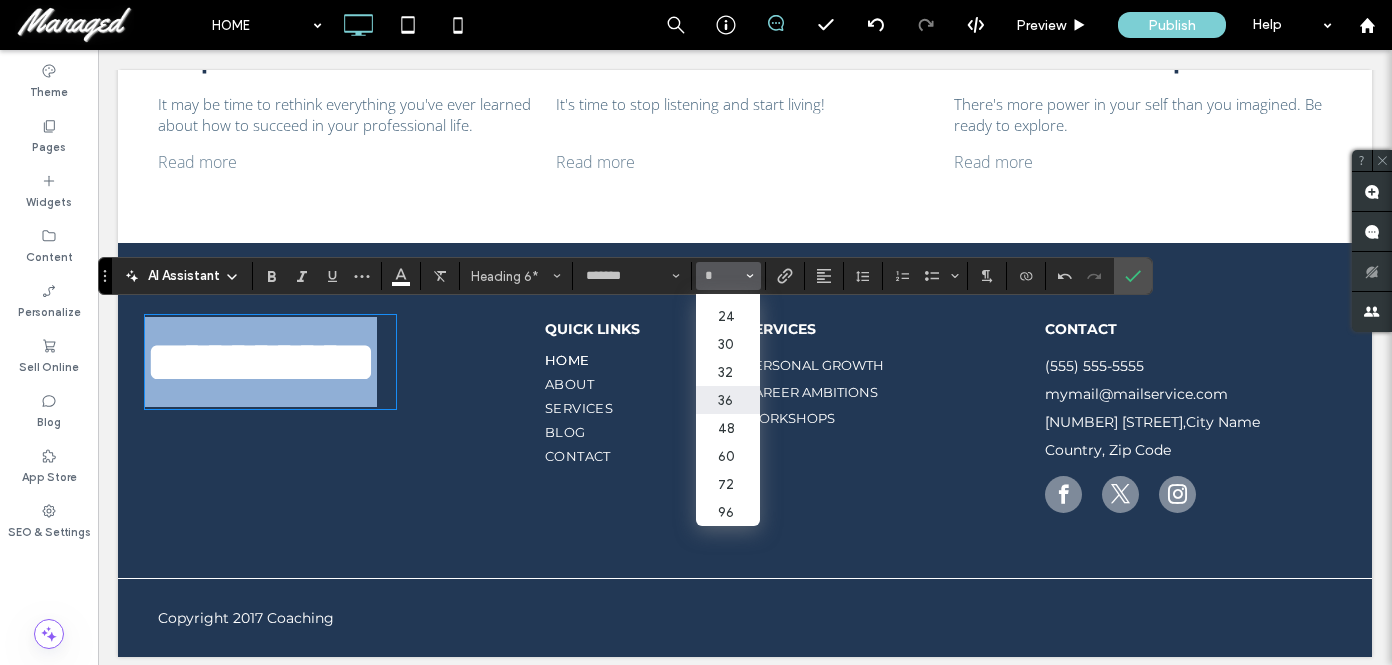 type on "**" 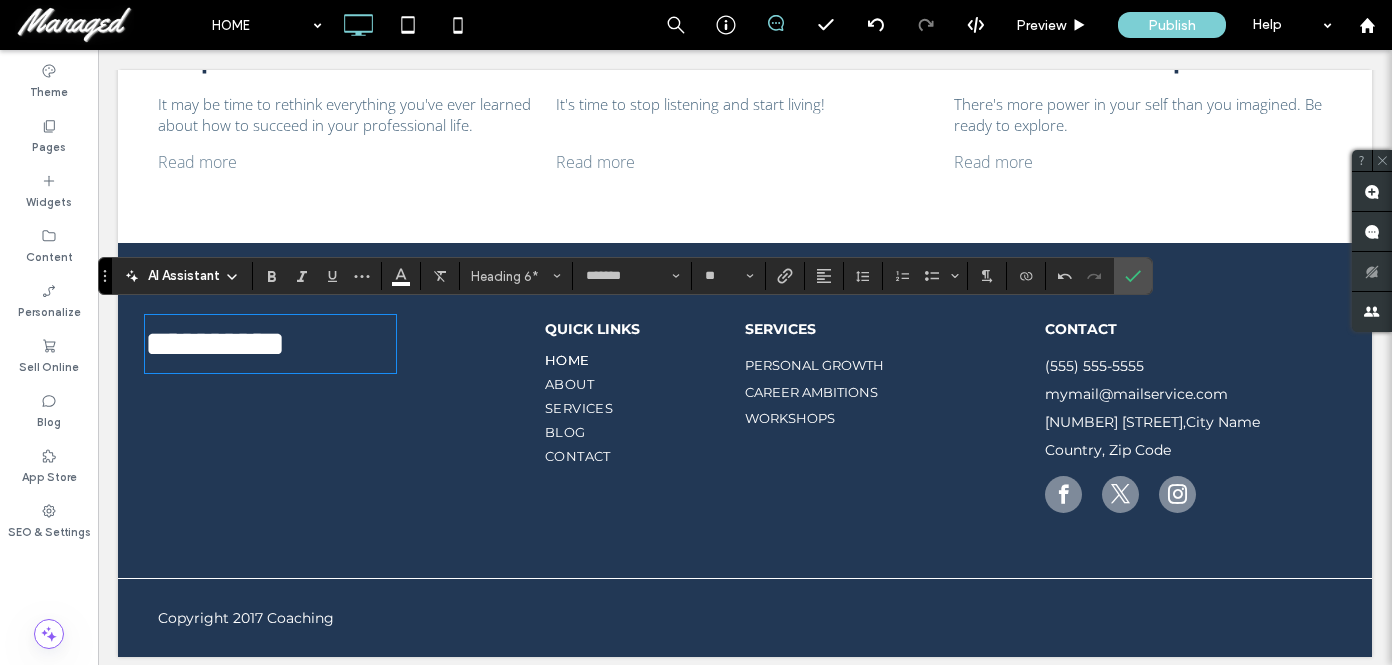 click on "**********" at bounding box center (345, 410) 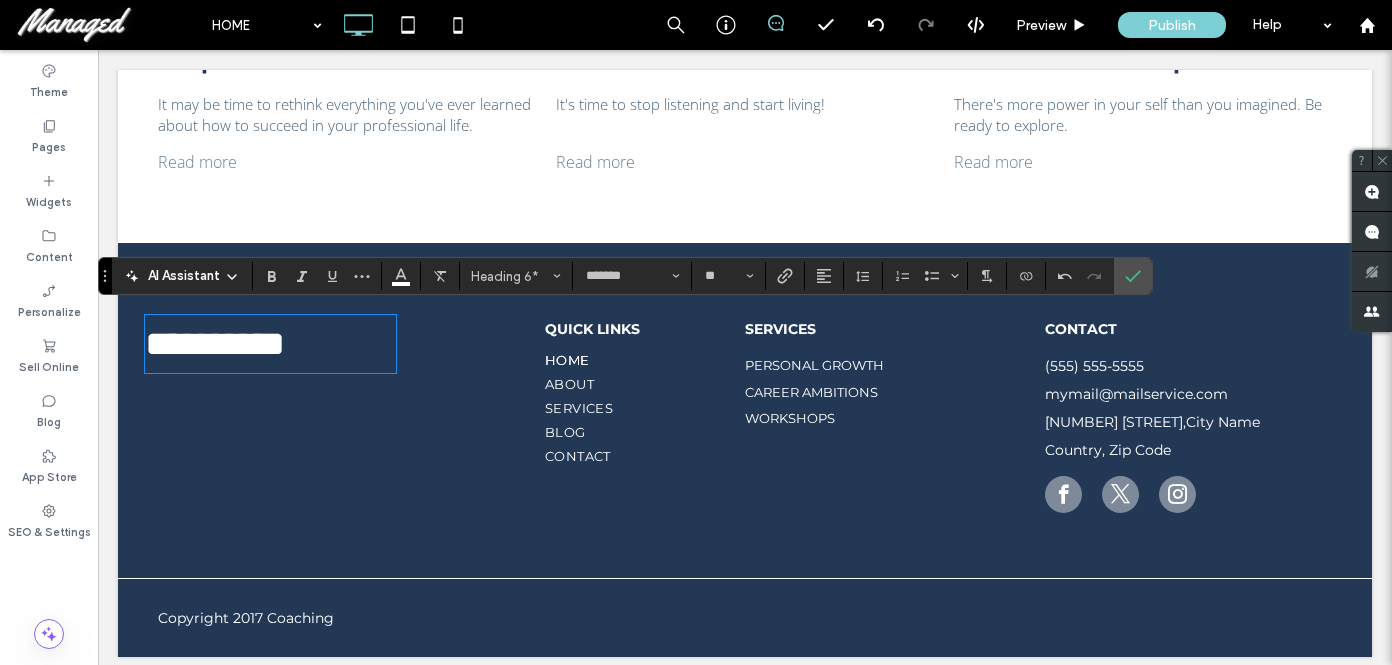 click on "**********" at bounding box center [345, 410] 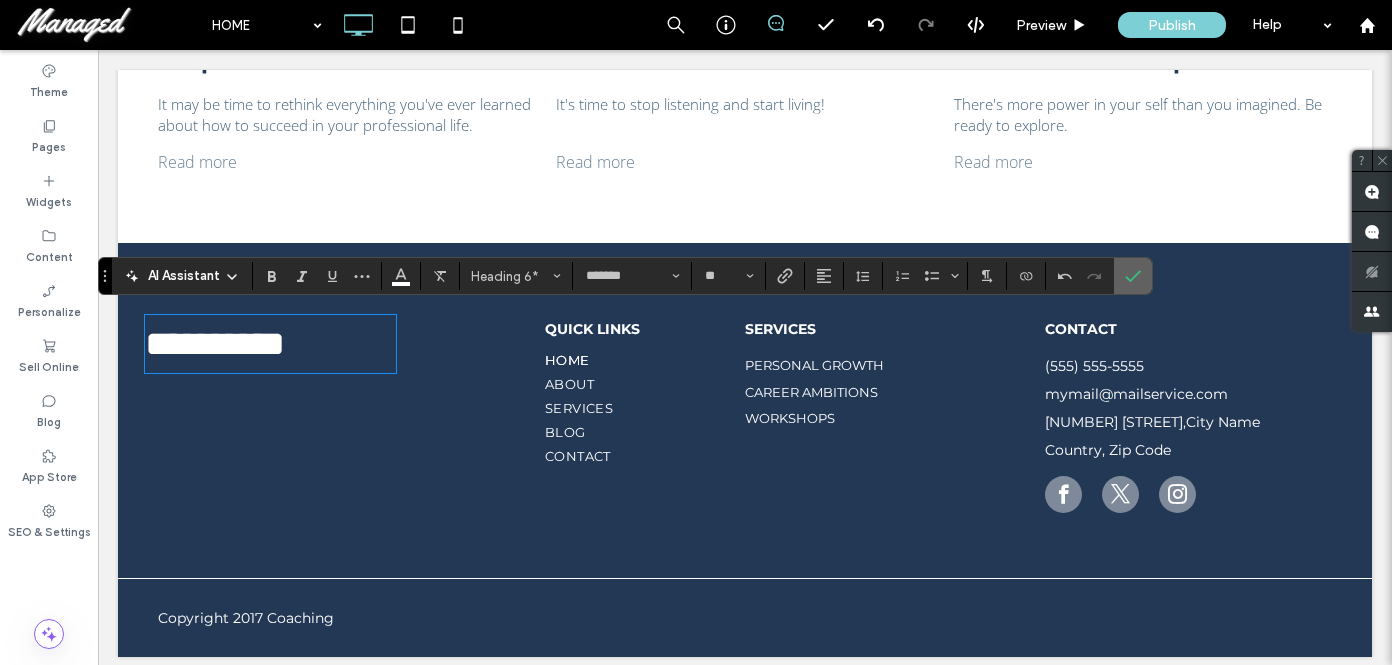 click 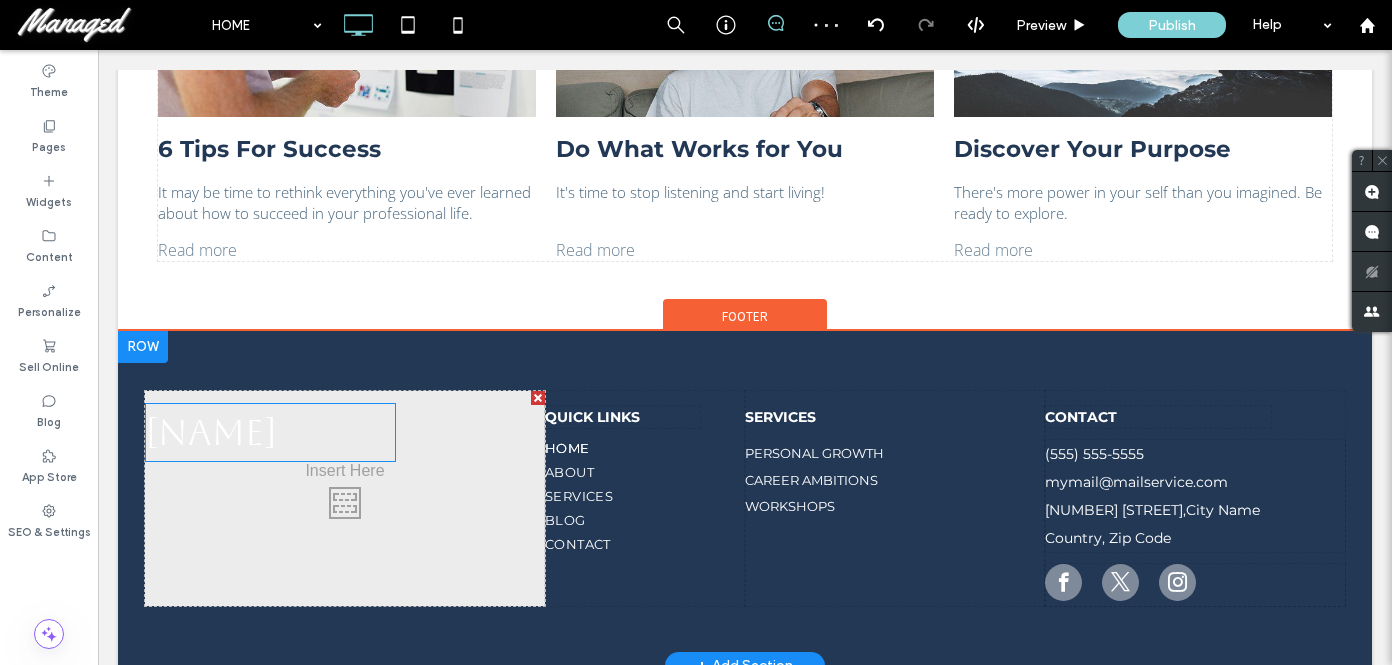 drag, startPoint x: 309, startPoint y: 340, endPoint x: 306, endPoint y: 293, distance: 47.095646 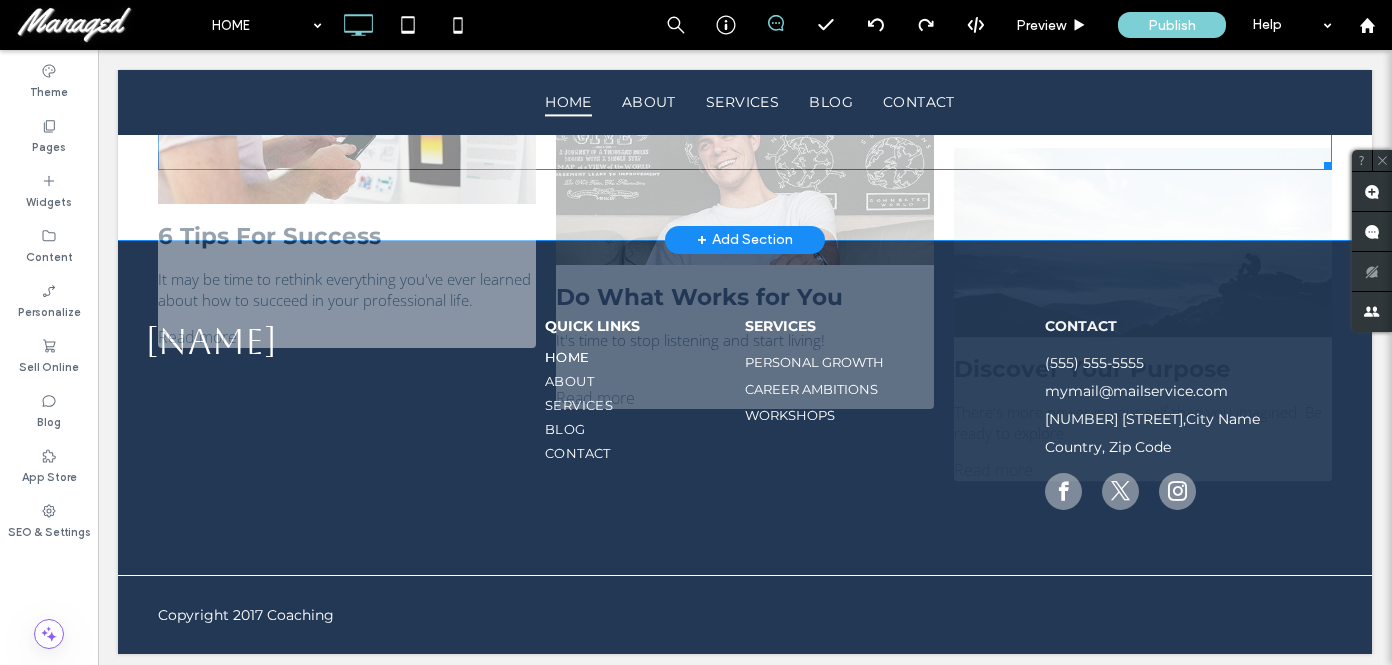 scroll, scrollTop: 3461, scrollLeft: 0, axis: vertical 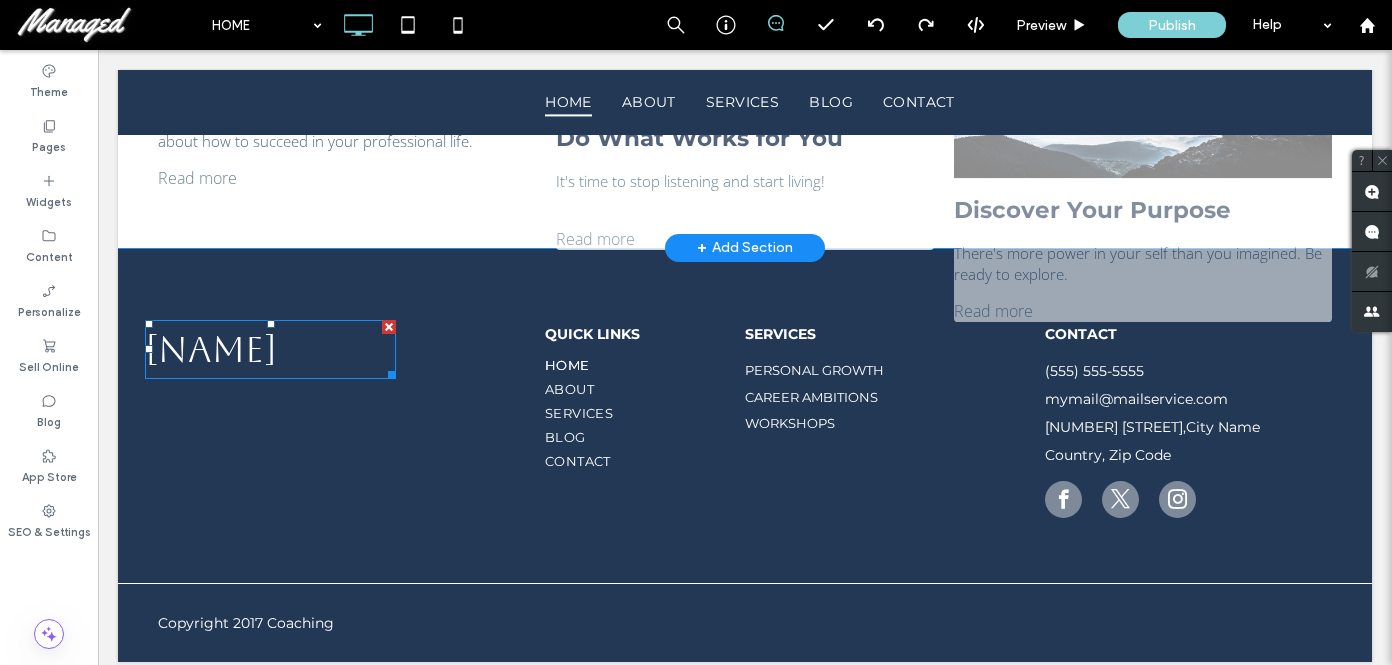 click on "KIAN HIATT" at bounding box center [211, 349] 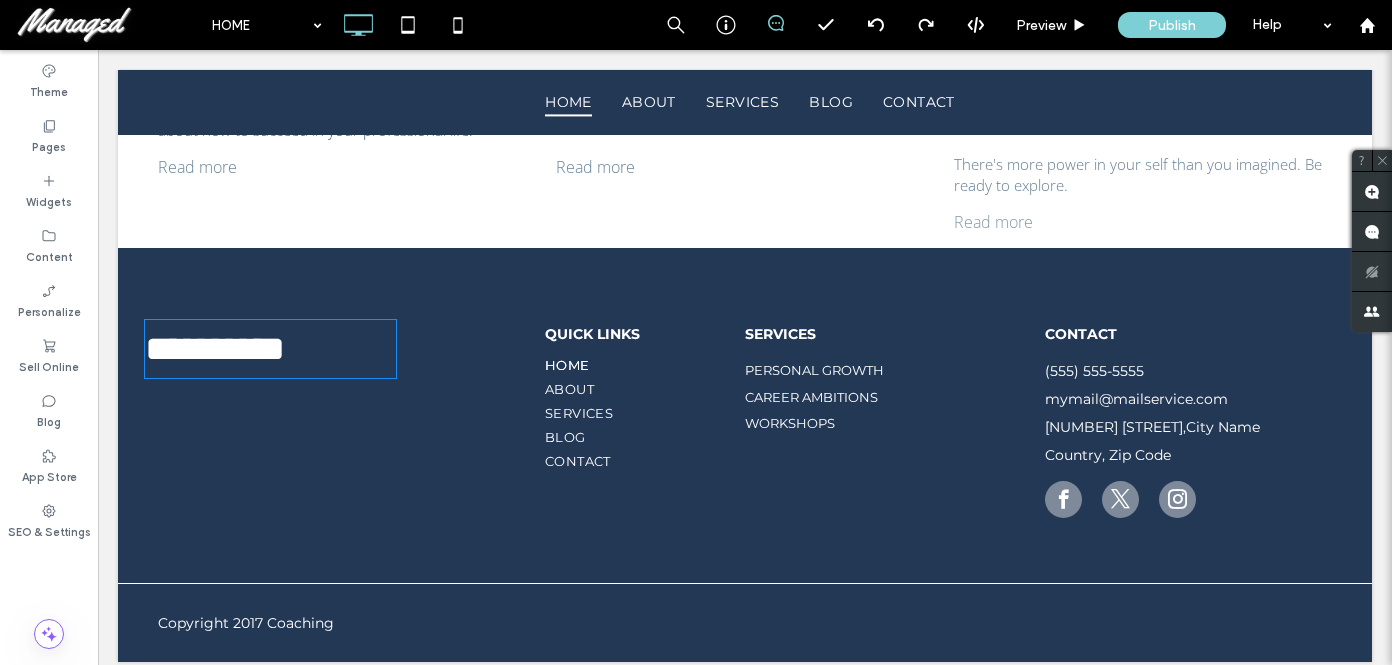 type on "*******" 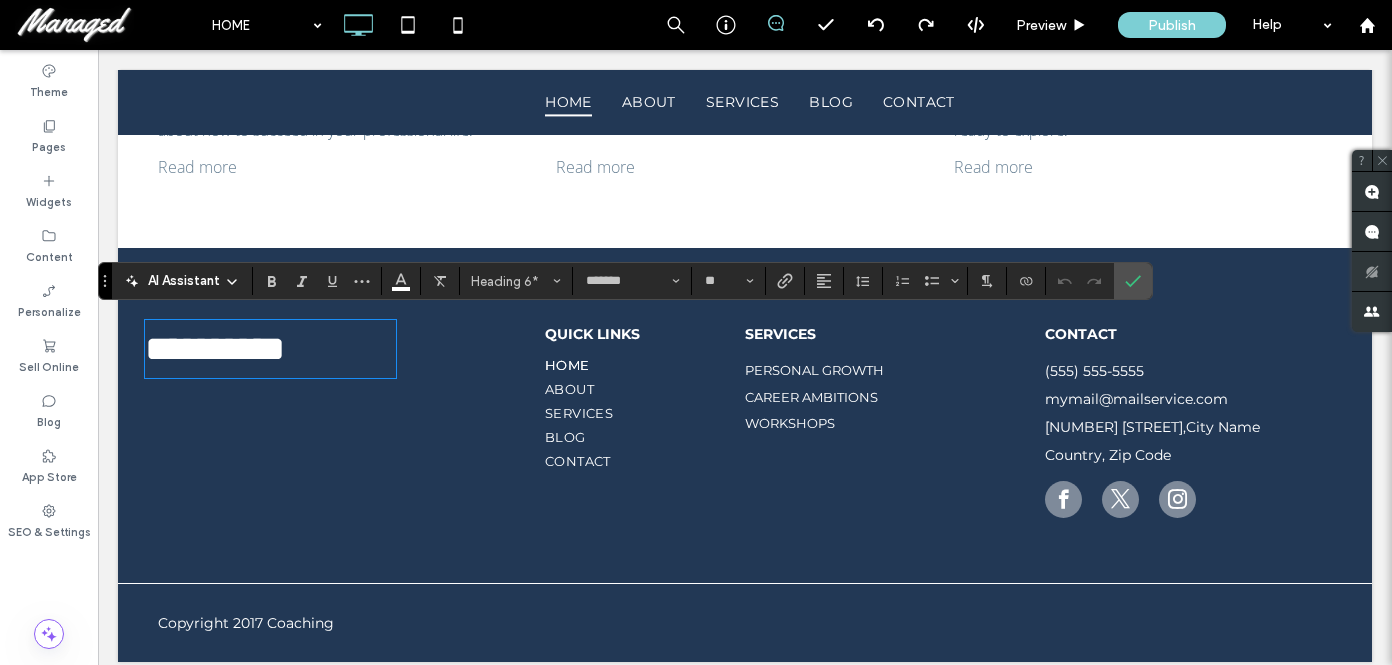click on "**********" at bounding box center (345, 415) 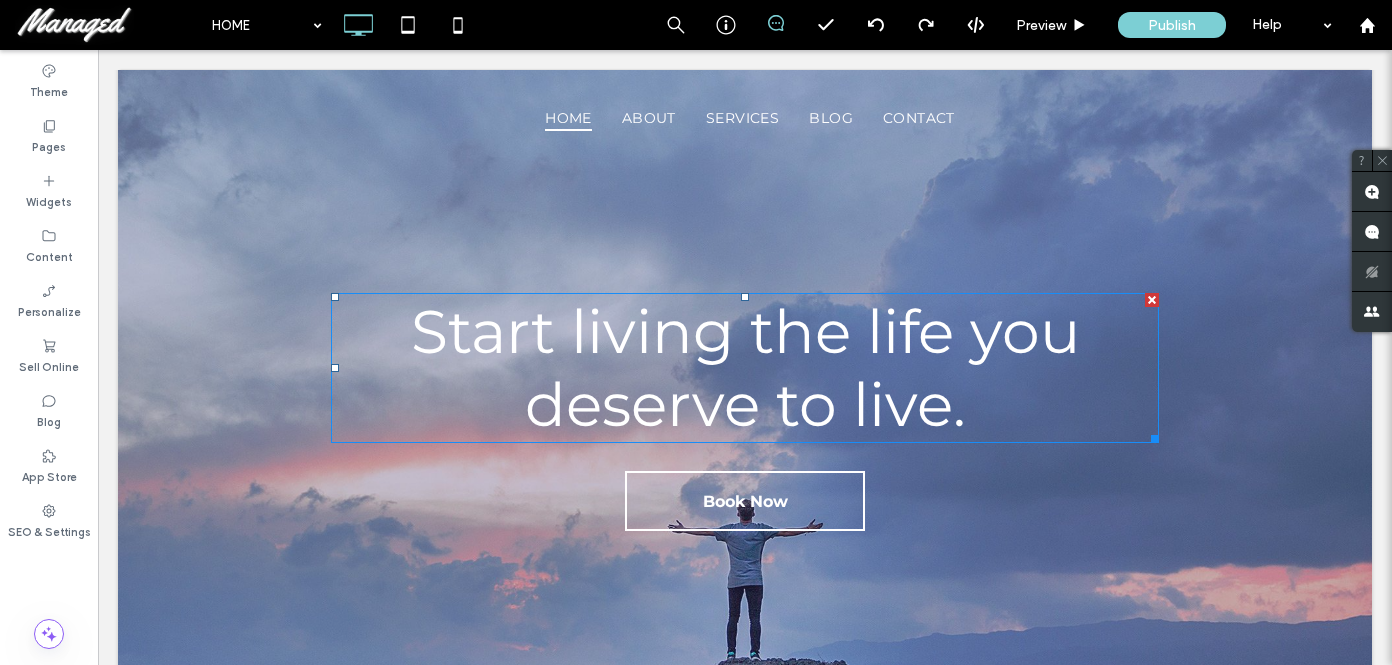 scroll, scrollTop: 0, scrollLeft: 0, axis: both 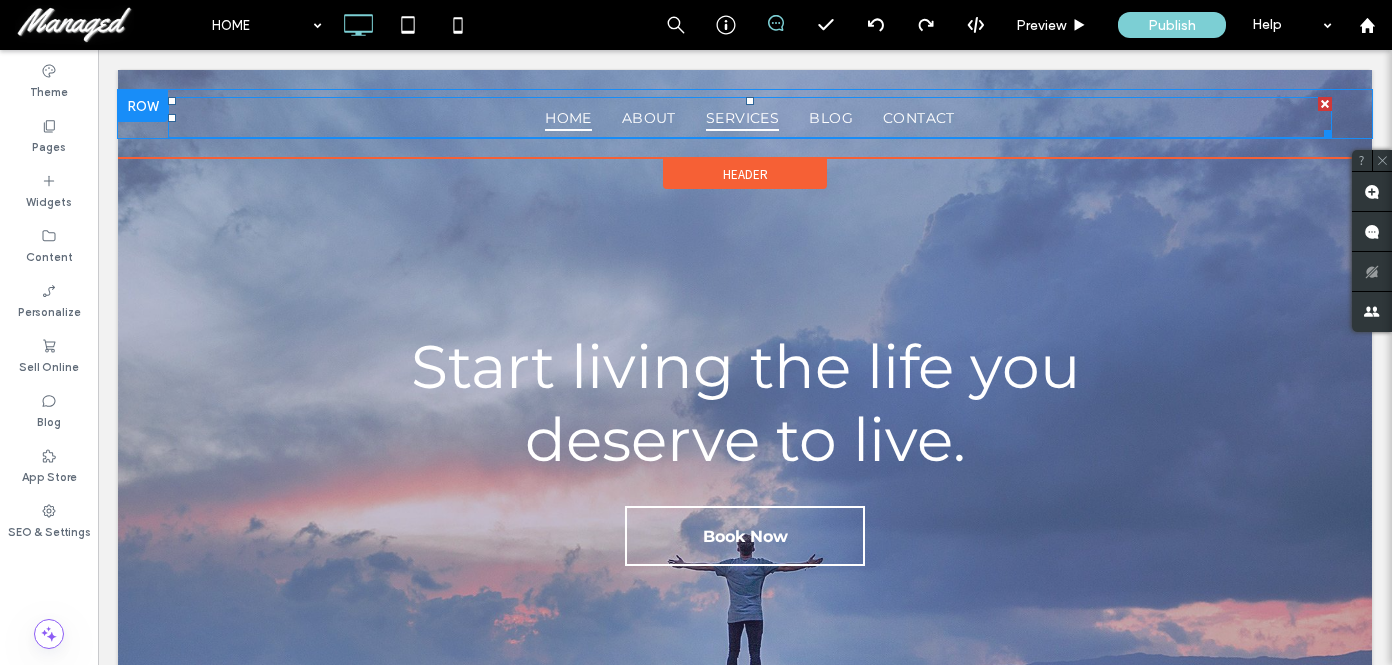 click on "SERVICES" at bounding box center [742, 118] 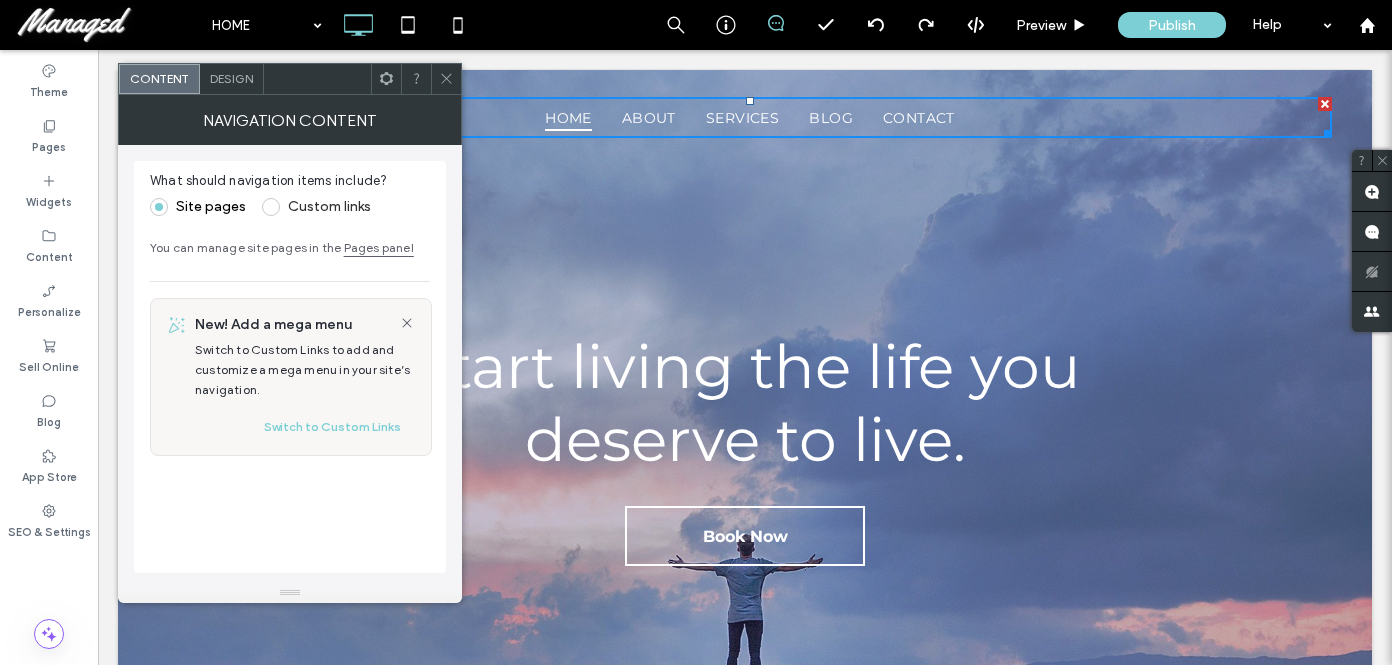 click 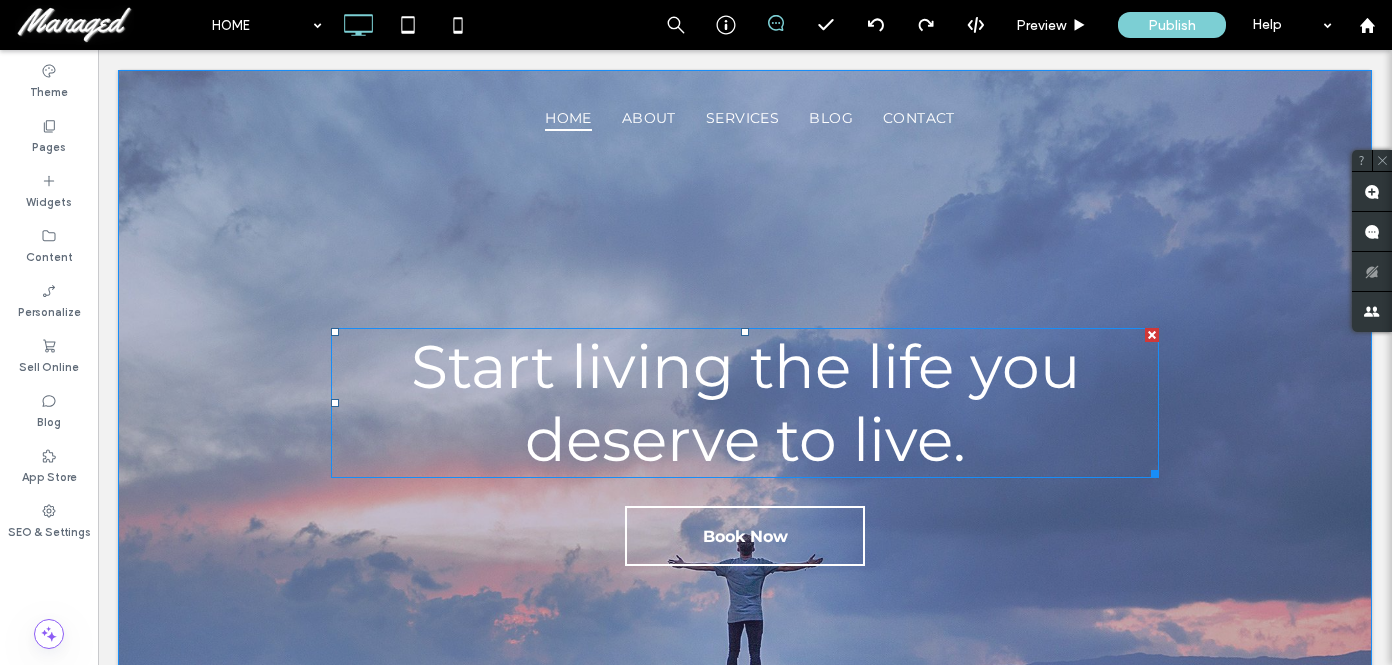 click on "Start living the life you deserve to live." at bounding box center [745, 403] 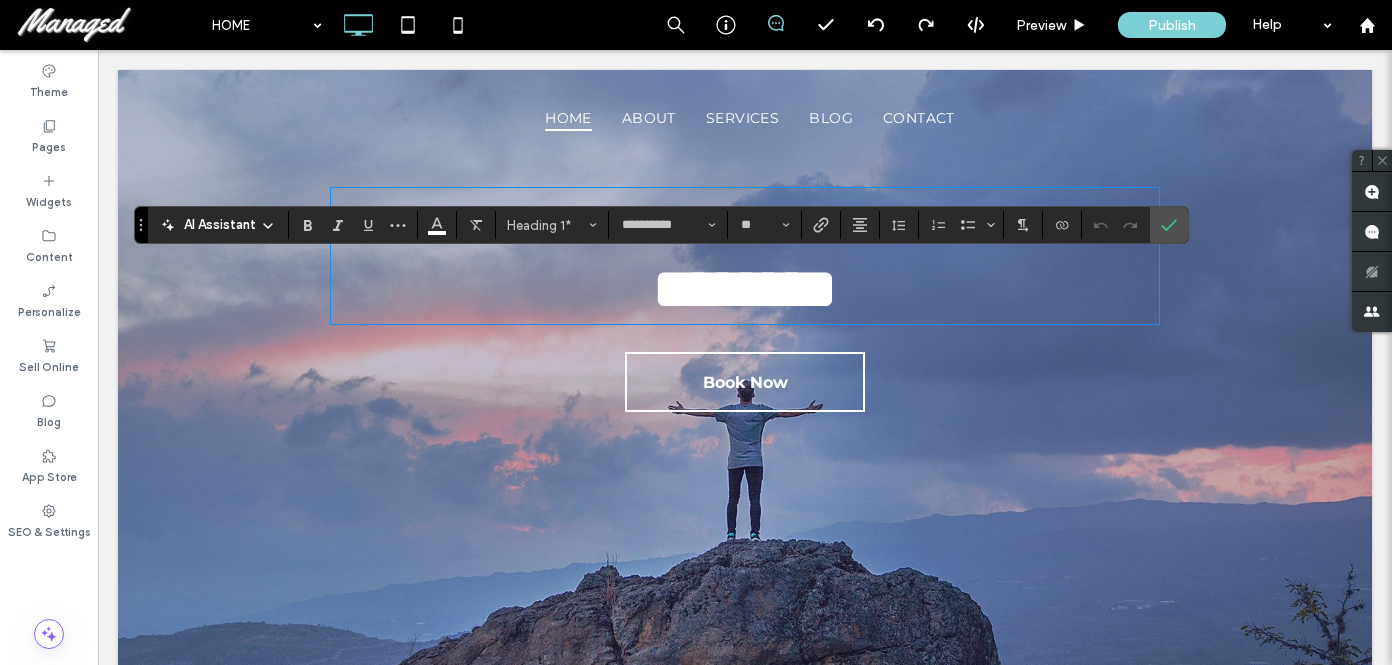 scroll, scrollTop: 144, scrollLeft: 0, axis: vertical 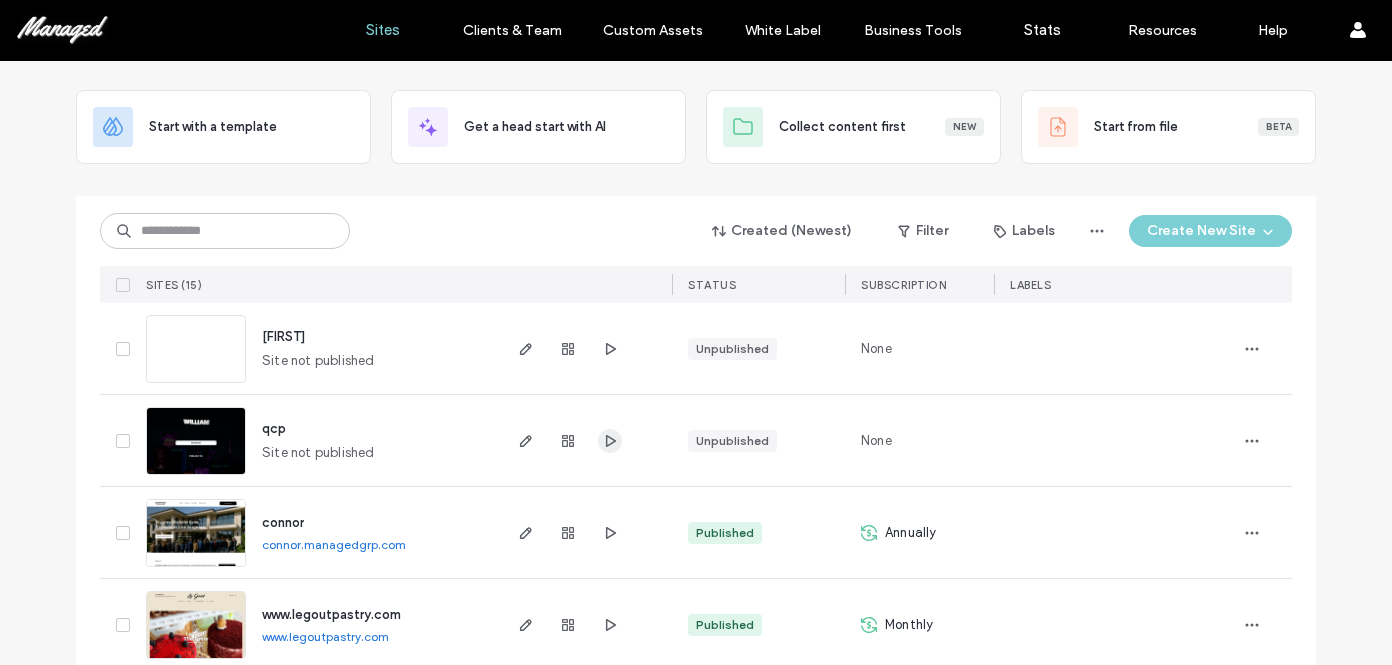 click 